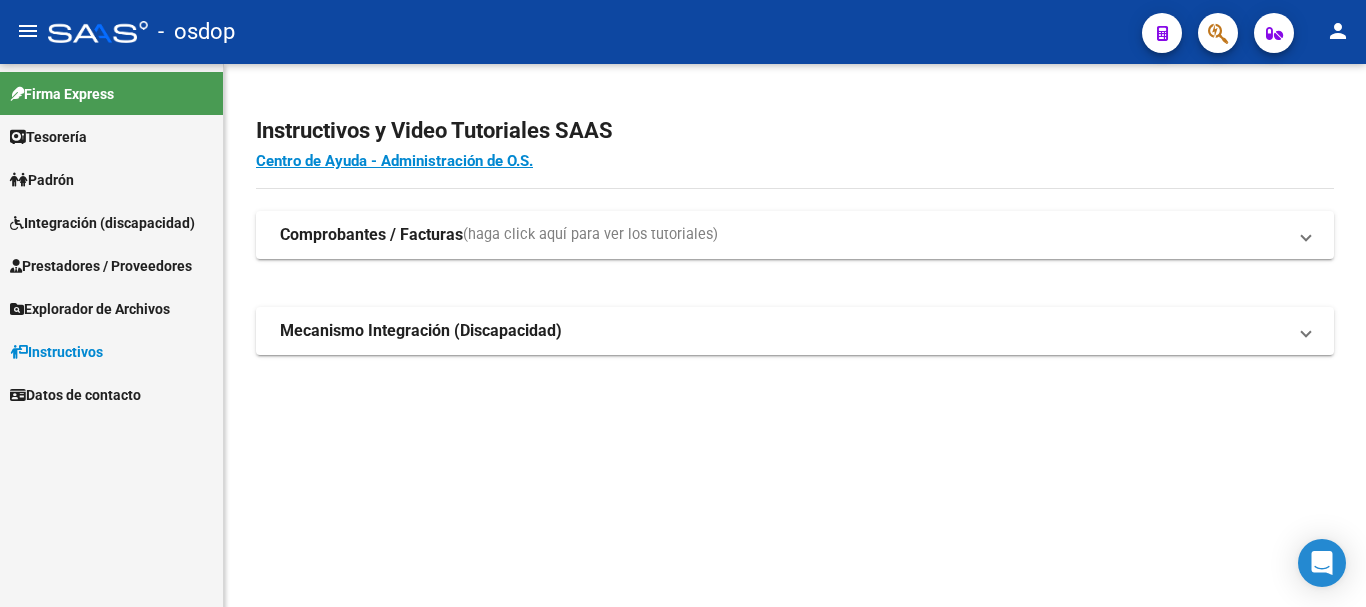 scroll, scrollTop: 0, scrollLeft: 0, axis: both 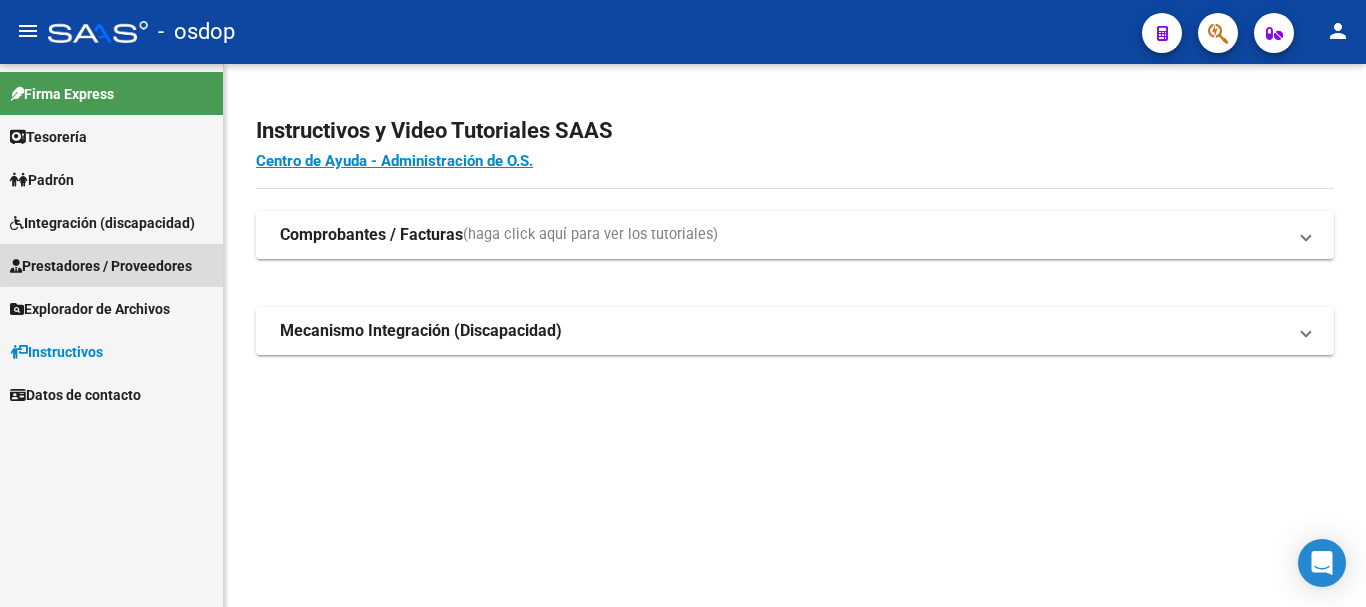 click on "Prestadores / Proveedores" at bounding box center [101, 266] 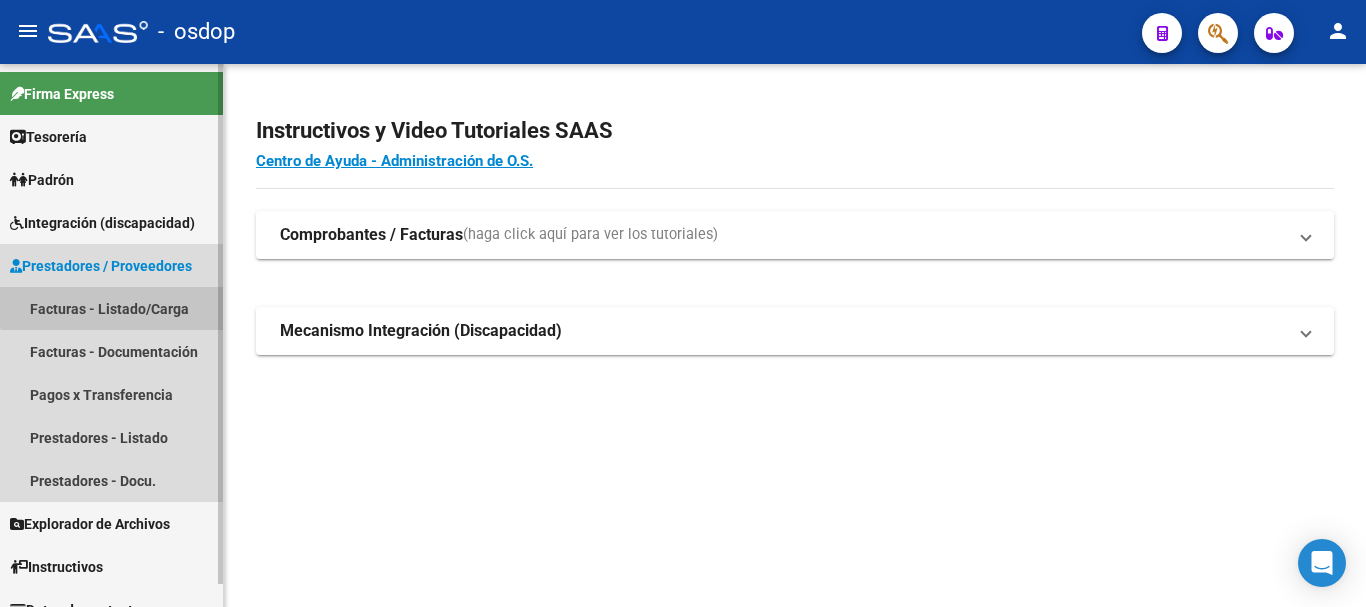 click on "Facturas - Listado/Carga" at bounding box center (111, 308) 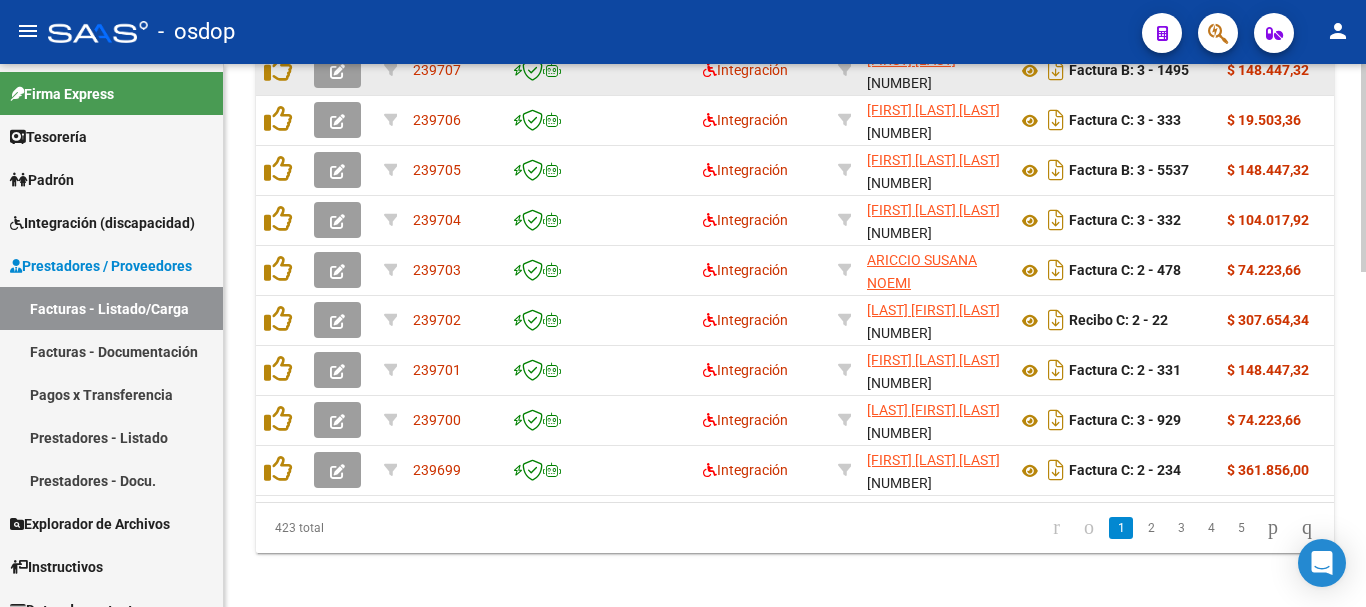scroll, scrollTop: 551, scrollLeft: 0, axis: vertical 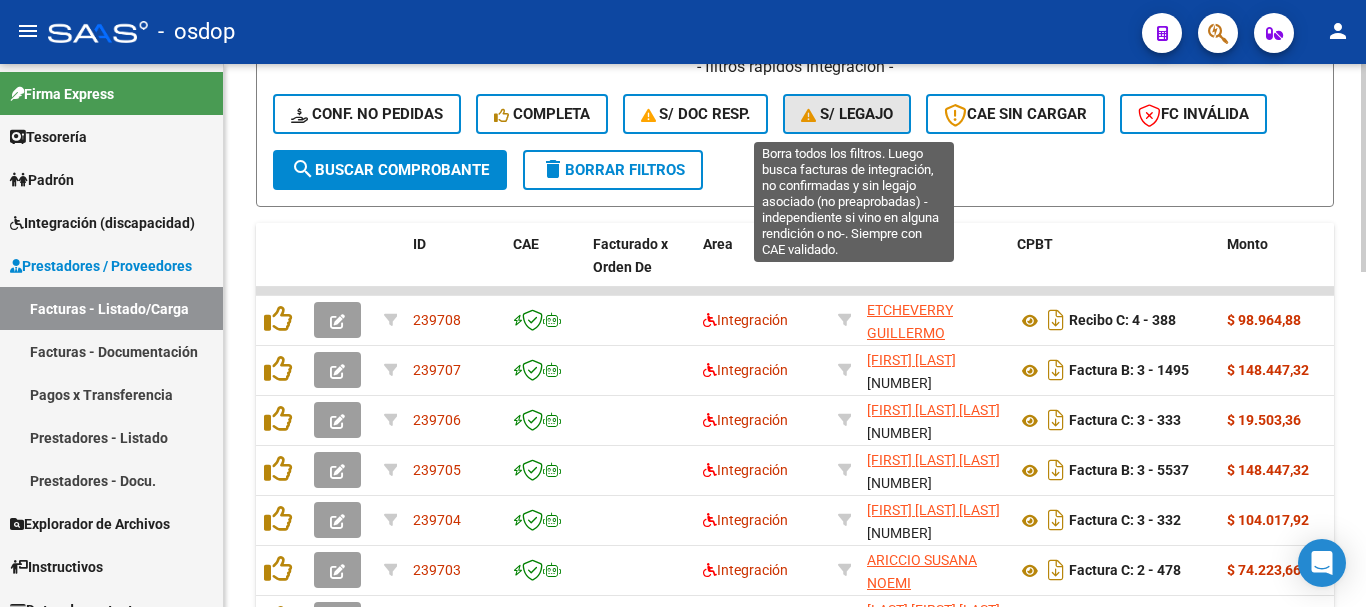 click on "S/ legajo" 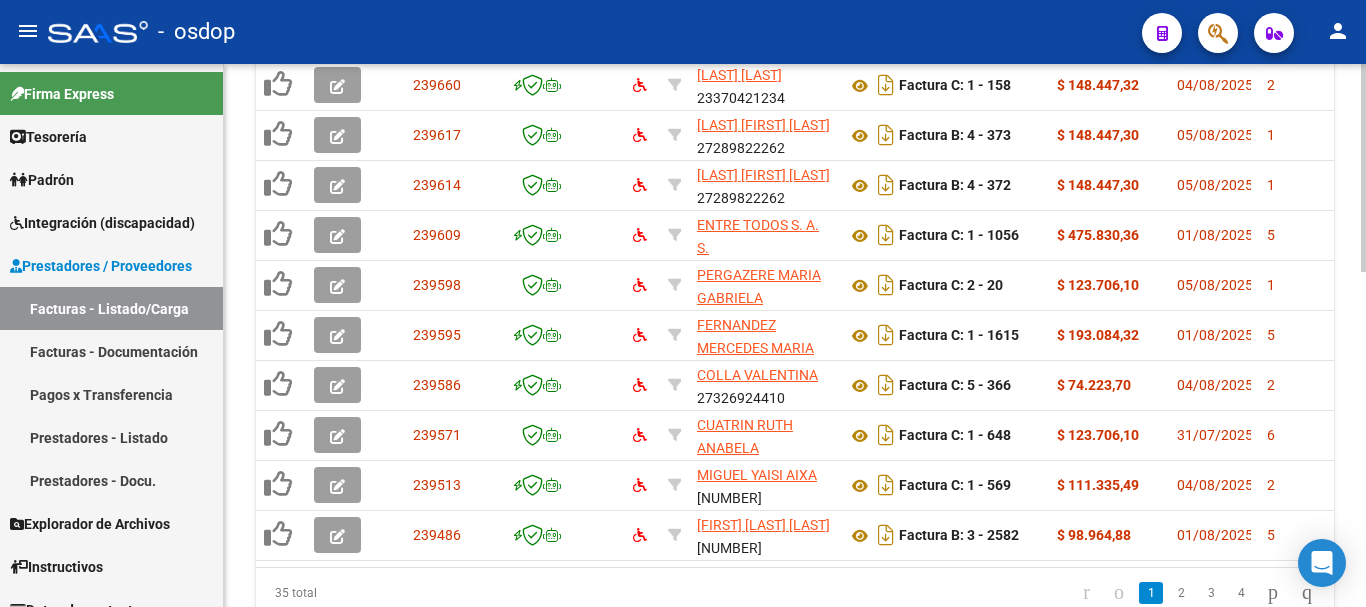 scroll, scrollTop: 780, scrollLeft: 0, axis: vertical 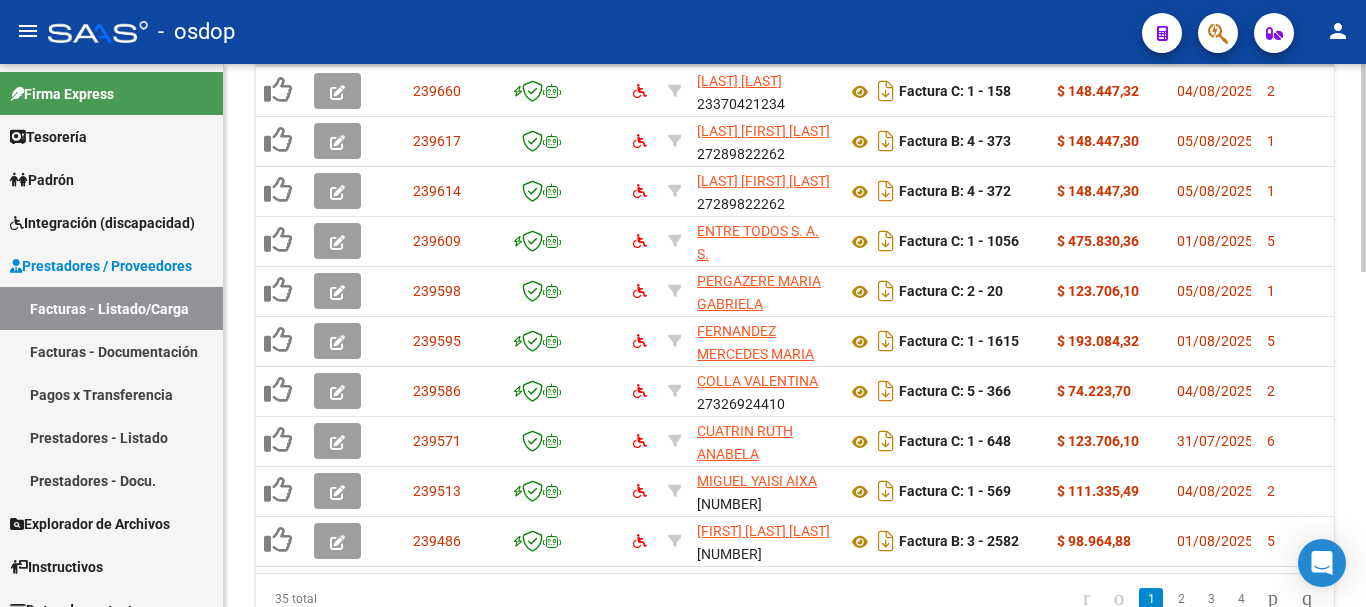 click on "menu -   osdop  person    Firma Express     Tesorería Extractos Procesados (csv) Extractos Originales (pdf)    Padrón Afiliados Empadronados Análisis Afiliado Doc. Respaldatoria    Integración (discapacidad) Estado Presentaciones SSS Rendición Certificado Discapacidad Pedido Integración a SSS Datos Contables de Facturas Facturas Liquidadas x SSS Legajos Legajos Documentación    Prestadores / Proveedores Facturas - Listado/Carga Facturas - Documentación Pagos x Transferencia Prestadores - Listado Prestadores - Docu.    Explorador de Archivos Integración DS.SUBSIDIO DR.ENVIO DS.DEVERR DS.DEVOK    Instructivos    Datos de contacto  Video tutorial   PRESTADORES -> Listado de CPBTs Emitidos por Prestadores / Proveedores (alt+q)   Cargar Comprobante
Carga Masiva  cloud_download  CSV  cloud_download  EXCEL  cloud_download  Estandar   Descarga Masiva
Filtros Id Integración Area Seleccionar Gerenciador Seleccionar Gerenciador No Confirmado Todos Cargado desde Masivo   Comprobante Tipo" at bounding box center (683, 303) 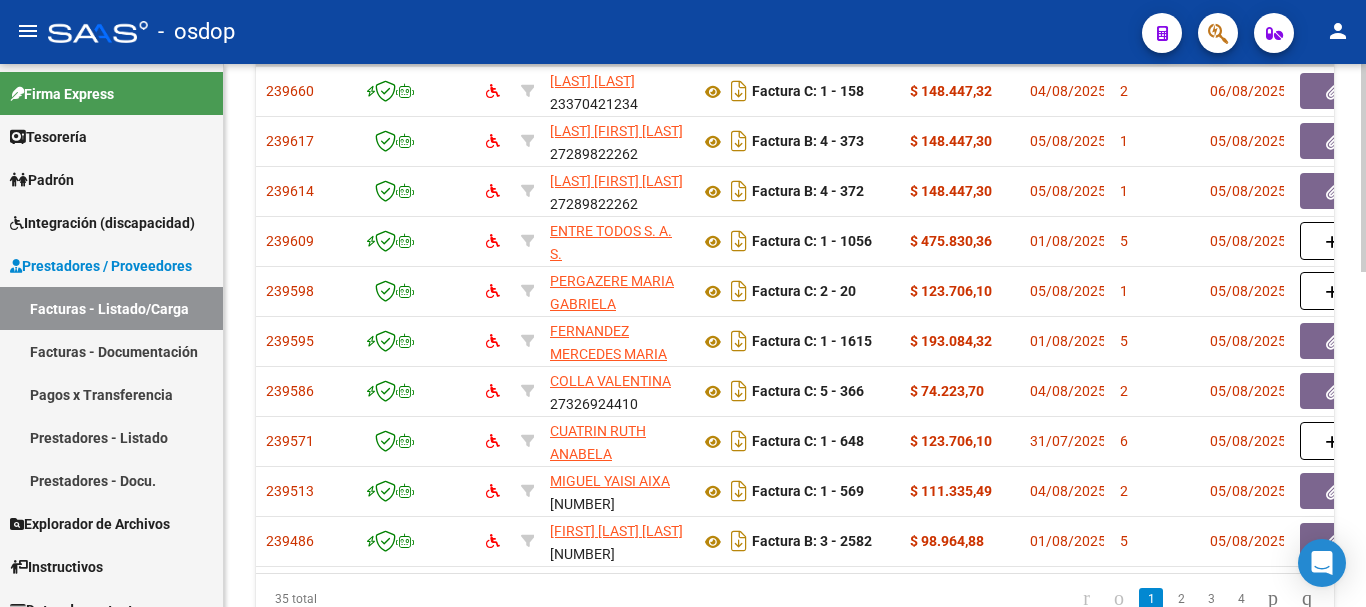 scroll, scrollTop: 0, scrollLeft: 0, axis: both 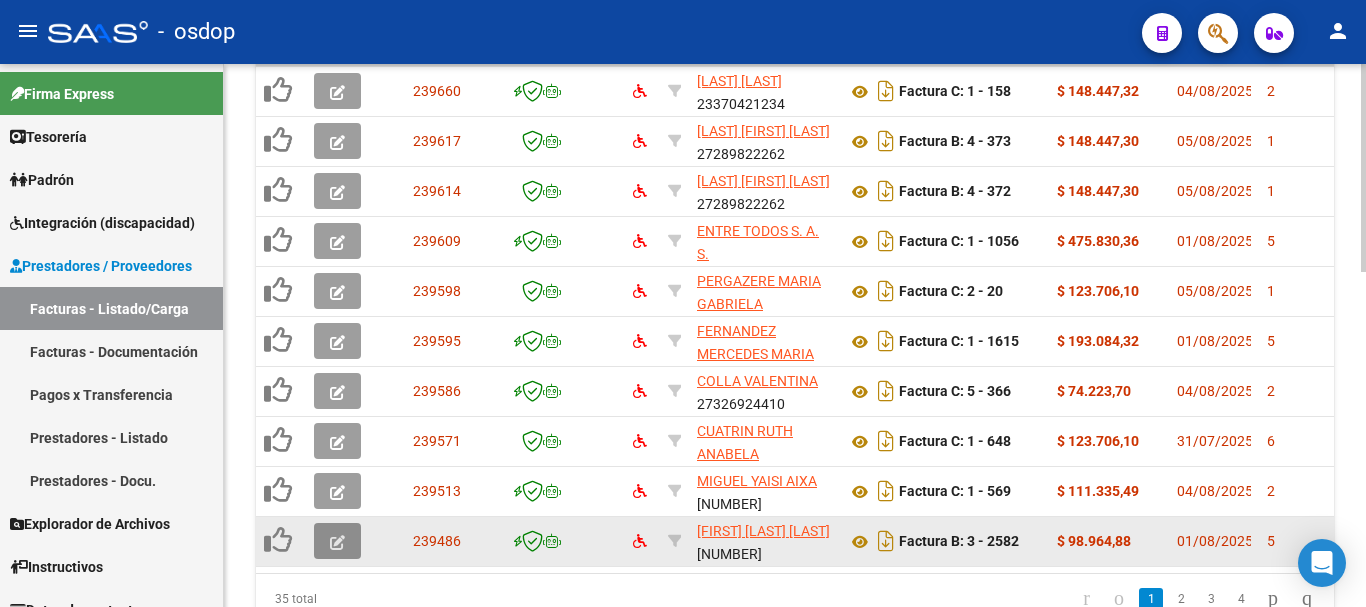 click 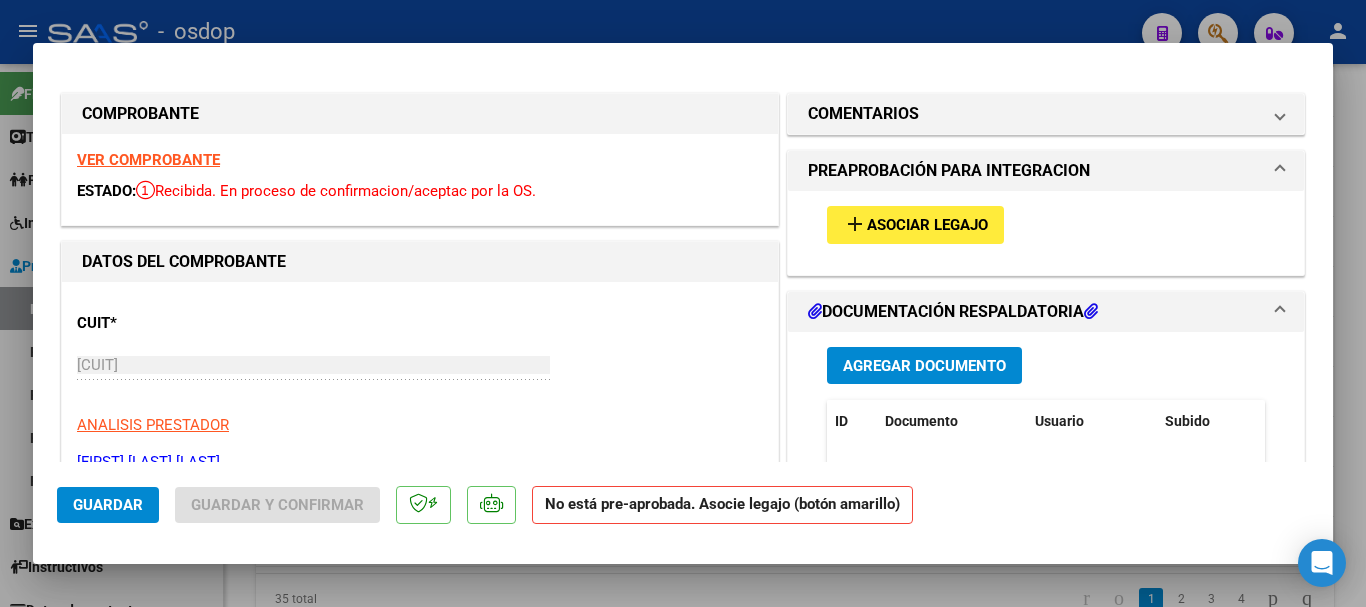 click on "Asociar Legajo" at bounding box center [927, 226] 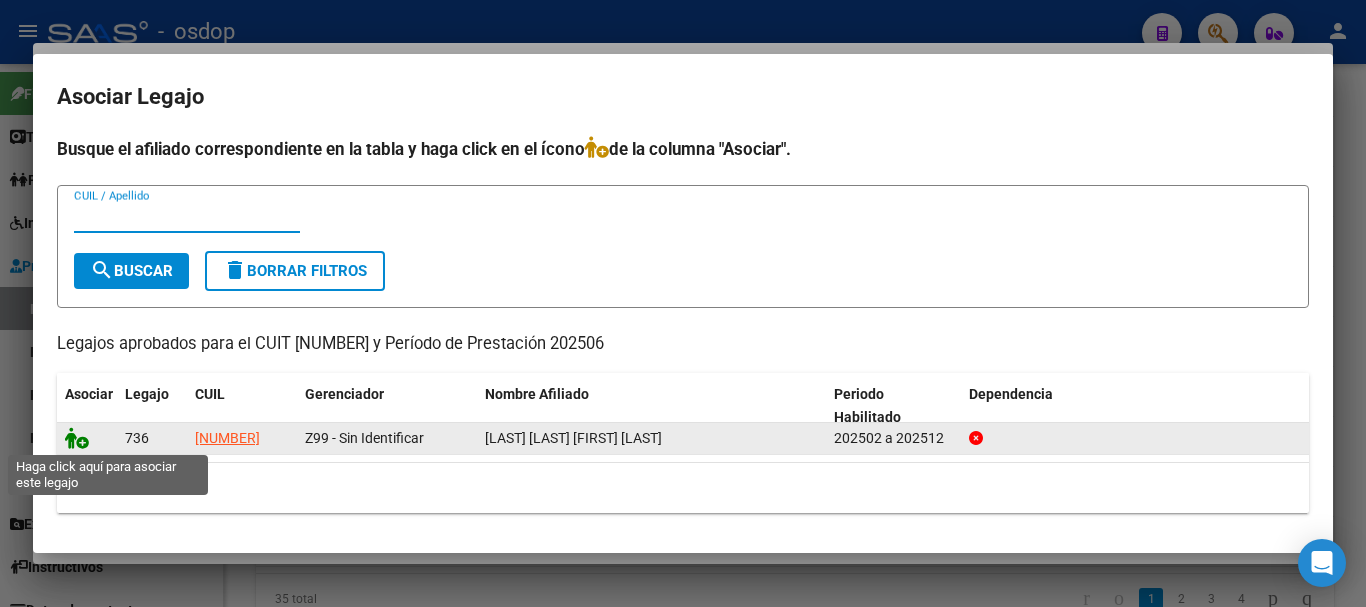click 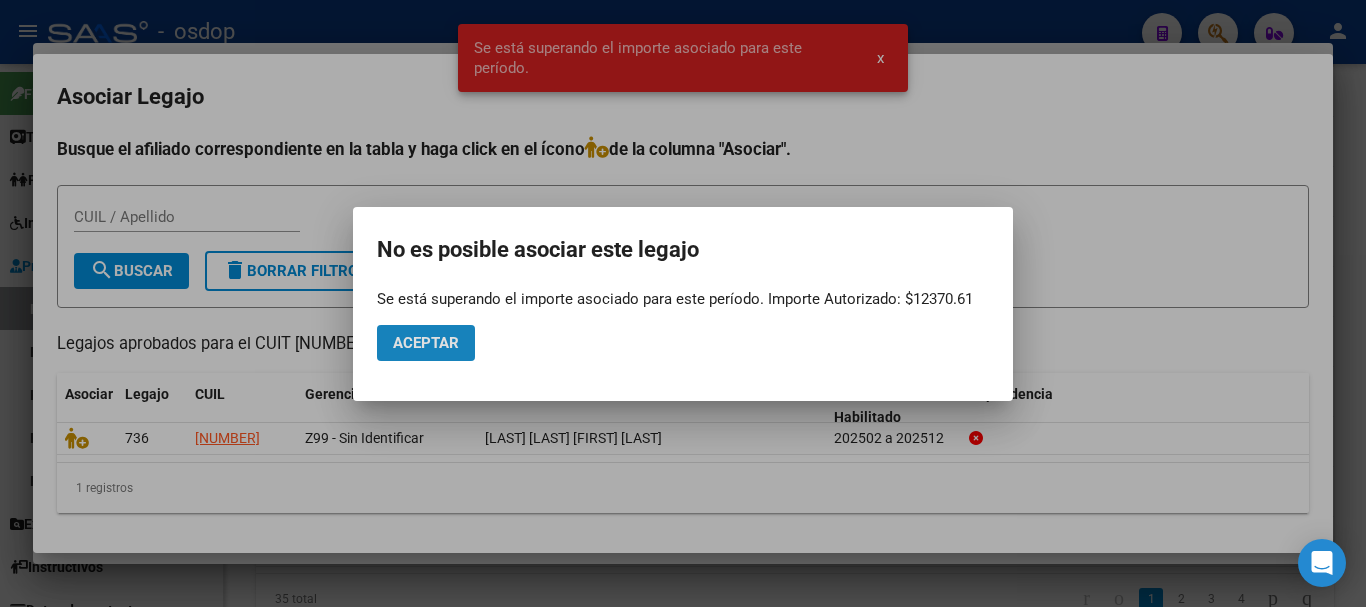 click on "Aceptar" 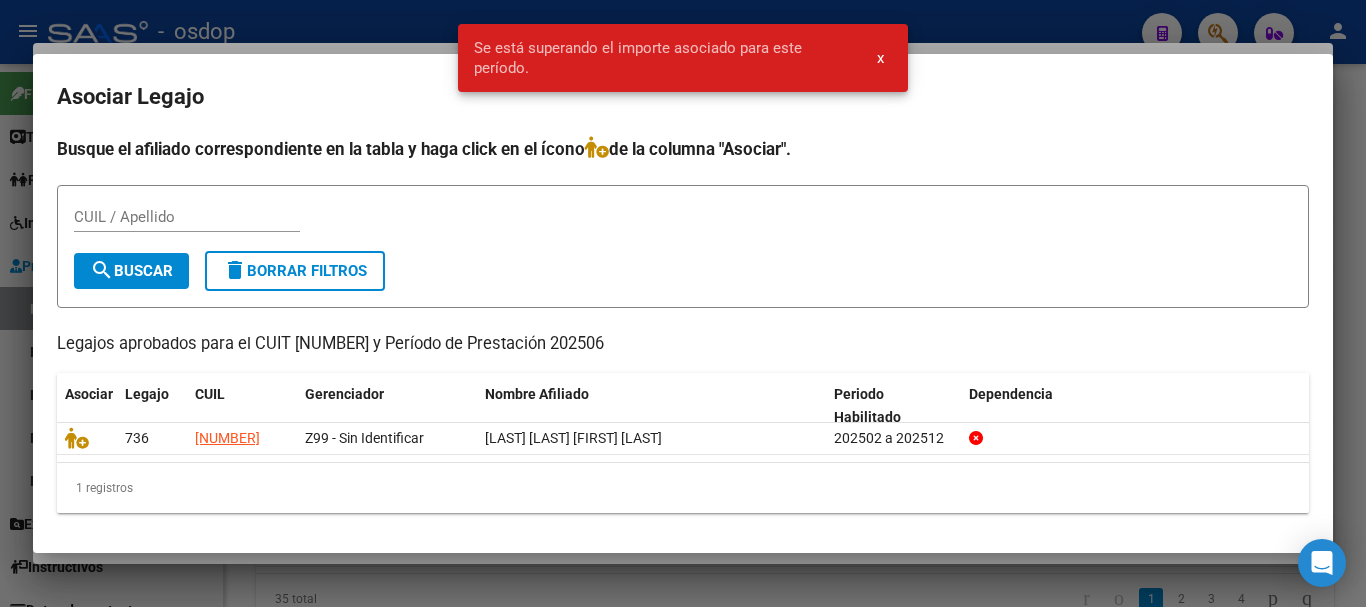 click at bounding box center (683, 303) 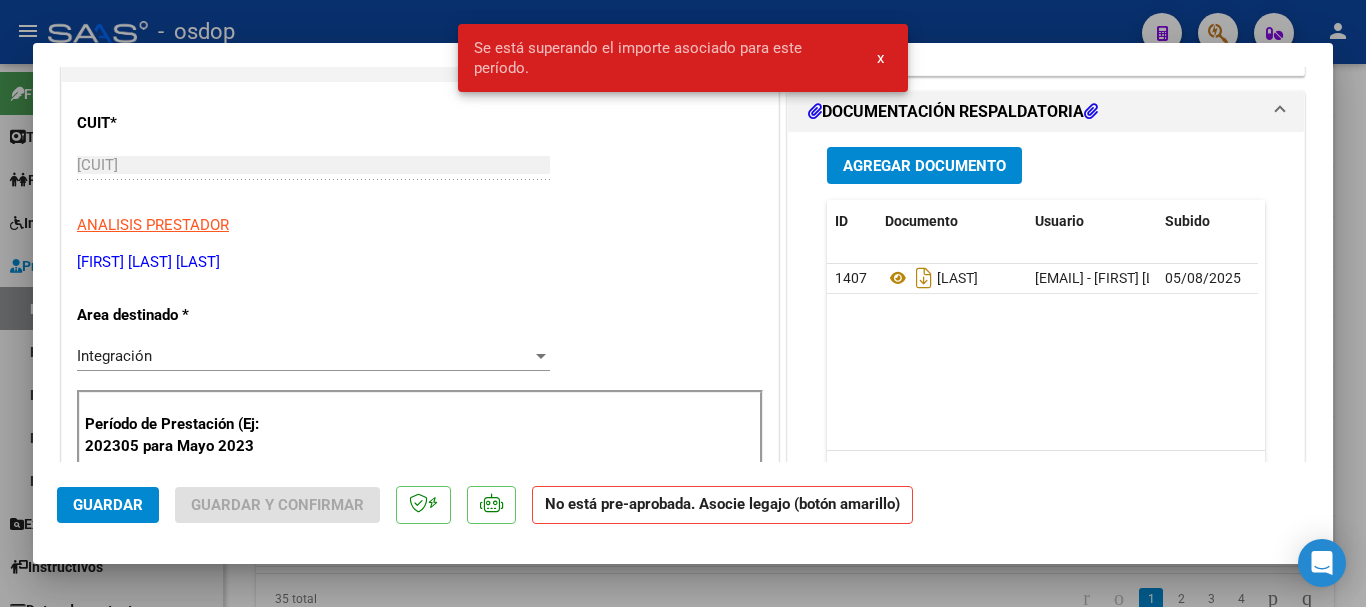 scroll, scrollTop: 400, scrollLeft: 0, axis: vertical 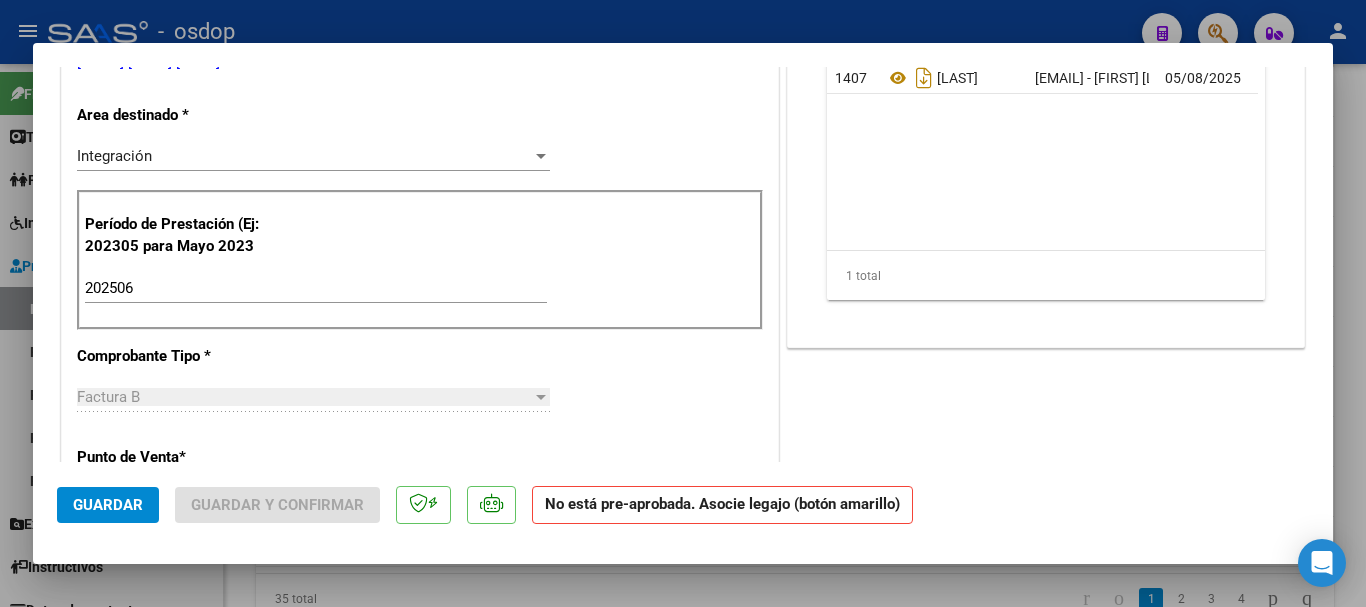 click on "202506 Ingrese el Período de Prestación como indica el ejemplo" at bounding box center [316, 288] 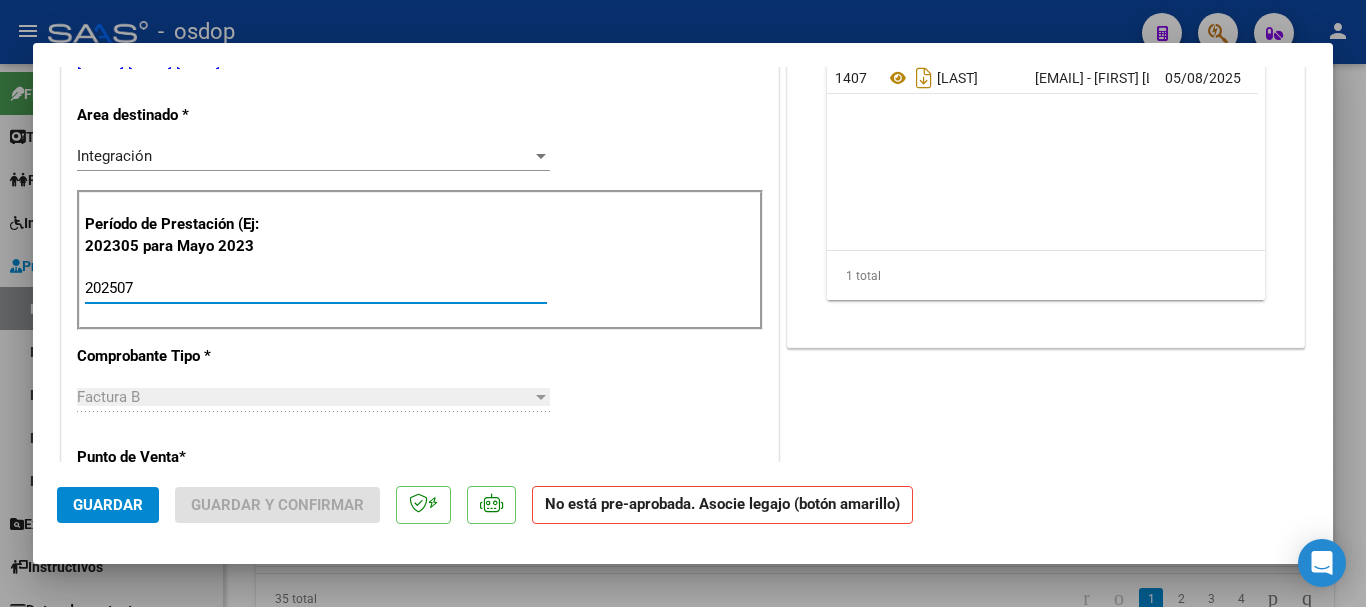 scroll, scrollTop: 200, scrollLeft: 0, axis: vertical 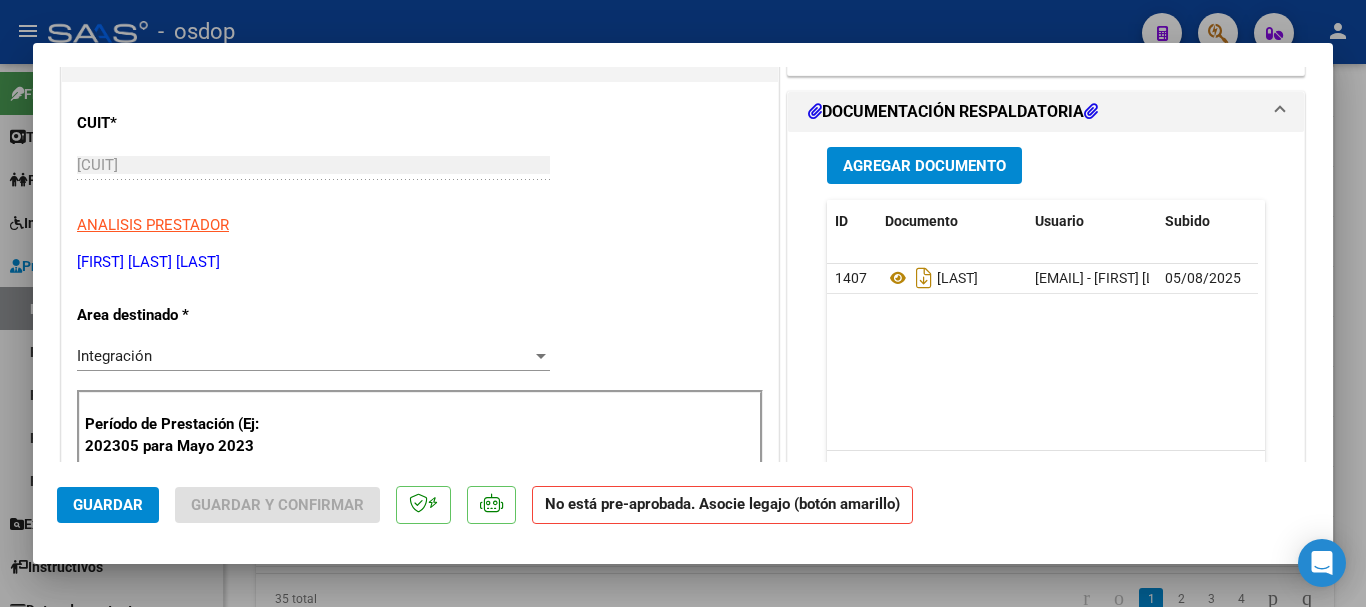 type on "202507" 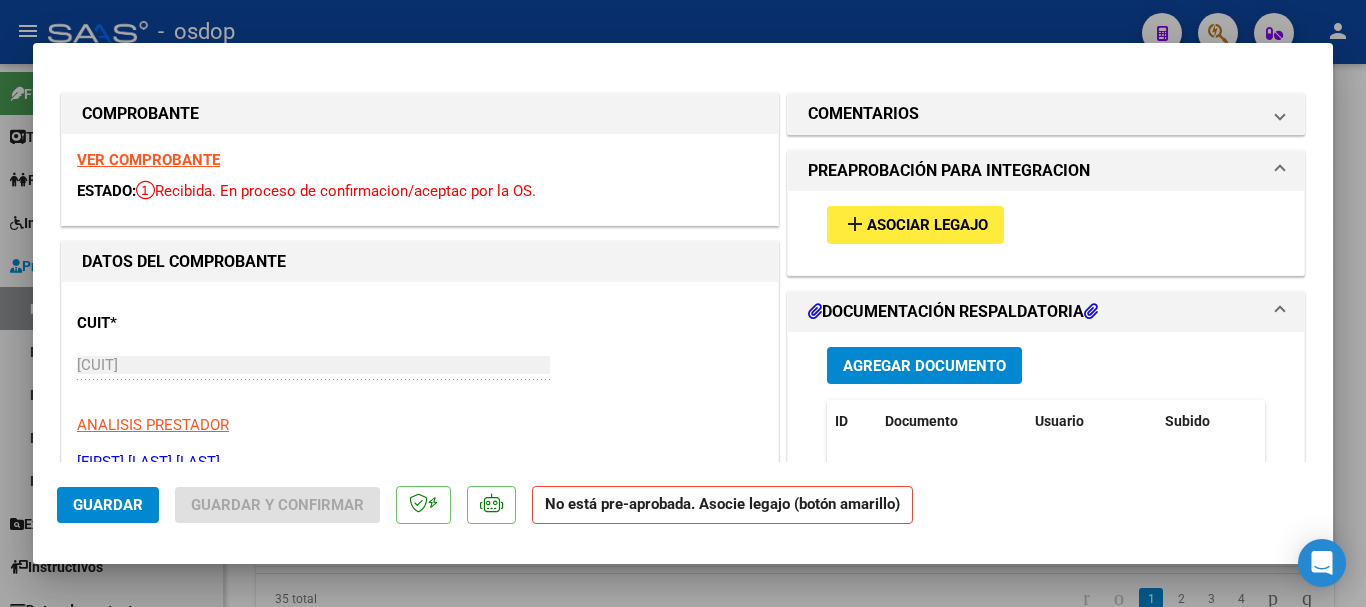 click on "add Asociar Legajo" at bounding box center [915, 224] 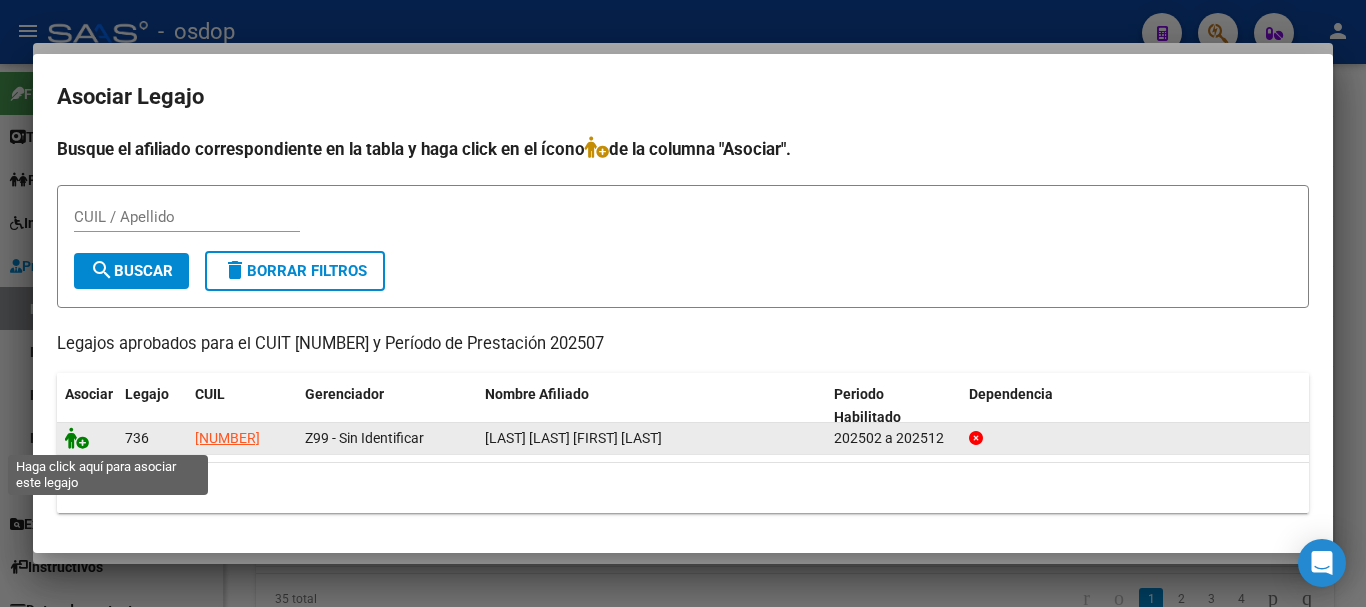 click 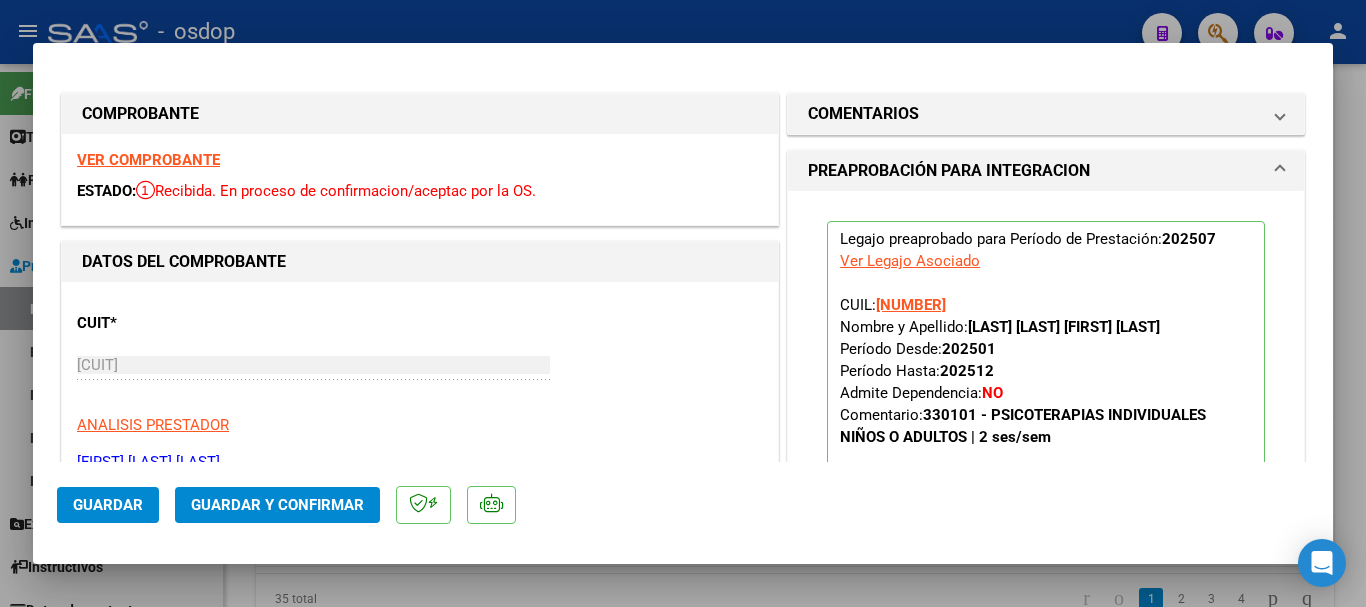 click on "Guardar" 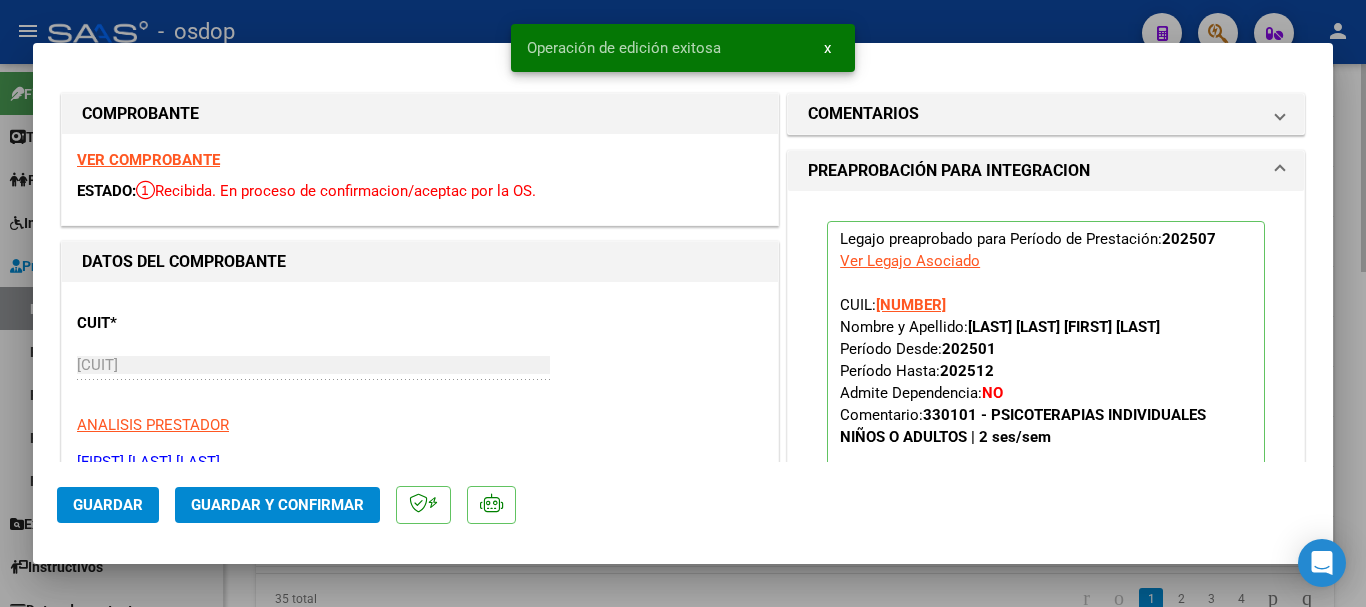 click at bounding box center [683, 303] 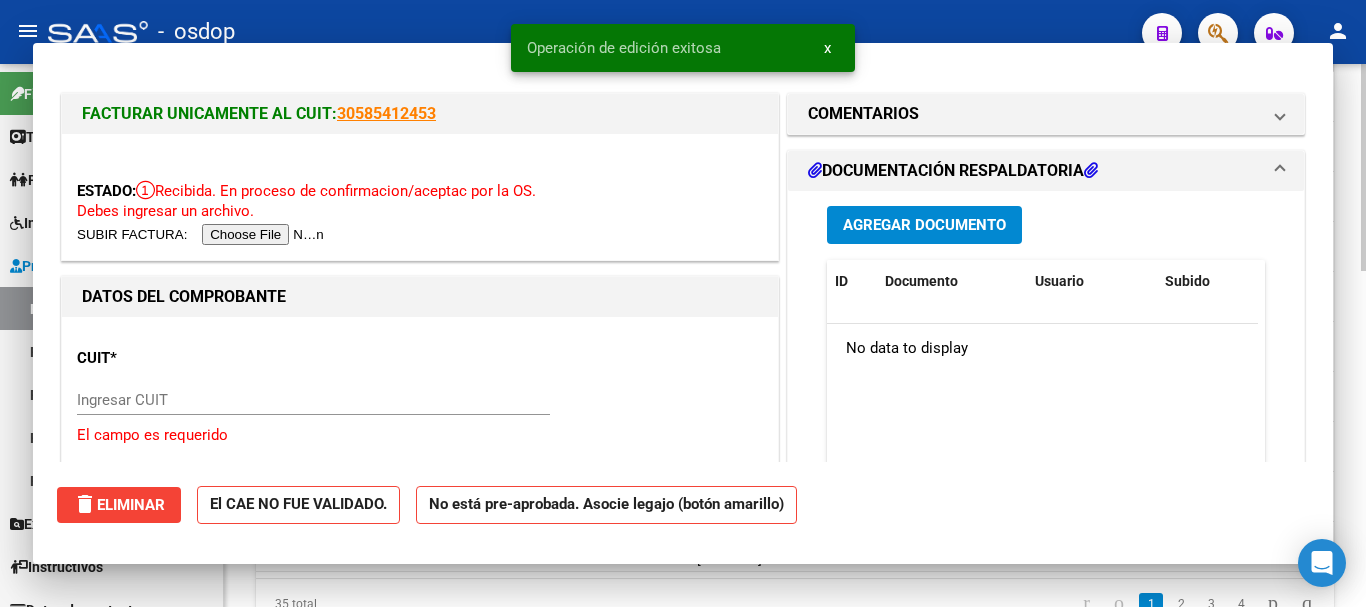 scroll, scrollTop: 785, scrollLeft: 0, axis: vertical 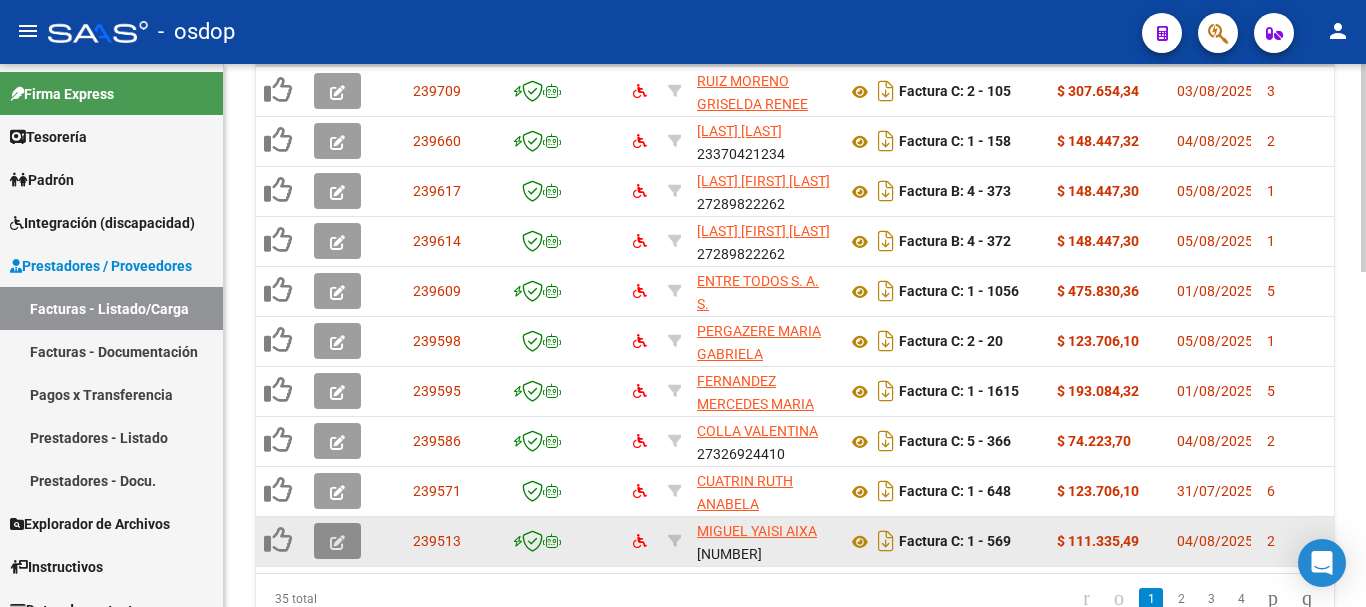 click 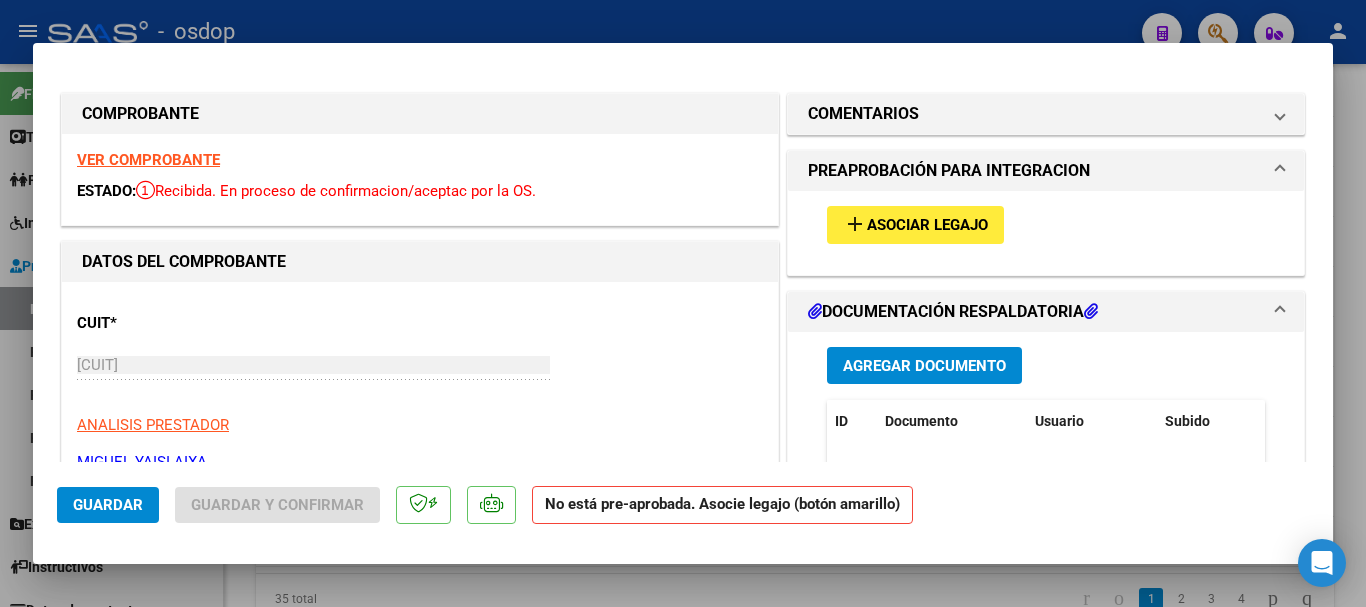 scroll, scrollTop: 400, scrollLeft: 0, axis: vertical 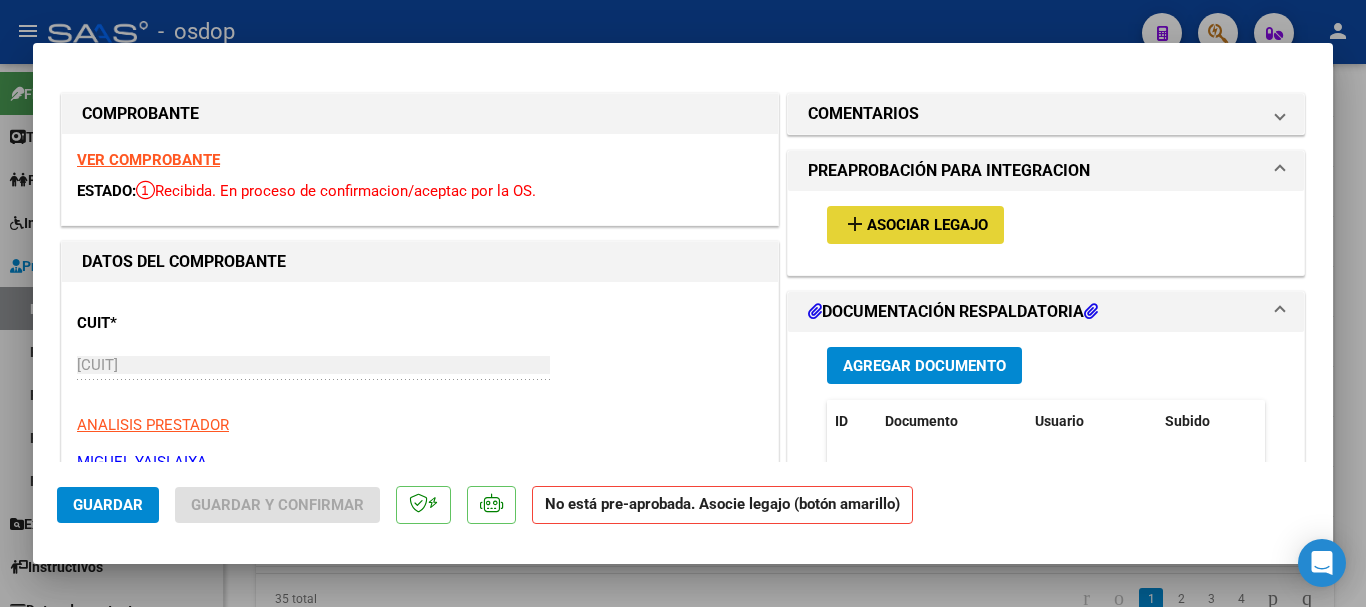 click on "Asociar Legajo" at bounding box center (927, 226) 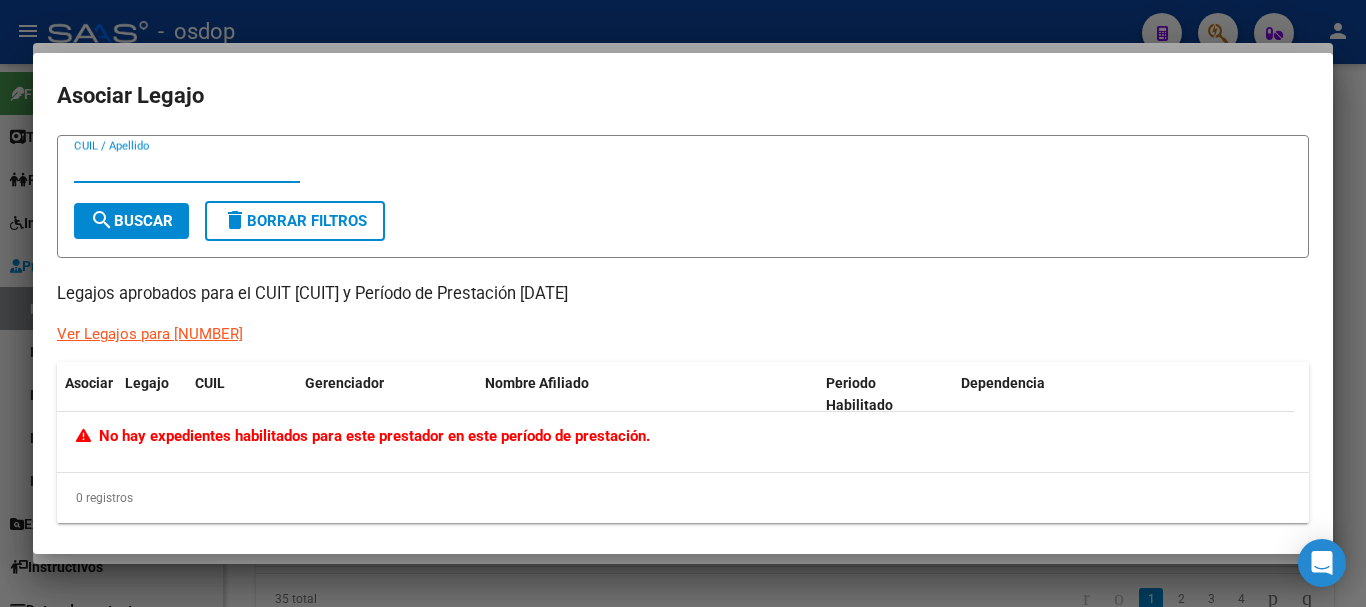click at bounding box center [683, 303] 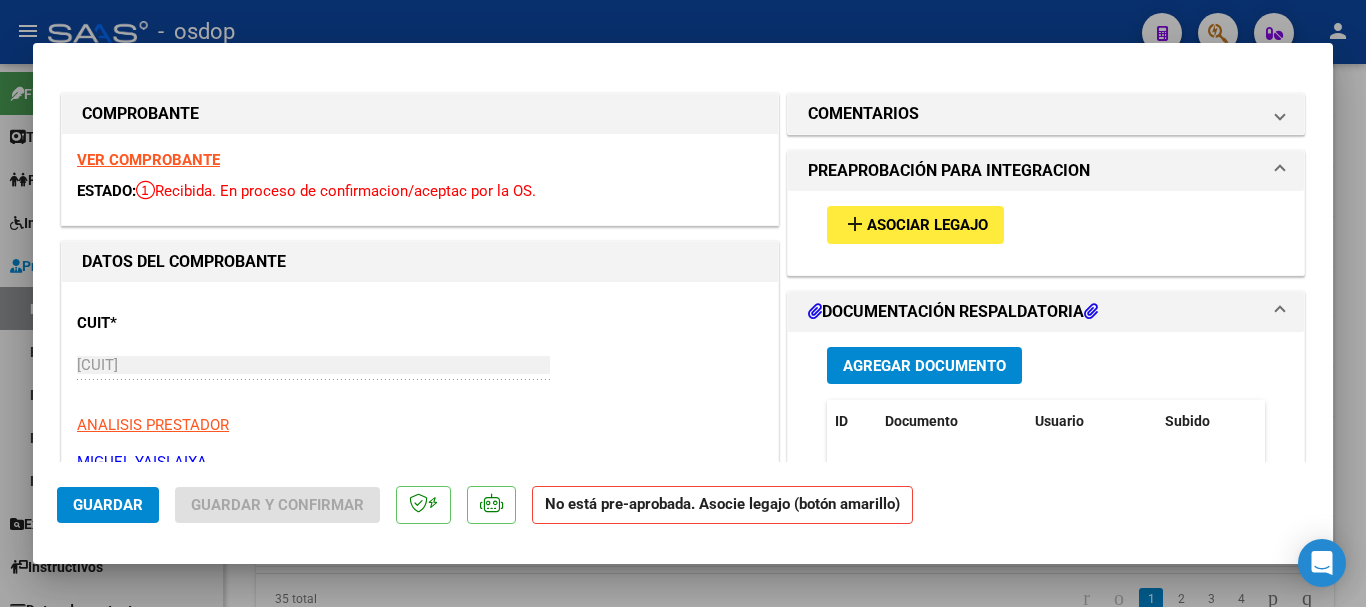 click at bounding box center (683, 303) 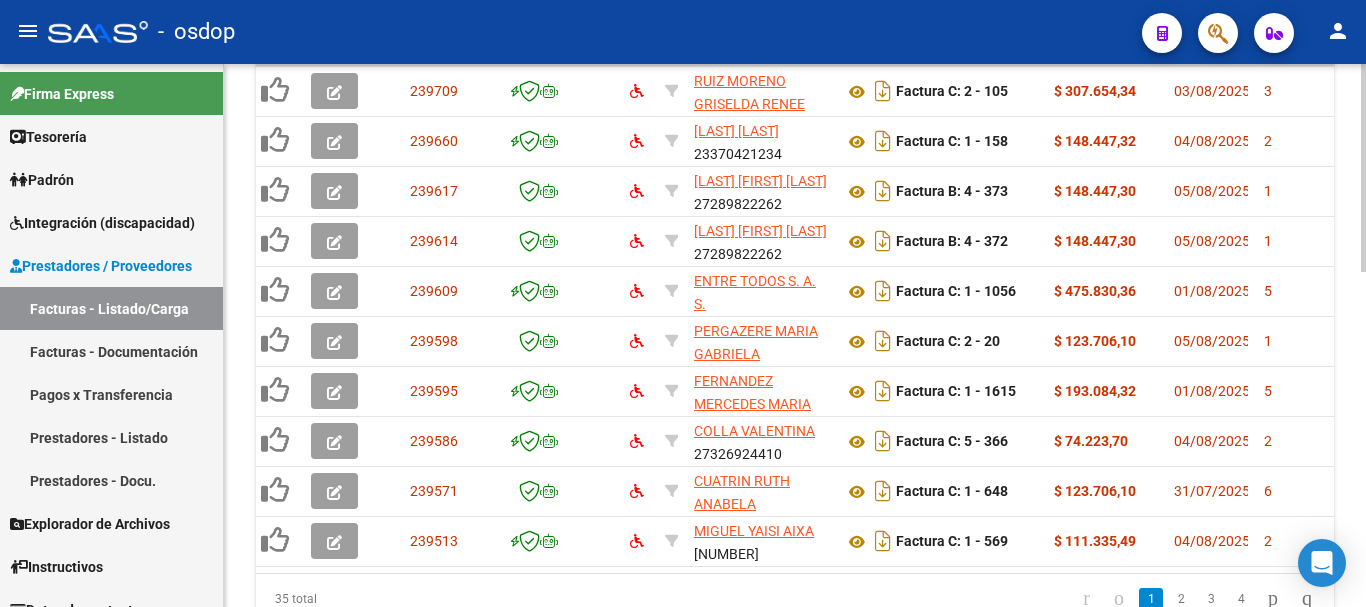 scroll, scrollTop: 0, scrollLeft: 0, axis: both 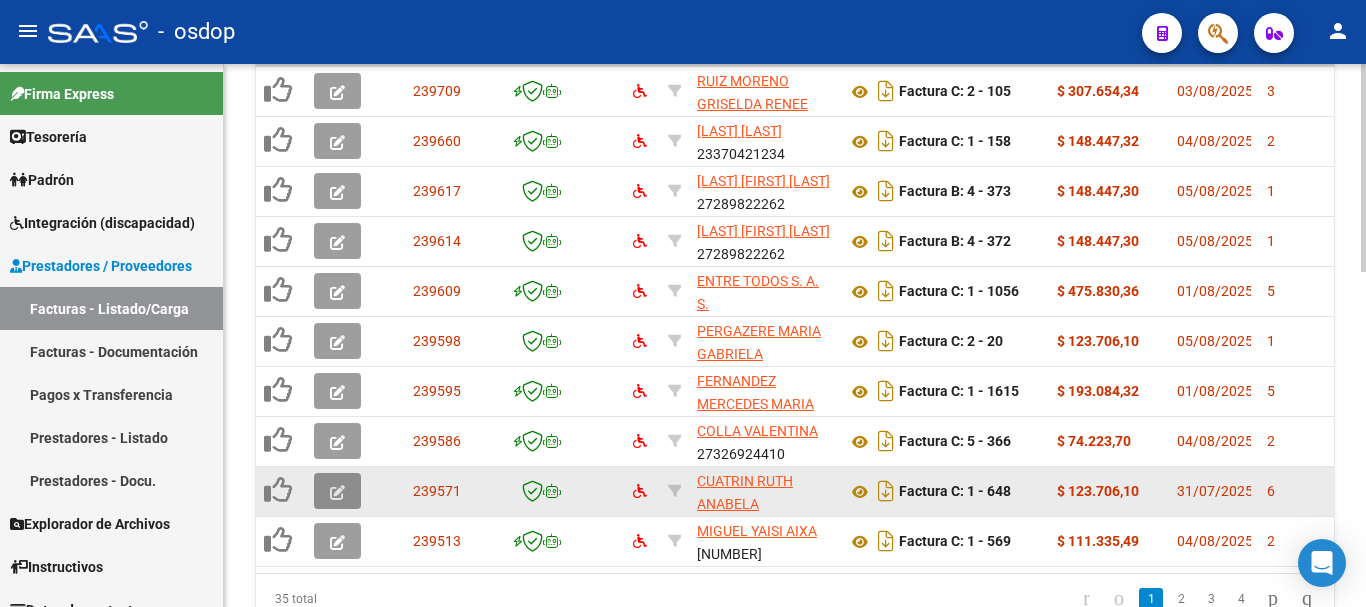 click 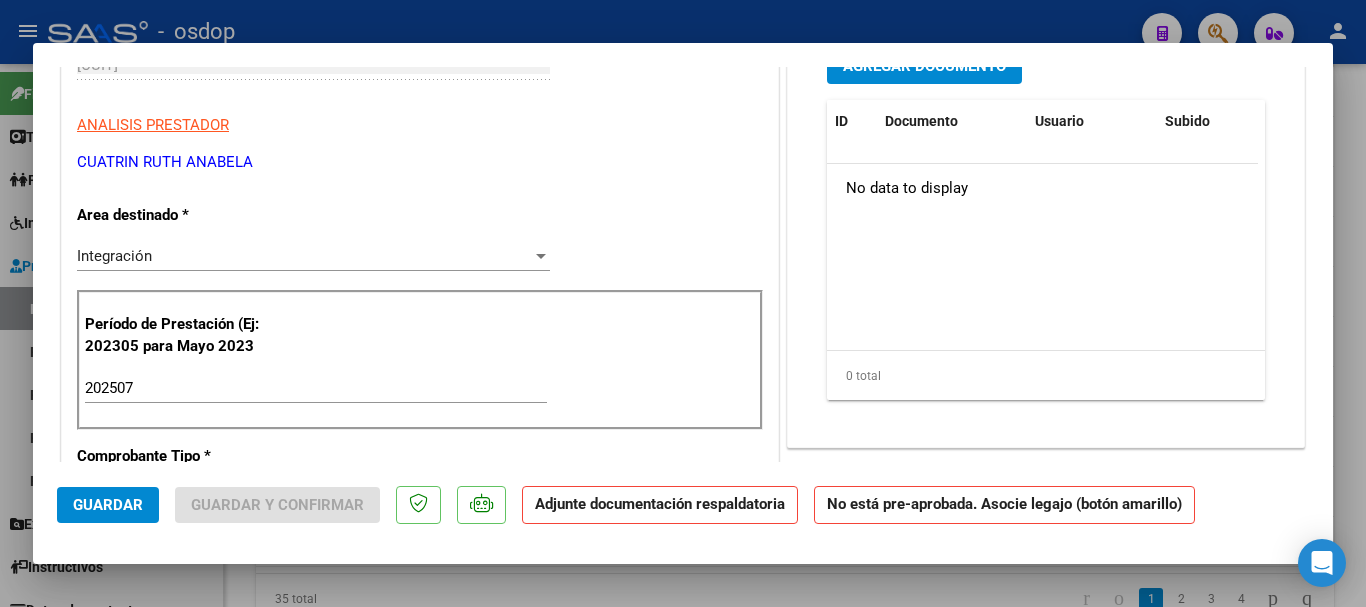 scroll, scrollTop: 0, scrollLeft: 0, axis: both 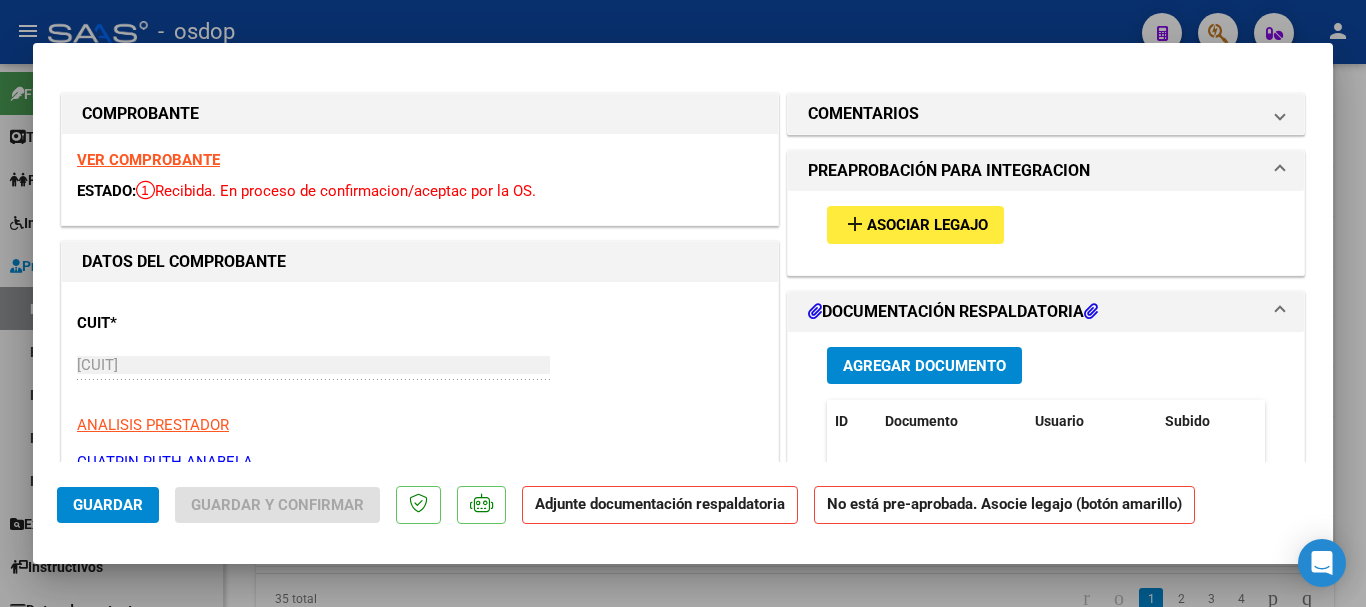 click on "Asociar Legajo" at bounding box center [927, 226] 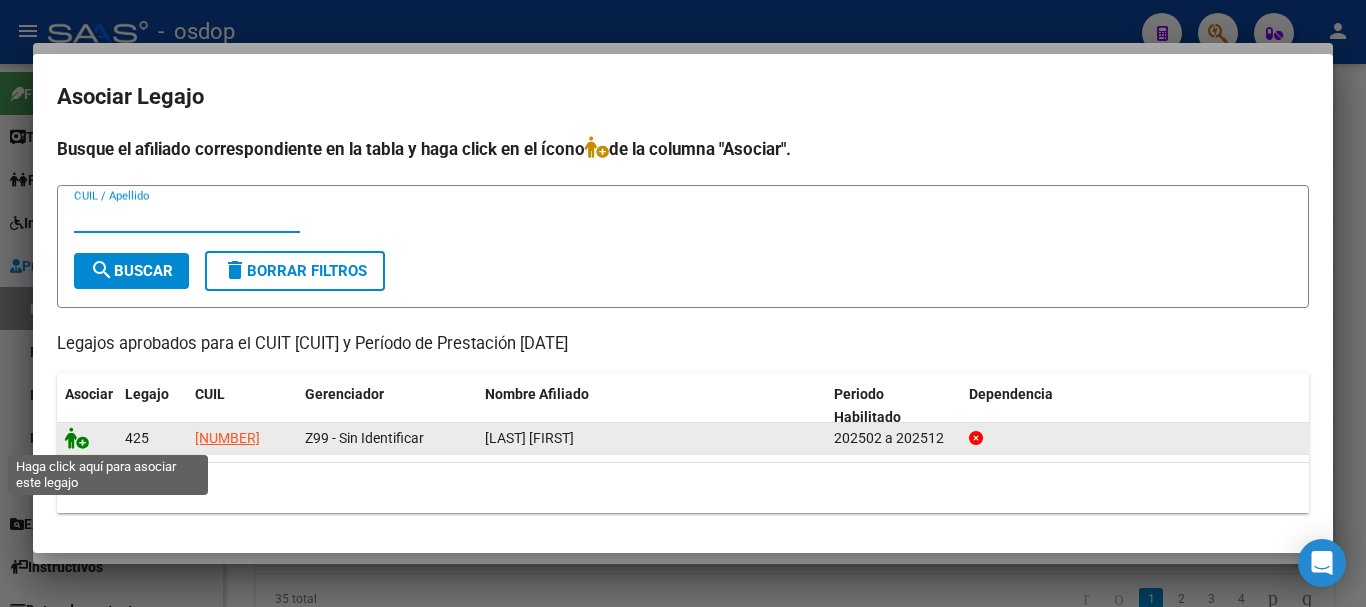 click 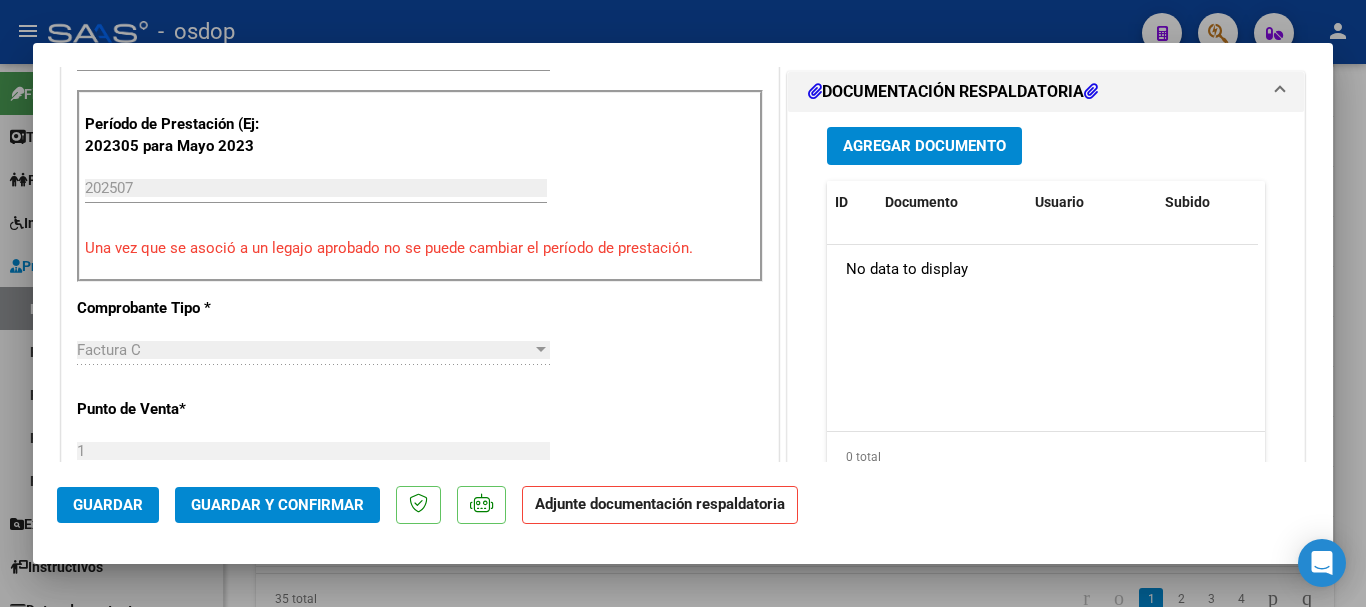 scroll, scrollTop: 1000, scrollLeft: 0, axis: vertical 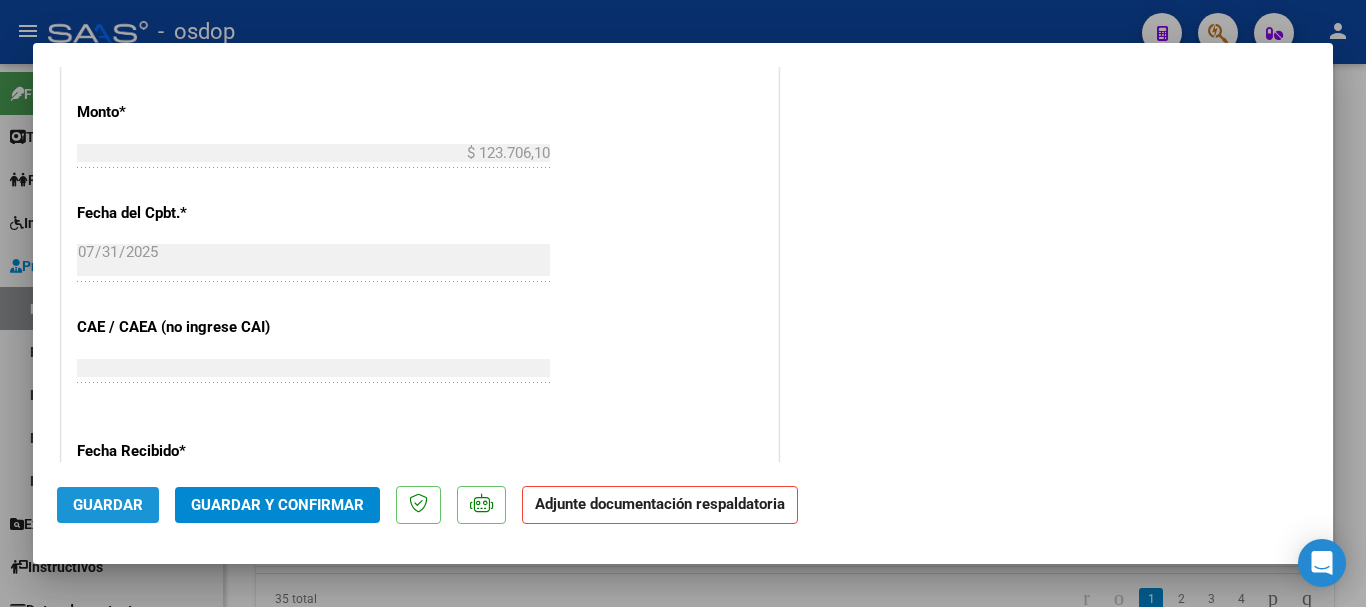 click on "Guardar" 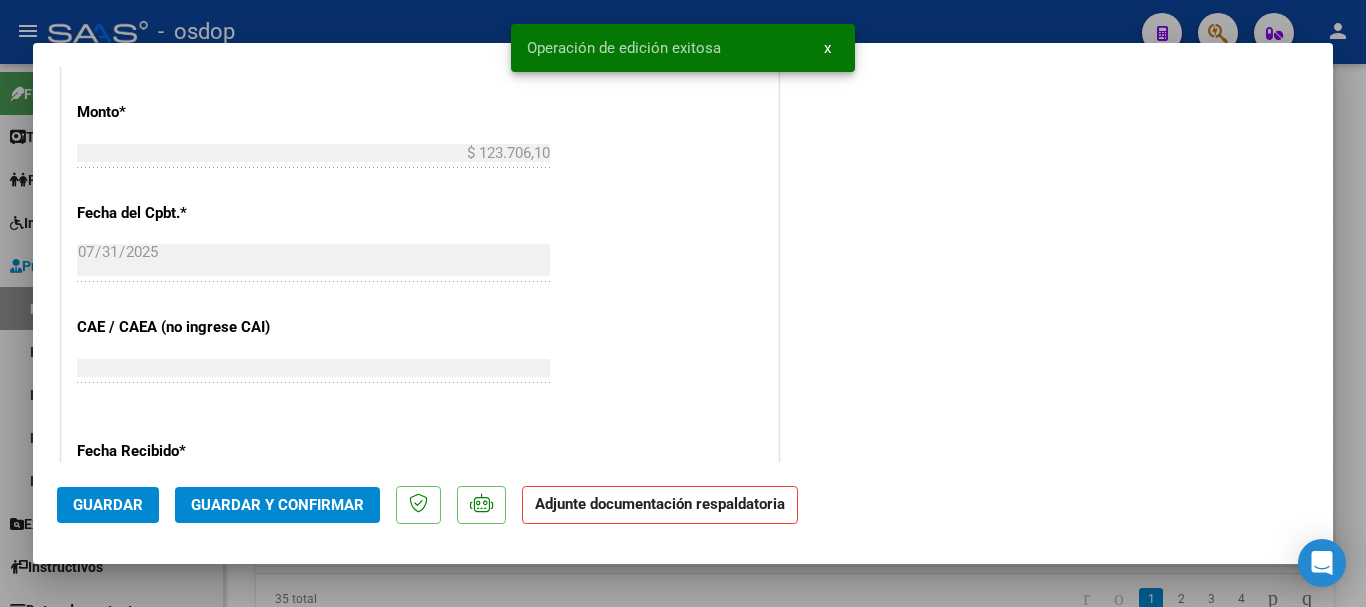 click at bounding box center (683, 303) 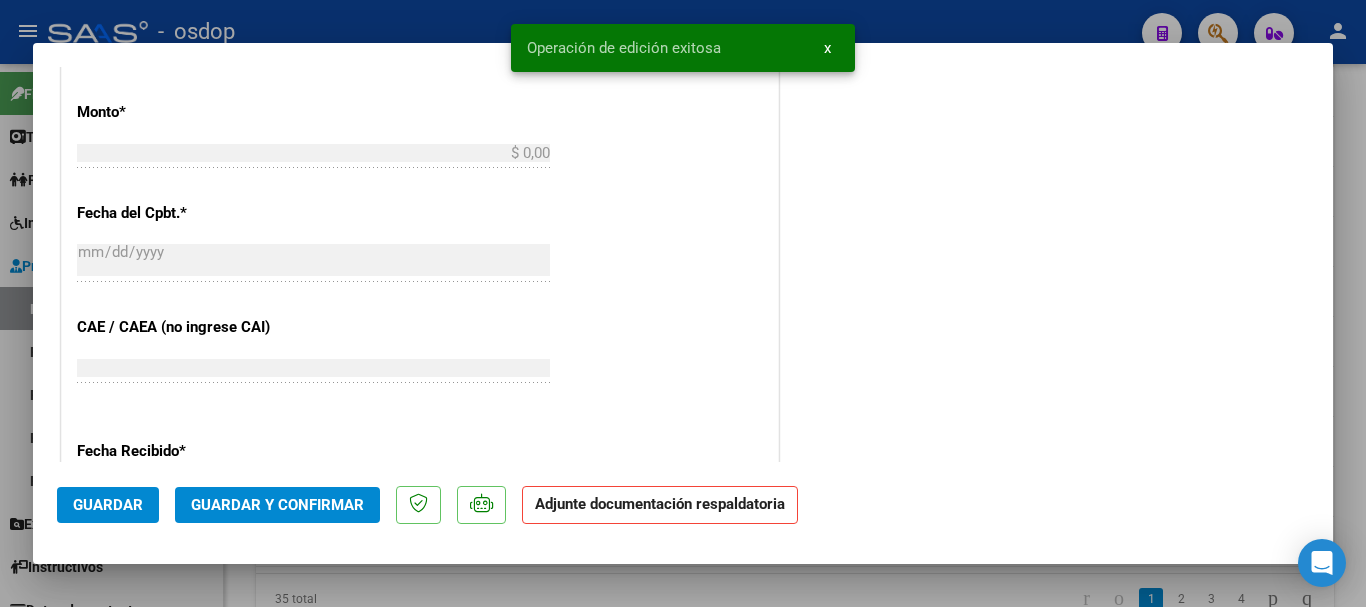 scroll, scrollTop: 785, scrollLeft: 0, axis: vertical 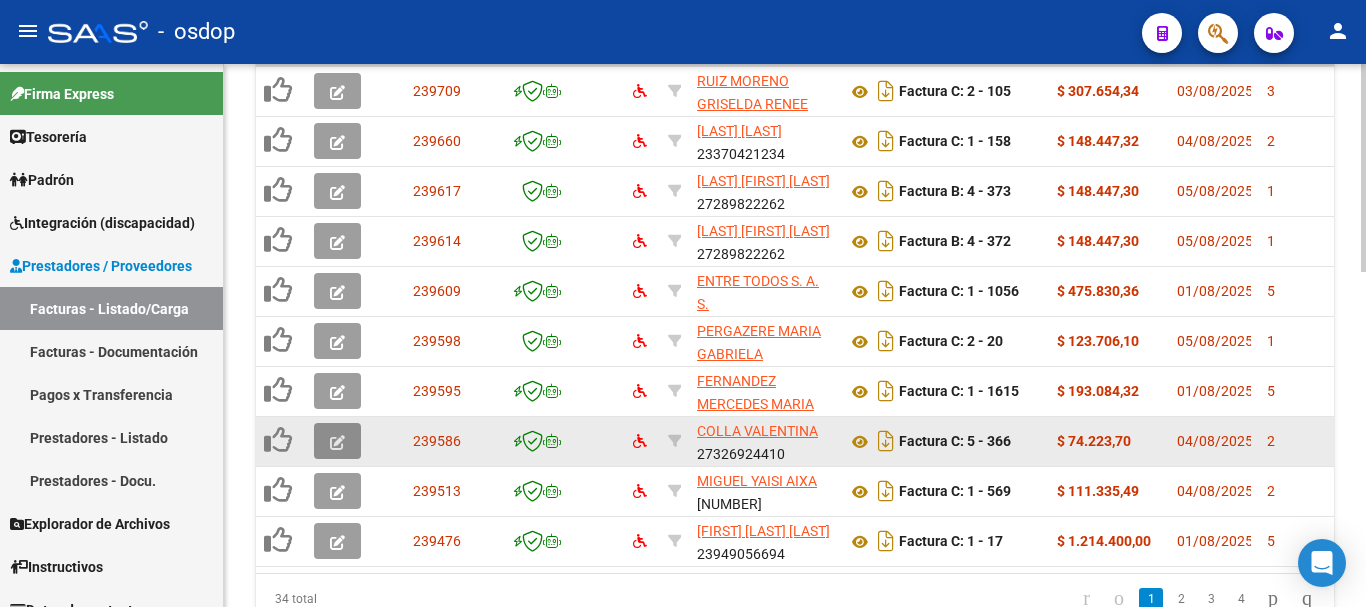 click 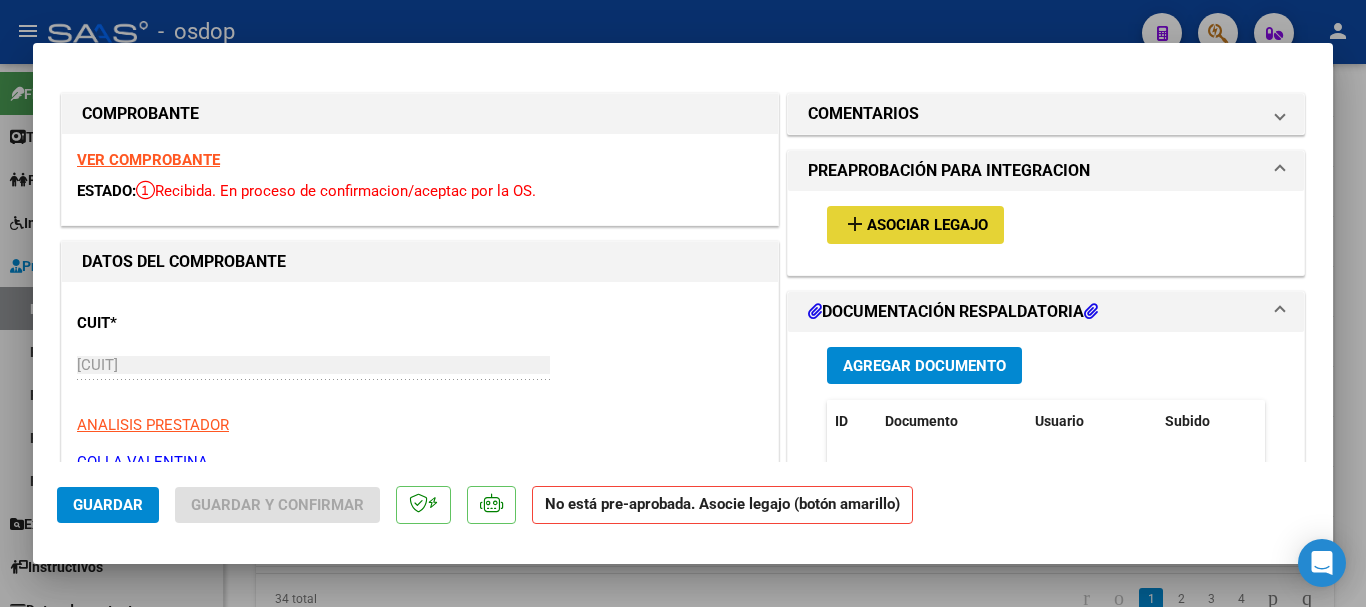 click on "Asociar Legajo" at bounding box center [927, 226] 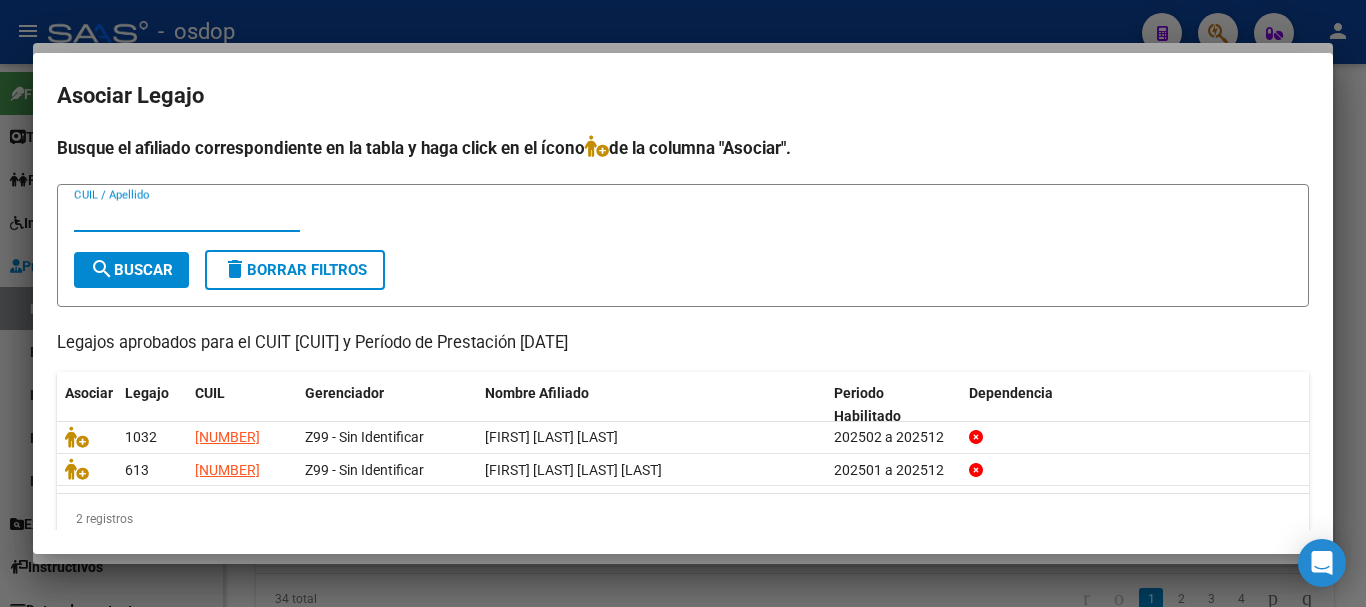 scroll, scrollTop: 32, scrollLeft: 0, axis: vertical 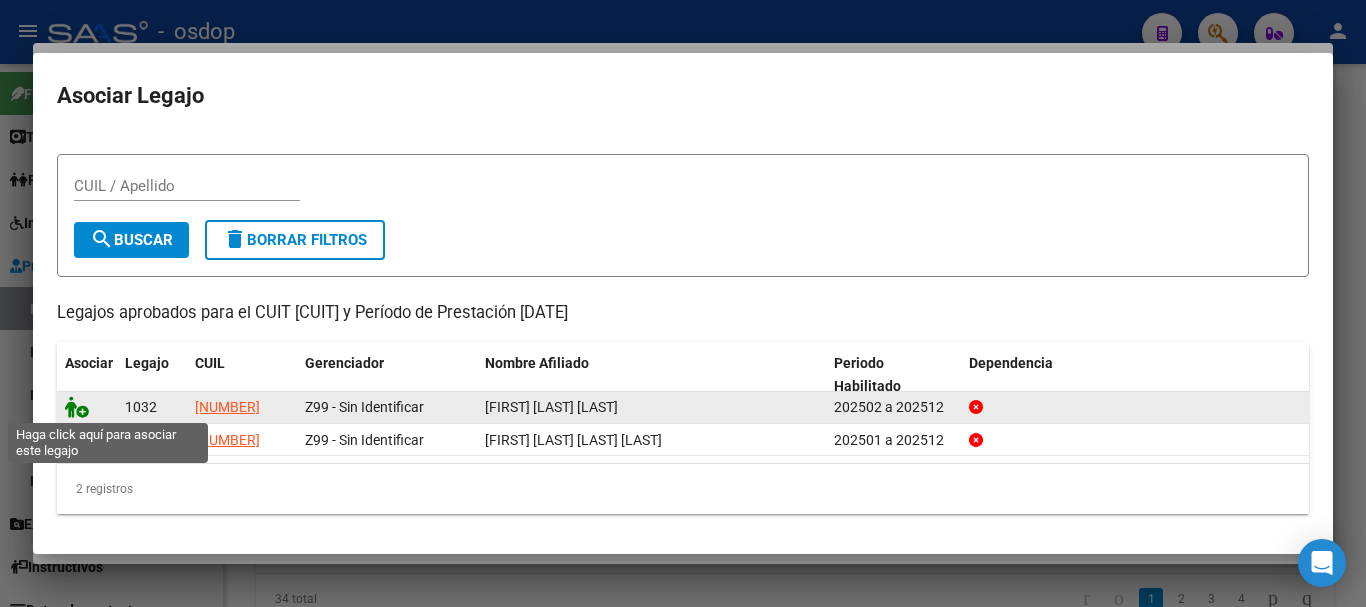 click 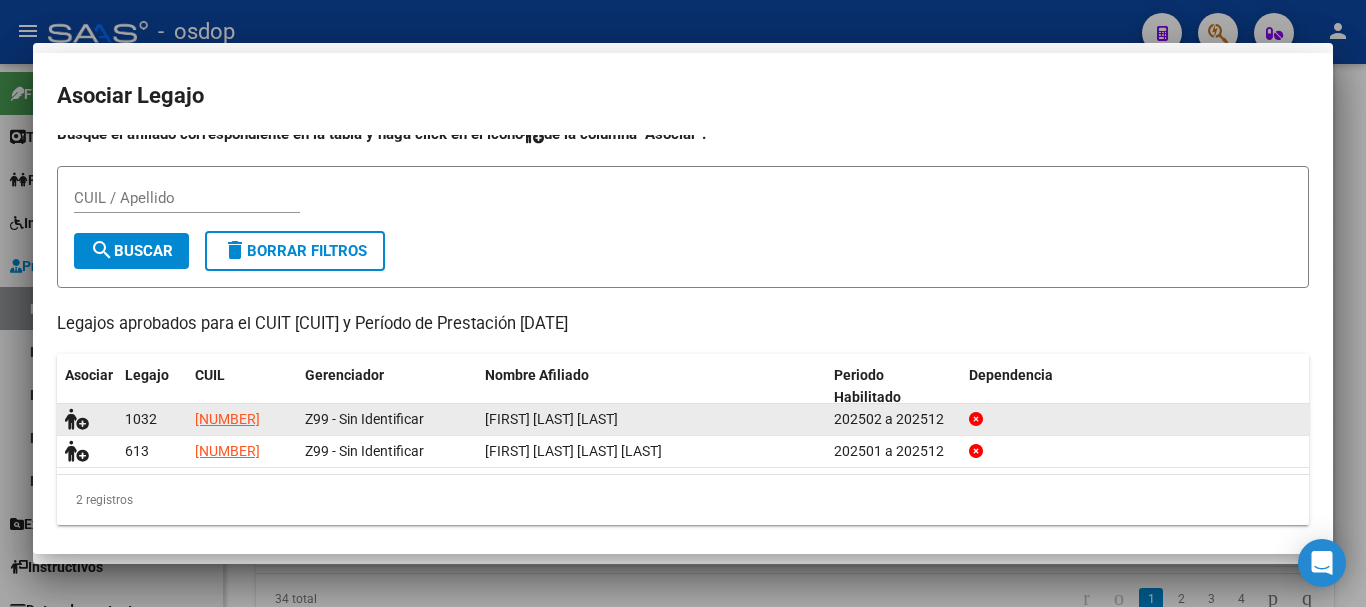scroll, scrollTop: 45, scrollLeft: 0, axis: vertical 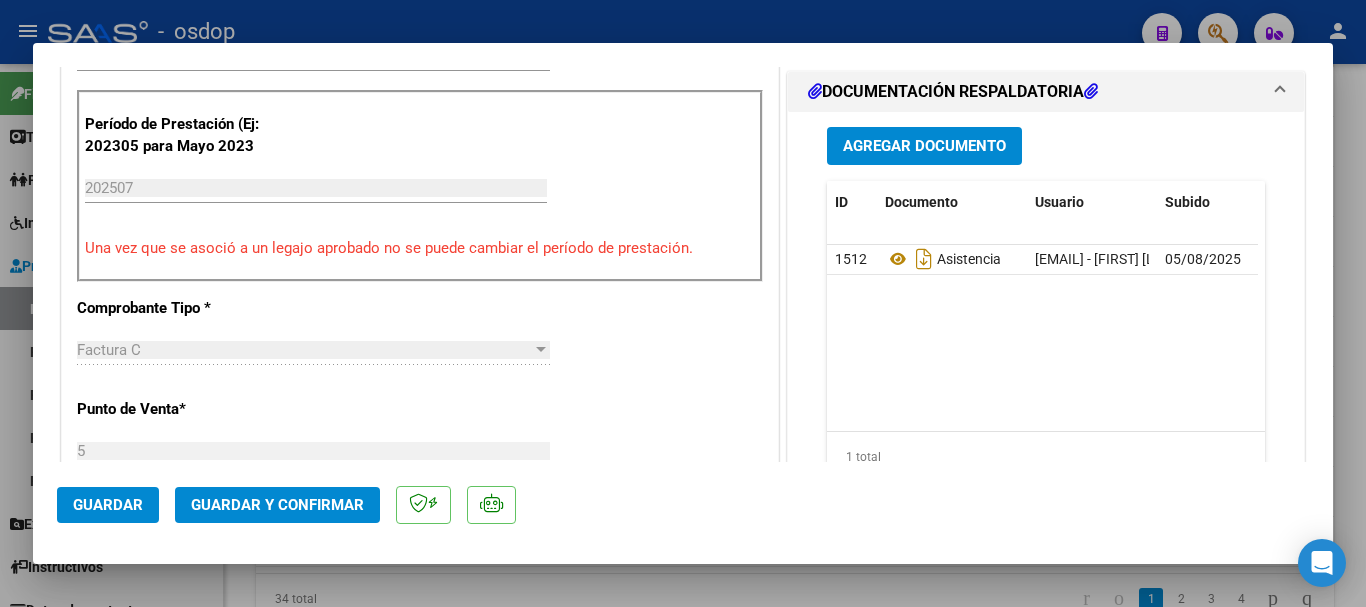 click on "Guardar" 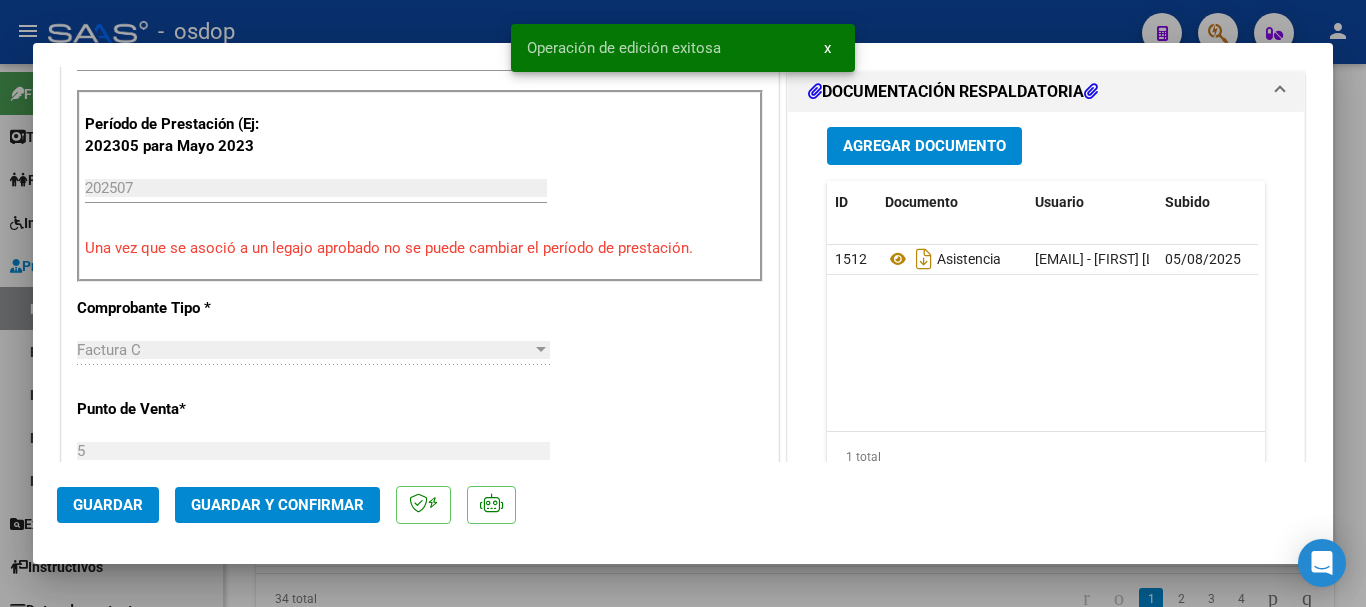 click at bounding box center [683, 303] 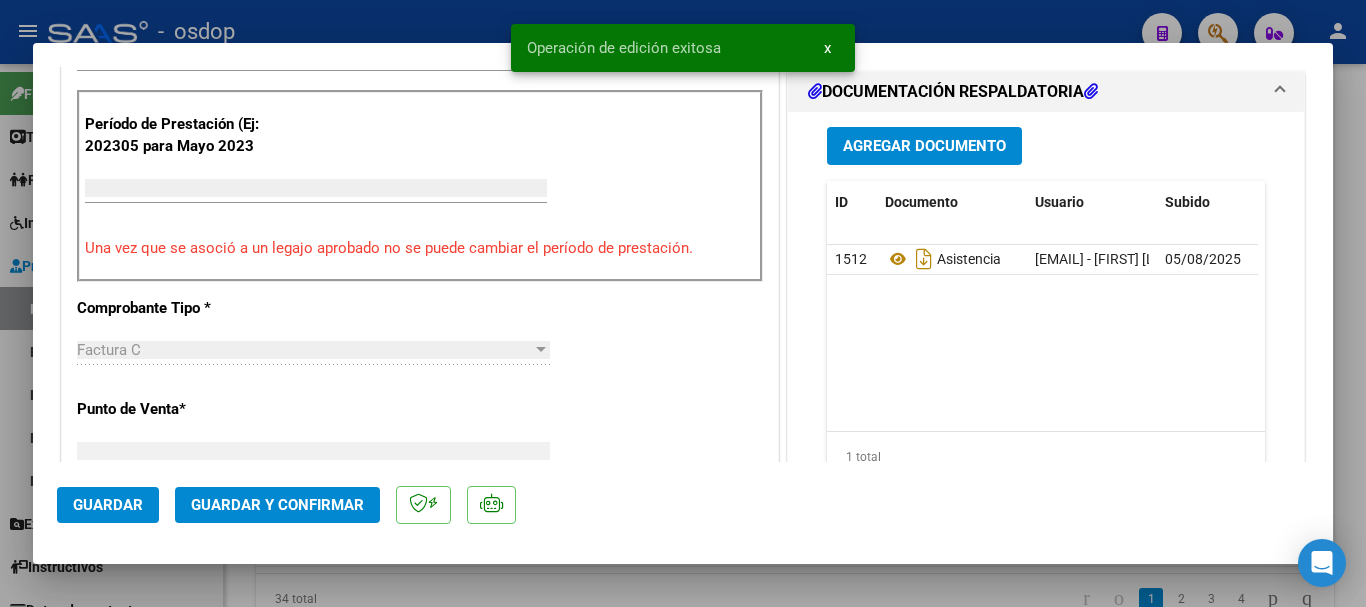 scroll, scrollTop: 785, scrollLeft: 0, axis: vertical 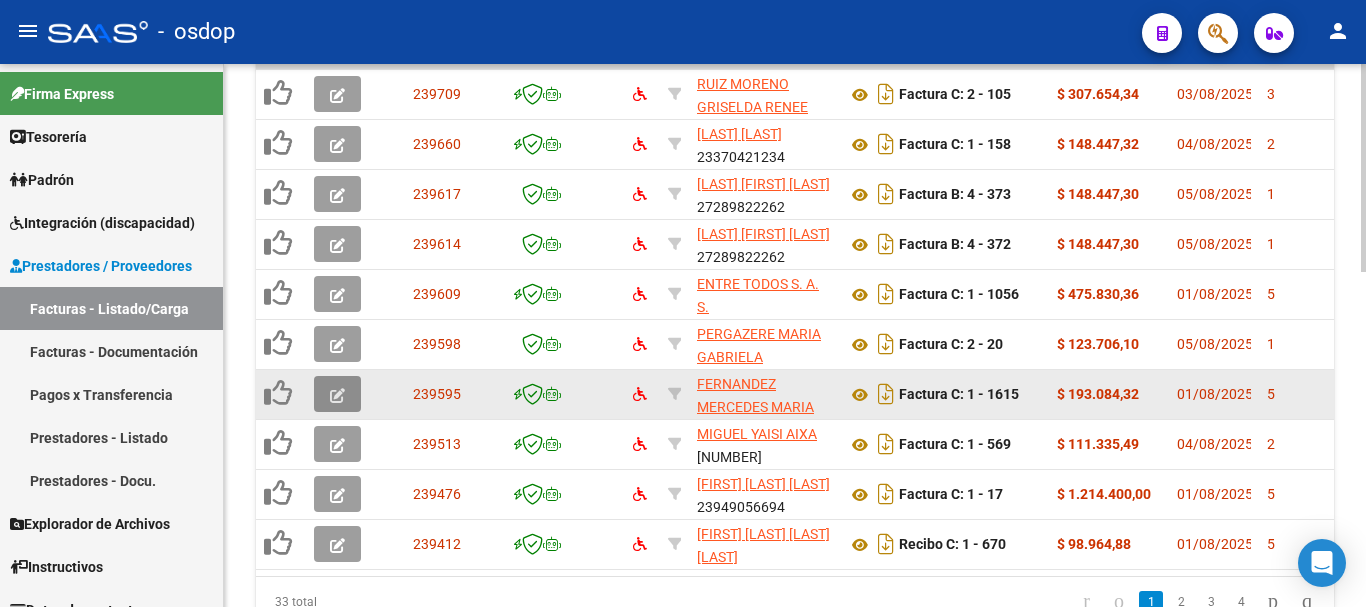 click 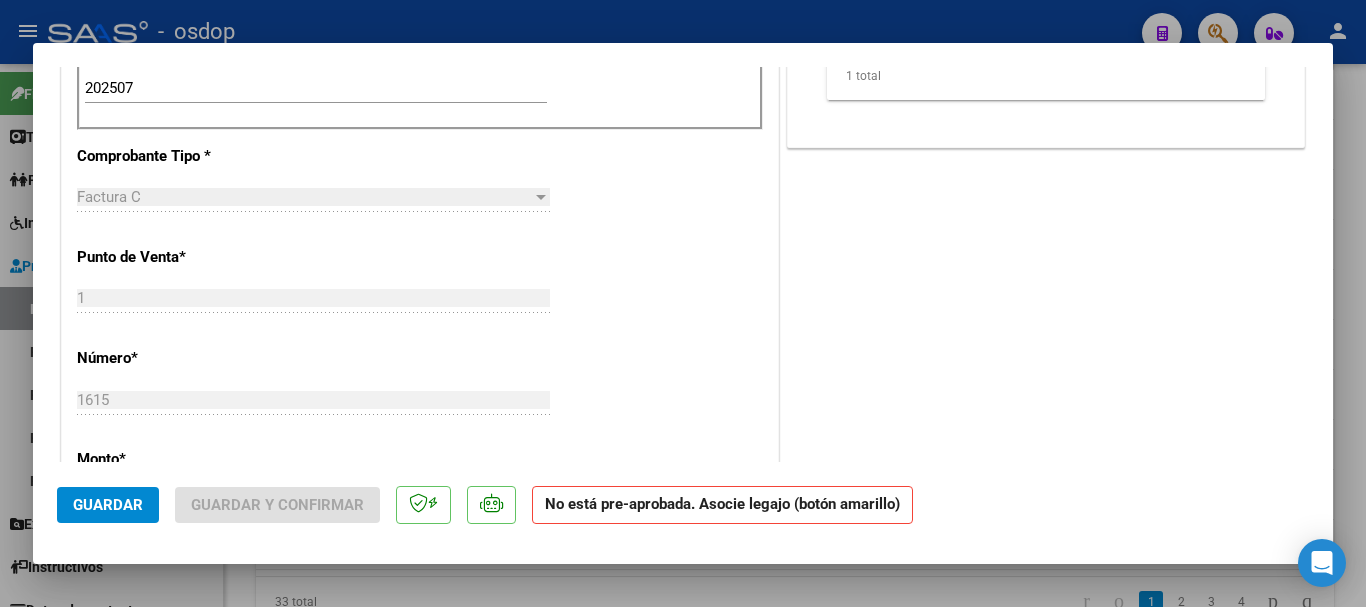 scroll, scrollTop: 500, scrollLeft: 0, axis: vertical 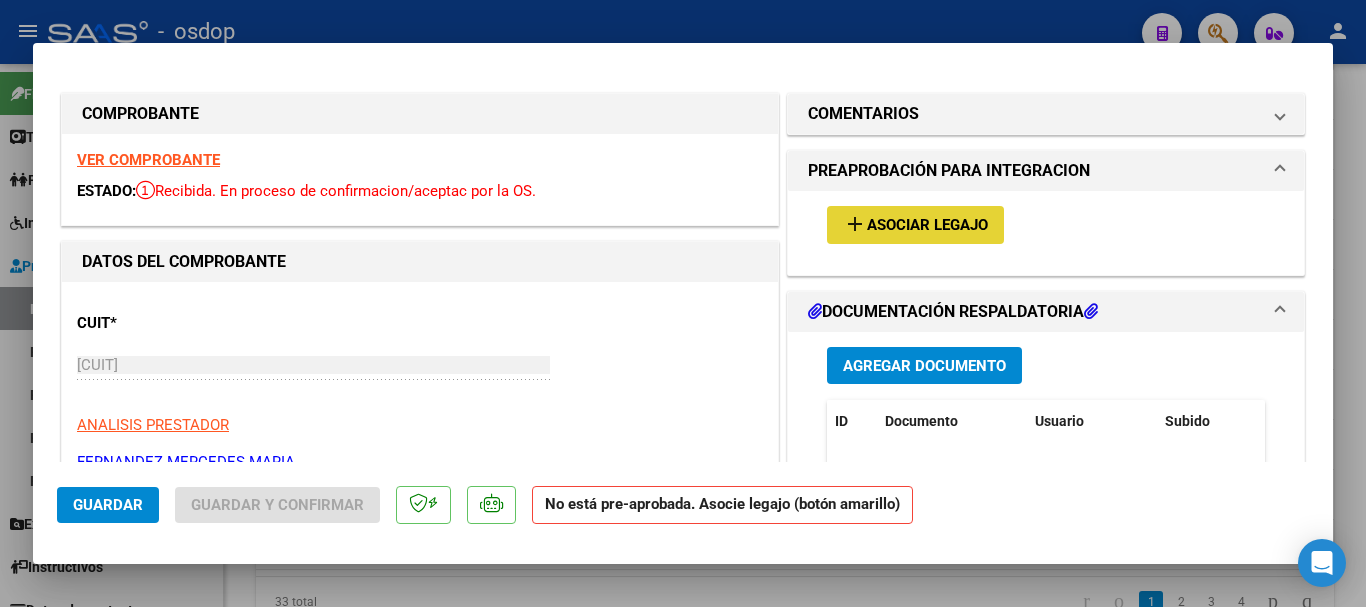 click on "add Asociar Legajo" at bounding box center (915, 224) 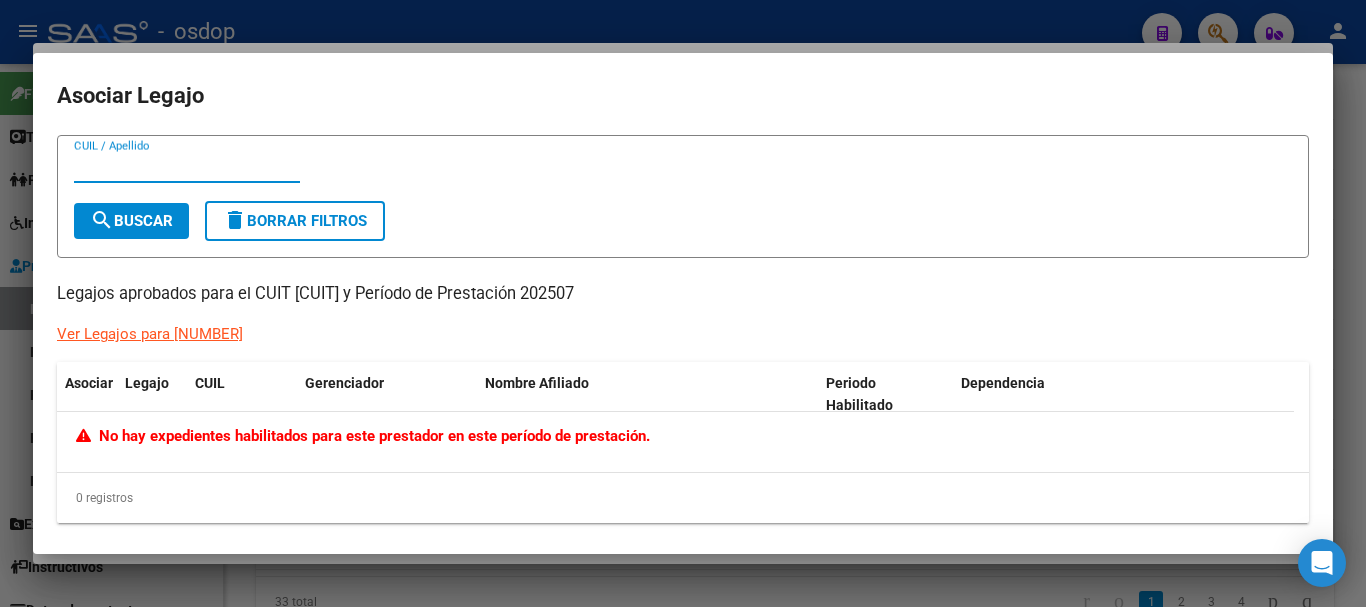 click at bounding box center (683, 303) 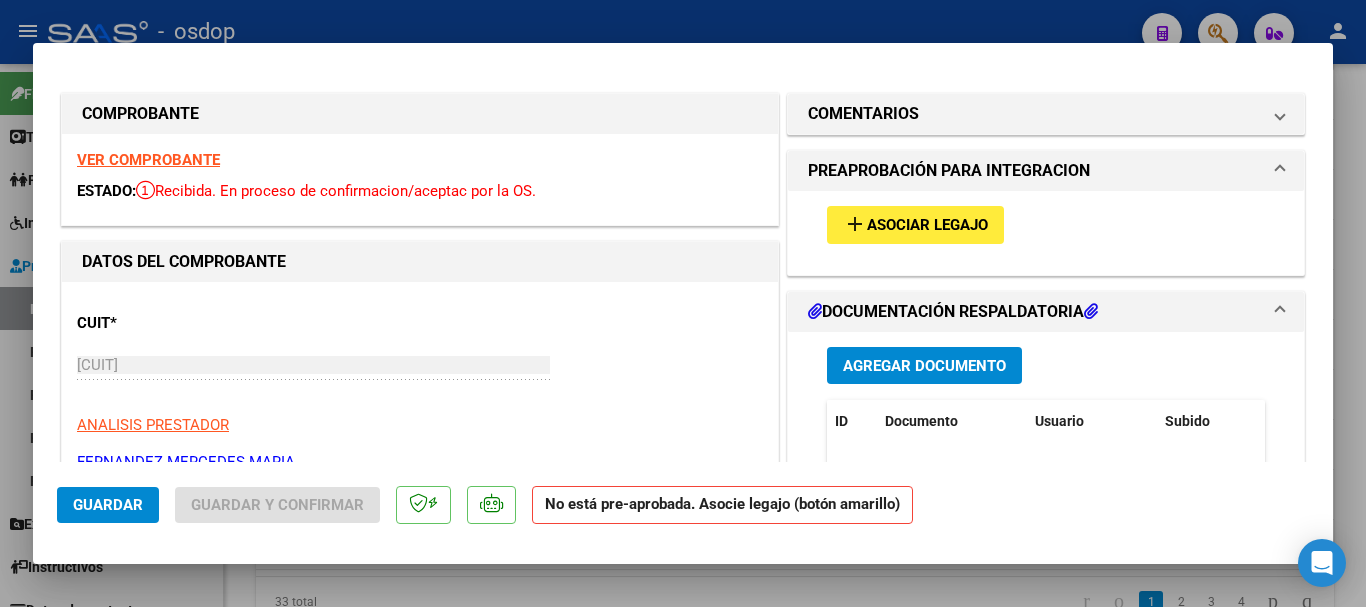 click at bounding box center (683, 303) 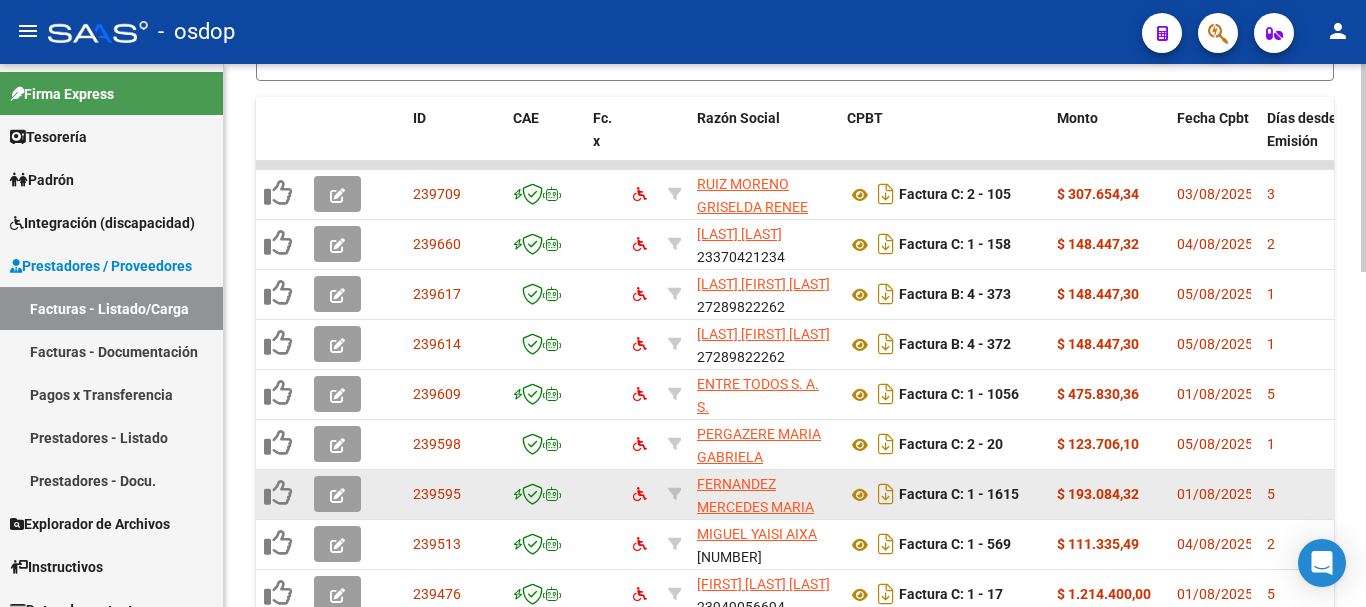 scroll, scrollTop: 777, scrollLeft: 0, axis: vertical 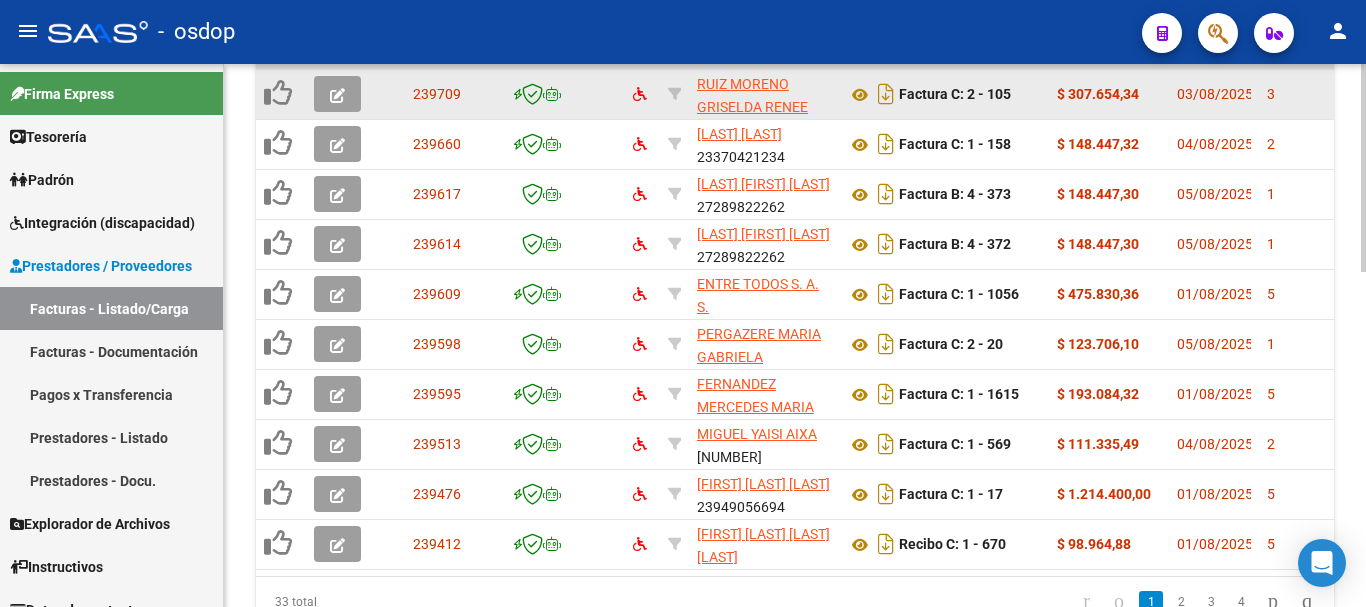 click 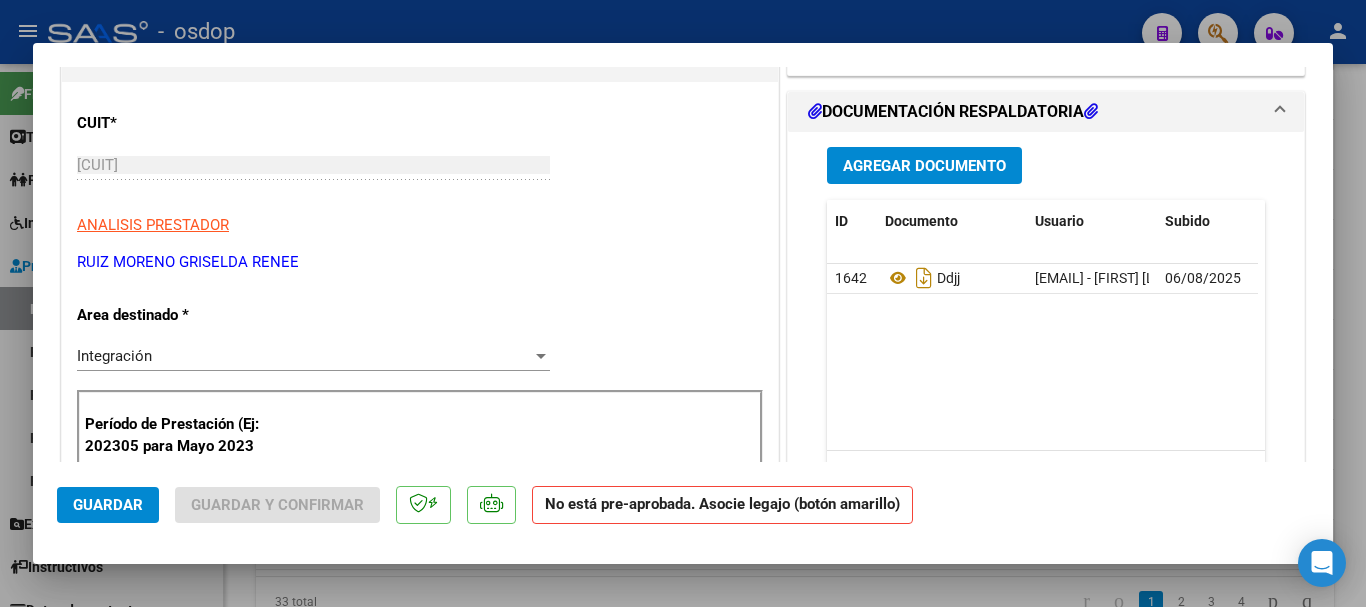 scroll, scrollTop: 300, scrollLeft: 0, axis: vertical 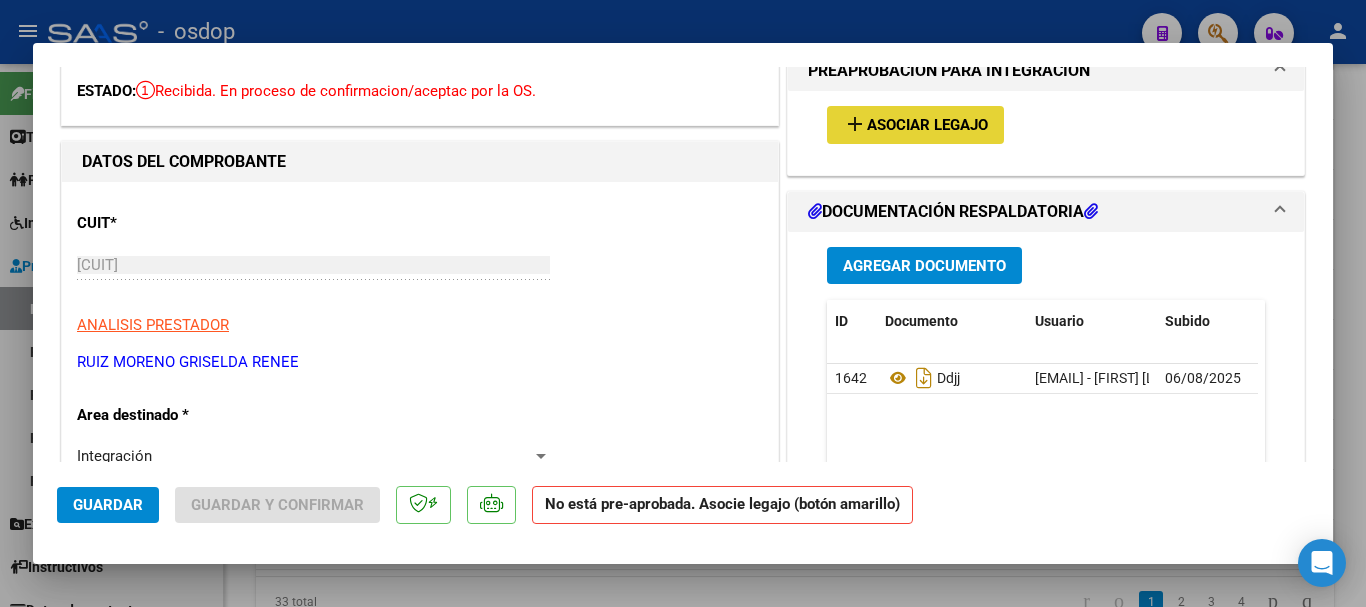 click on "Asociar Legajo" at bounding box center [927, 126] 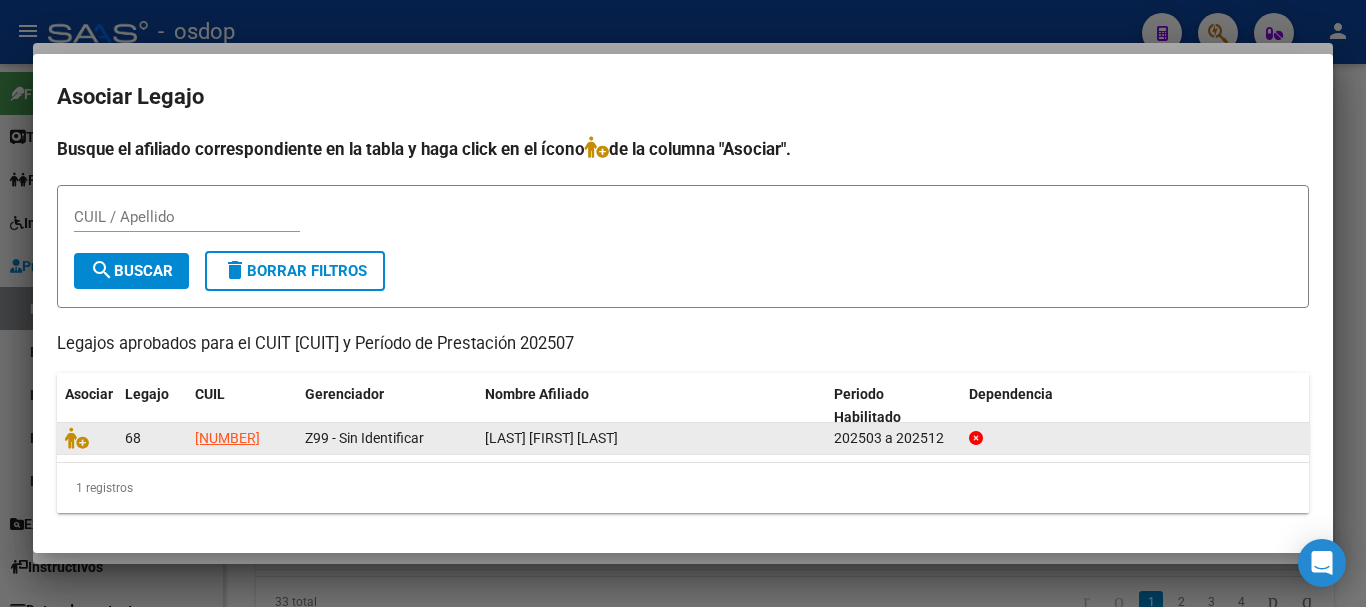 click 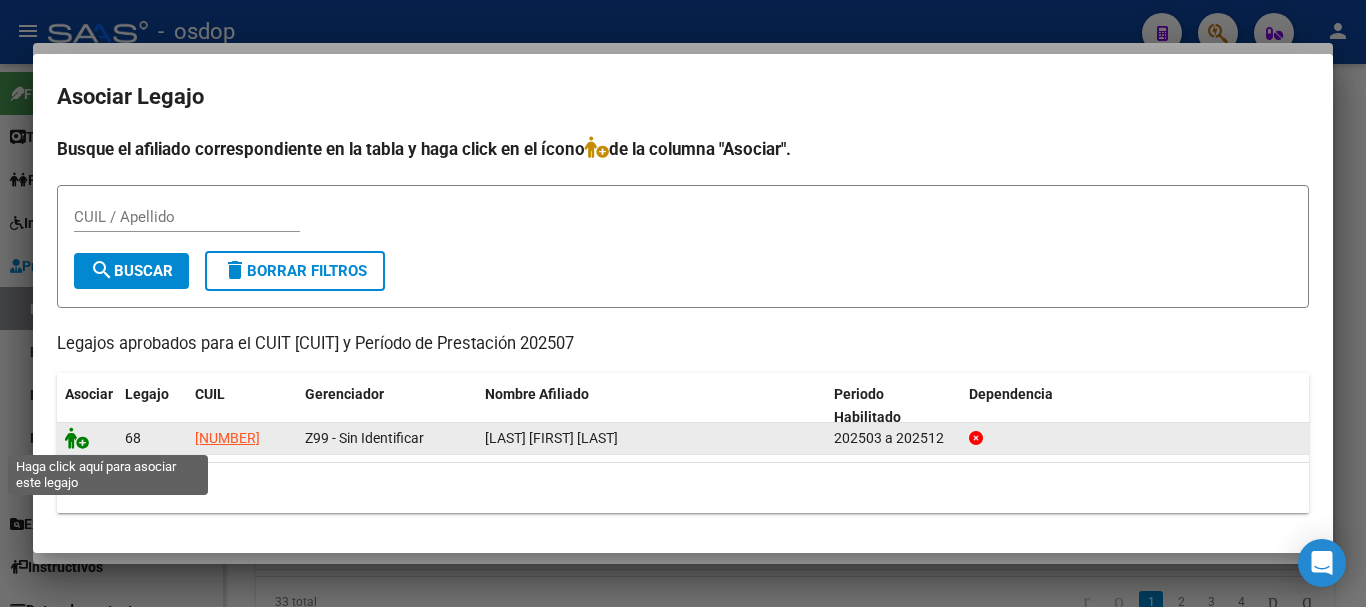 click 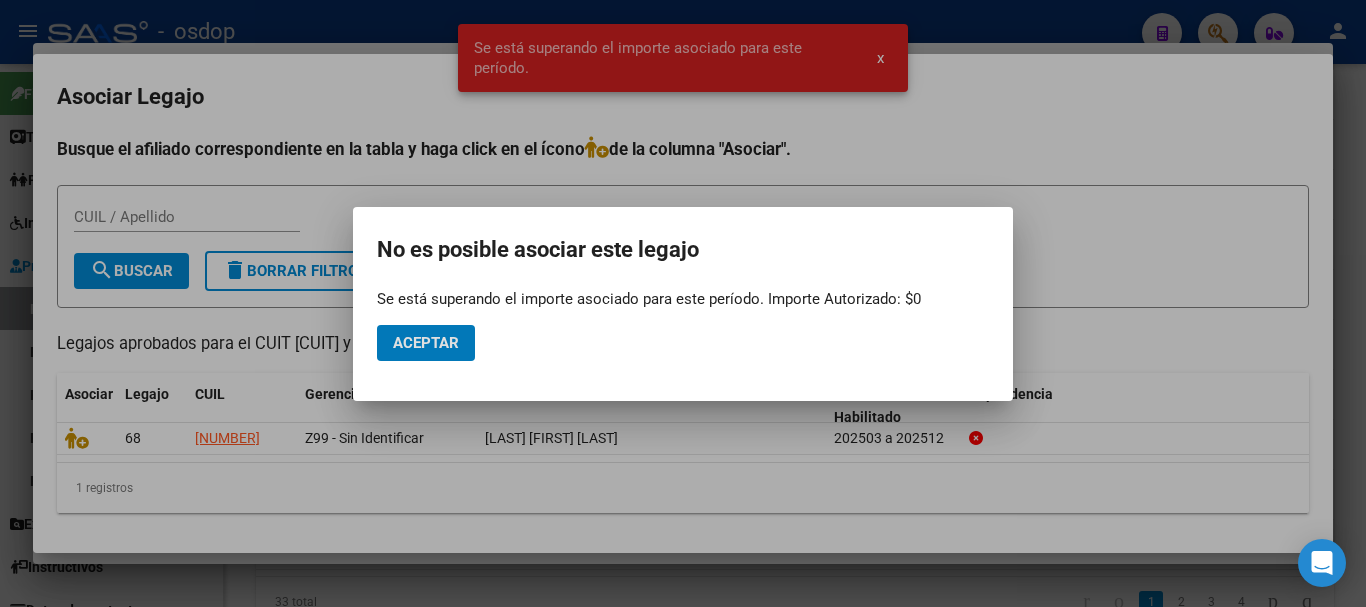 click on "Aceptar" 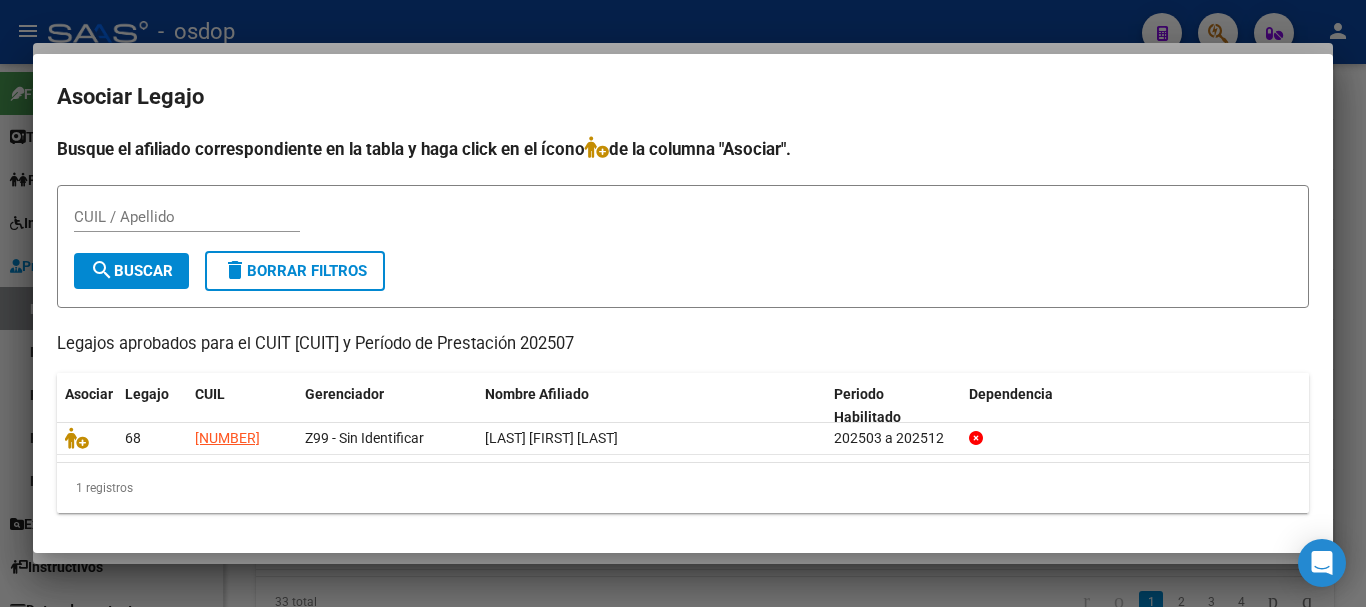 click at bounding box center [683, 303] 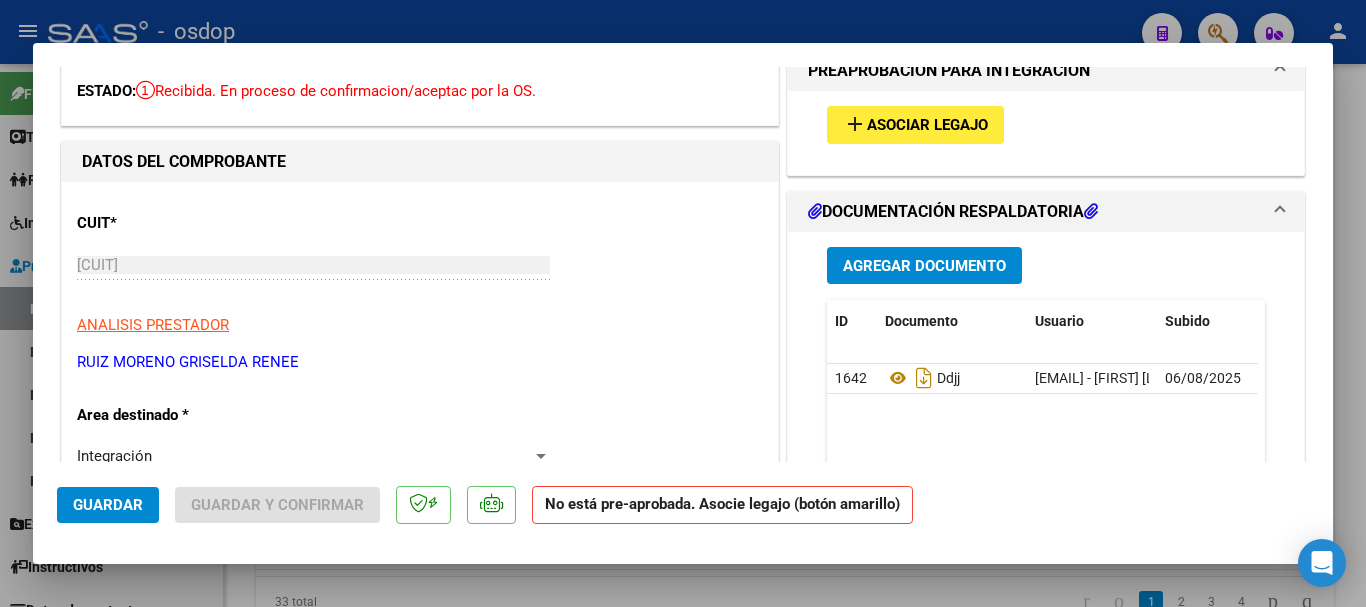 click at bounding box center (683, 303) 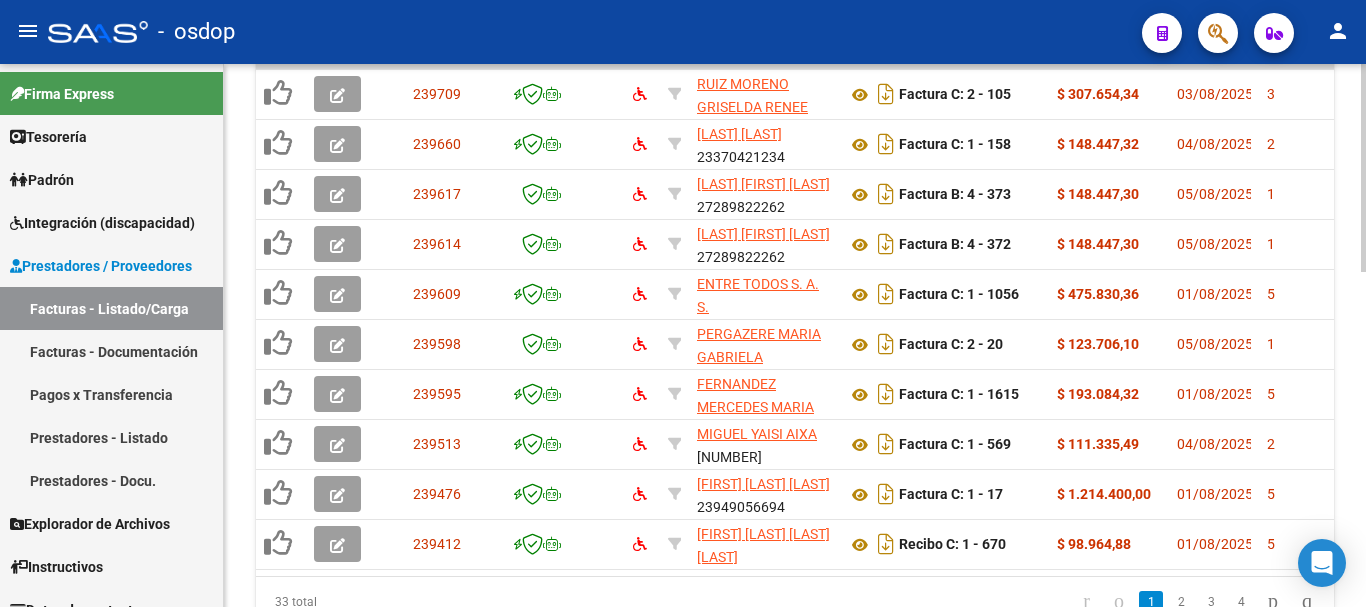 scroll, scrollTop: 877, scrollLeft: 0, axis: vertical 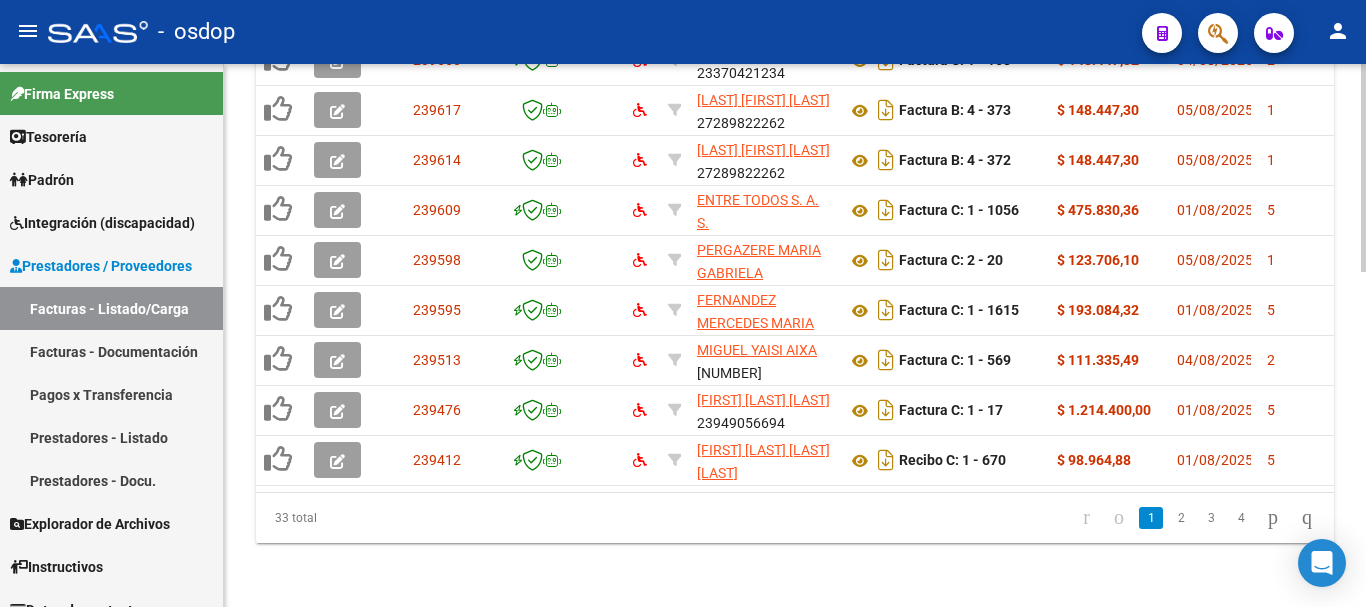 click on "1" 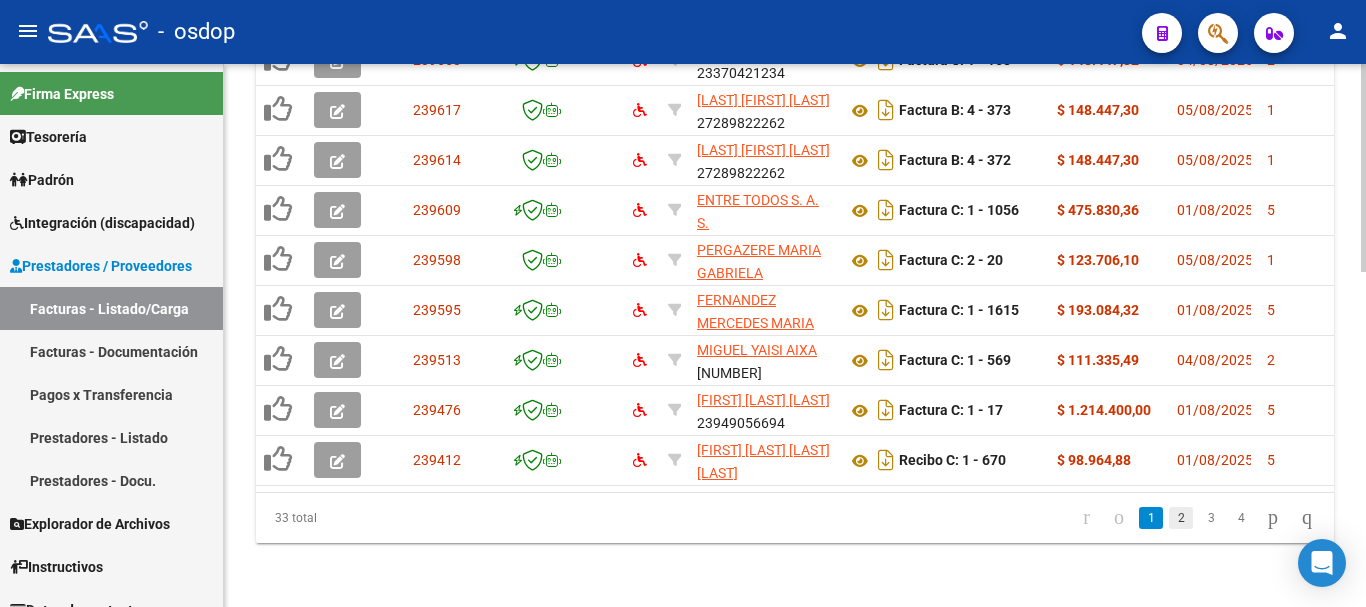 click on "2" 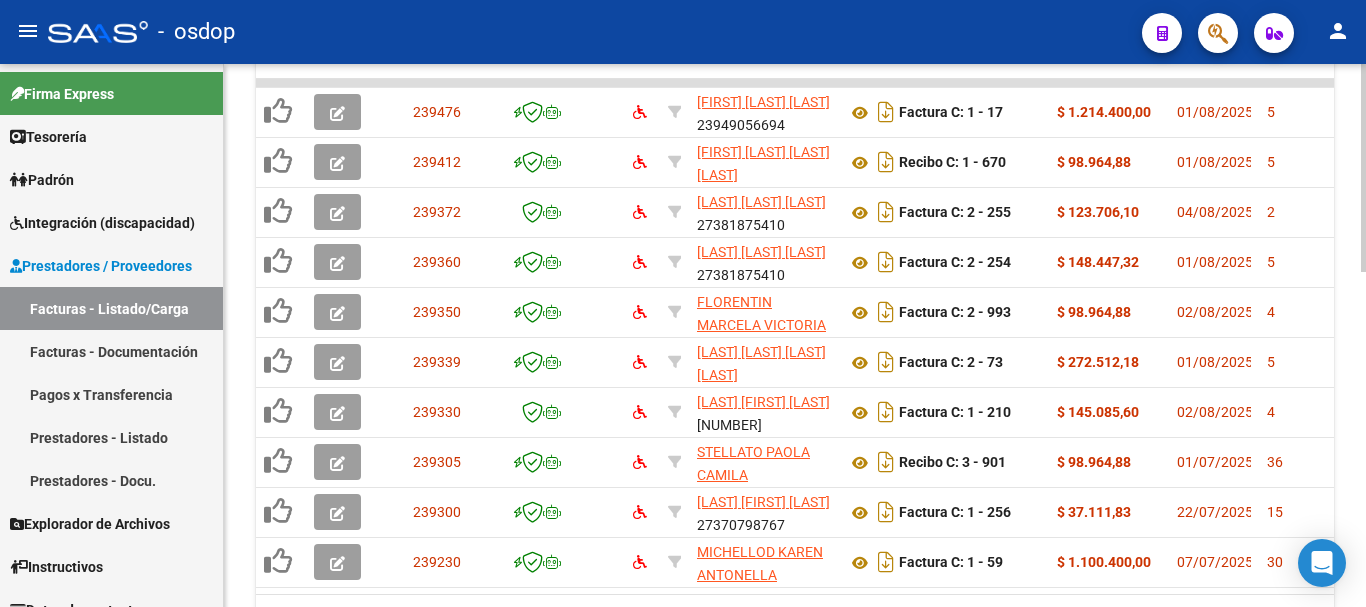 scroll, scrollTop: 762, scrollLeft: 0, axis: vertical 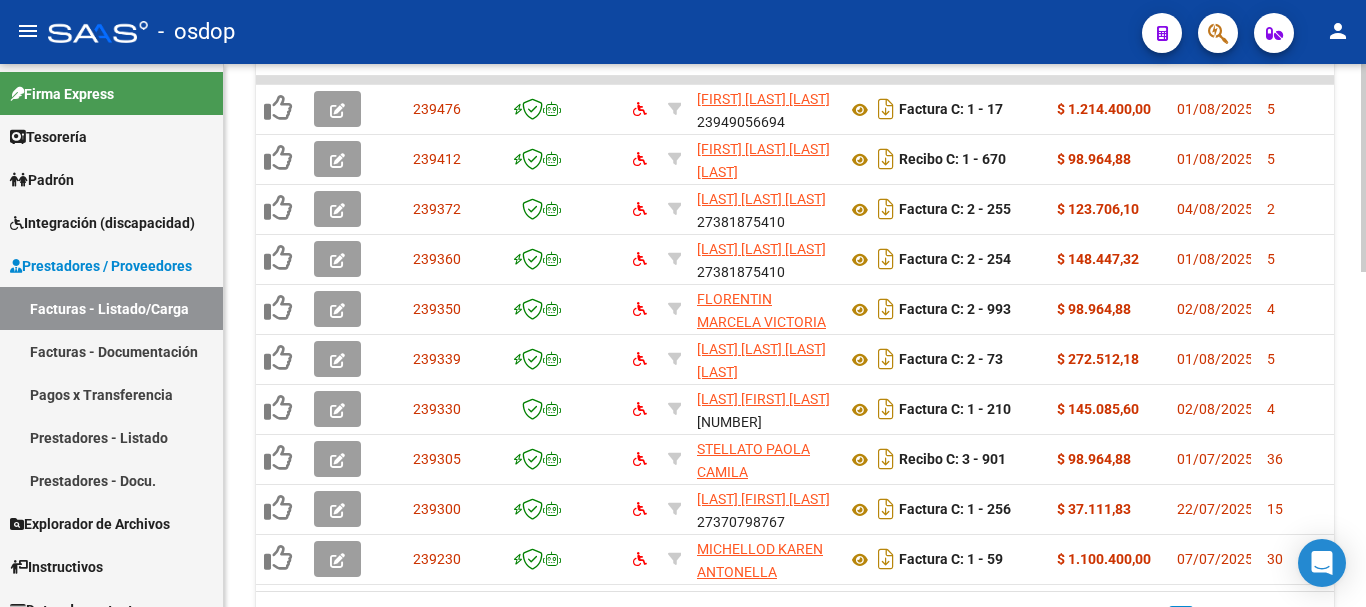 click 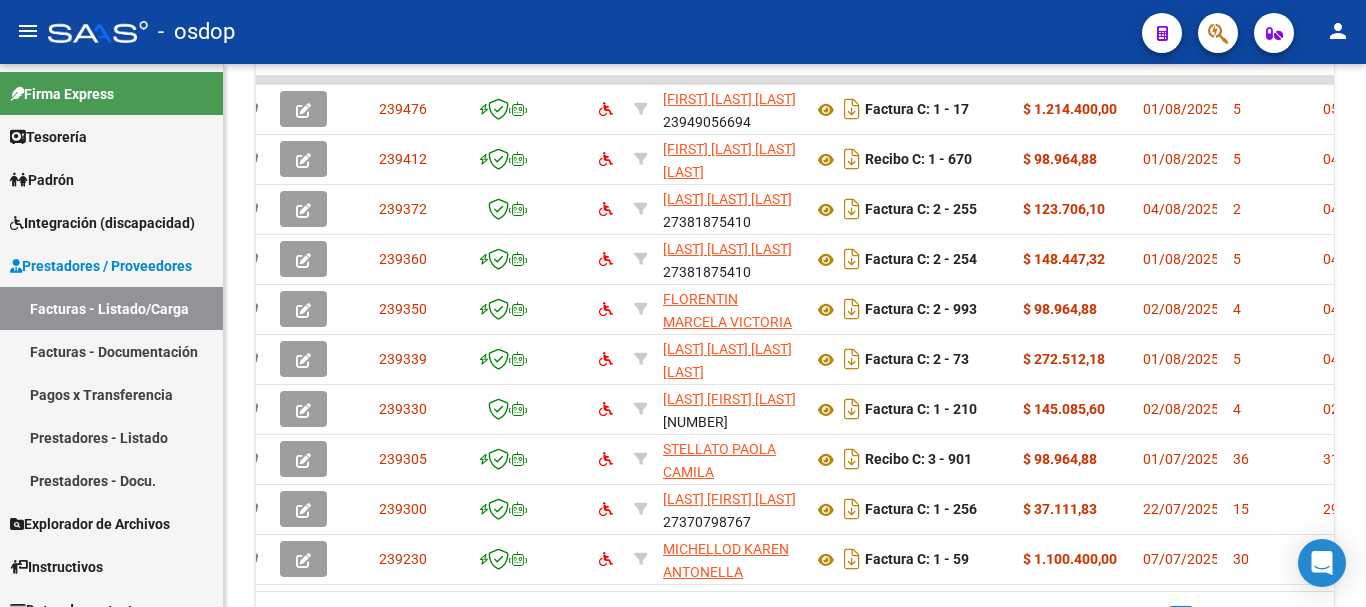 scroll, scrollTop: 0, scrollLeft: 0, axis: both 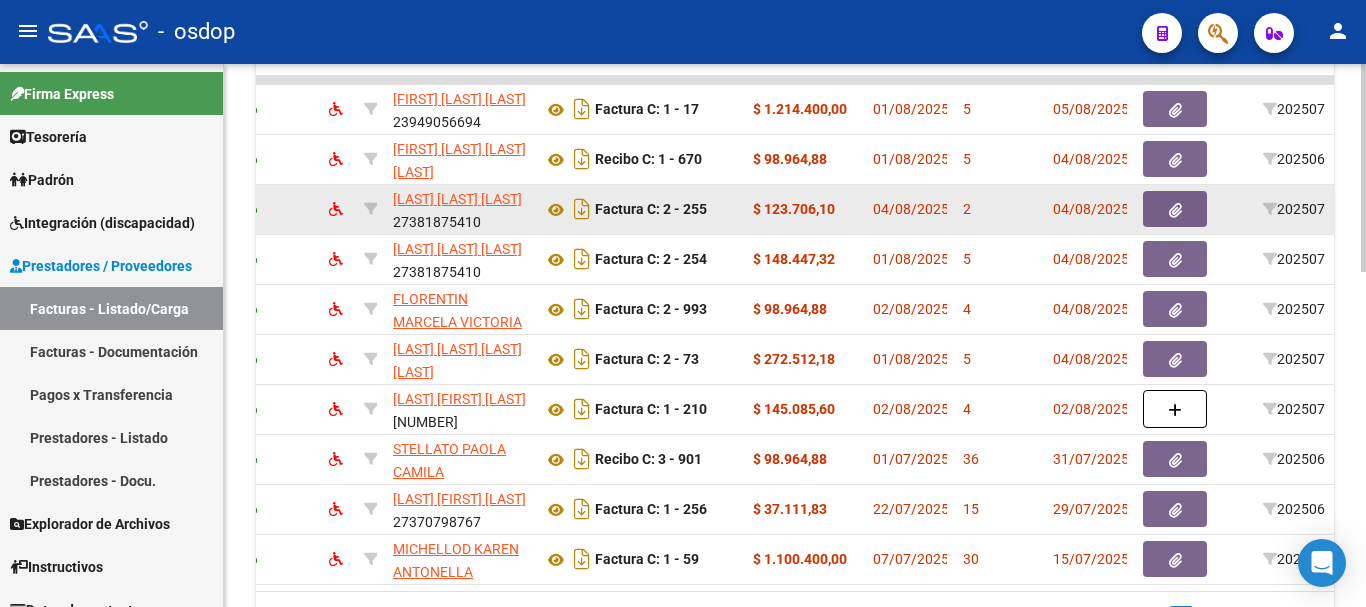 click 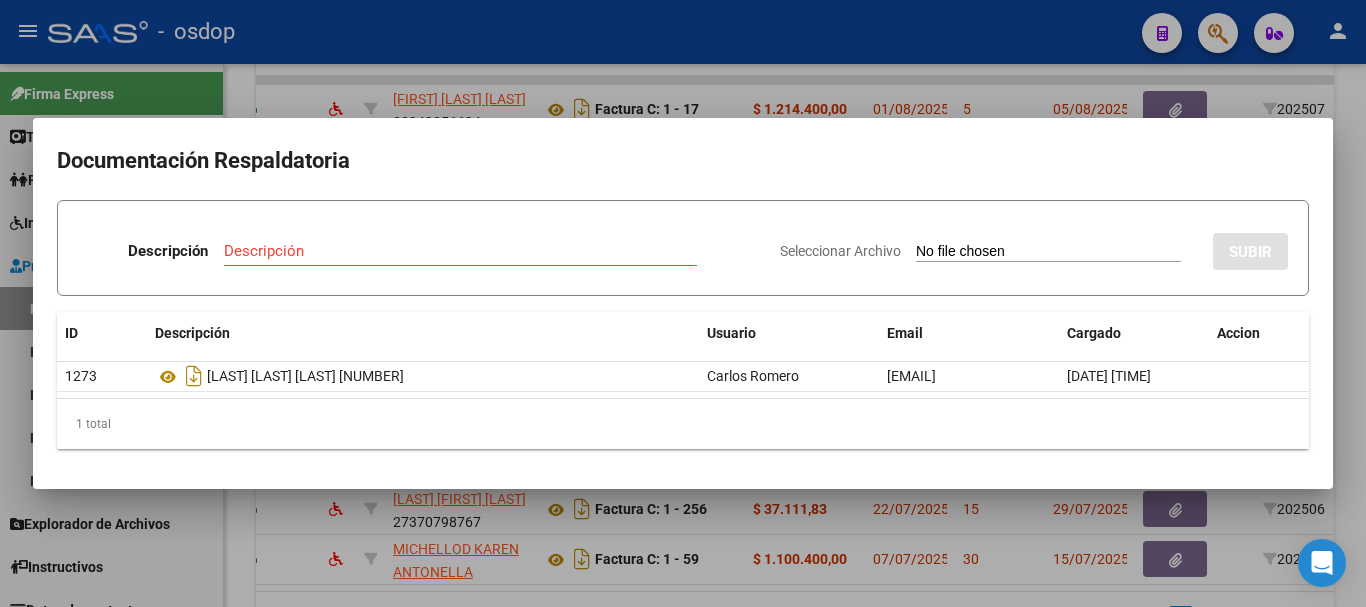 click at bounding box center (683, 303) 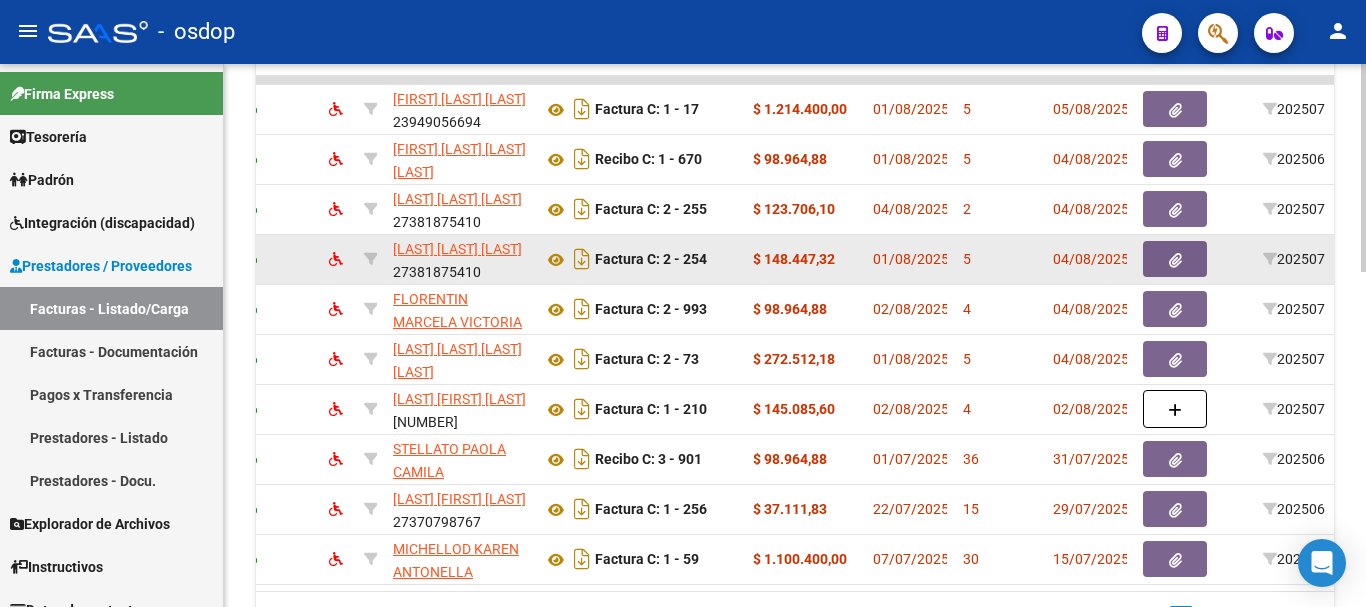 click 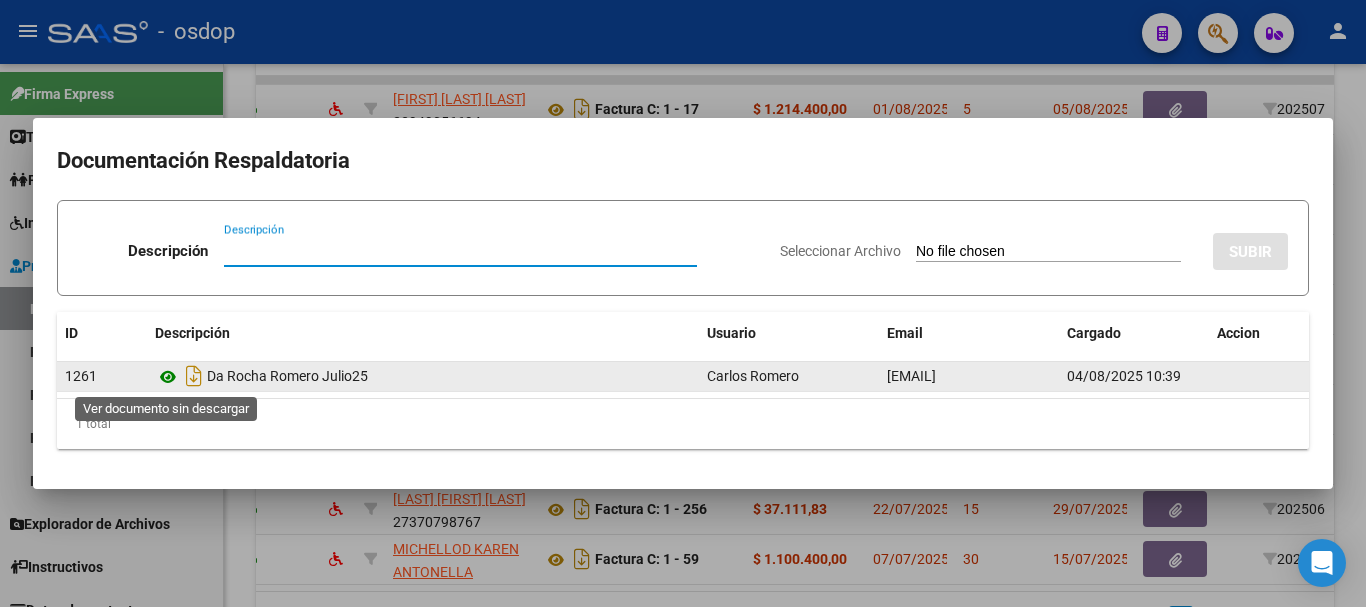click 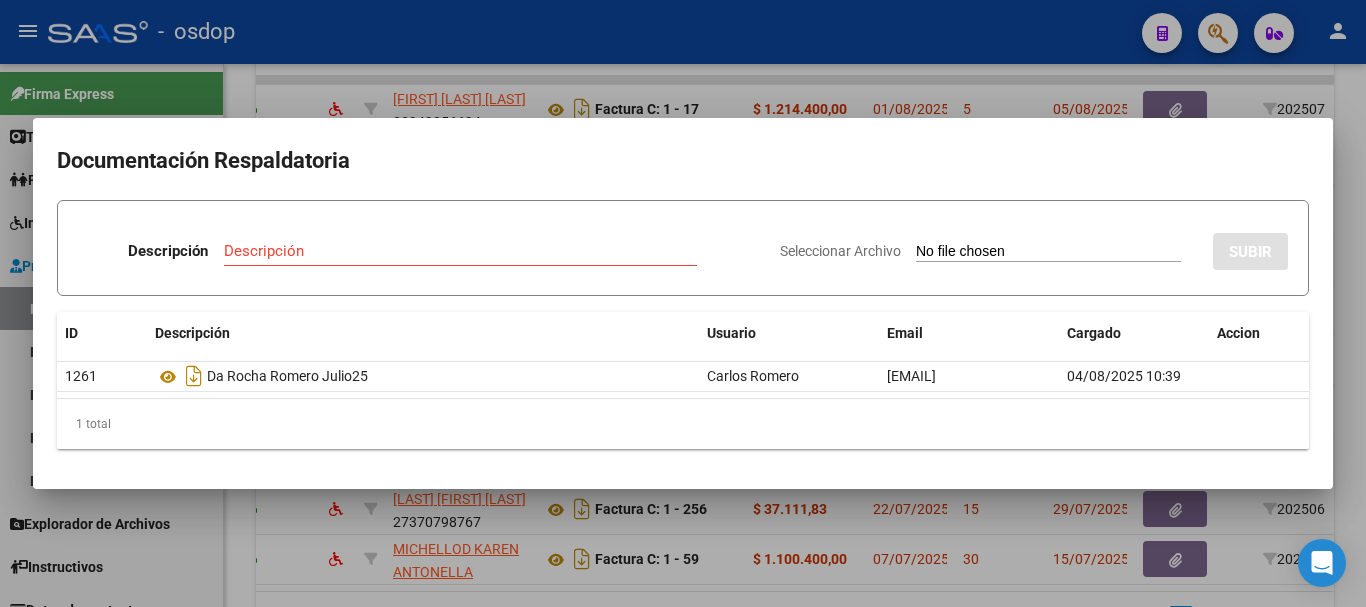 click at bounding box center [683, 303] 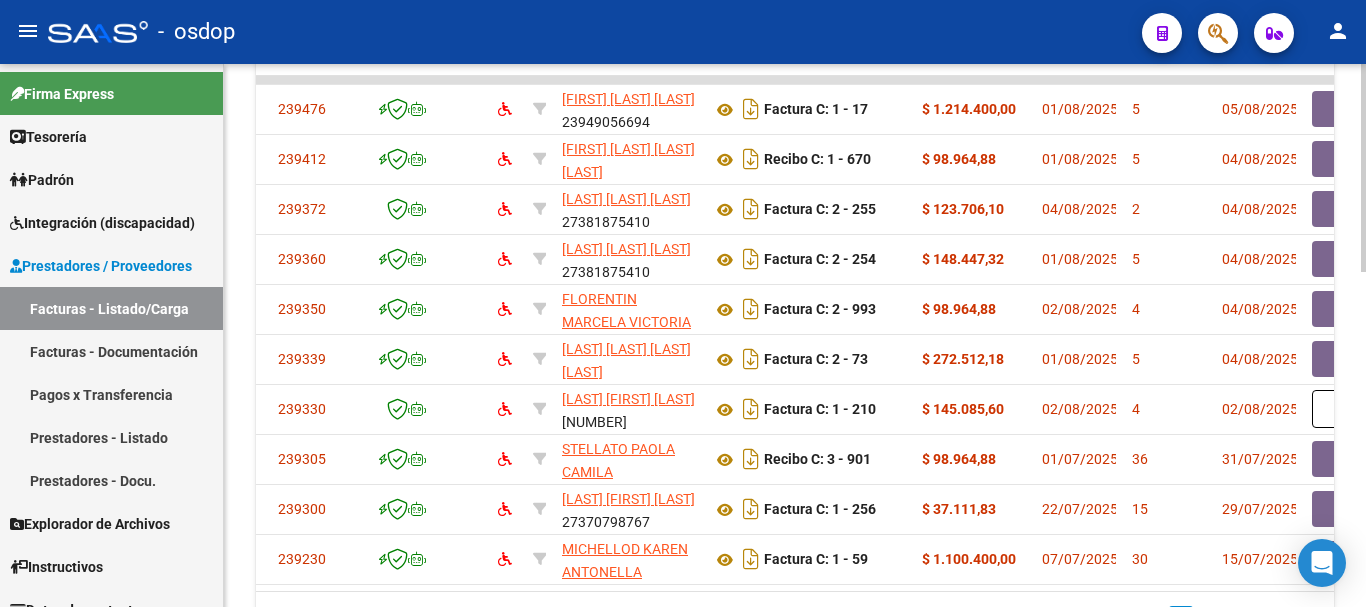 scroll, scrollTop: 0, scrollLeft: 0, axis: both 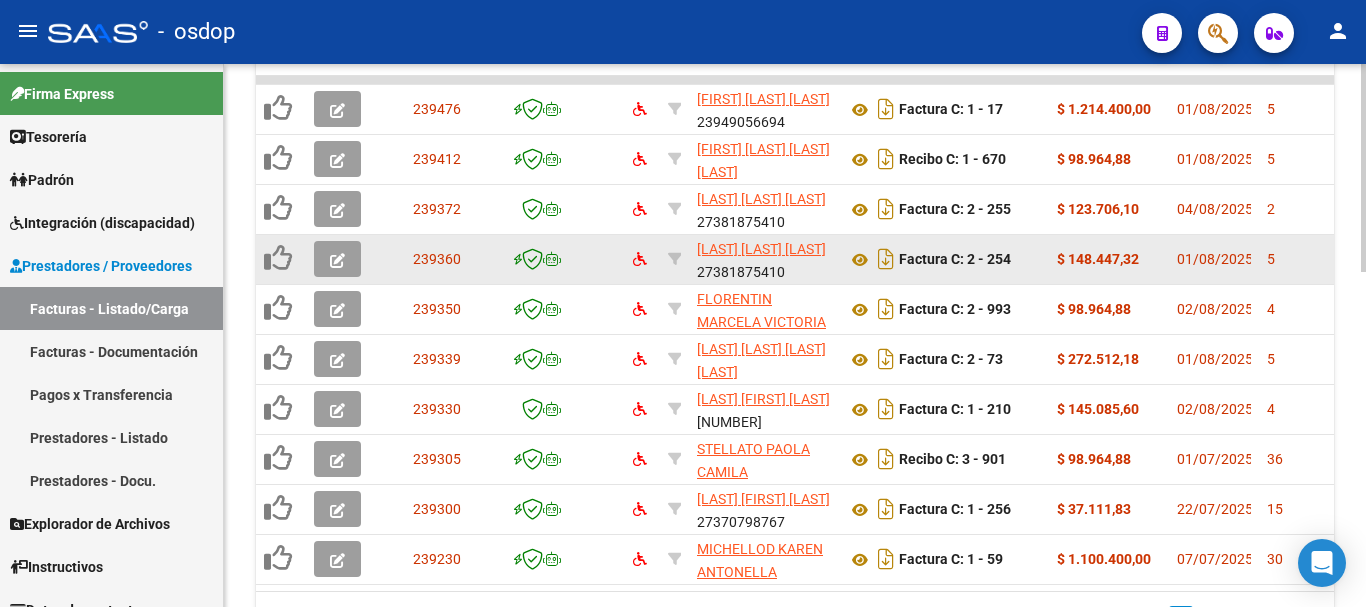 click 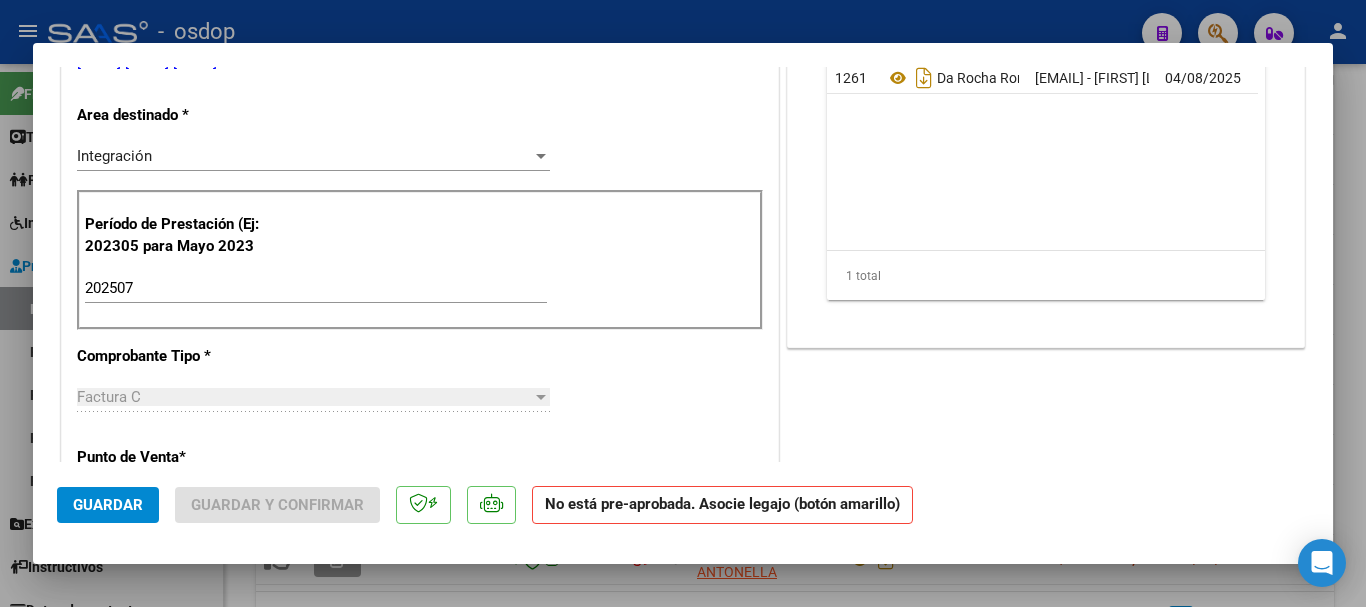 scroll, scrollTop: 0, scrollLeft: 0, axis: both 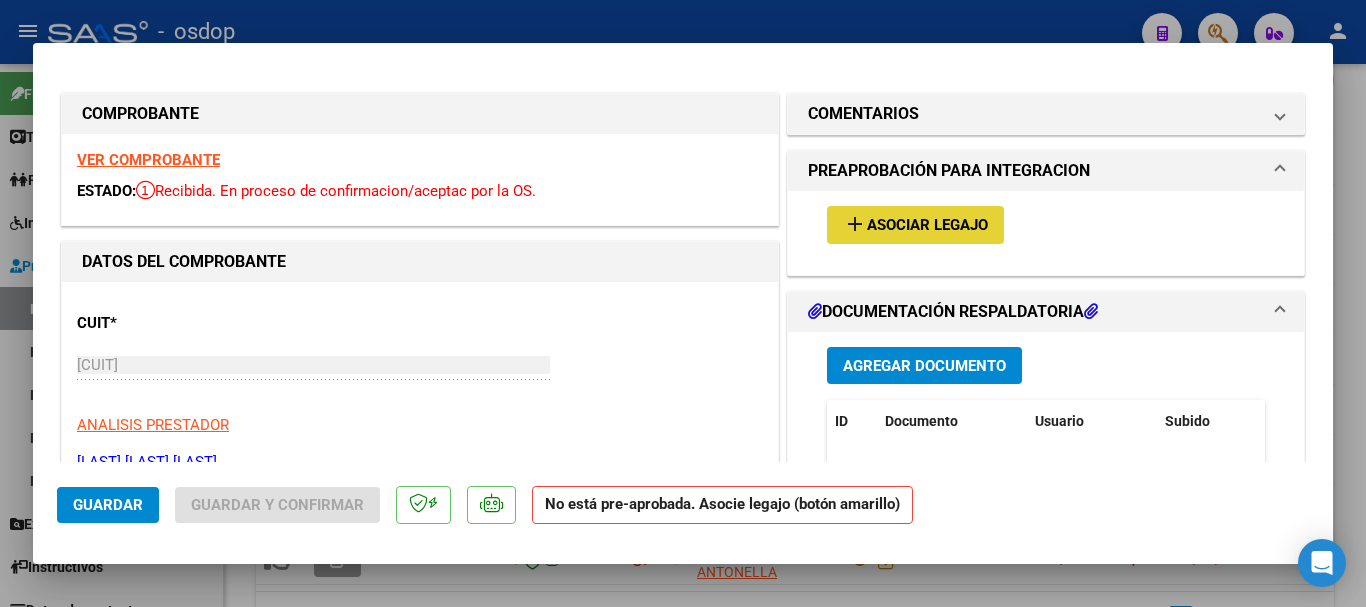 click on "Asociar Legajo" at bounding box center [927, 226] 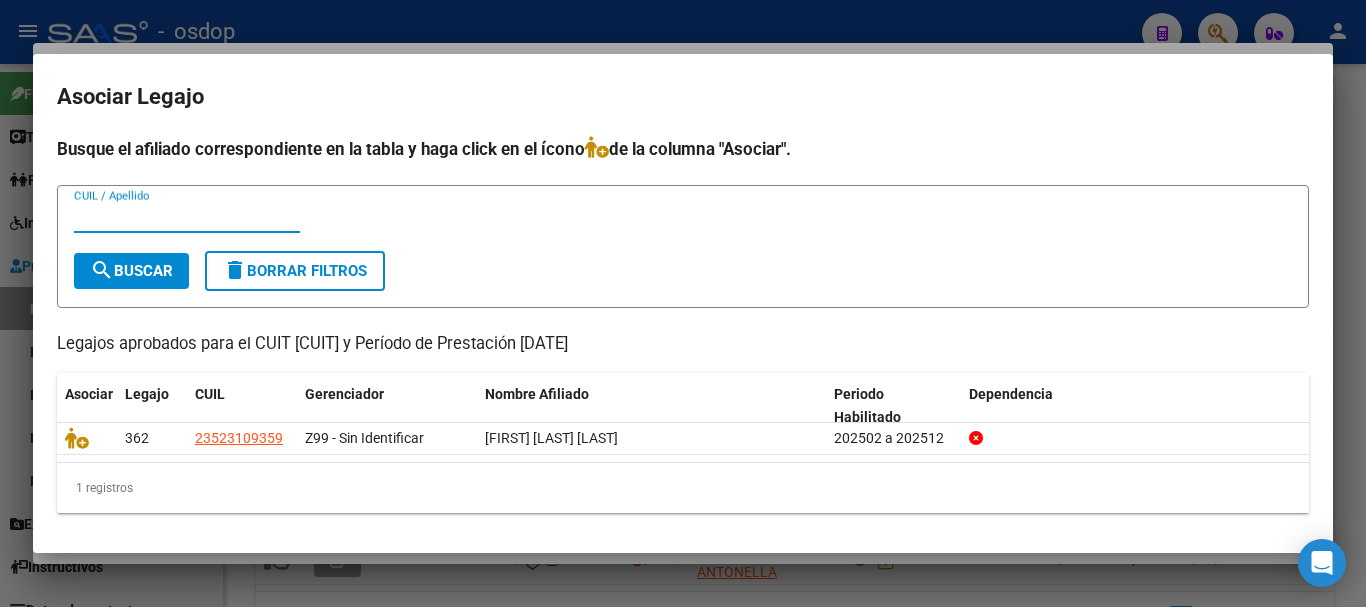 click at bounding box center [683, 303] 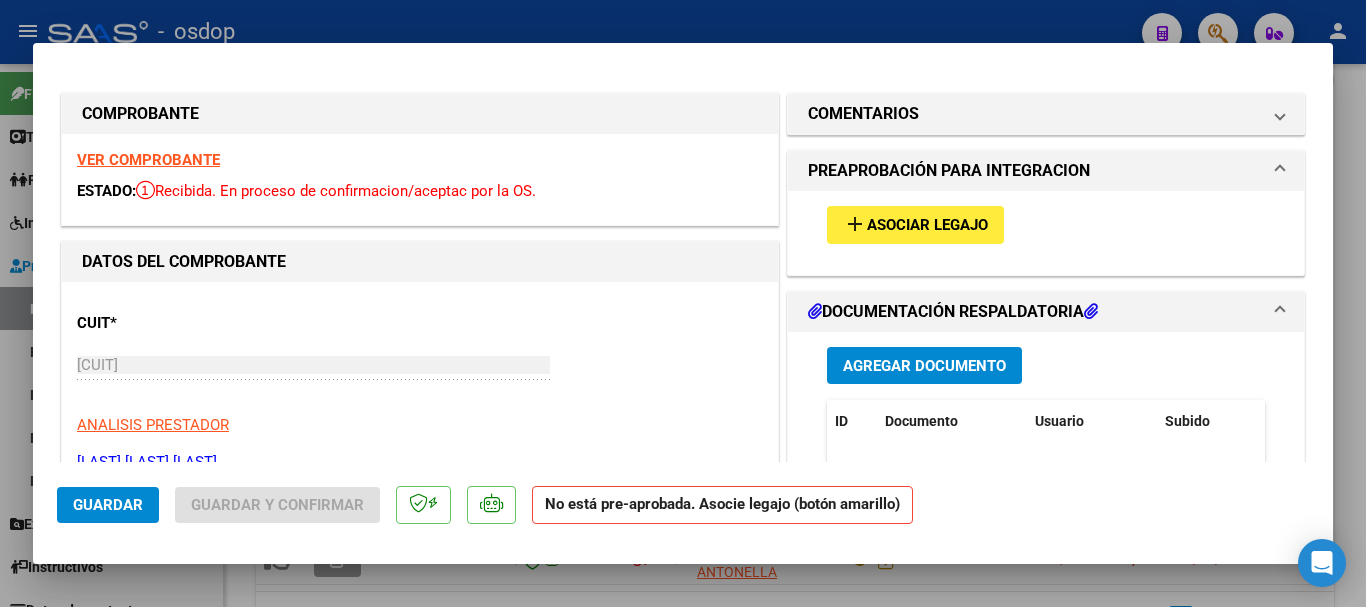 click on "Asociar Legajo" at bounding box center (927, 226) 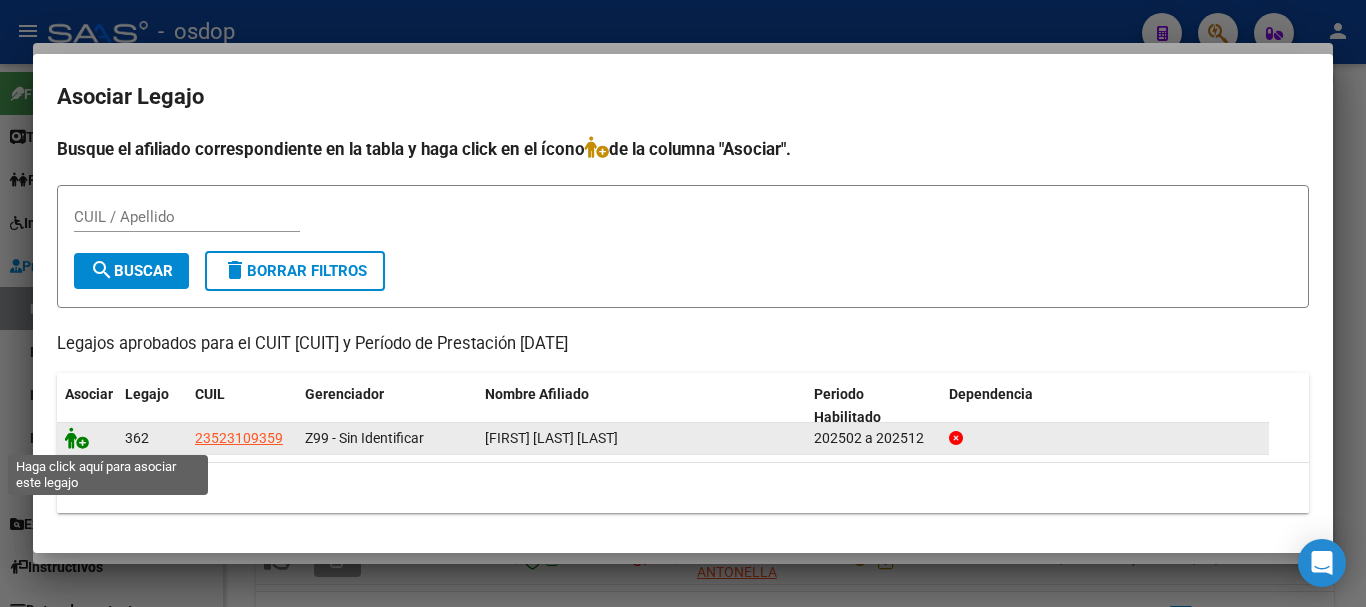 click 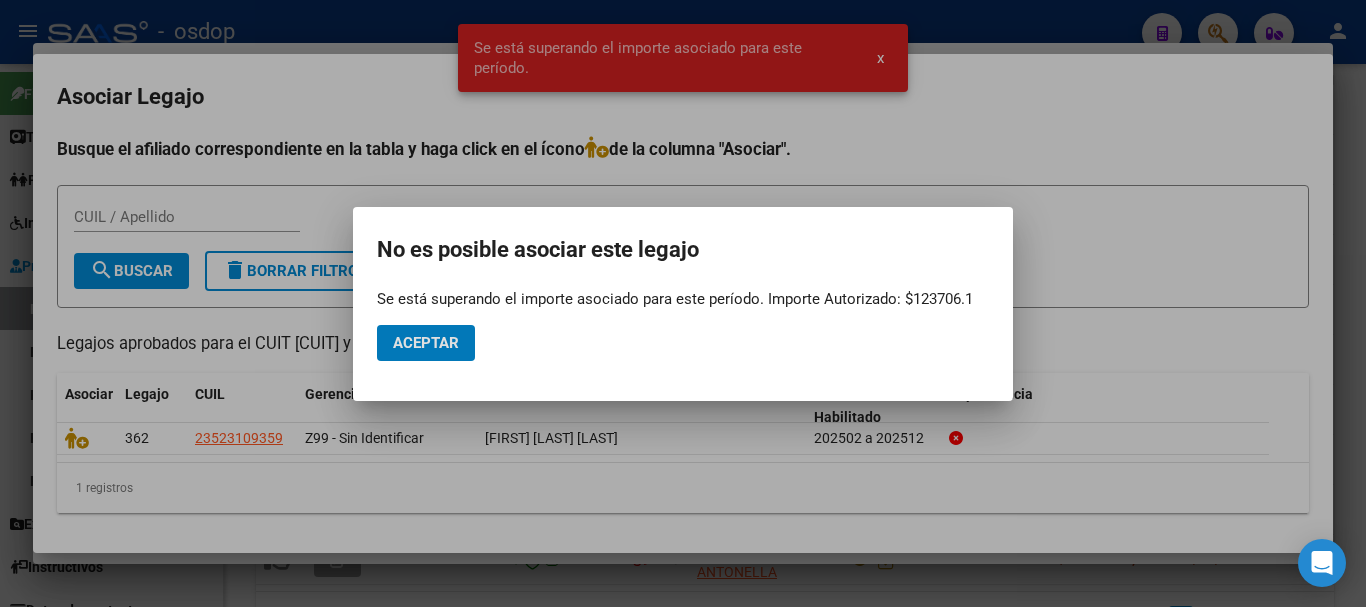 click on "Aceptar" 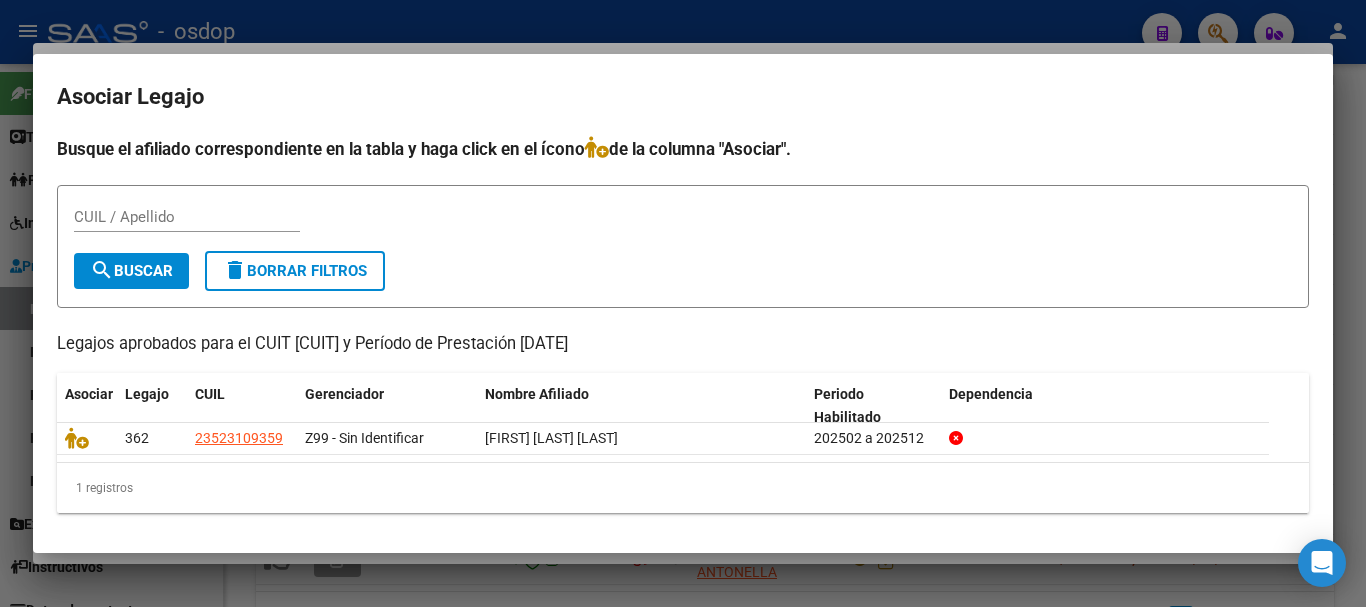 click at bounding box center (683, 303) 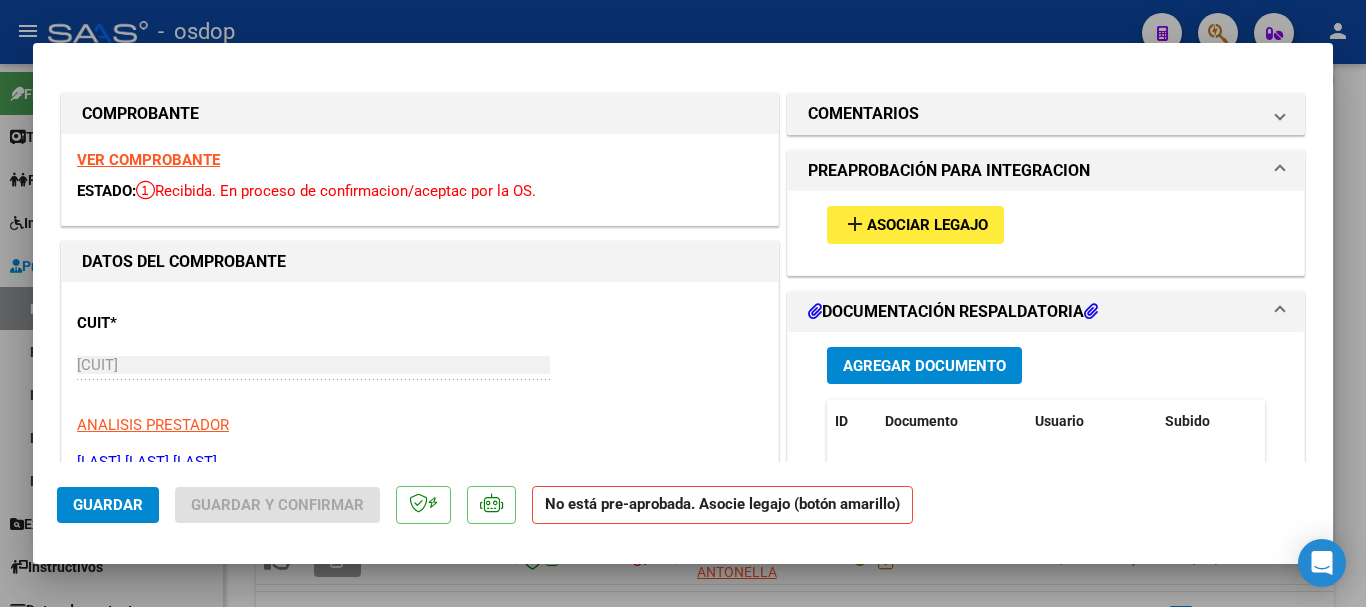 click at bounding box center [683, 303] 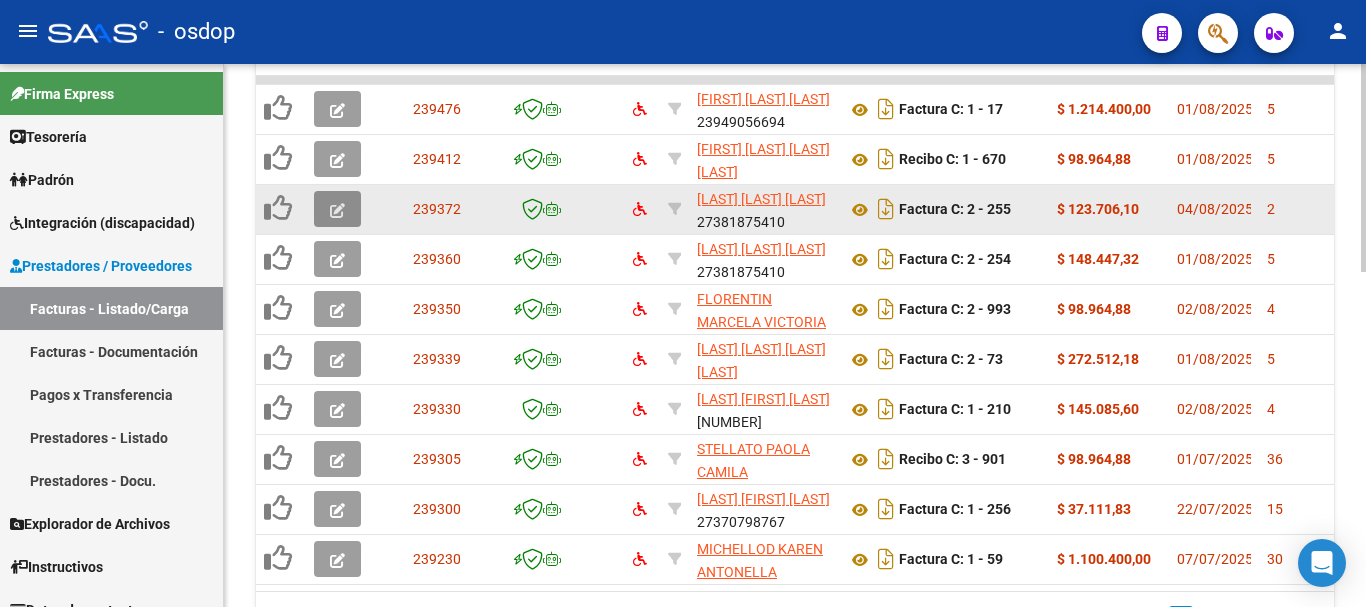 click 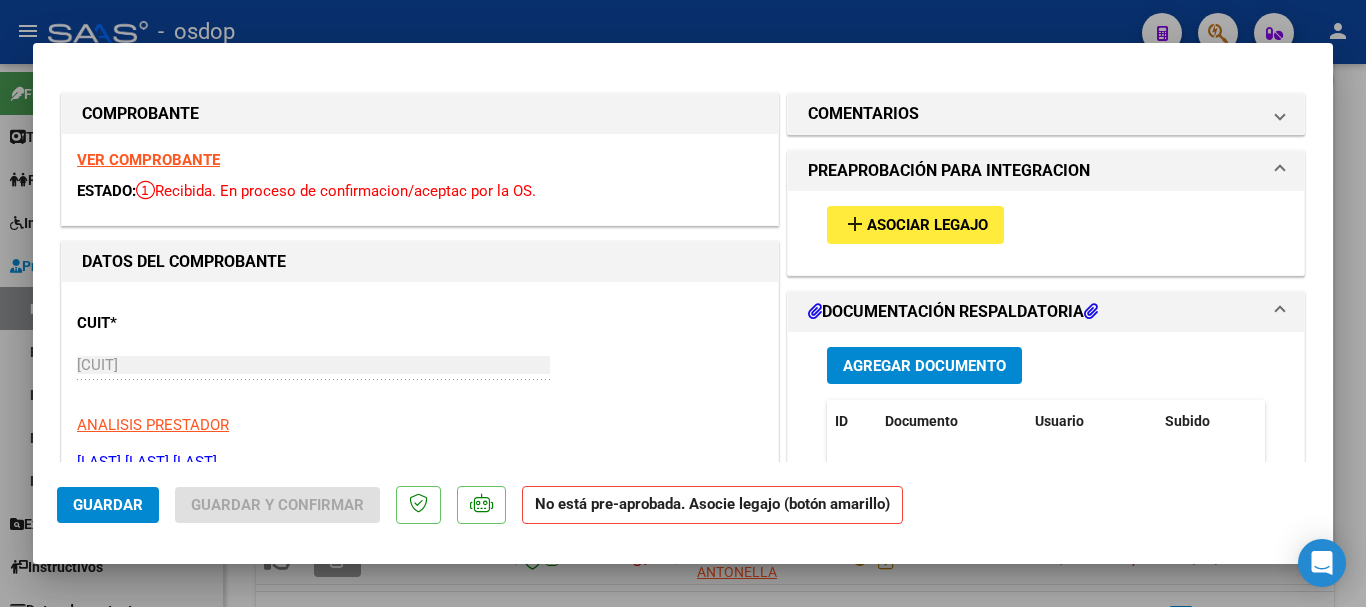 click on "Asociar Legajo" at bounding box center [927, 226] 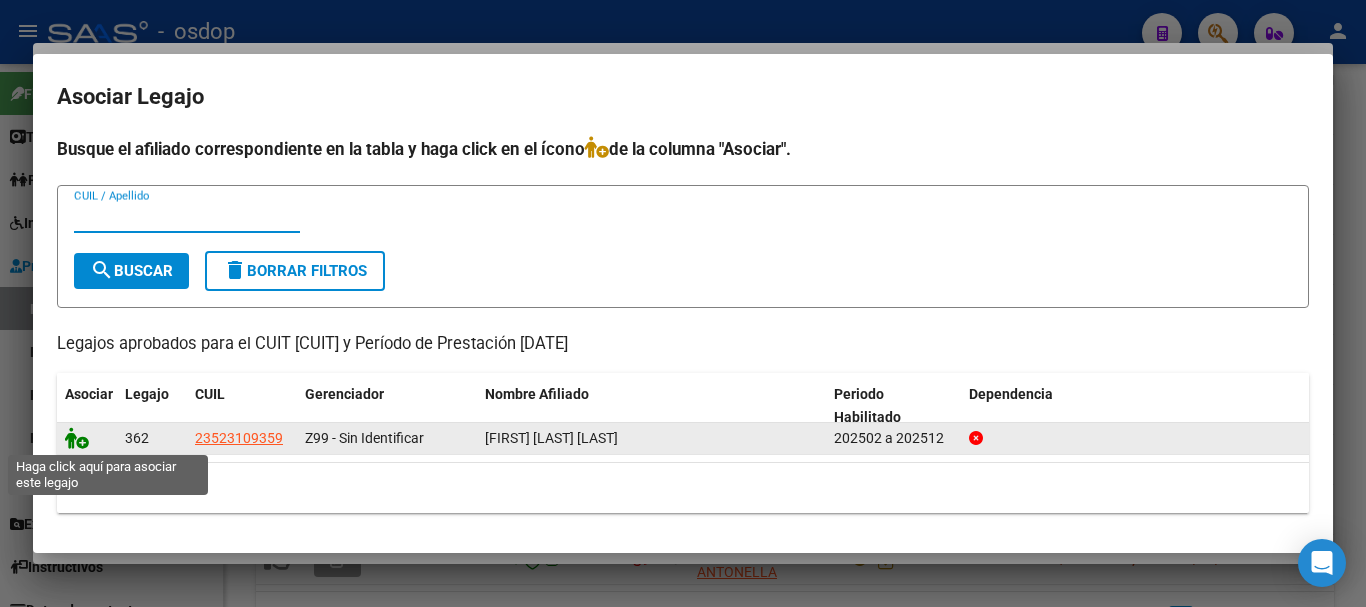 click 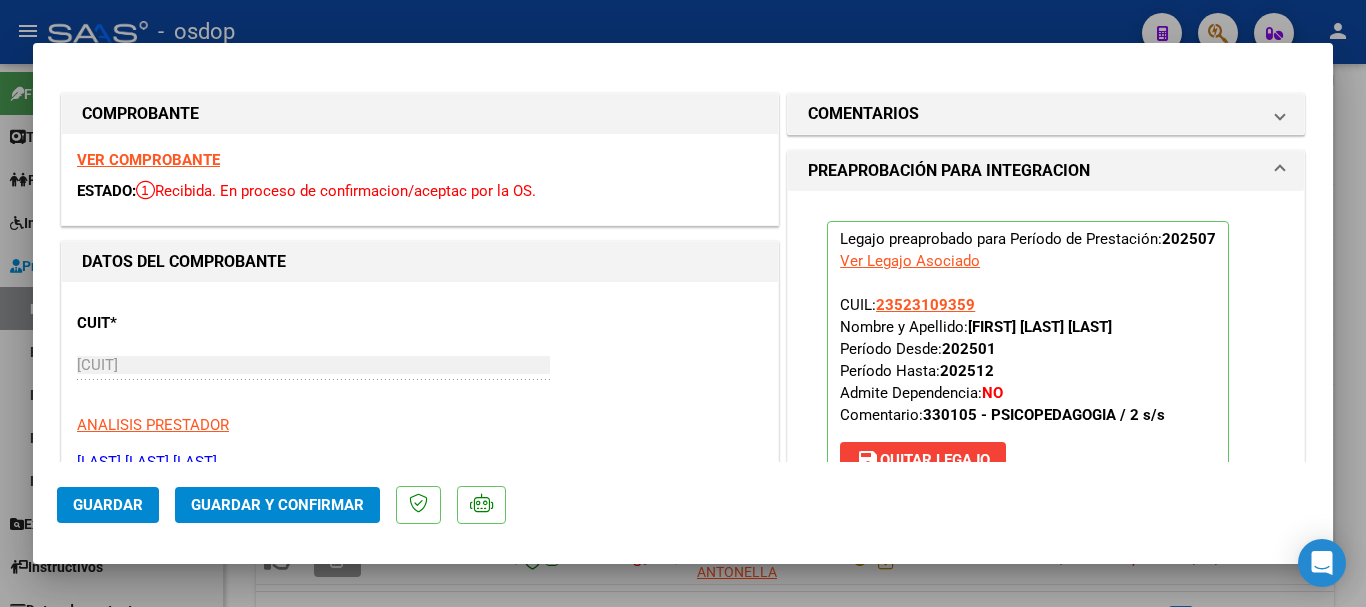 click on "Guardar" 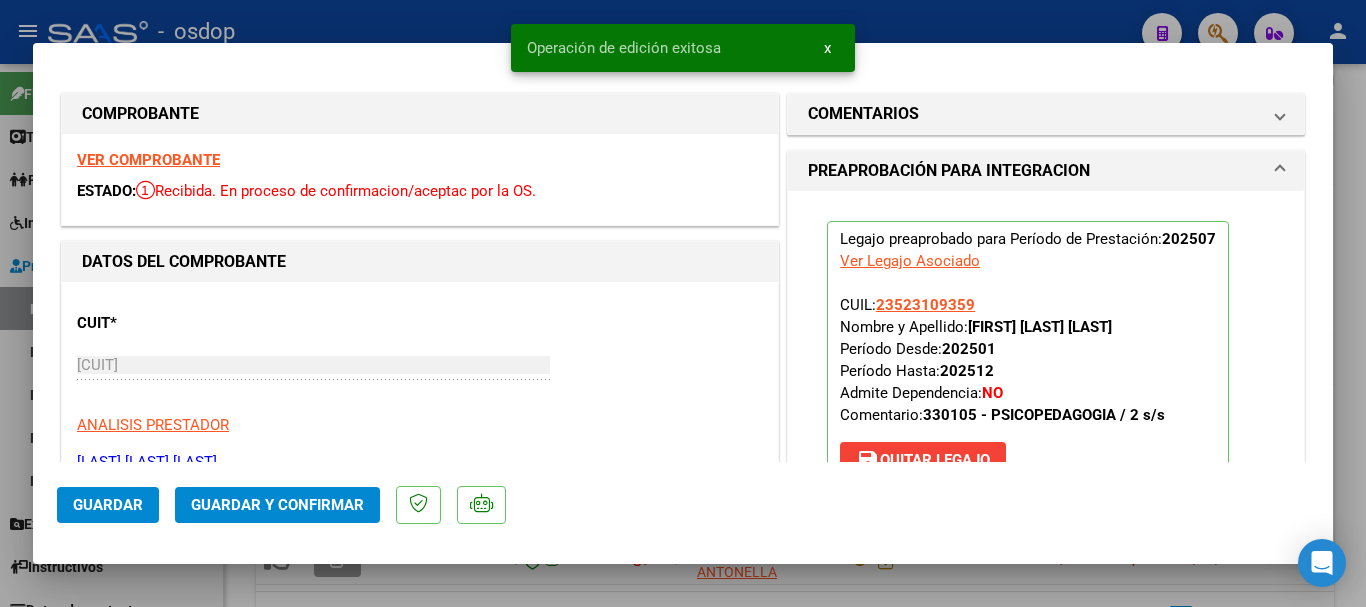 click at bounding box center (683, 303) 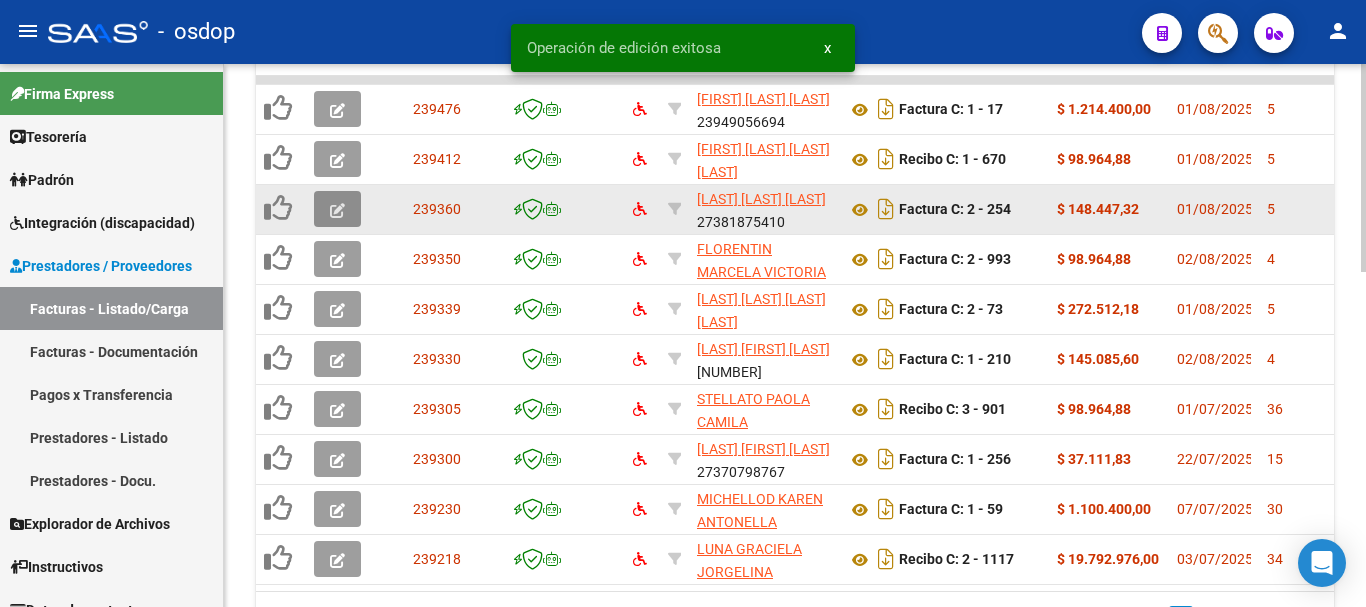 click 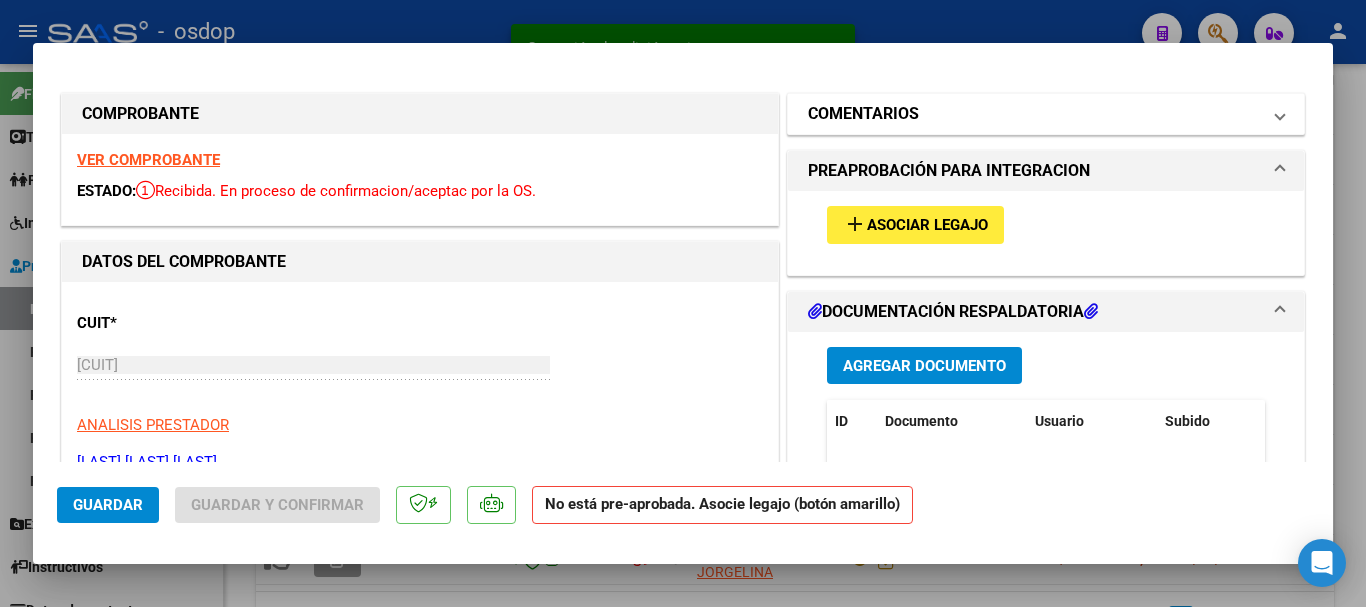 click on "COMENTARIOS" at bounding box center [863, 114] 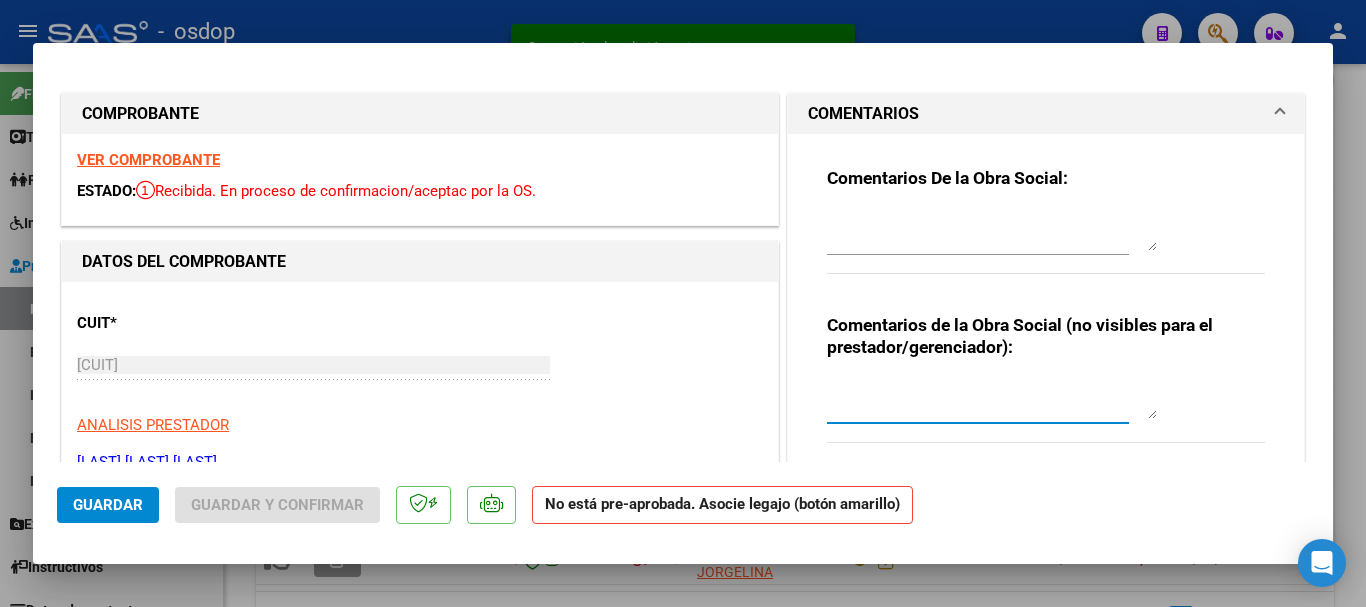 click at bounding box center (992, 399) 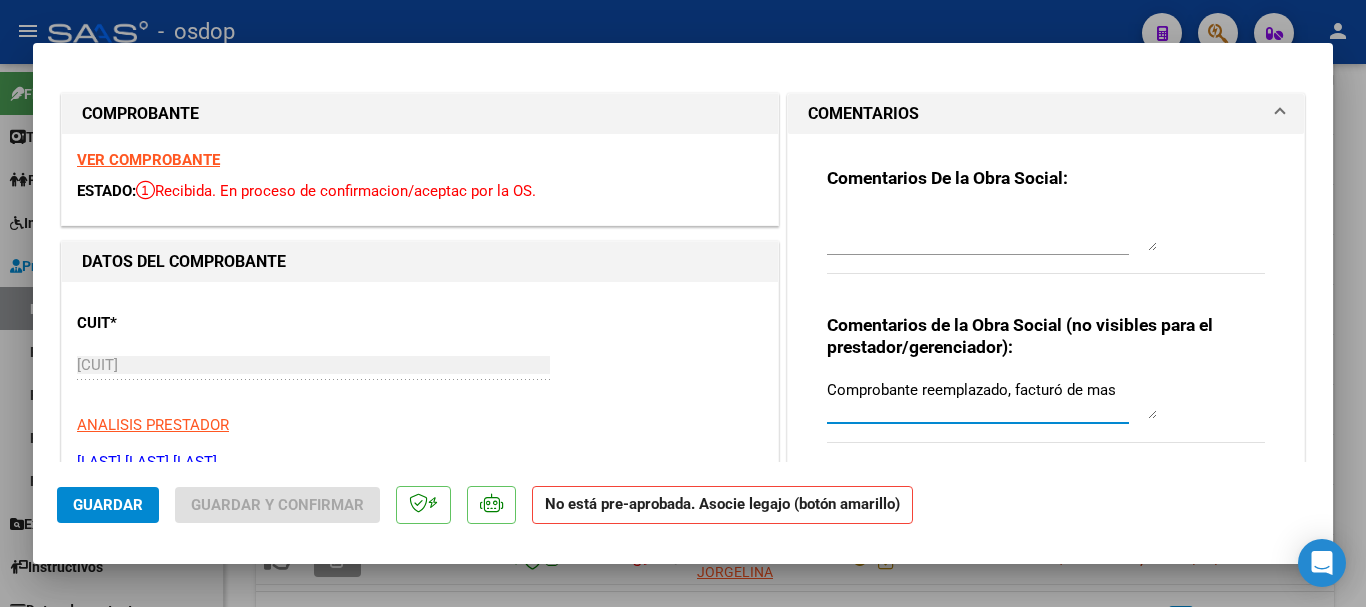 click on "Comprobante reemplazado, facturó de mas" at bounding box center [992, 399] 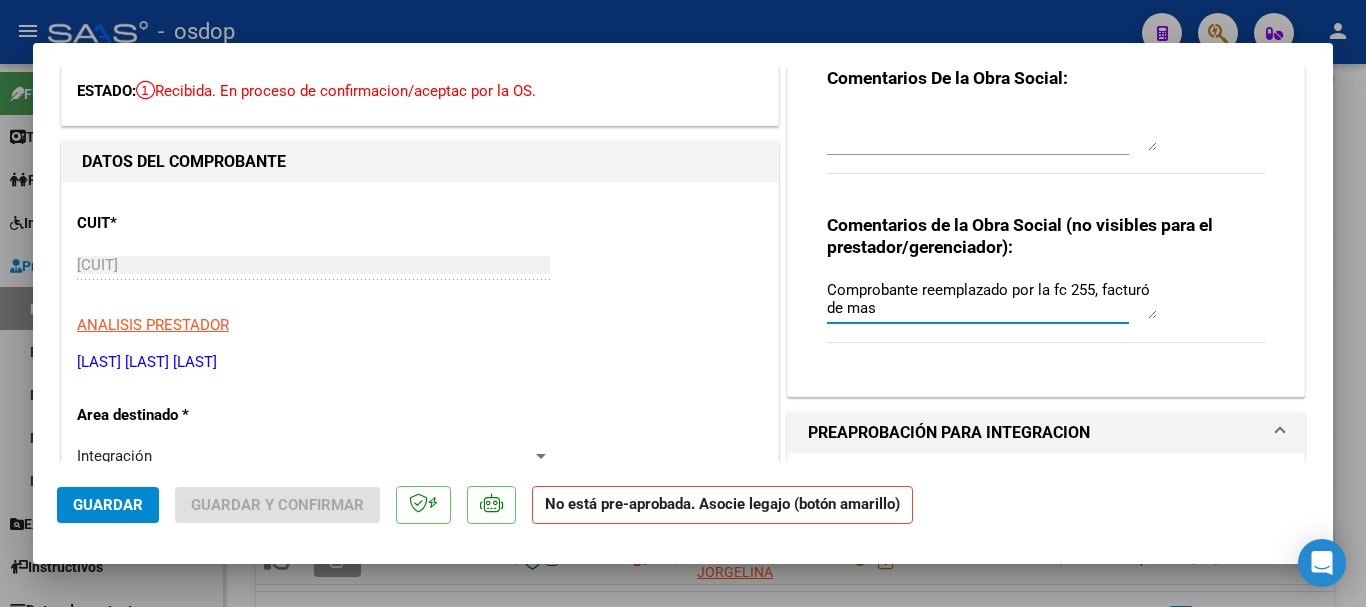 scroll, scrollTop: 0, scrollLeft: 0, axis: both 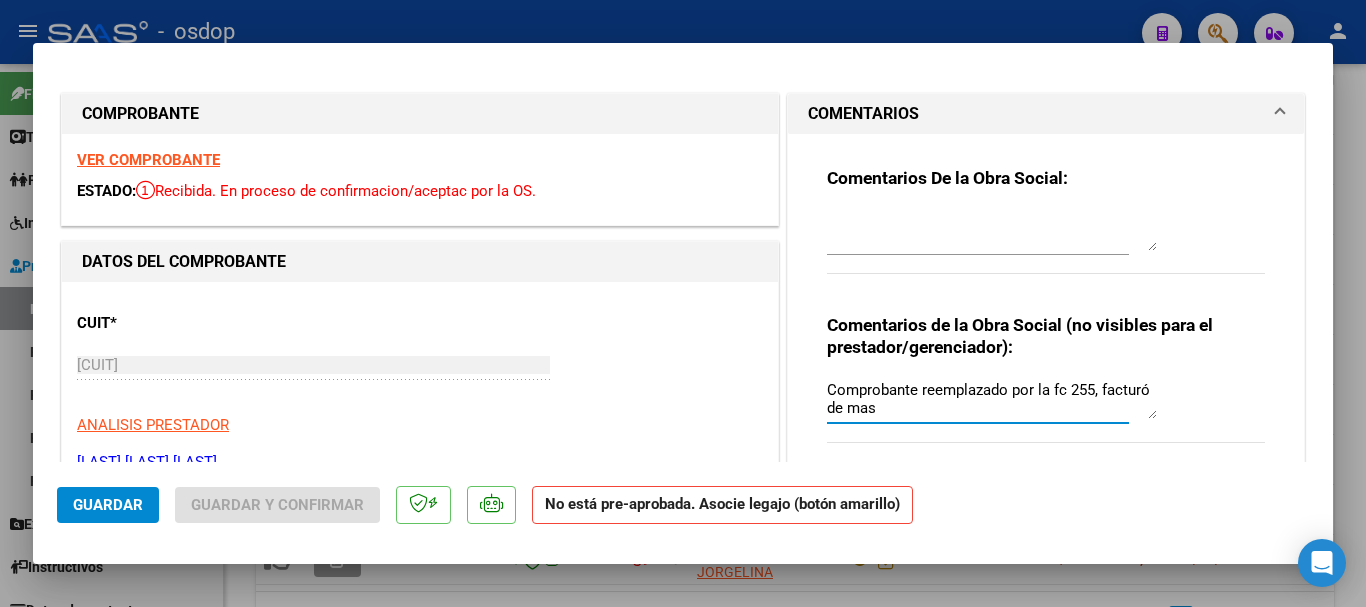 click on "Comprobante reemplazado por la fc 255, facturó de mas" at bounding box center [992, 399] 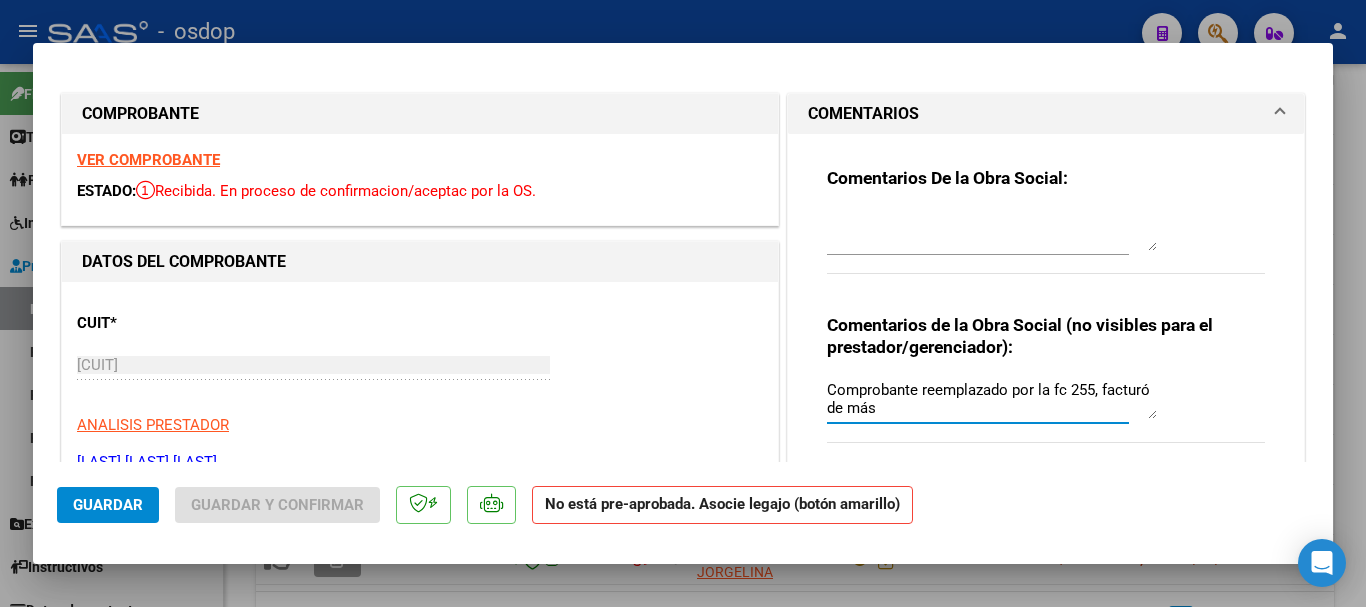 scroll, scrollTop: 600, scrollLeft: 0, axis: vertical 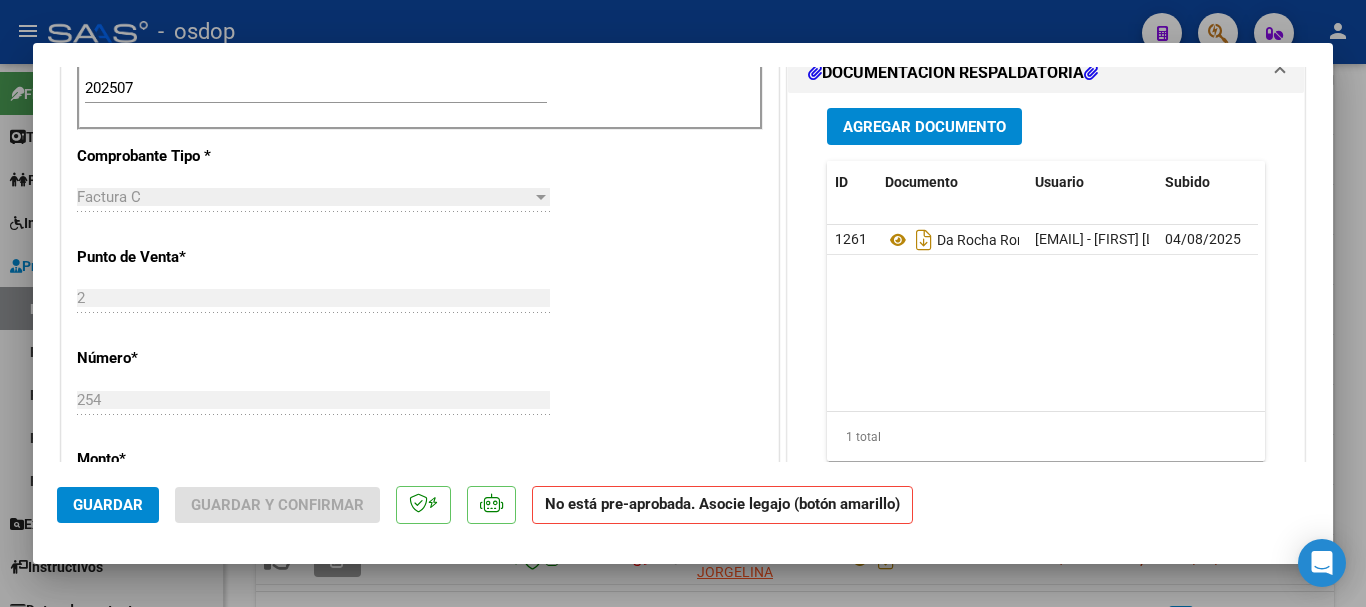 type on "Comprobante reemplazado por la fc 255, facturó de más" 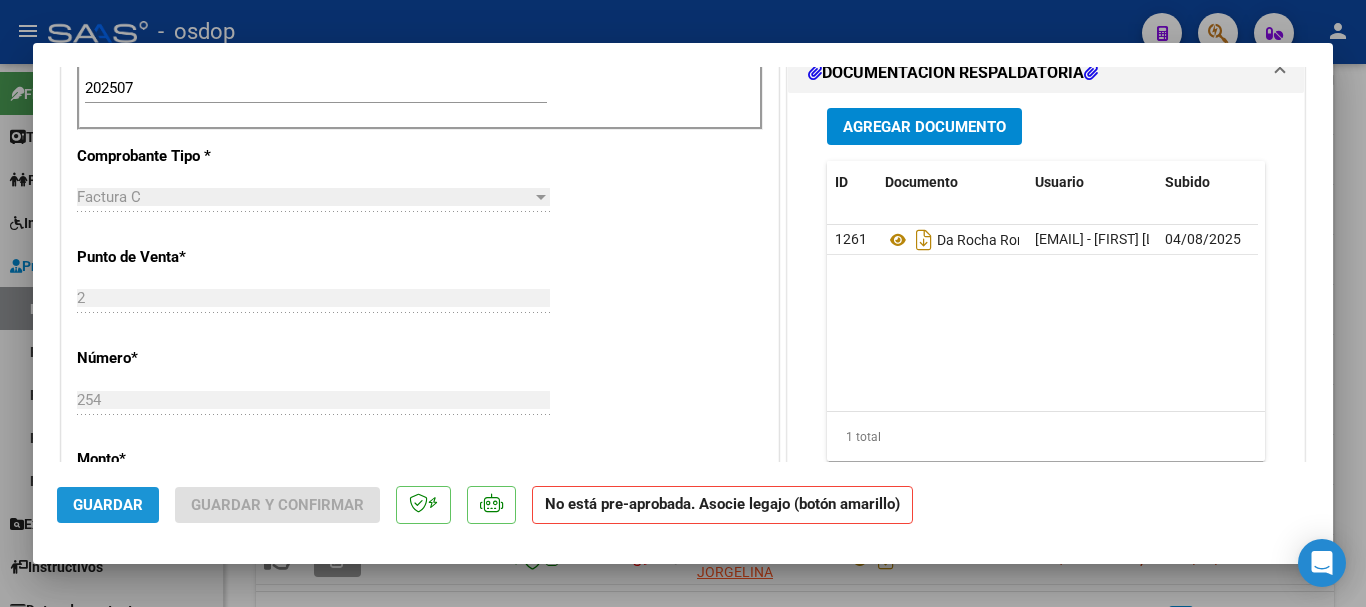 click on "Guardar" 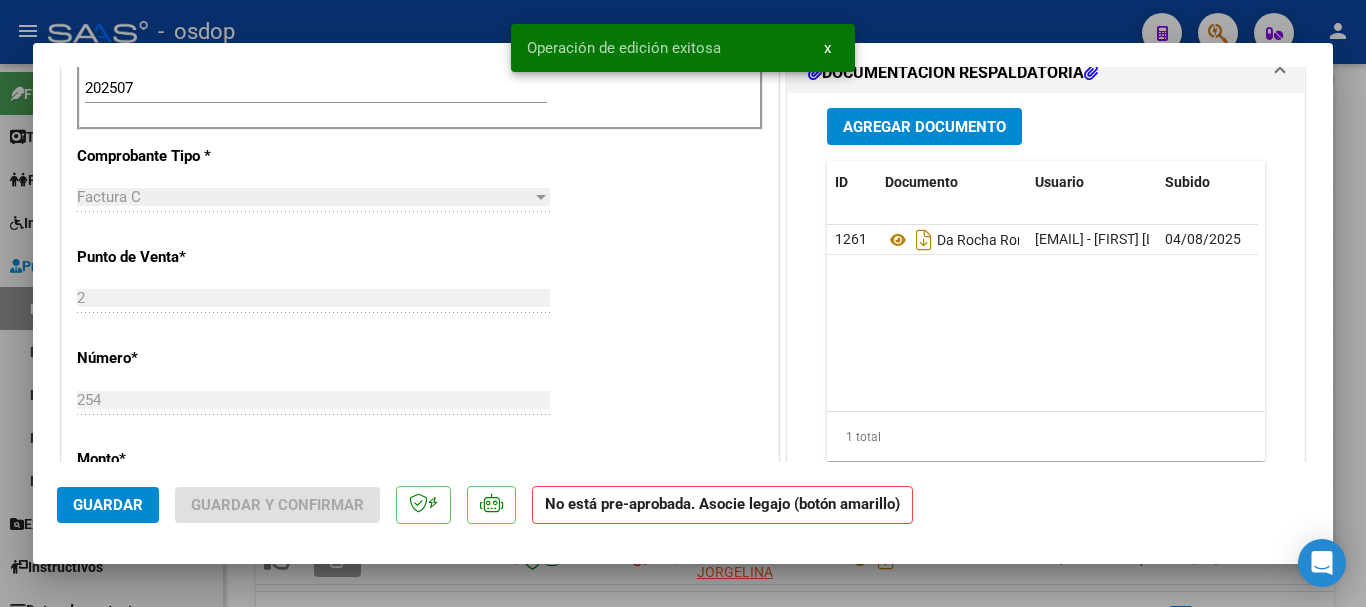 click at bounding box center (683, 303) 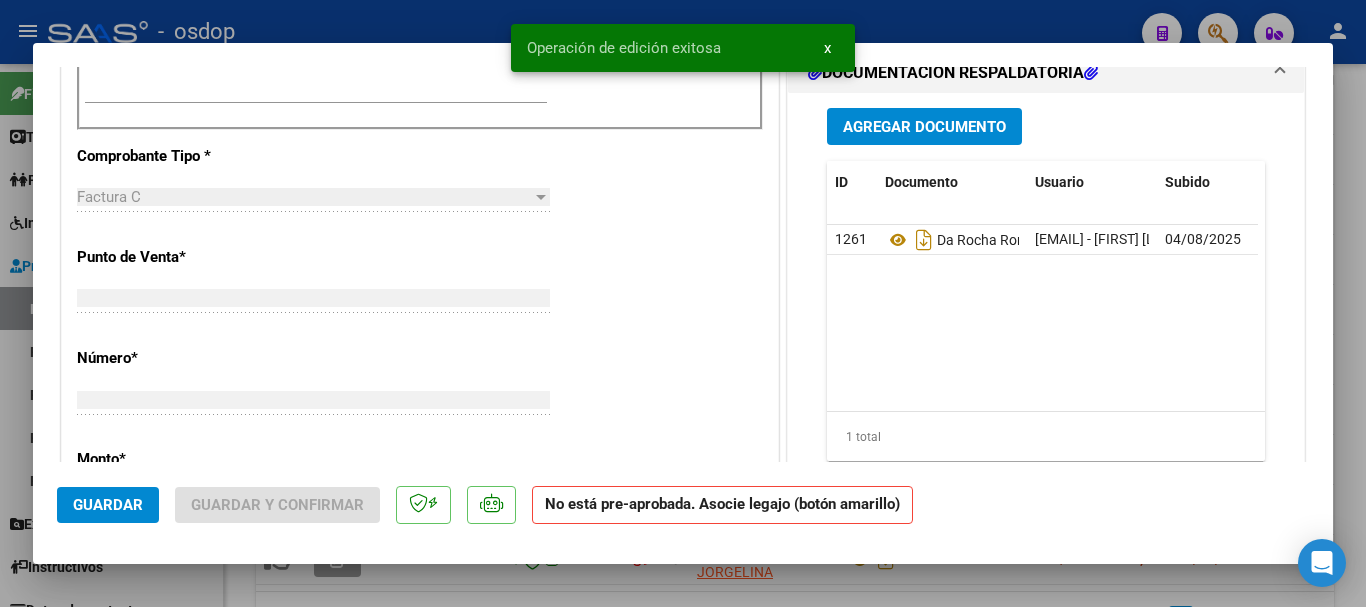 scroll, scrollTop: 655, scrollLeft: 0, axis: vertical 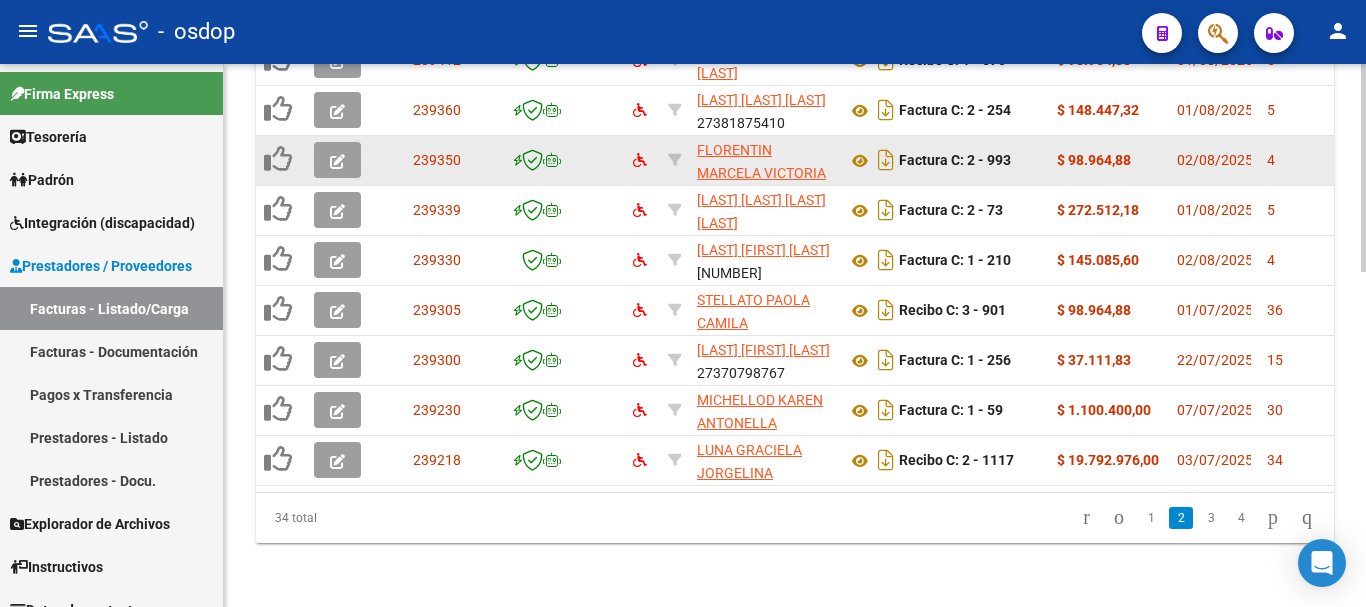 click 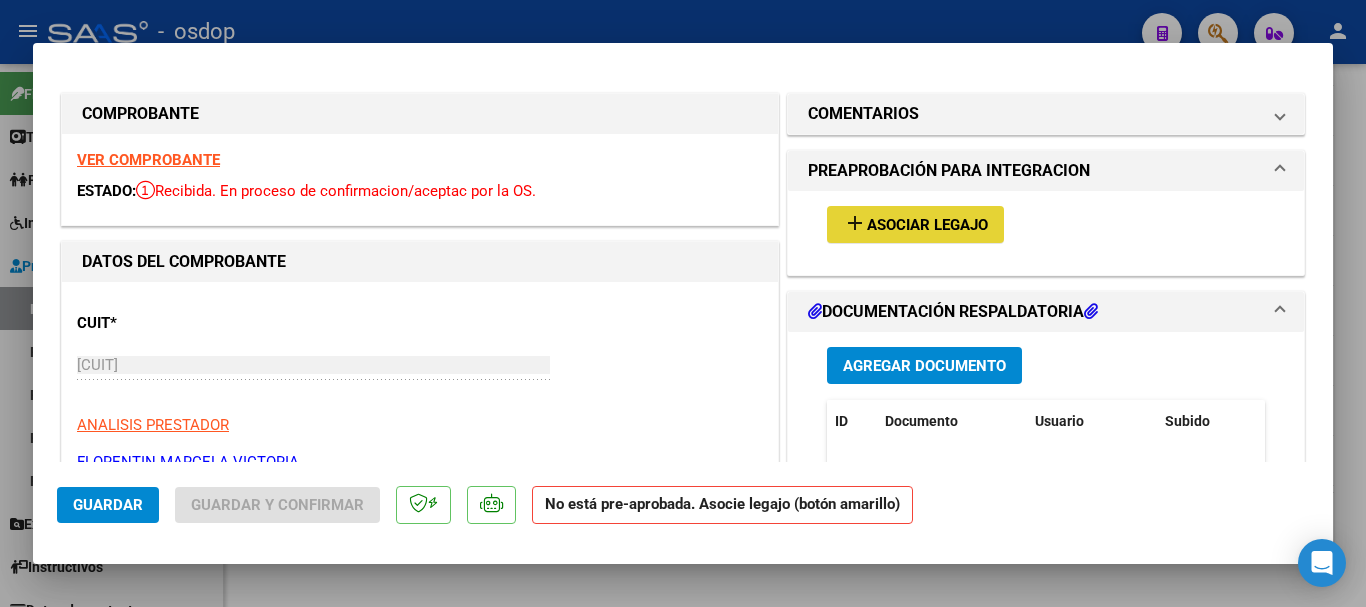 click on "Asociar Legajo" at bounding box center [927, 226] 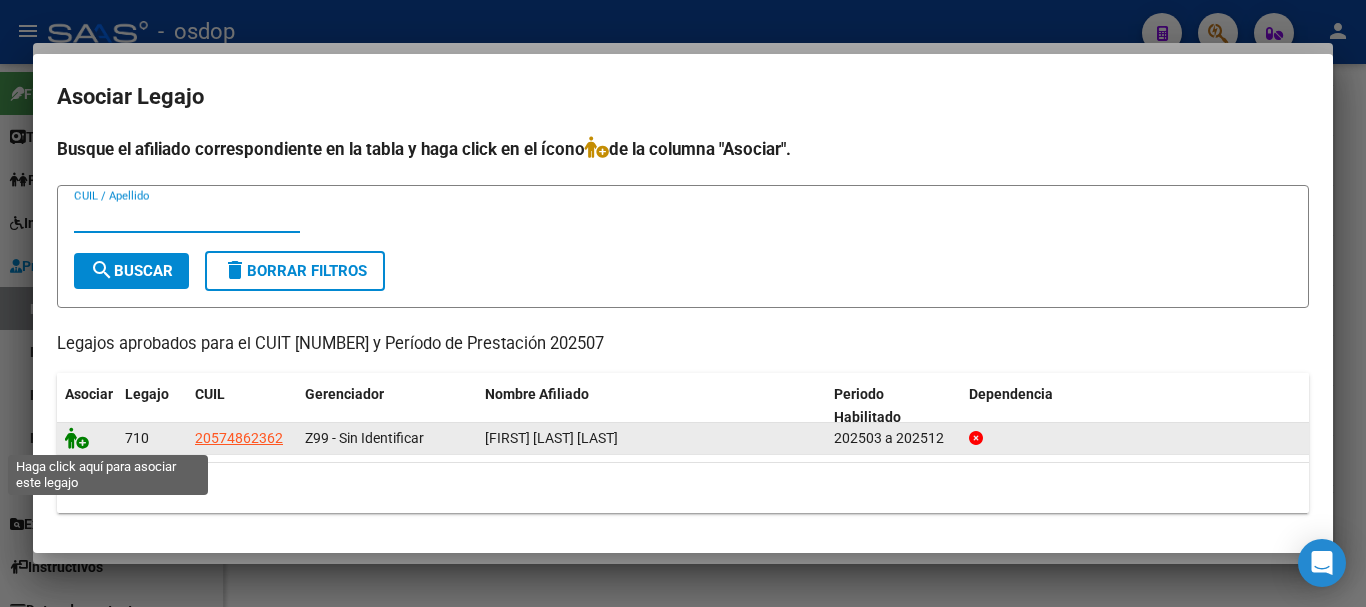 click 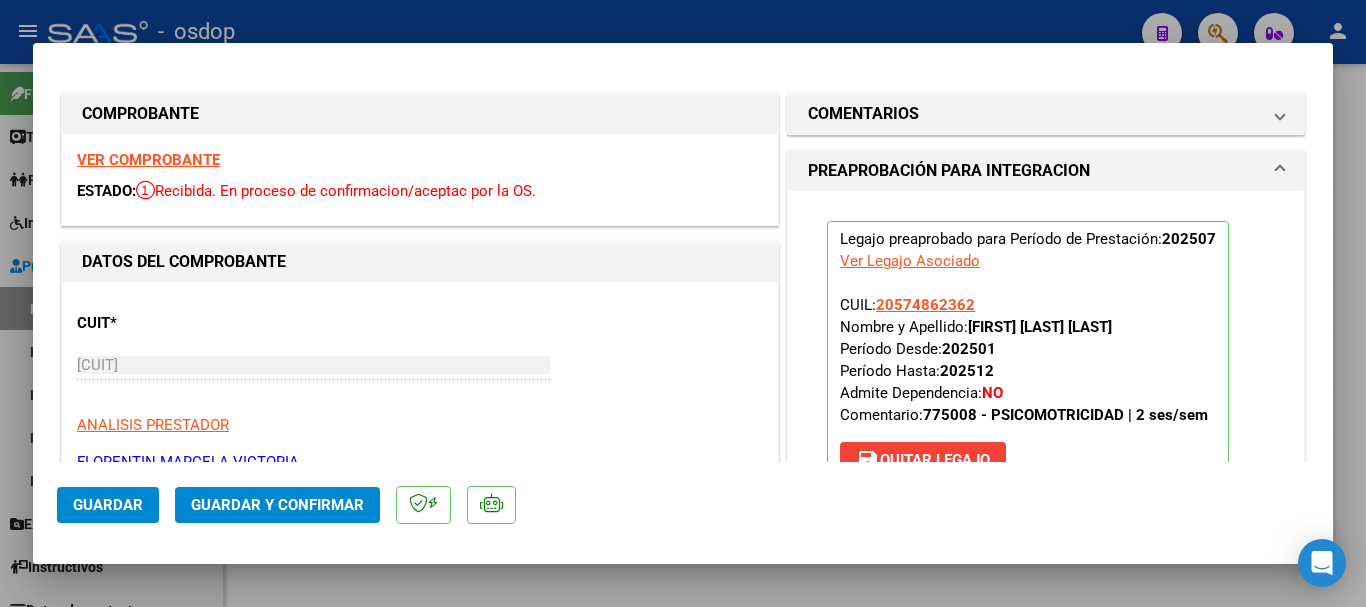 click on "Guardar" 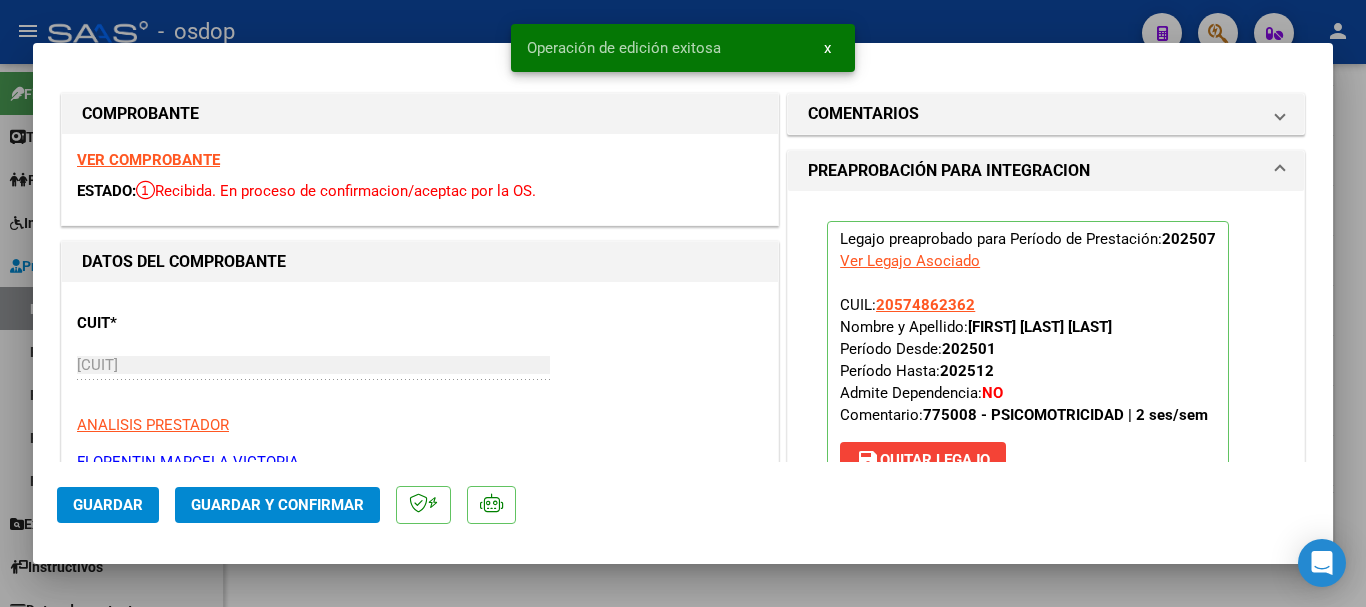 click at bounding box center [683, 303] 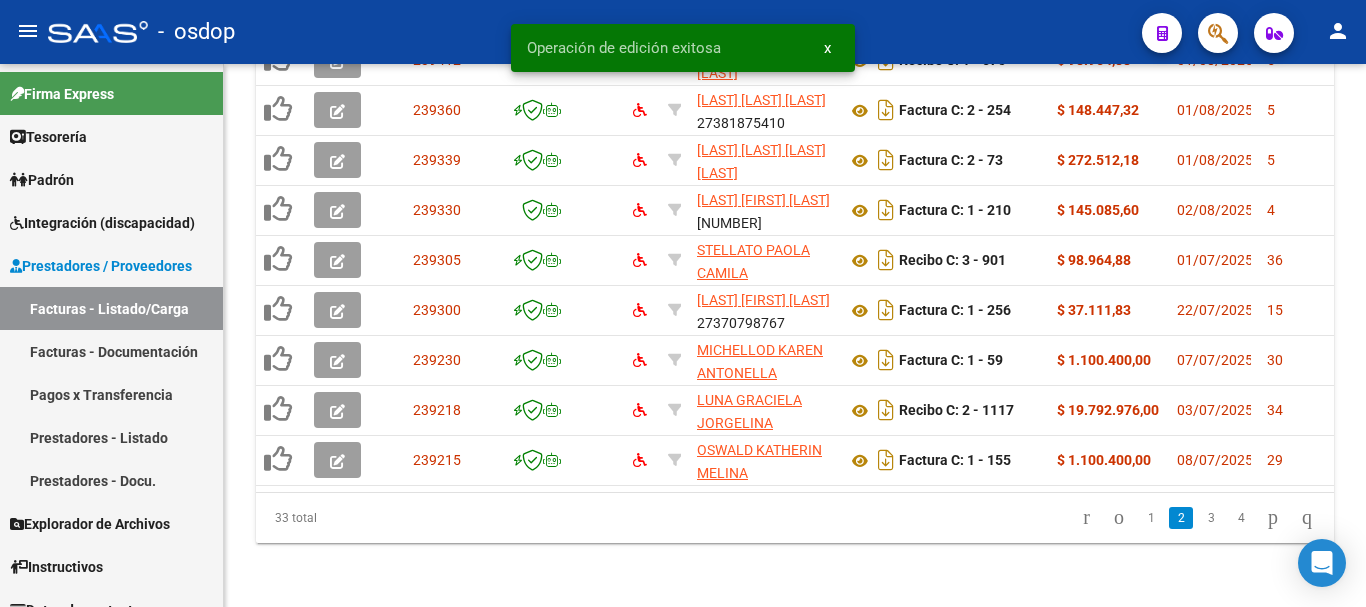 scroll, scrollTop: 862, scrollLeft: 0, axis: vertical 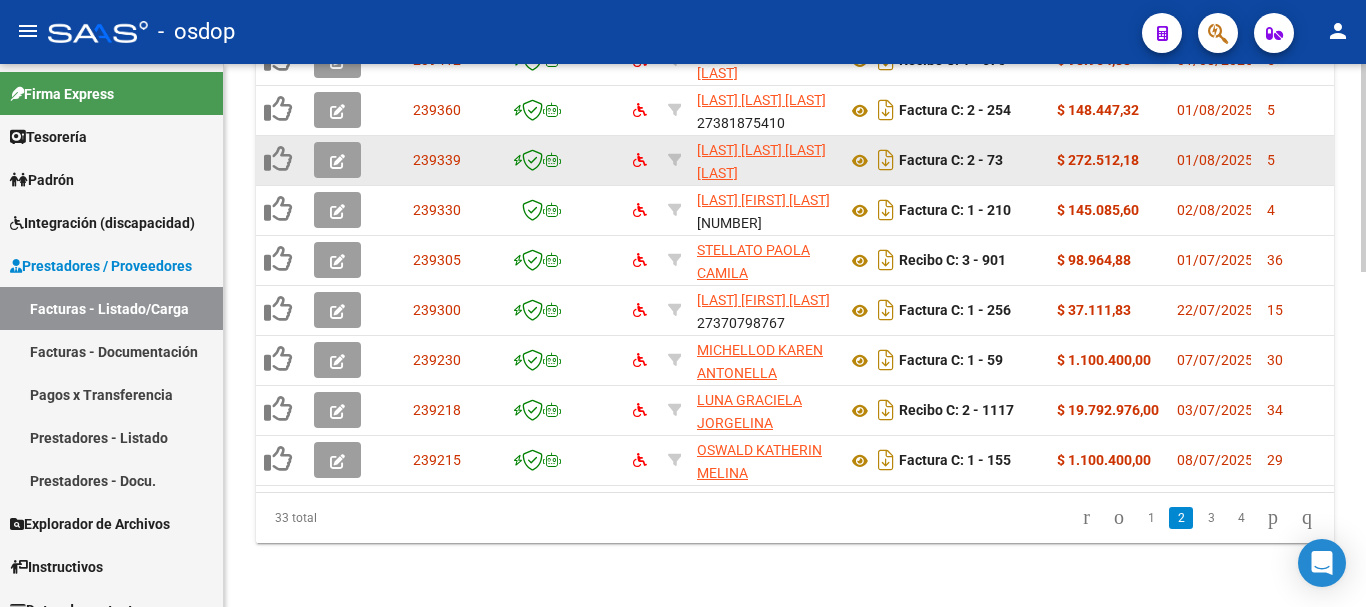click 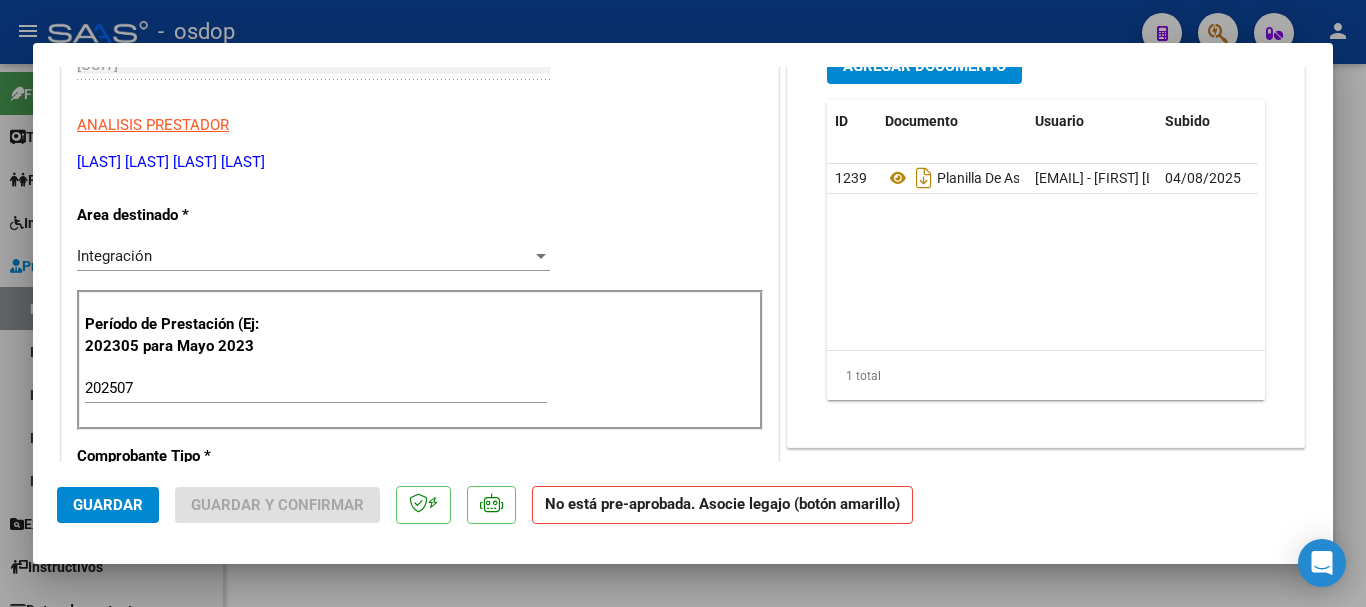 scroll, scrollTop: 0, scrollLeft: 0, axis: both 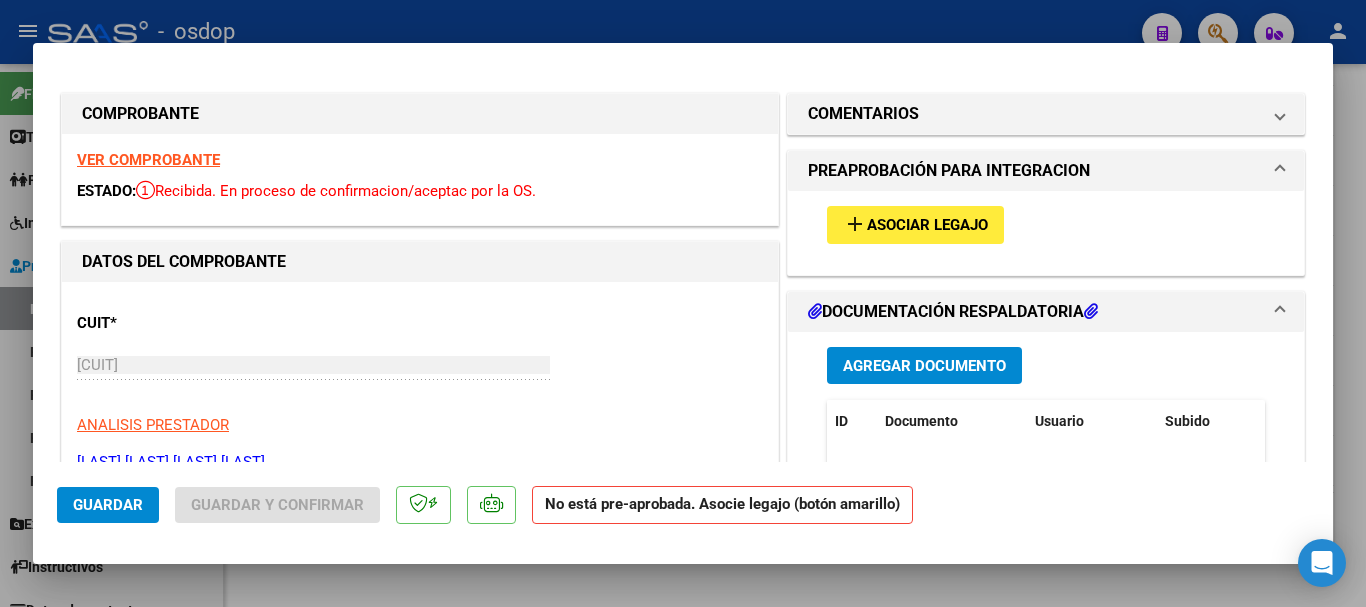 click on "add Asociar Legajo" at bounding box center (915, 224) 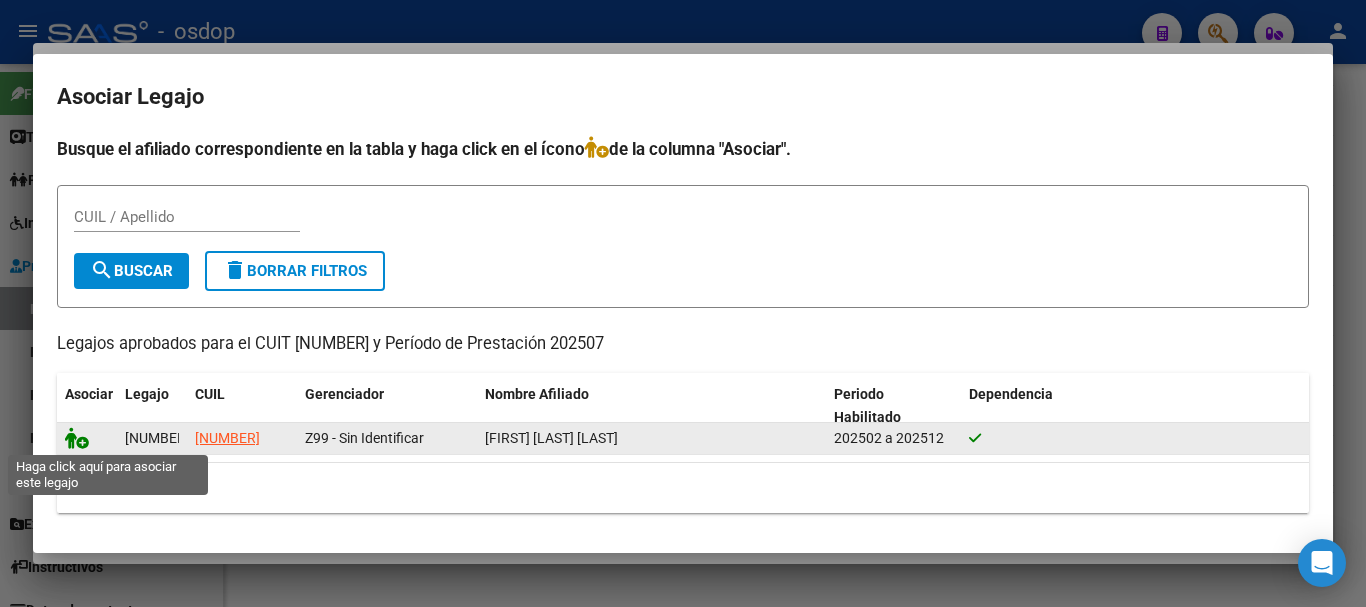 click 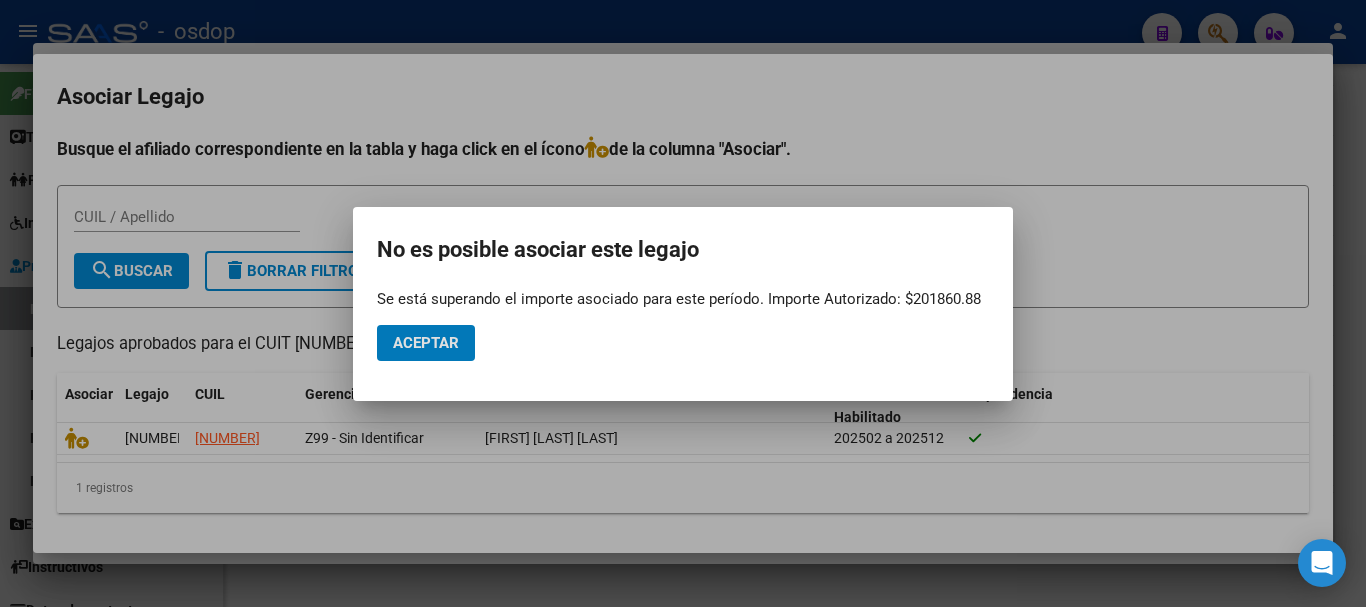 click on "Aceptar" 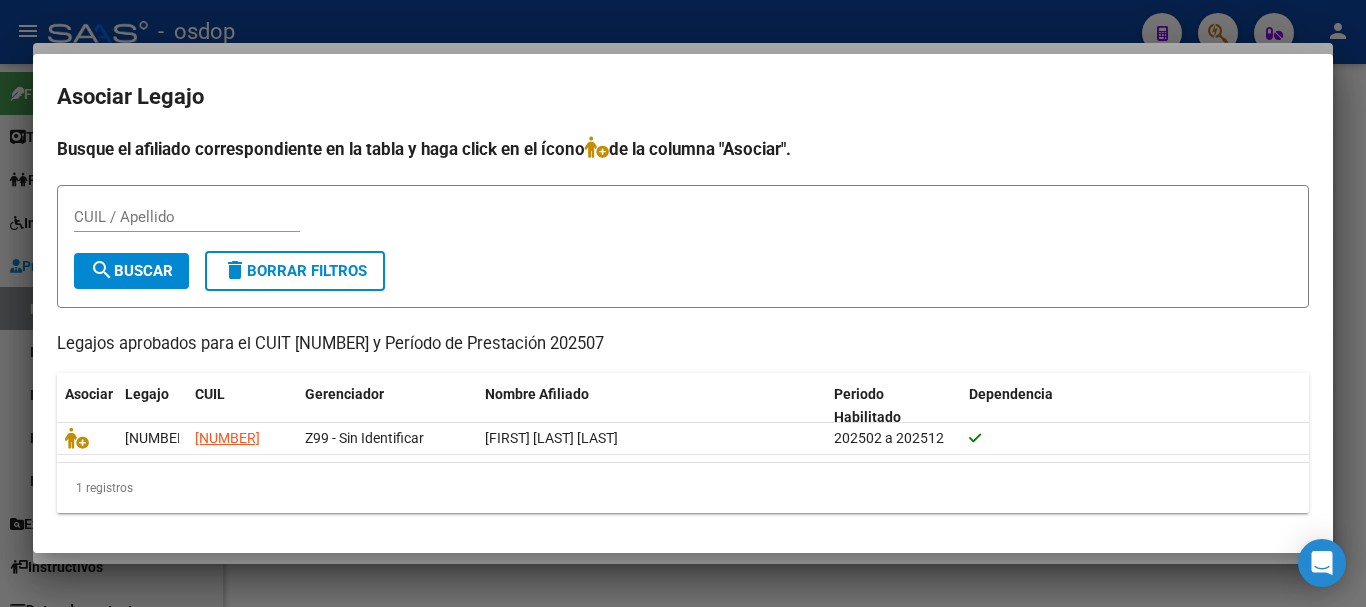 click at bounding box center (683, 303) 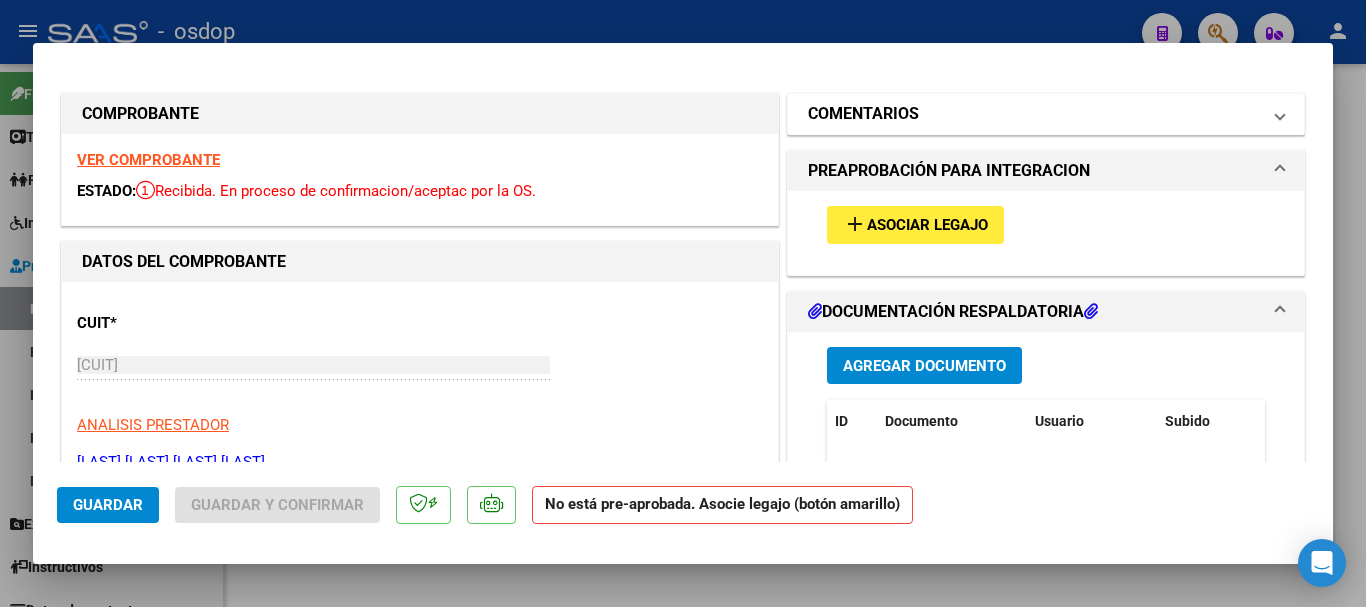 click on "COMENTARIOS" at bounding box center [863, 114] 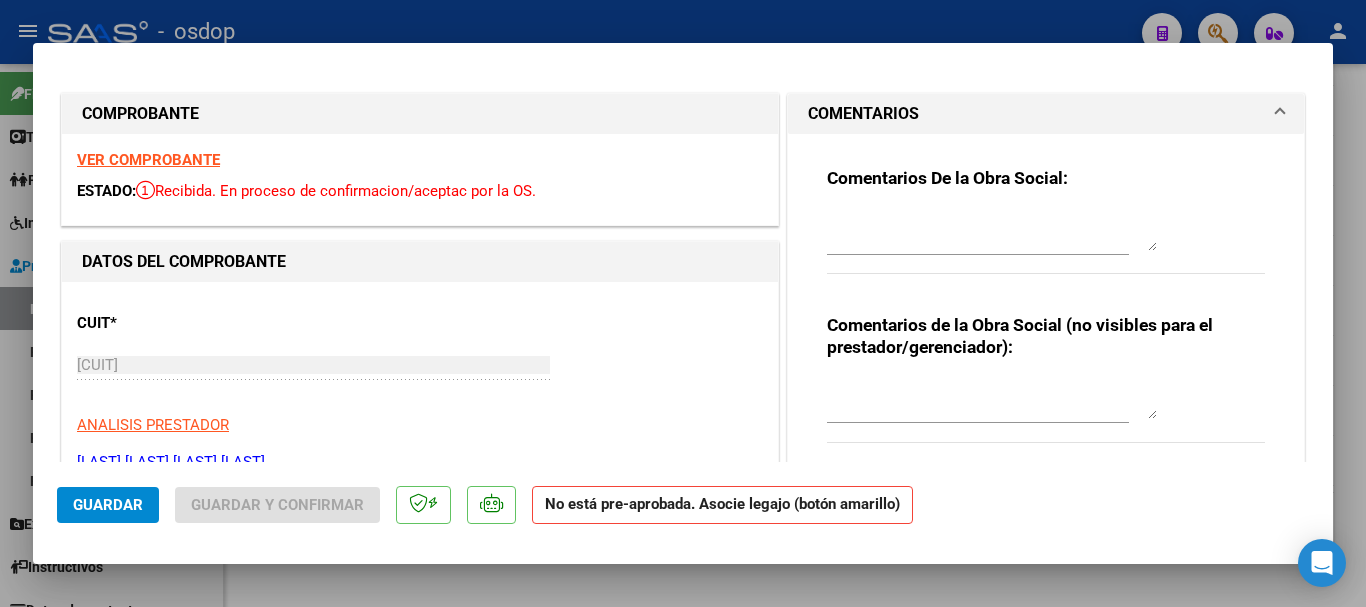 click at bounding box center [992, 399] 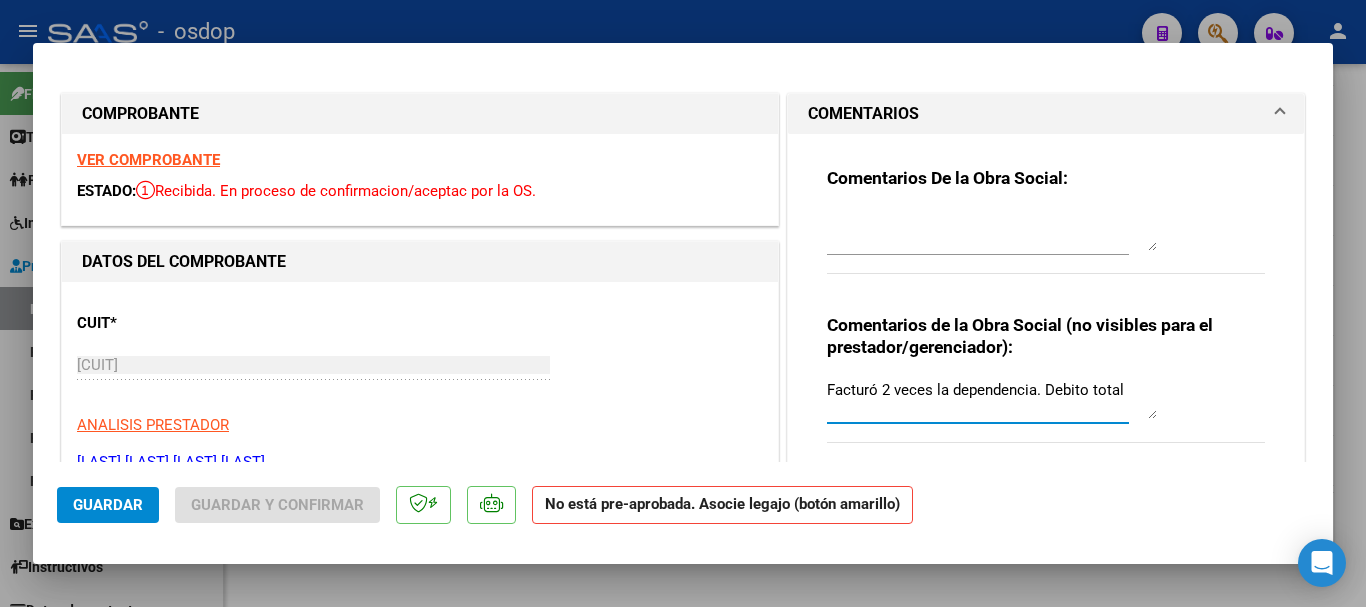 type on "Facturó 2 veces la dependencia. Debito total" 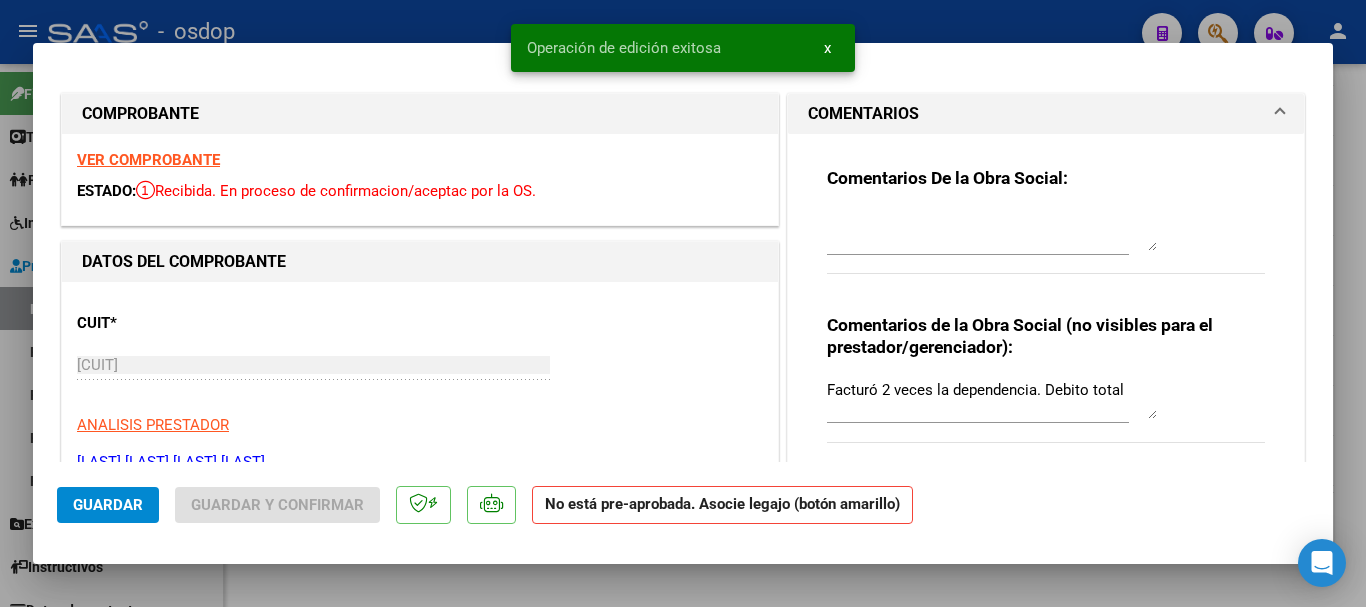 click at bounding box center [683, 303] 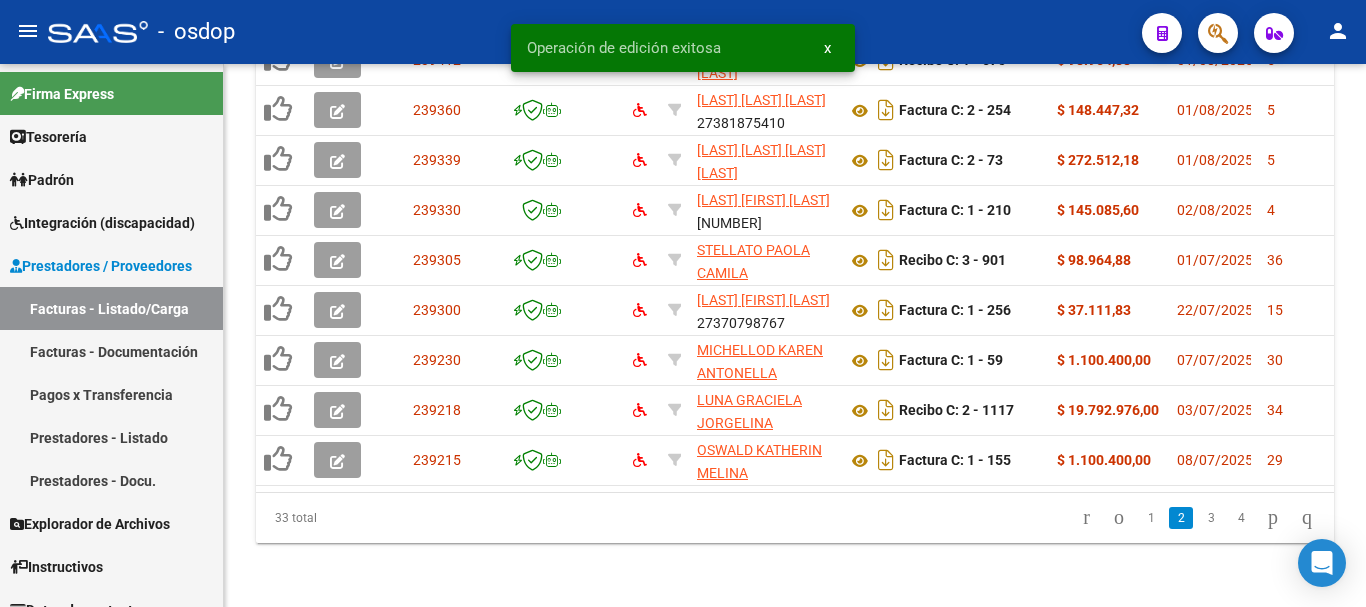 scroll, scrollTop: 862, scrollLeft: 0, axis: vertical 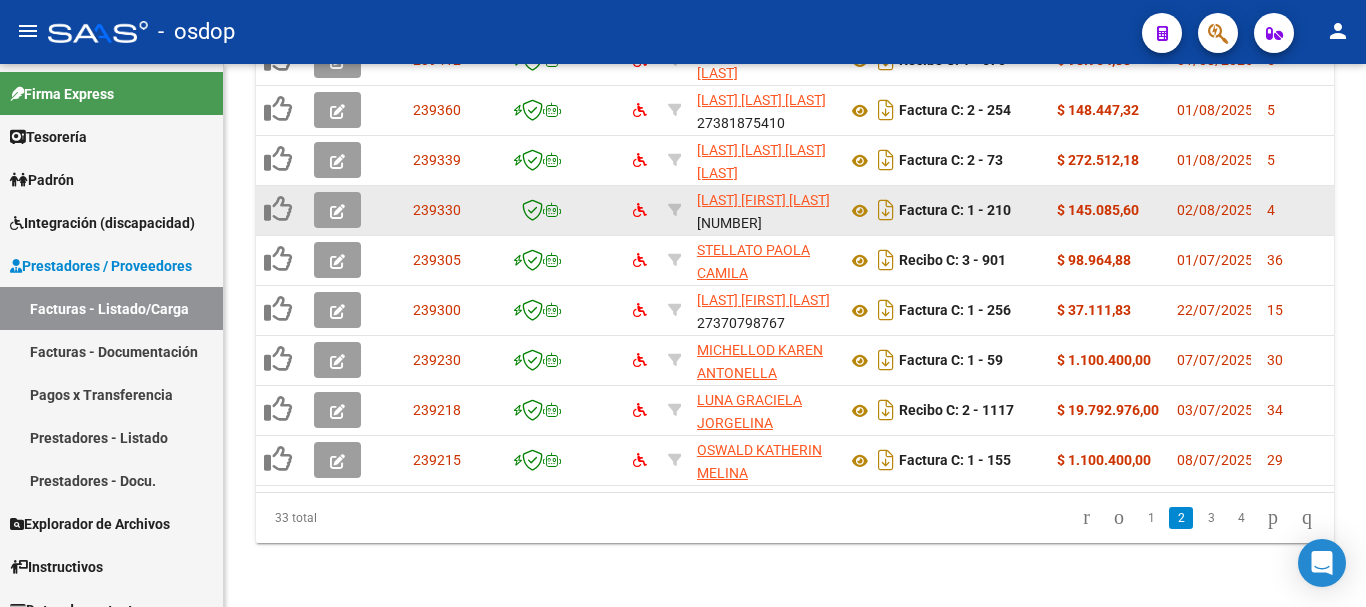 click 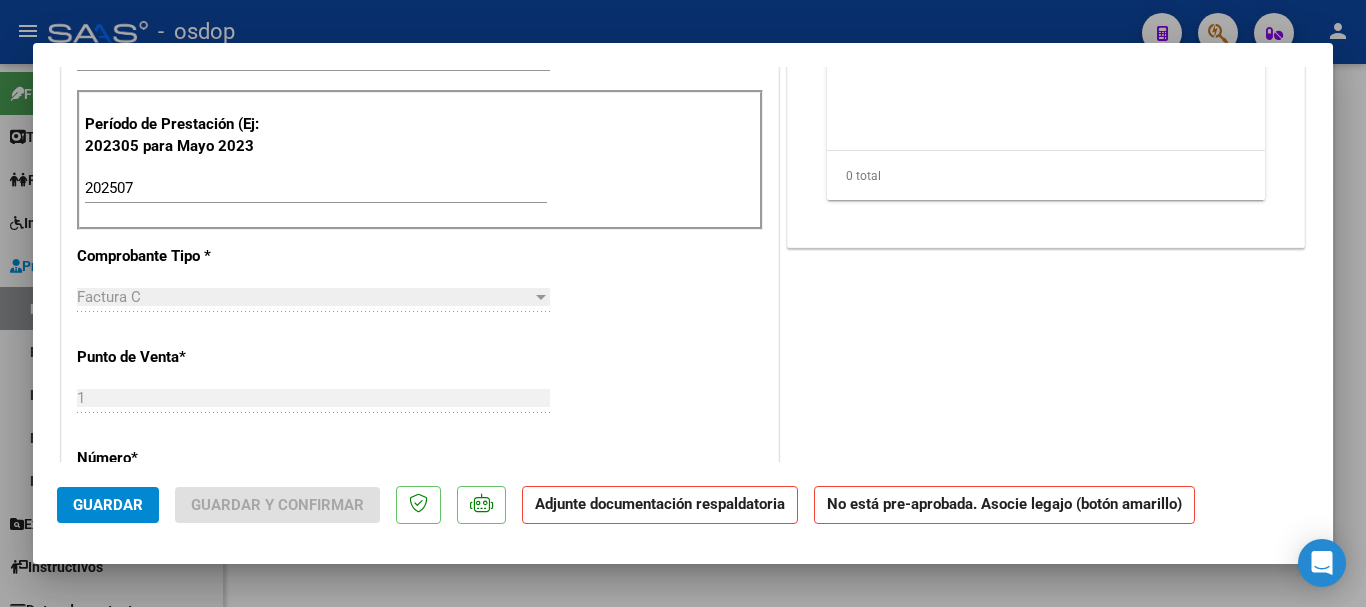 scroll, scrollTop: 0, scrollLeft: 0, axis: both 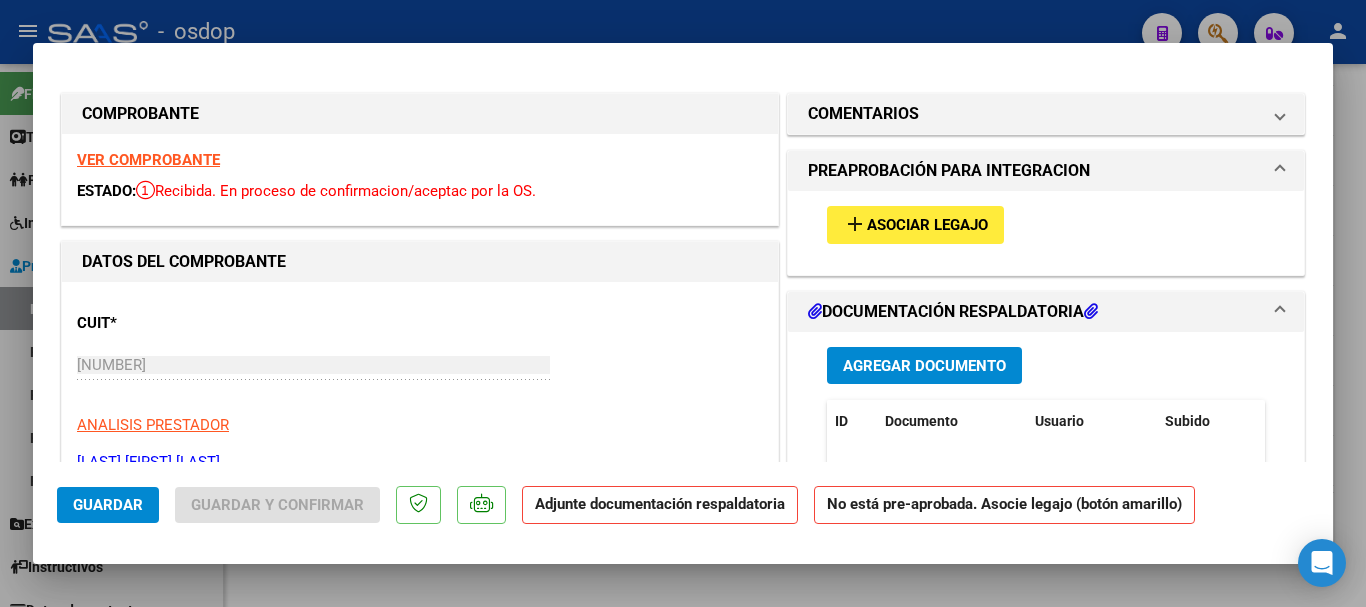 click on "add Asociar Legajo" at bounding box center (915, 224) 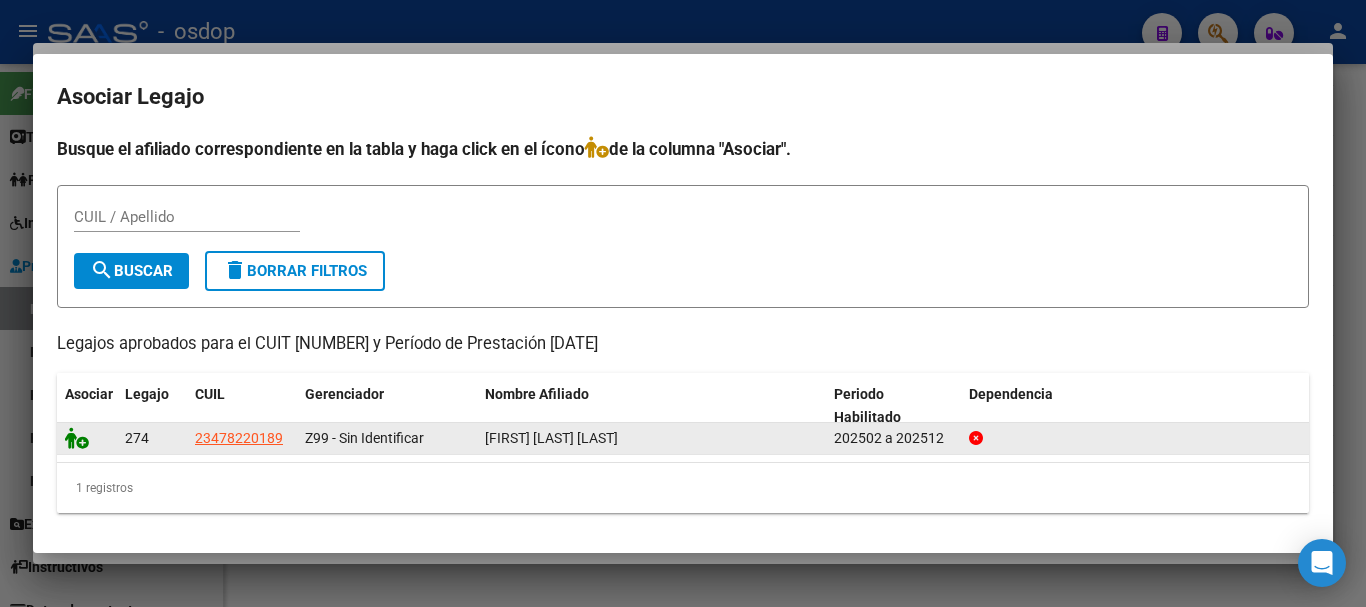 click 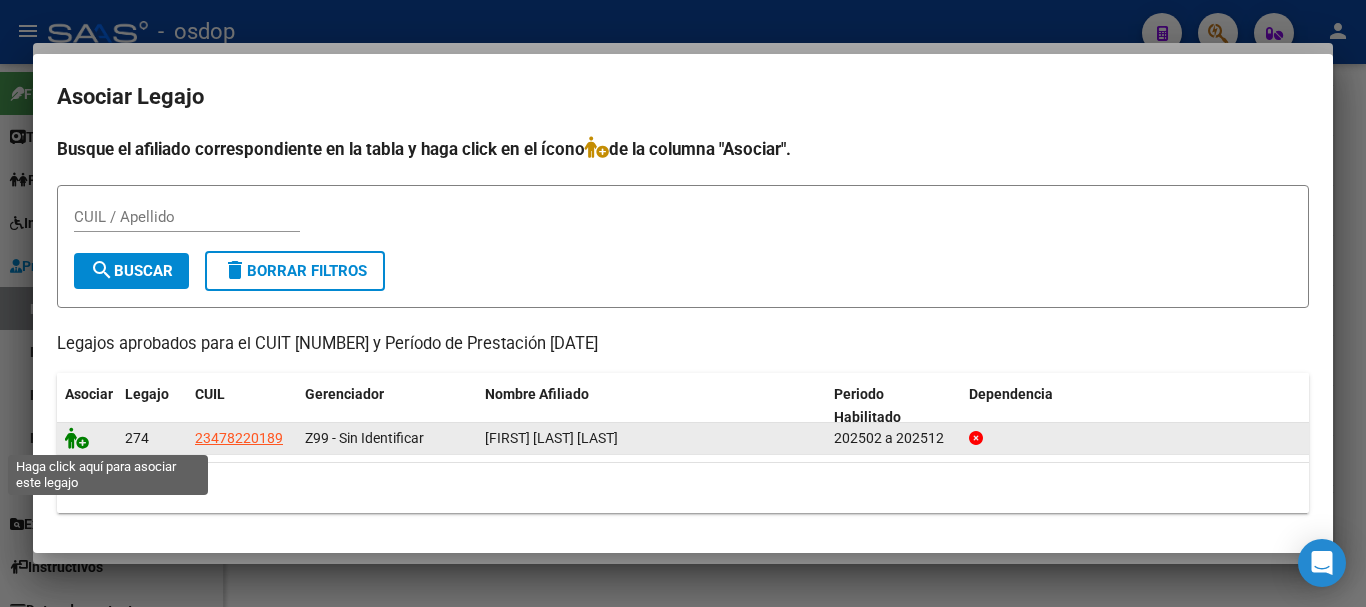 click 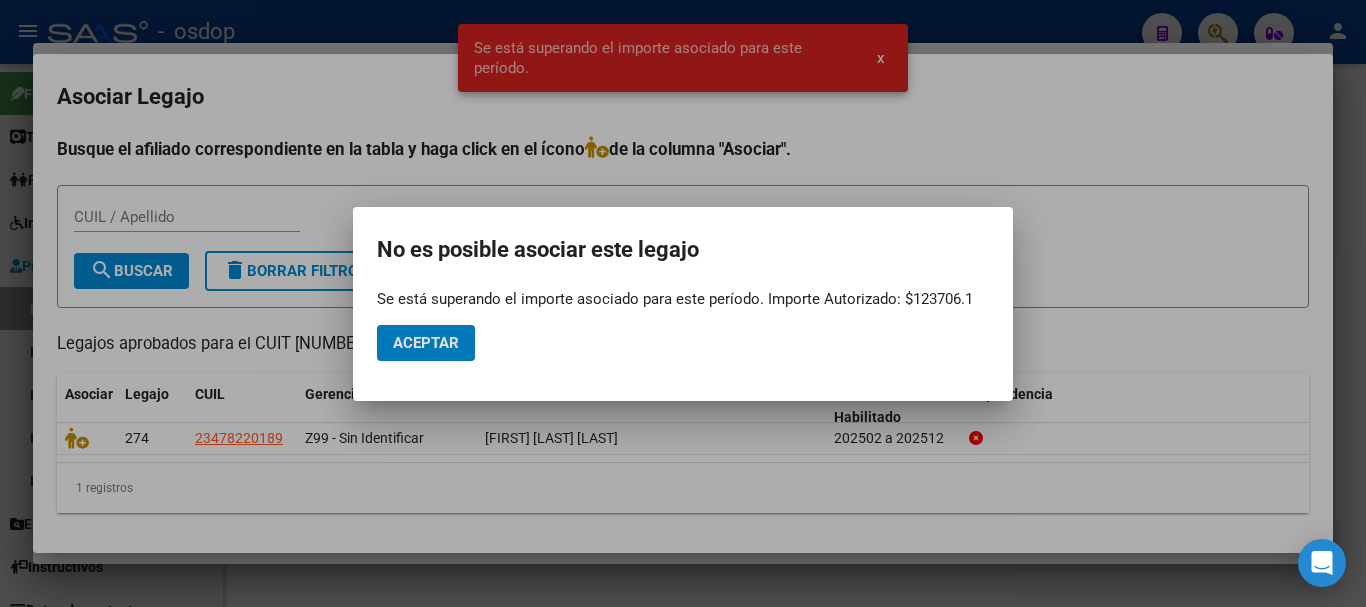 click on "Aceptar" 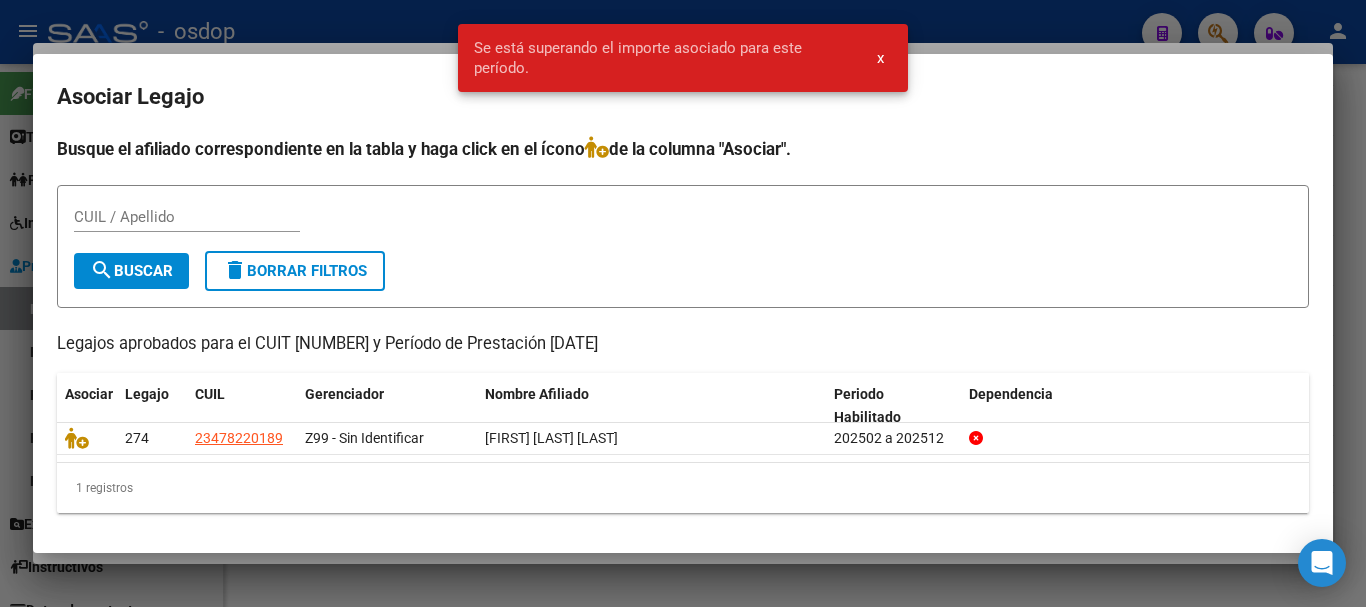 click at bounding box center [683, 303] 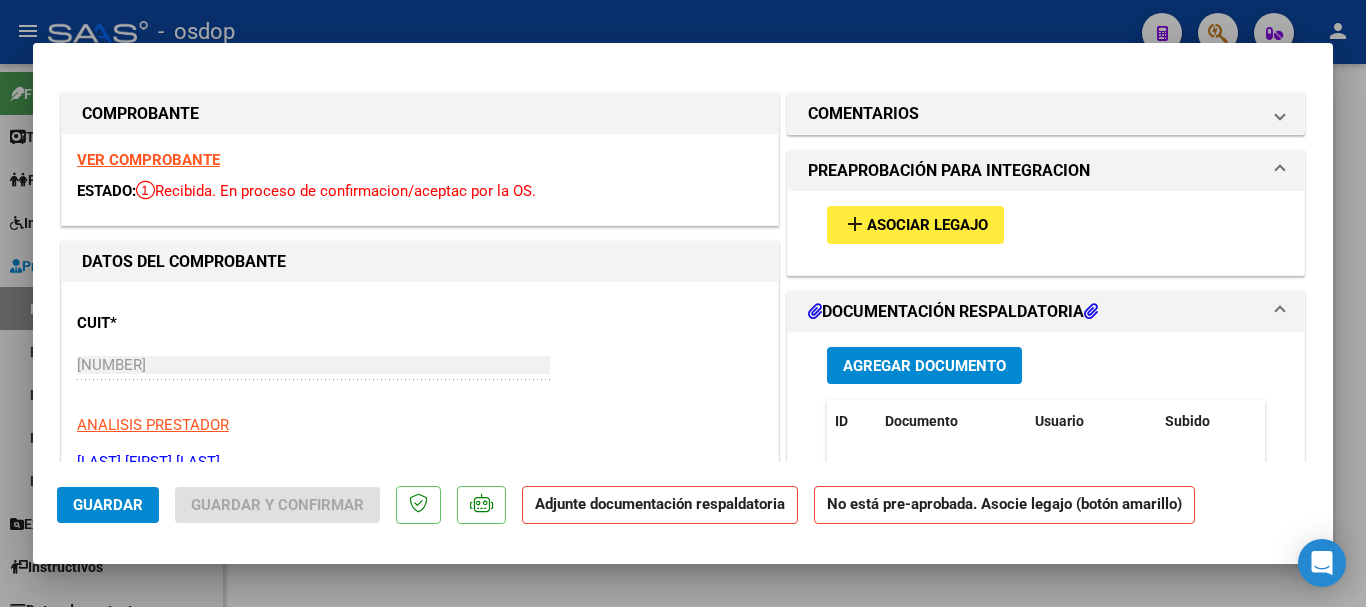 click at bounding box center (683, 303) 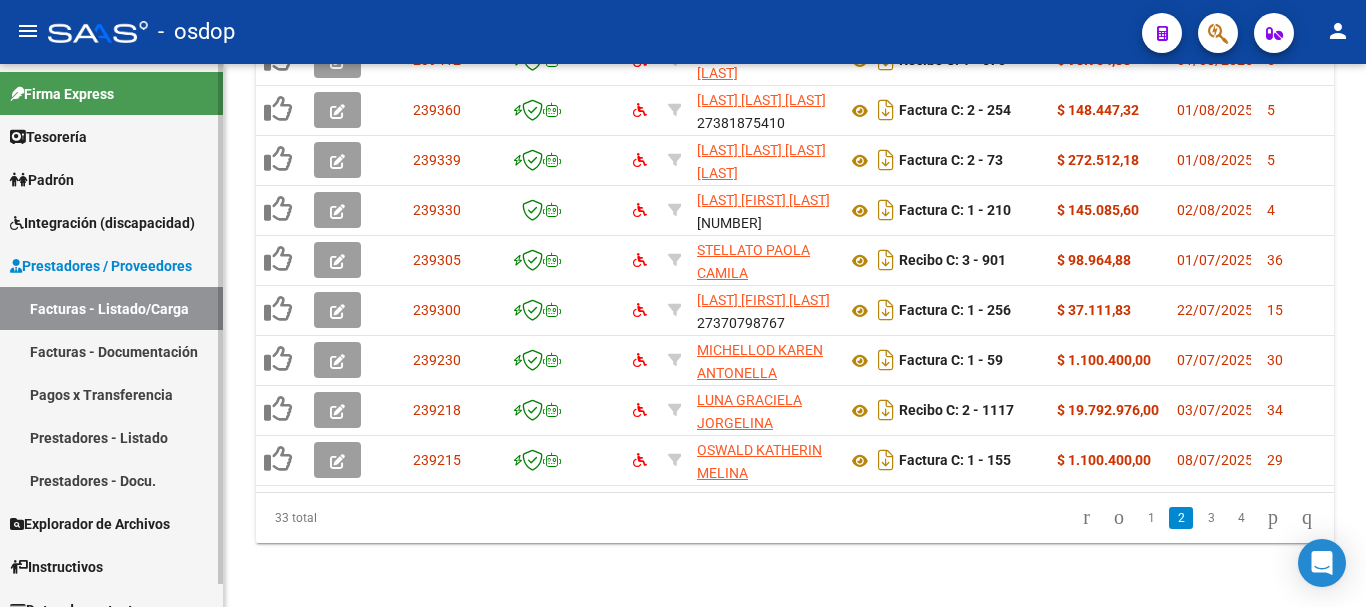 scroll, scrollTop: 24, scrollLeft: 0, axis: vertical 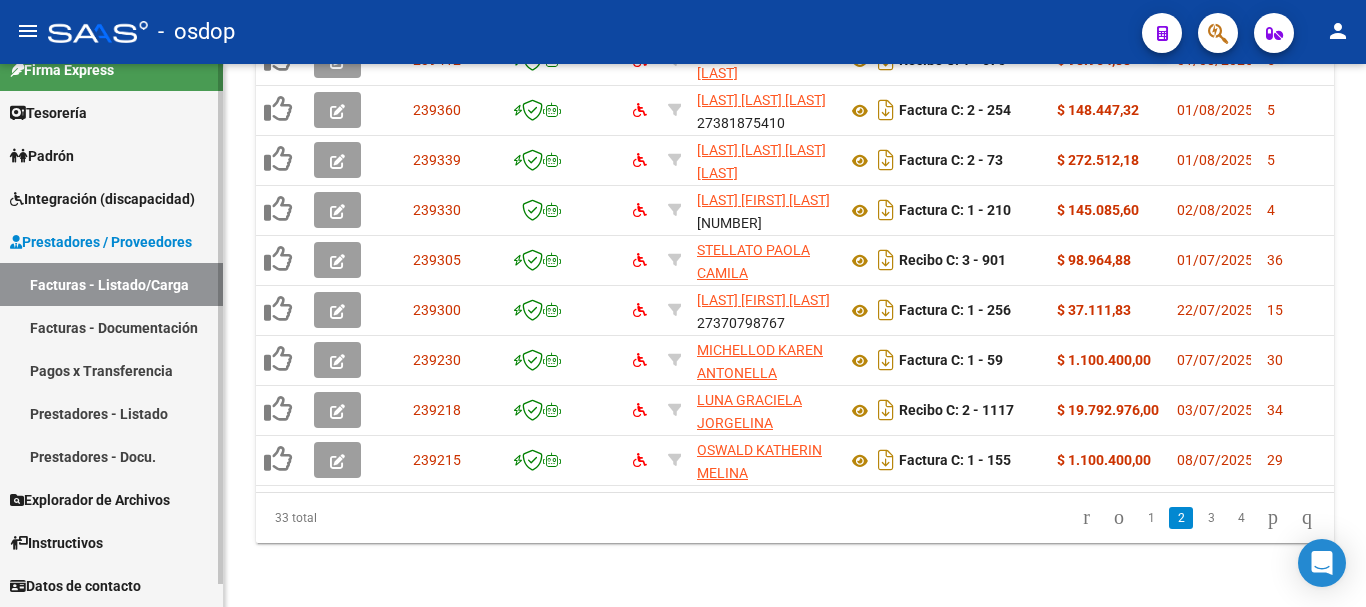 click on "Pagos x Transferencia" at bounding box center [111, 370] 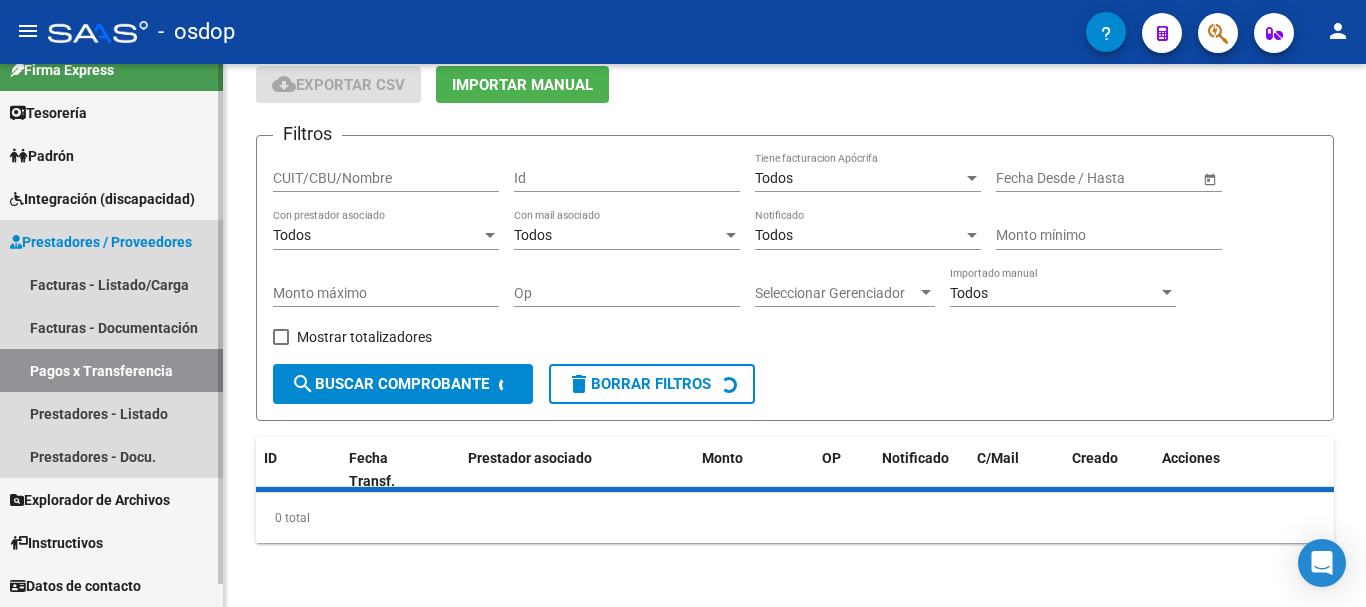 scroll, scrollTop: 0, scrollLeft: 0, axis: both 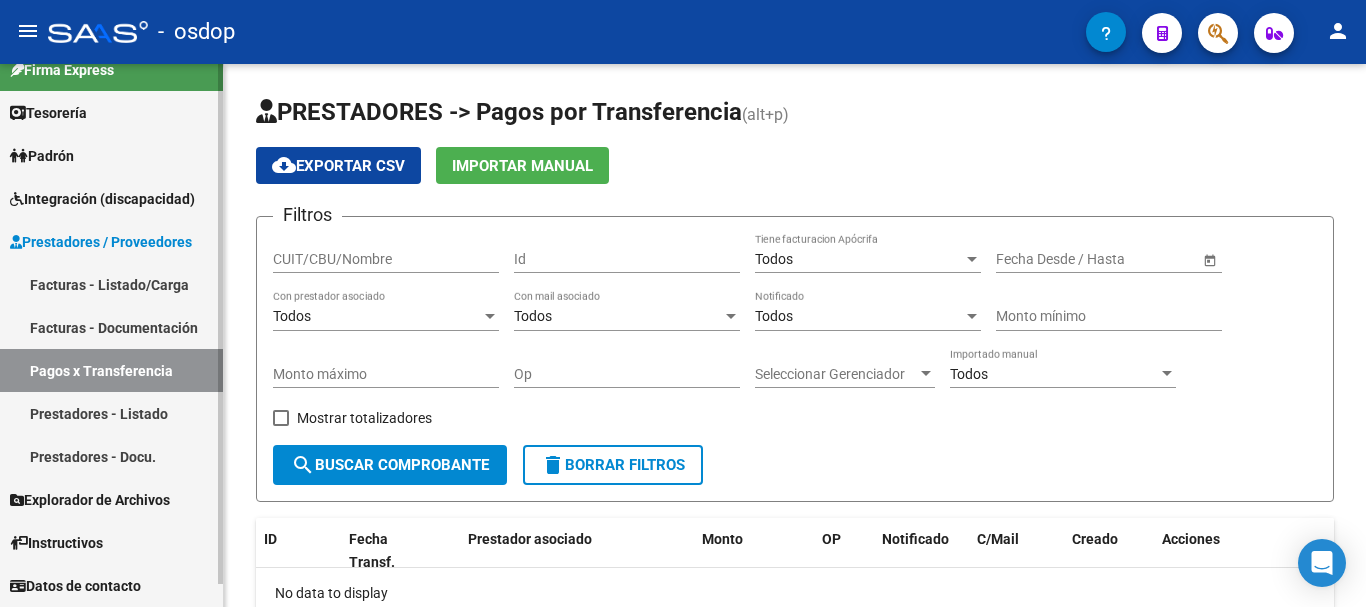 click on "Prestadores - Listado" at bounding box center [111, 413] 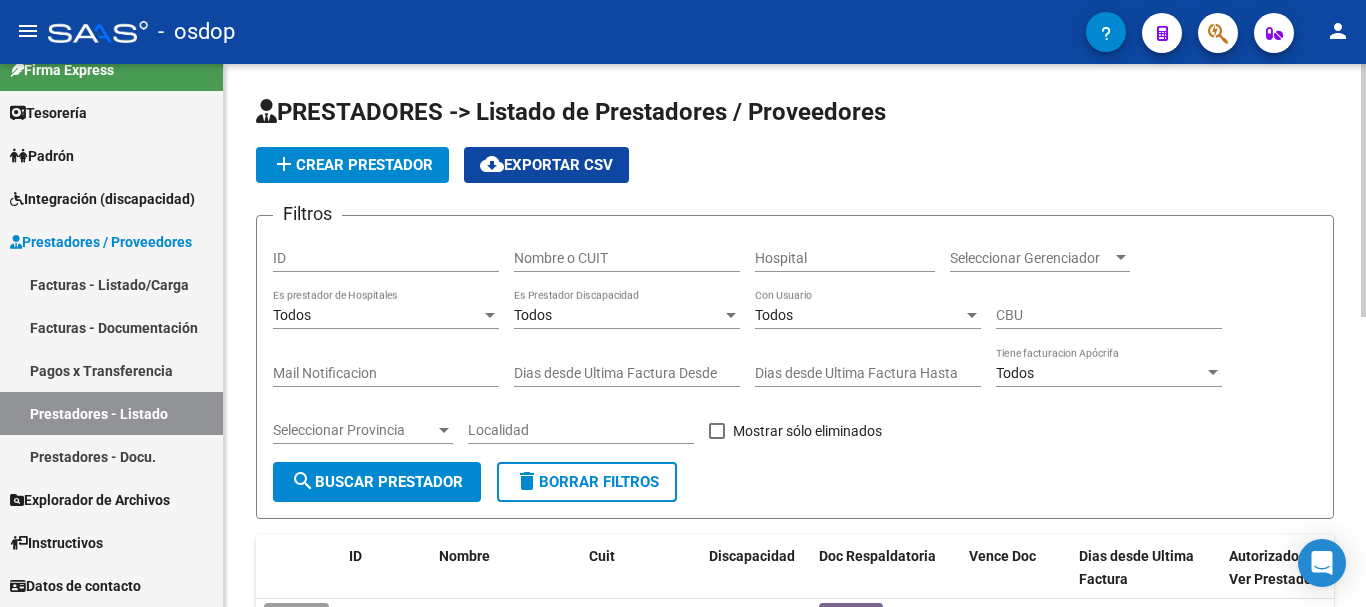 click on "Nombre o CUIT" at bounding box center [627, 258] 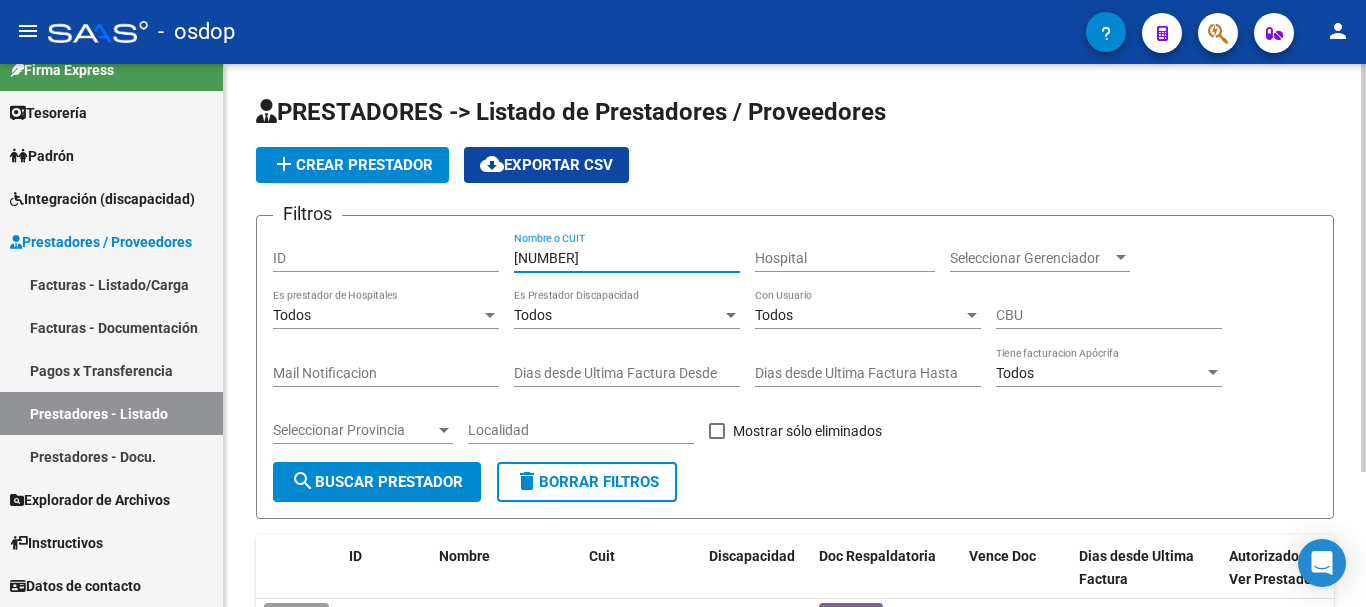 scroll, scrollTop: 179, scrollLeft: 0, axis: vertical 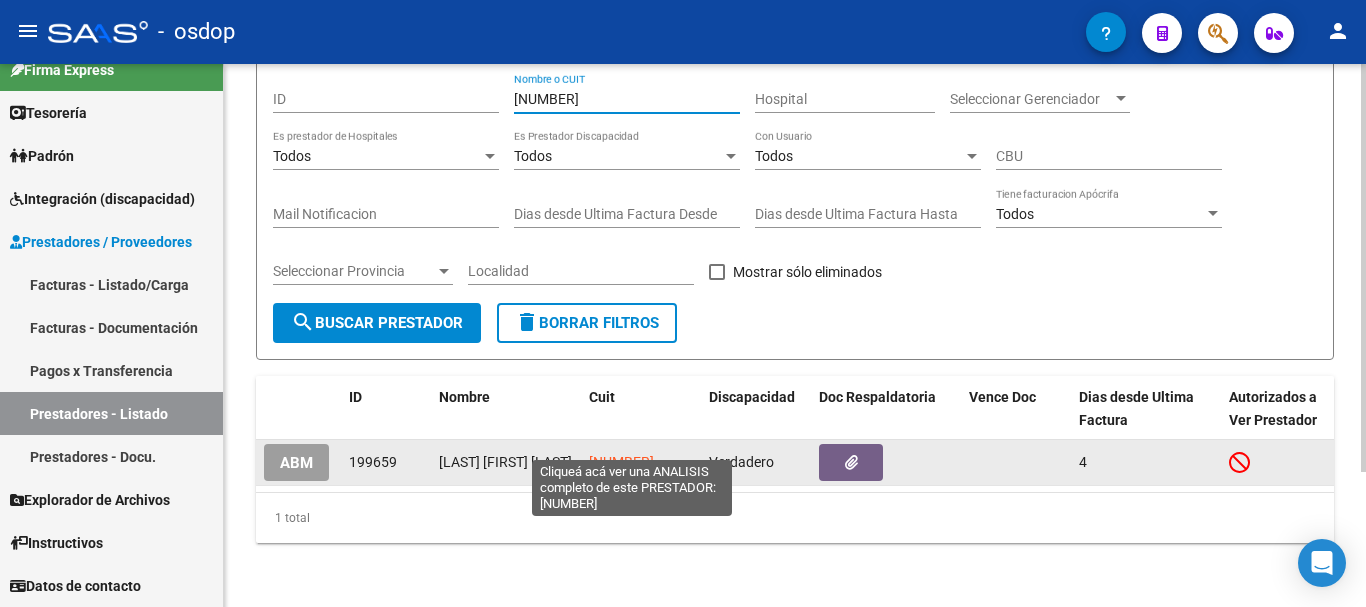 type on "27393258085" 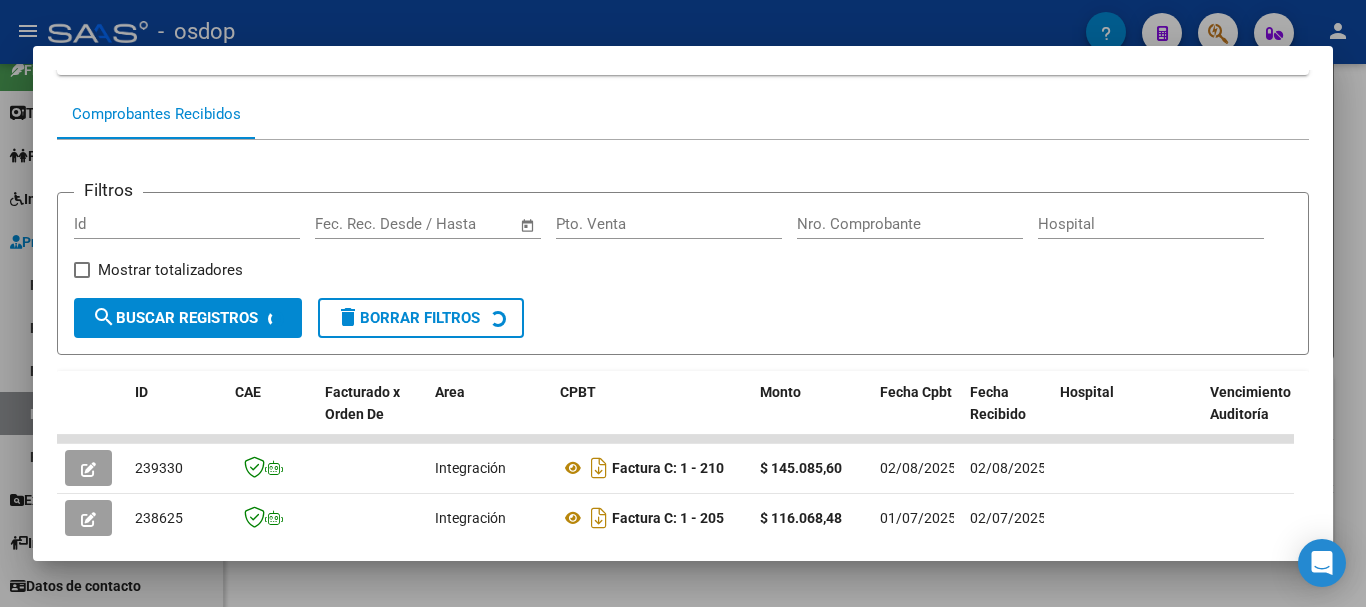 scroll, scrollTop: 375, scrollLeft: 0, axis: vertical 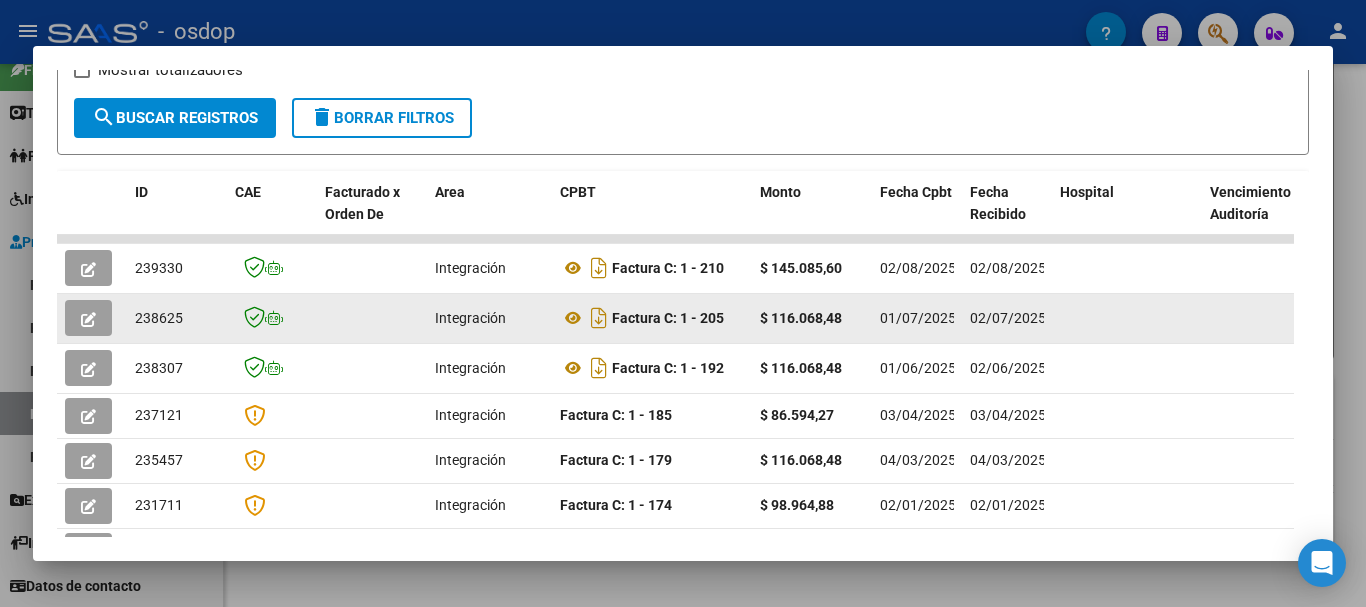 click 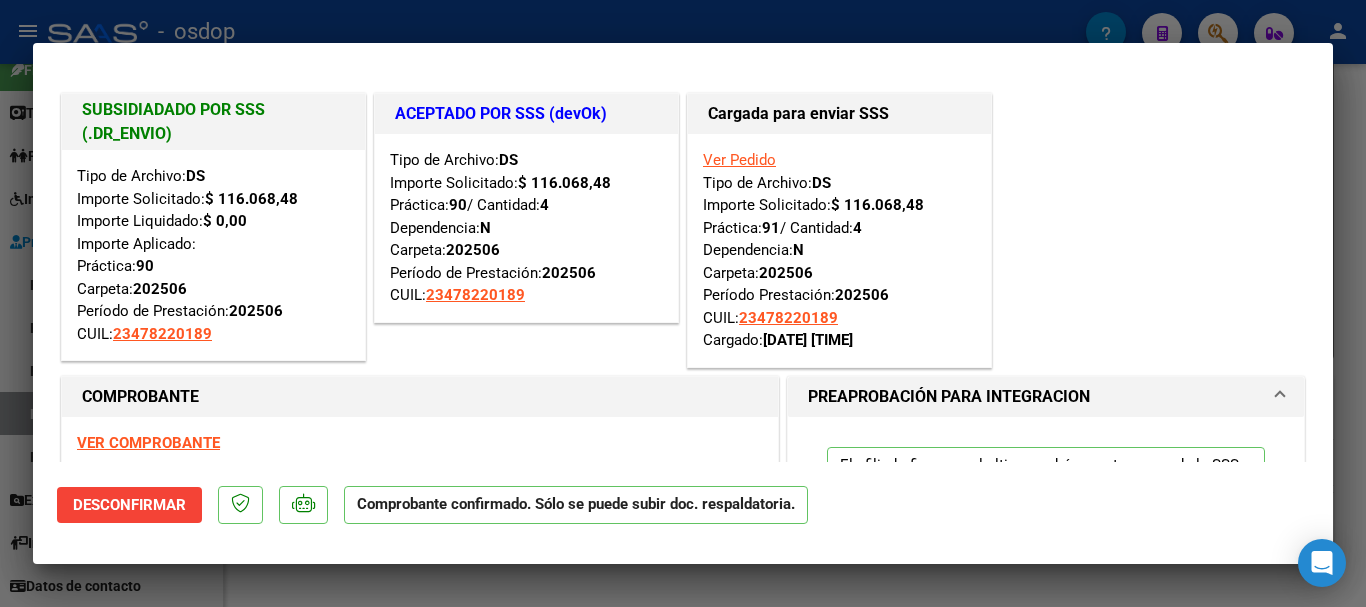 click at bounding box center [683, 303] 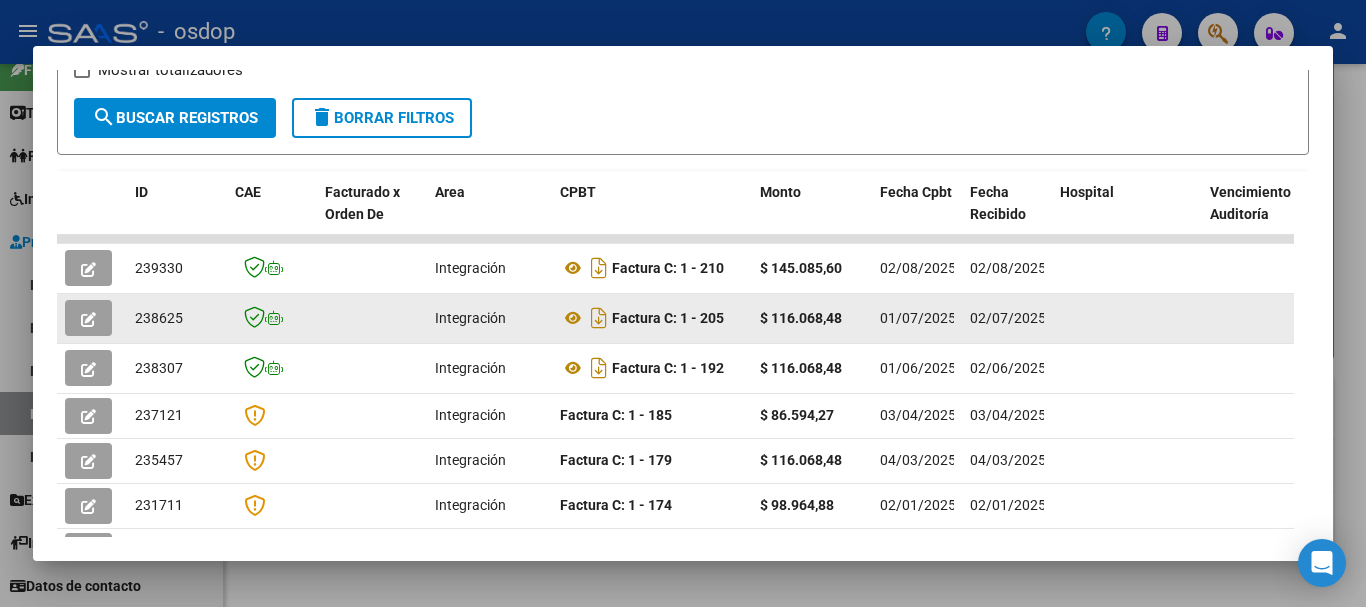 click on "238625" 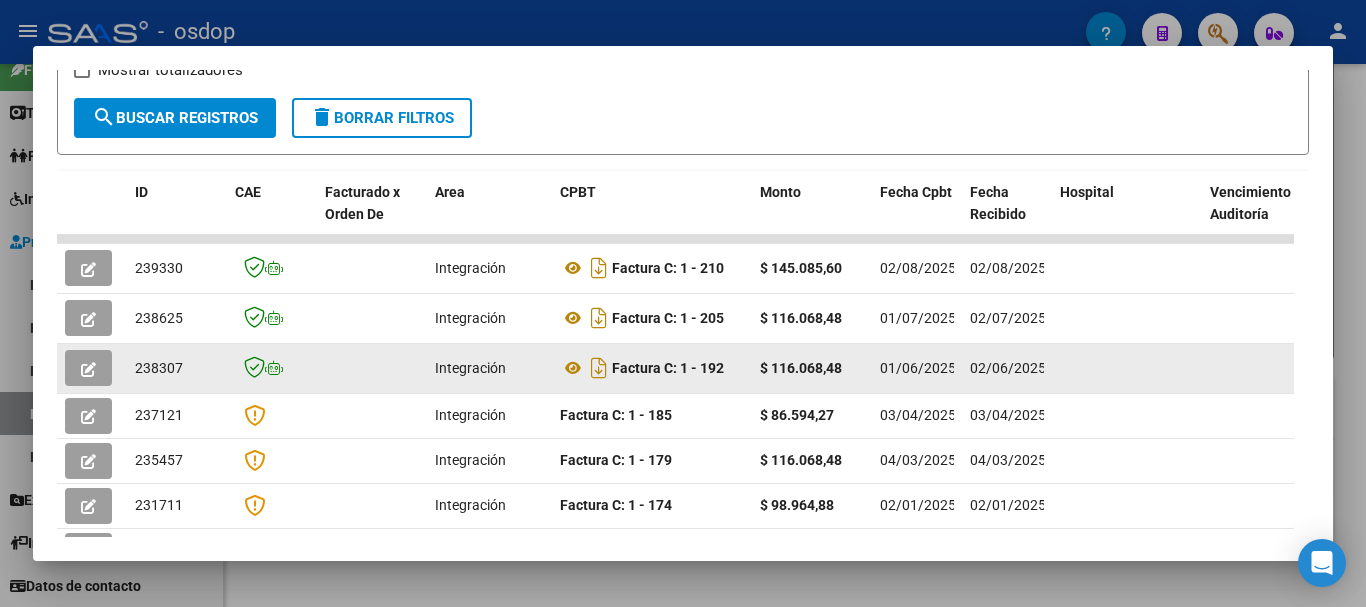 copy on "238625" 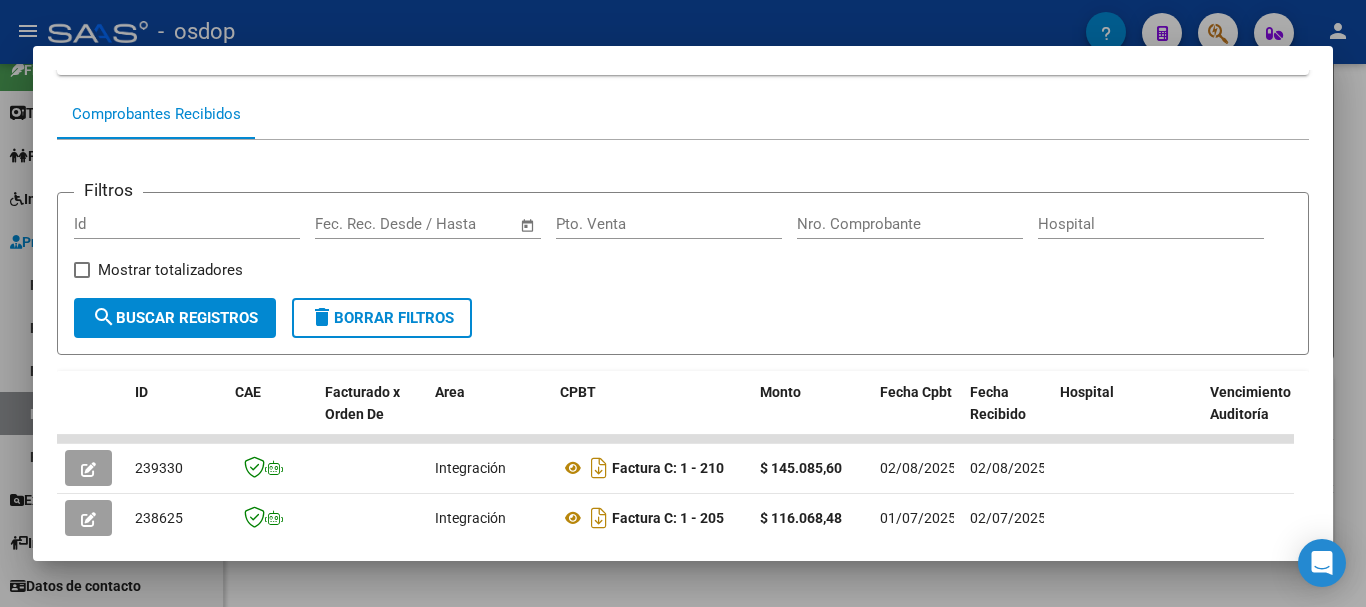 scroll, scrollTop: 0, scrollLeft: 0, axis: both 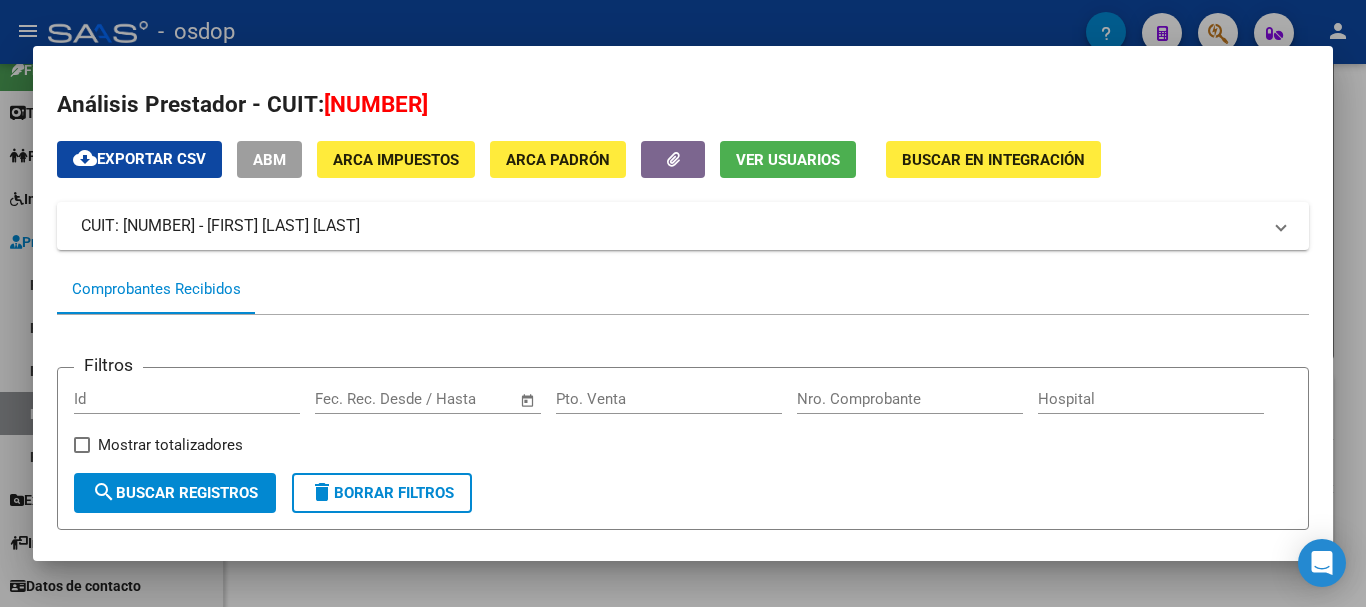 click at bounding box center (683, 303) 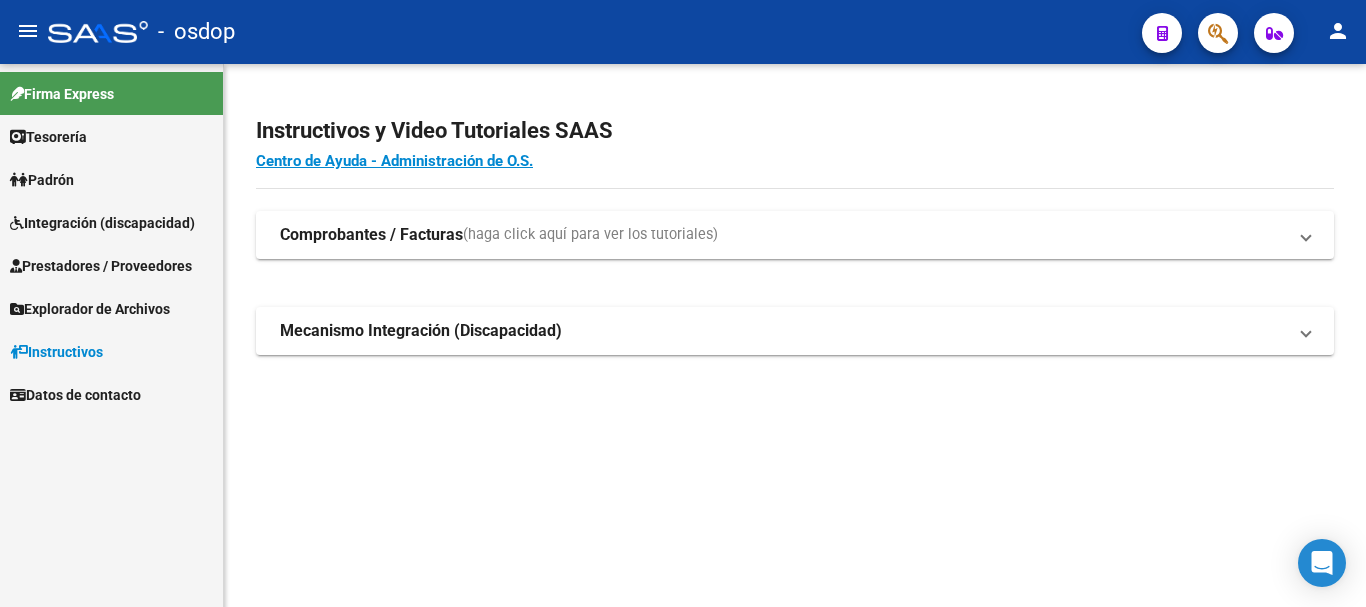 scroll, scrollTop: 0, scrollLeft: 0, axis: both 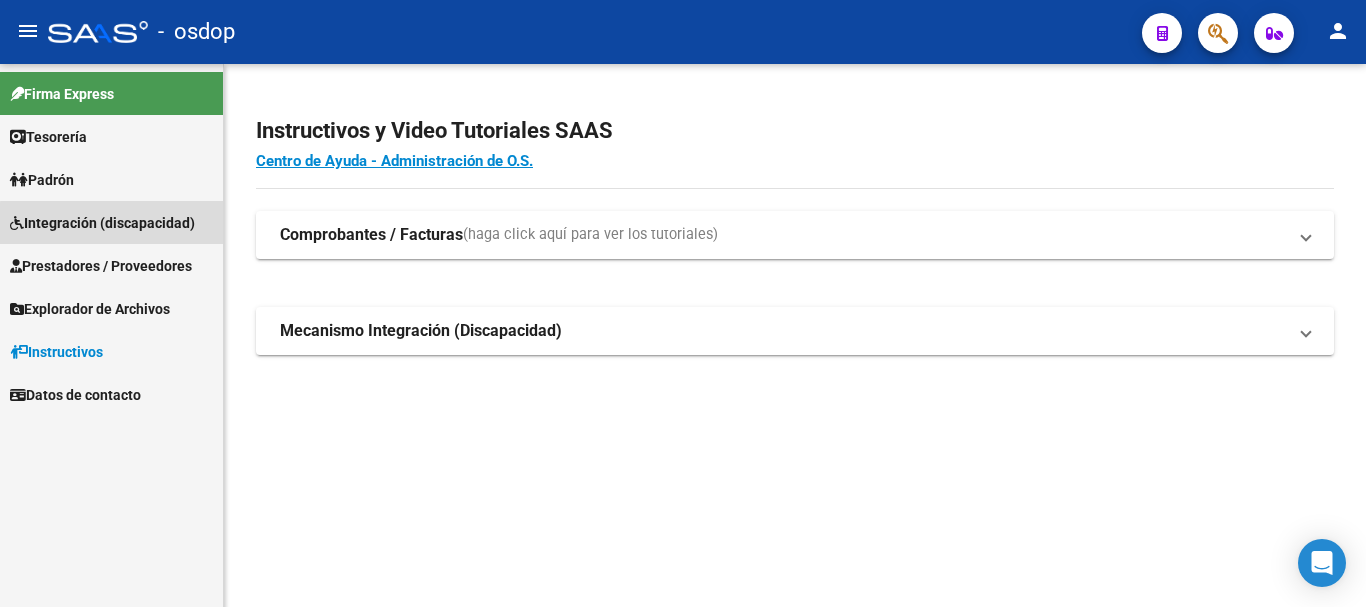click on "Integración (discapacidad)" at bounding box center [102, 223] 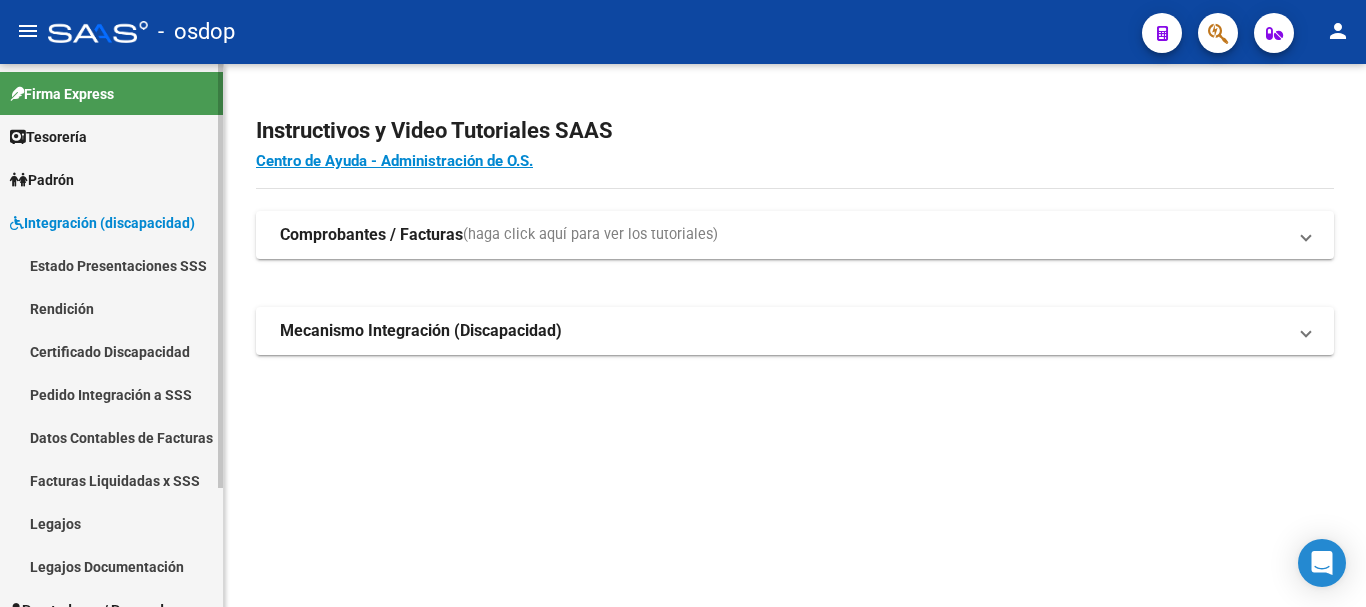 click on "Estado Presentaciones SSS" at bounding box center (111, 265) 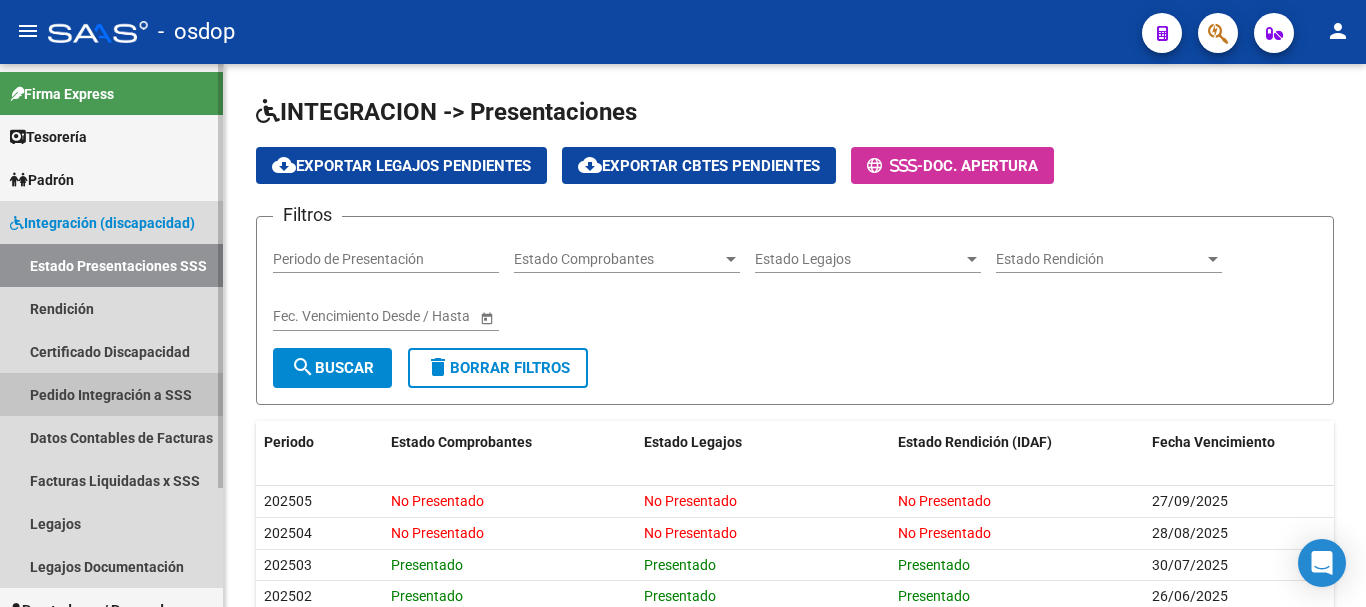 click on "Pedido Integración a SSS" at bounding box center (111, 394) 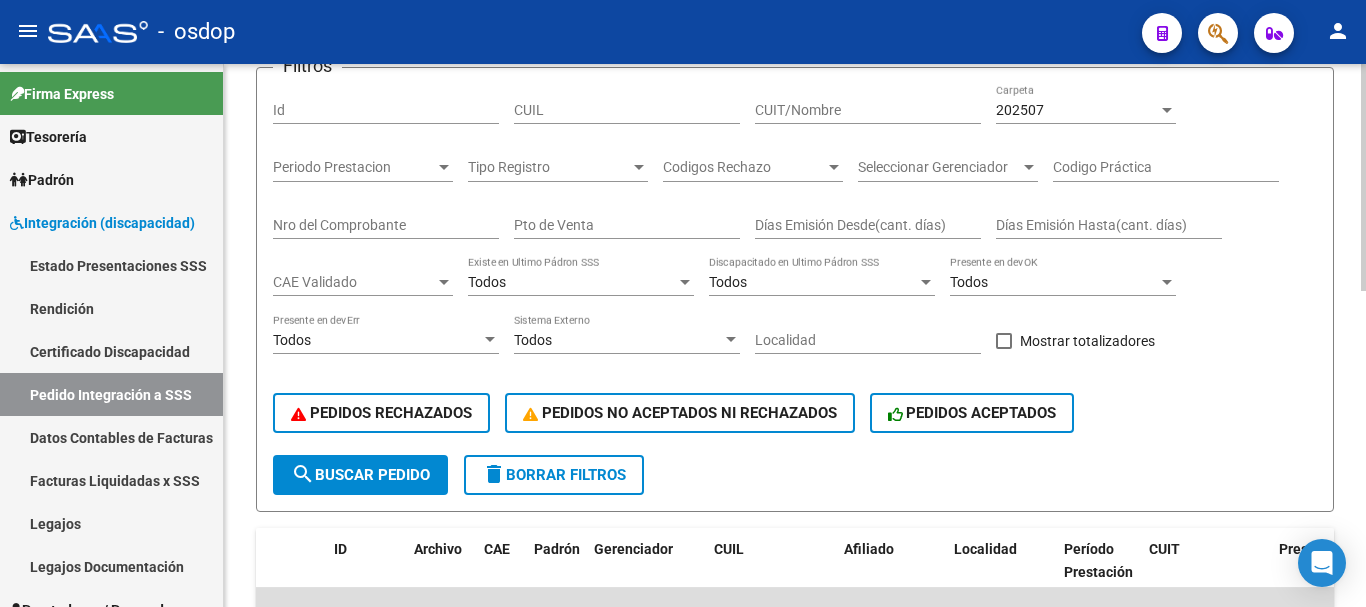 scroll, scrollTop: 0, scrollLeft: 0, axis: both 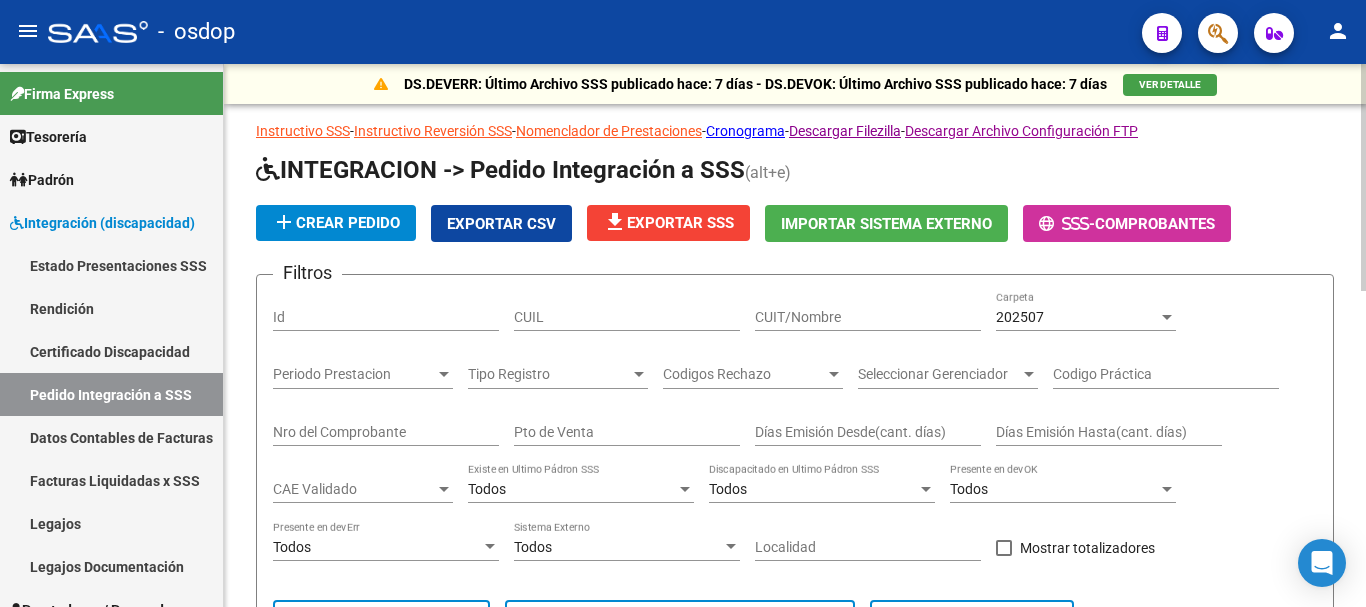 click on "Id" at bounding box center (386, 317) 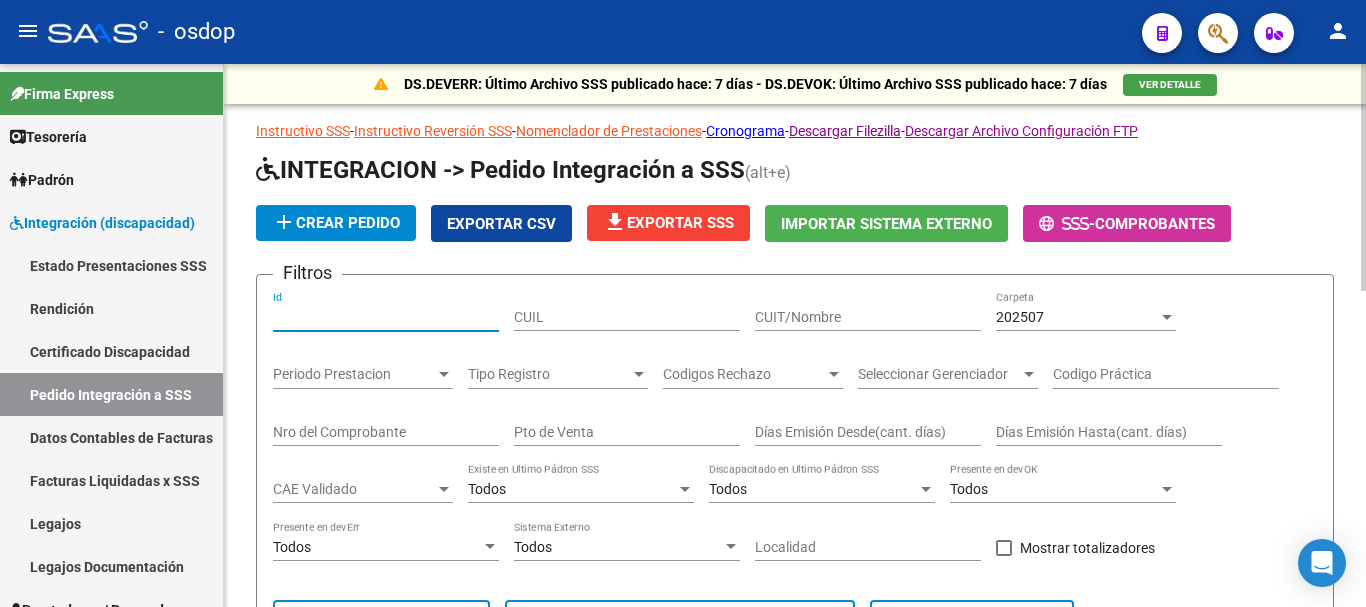 paste on "238625" 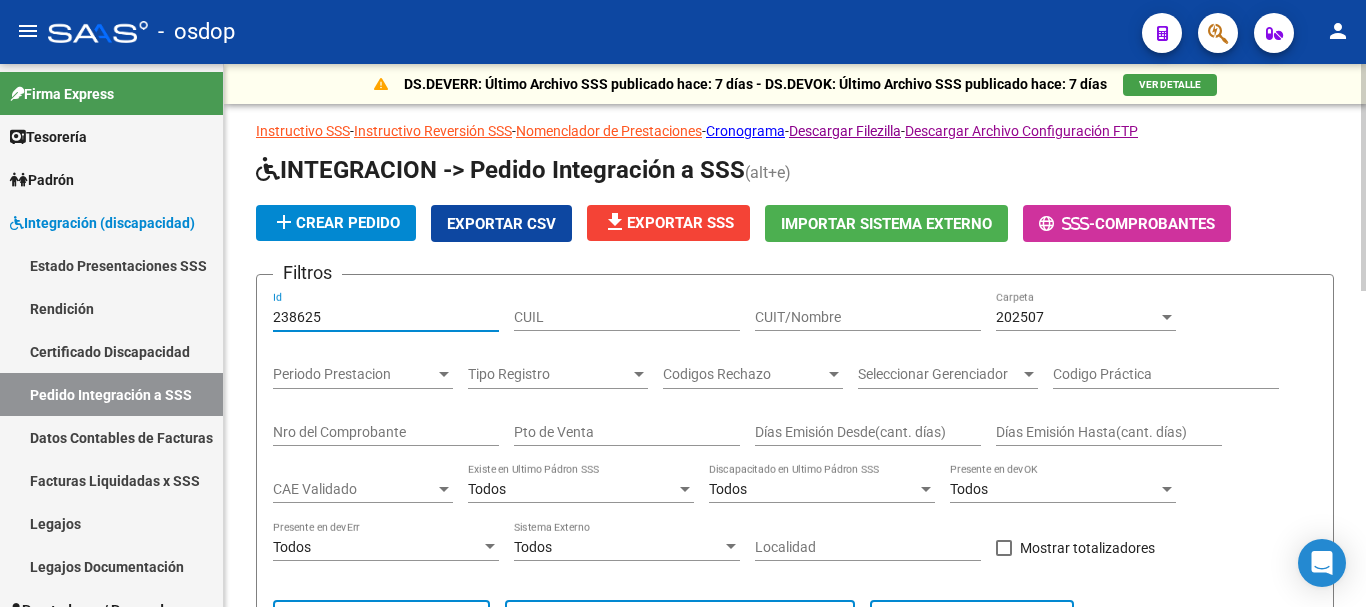 scroll, scrollTop: 400, scrollLeft: 0, axis: vertical 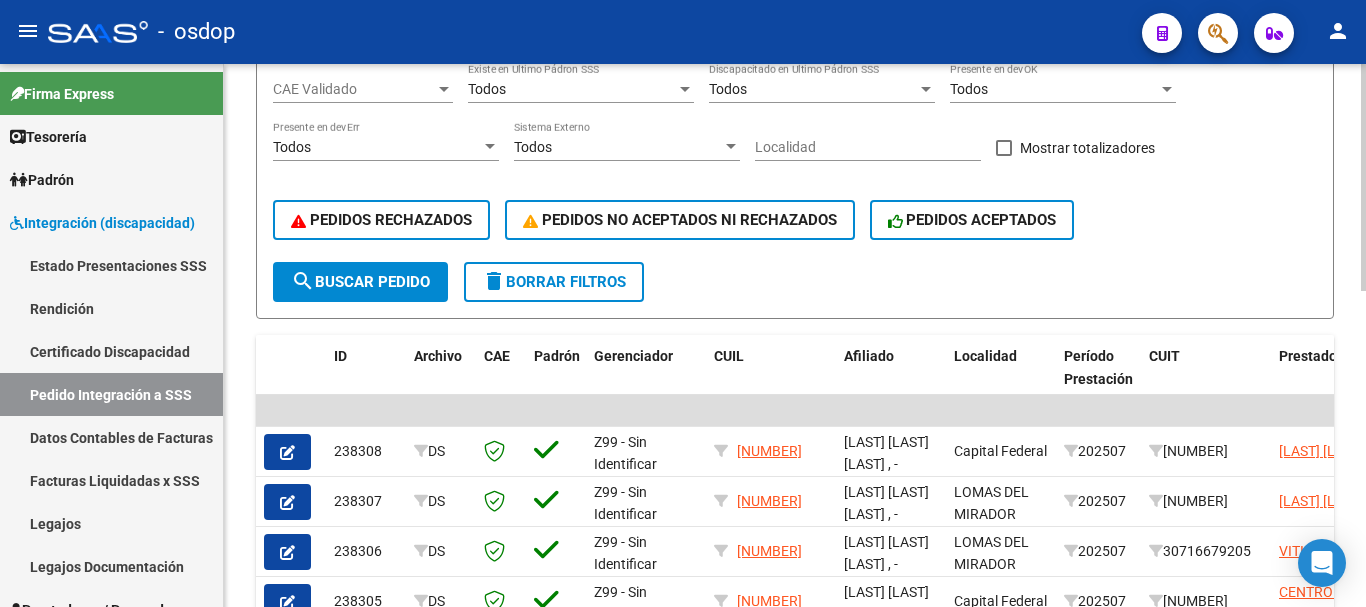 type on "238625" 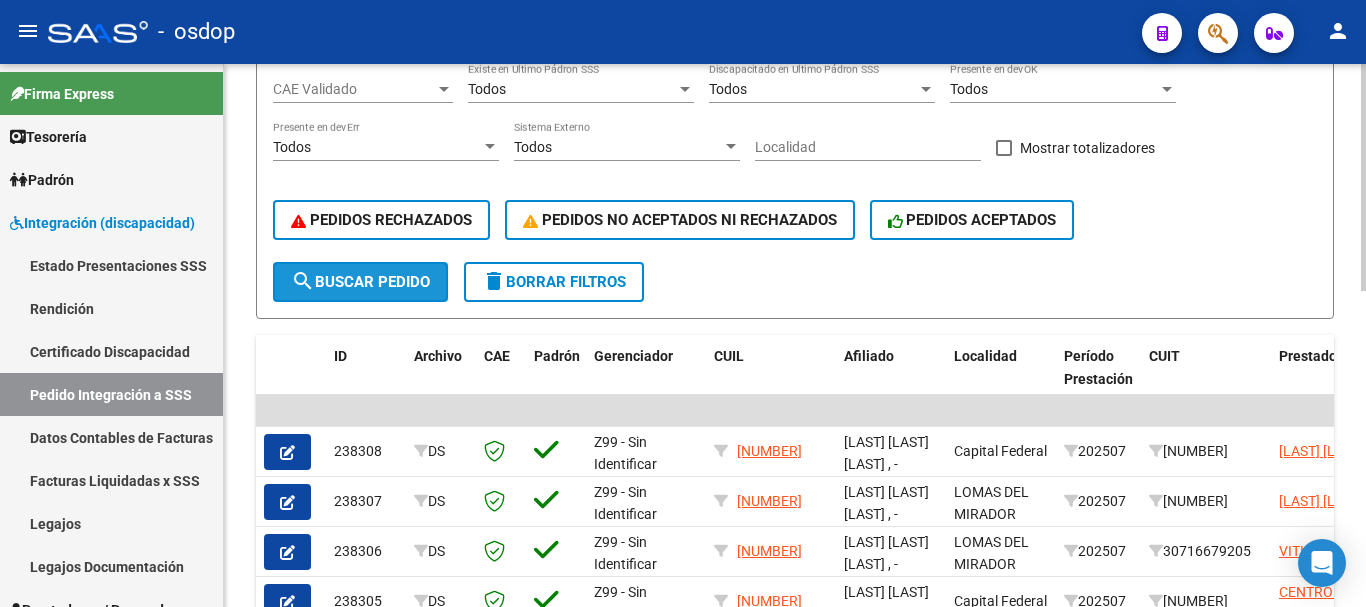 click on "search  Buscar Pedido" 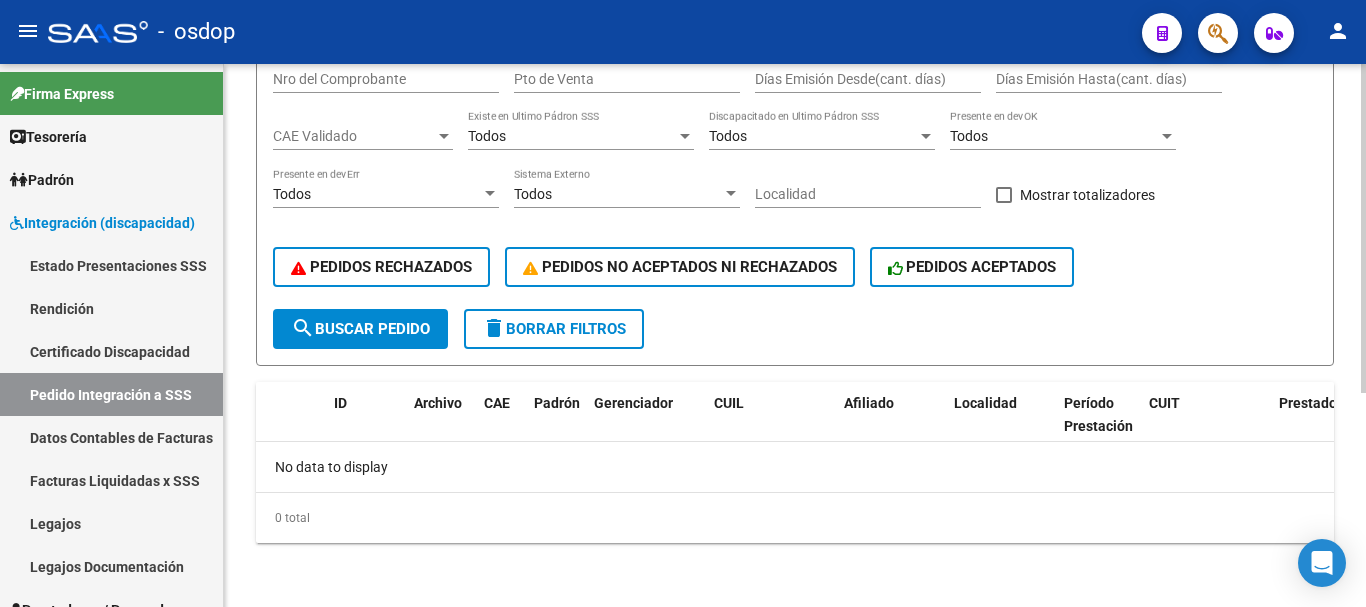 scroll, scrollTop: 352, scrollLeft: 0, axis: vertical 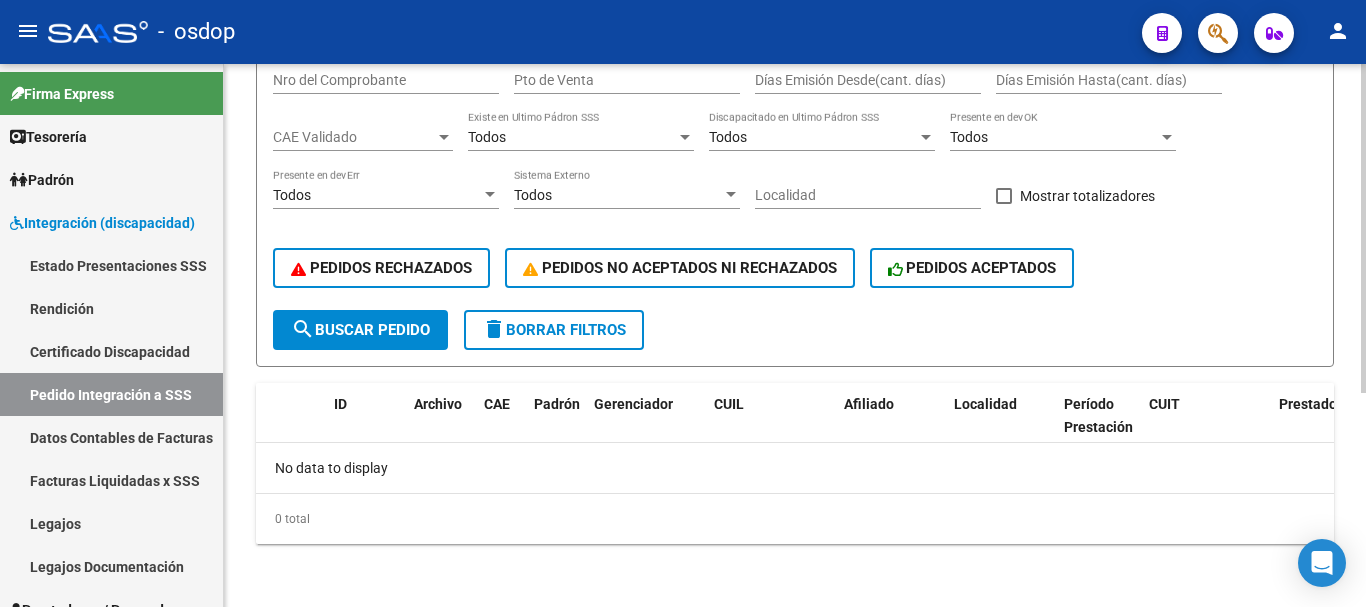 click on "delete  Borrar Filtros" 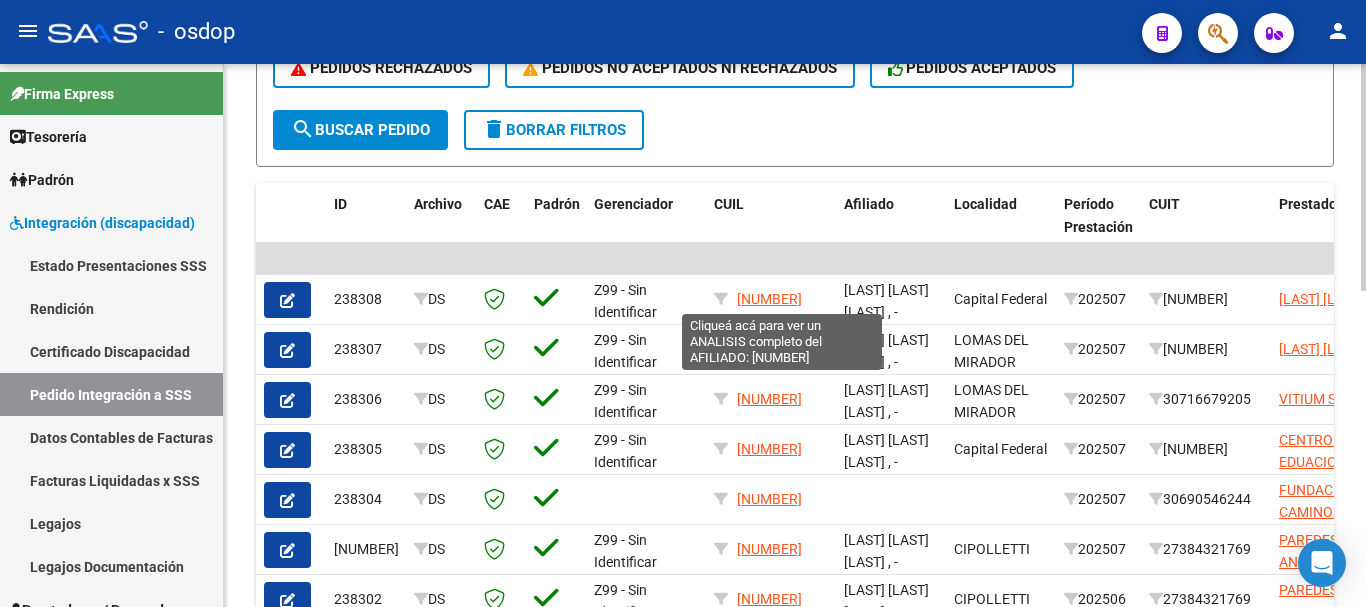 scroll, scrollTop: 152, scrollLeft: 0, axis: vertical 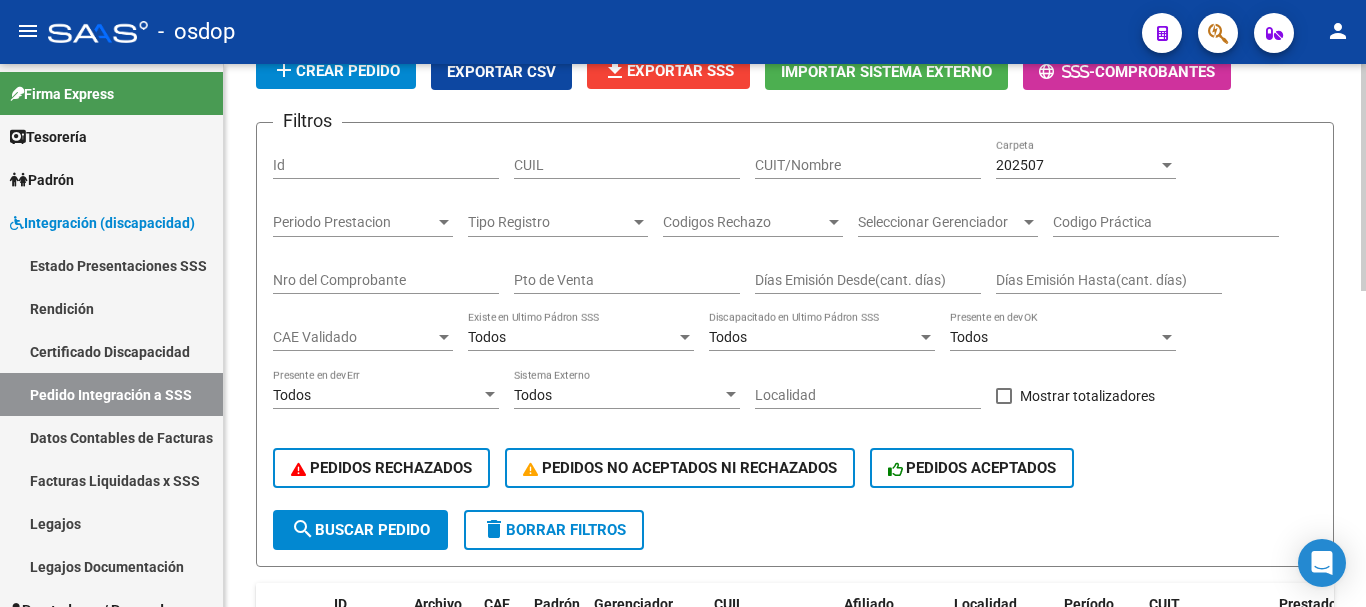 click on "CUIT/Nombre" at bounding box center (868, 165) 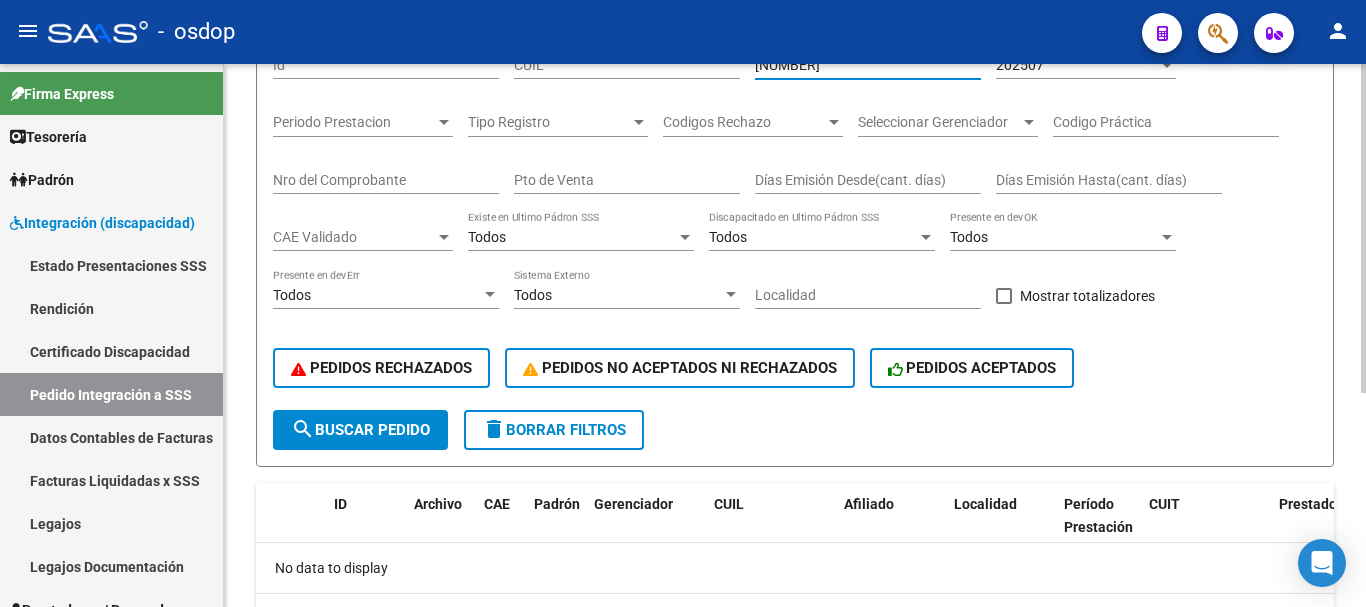 scroll, scrollTop: 0, scrollLeft: 0, axis: both 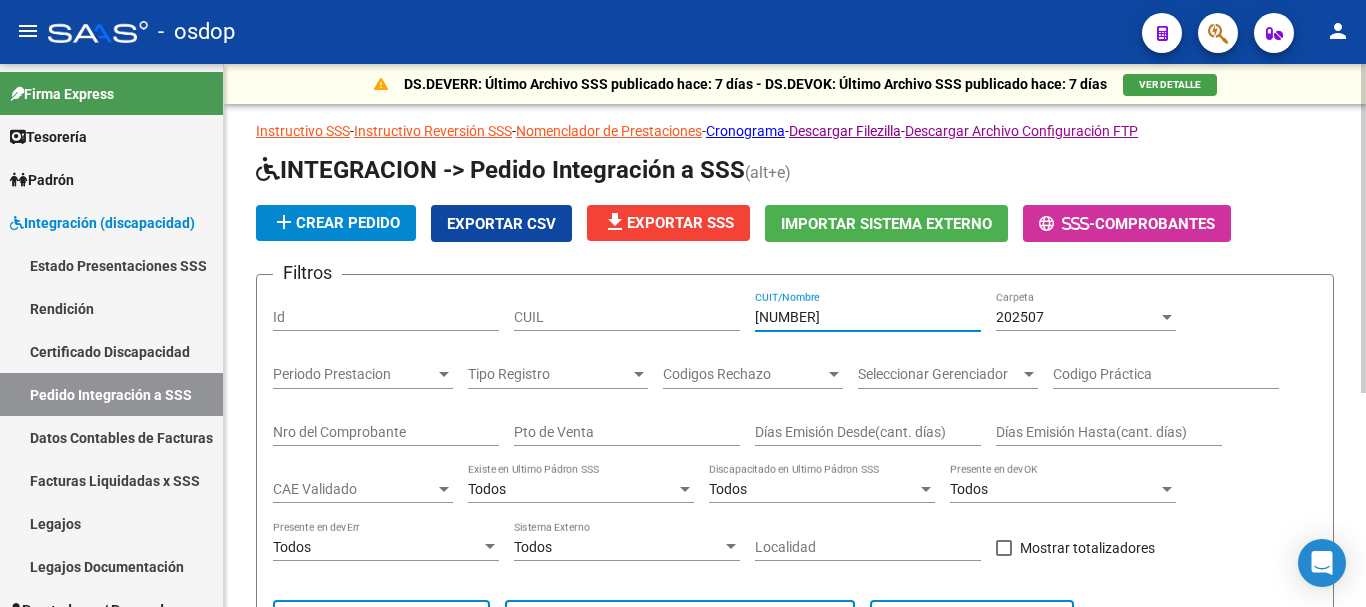 type on "27393258085" 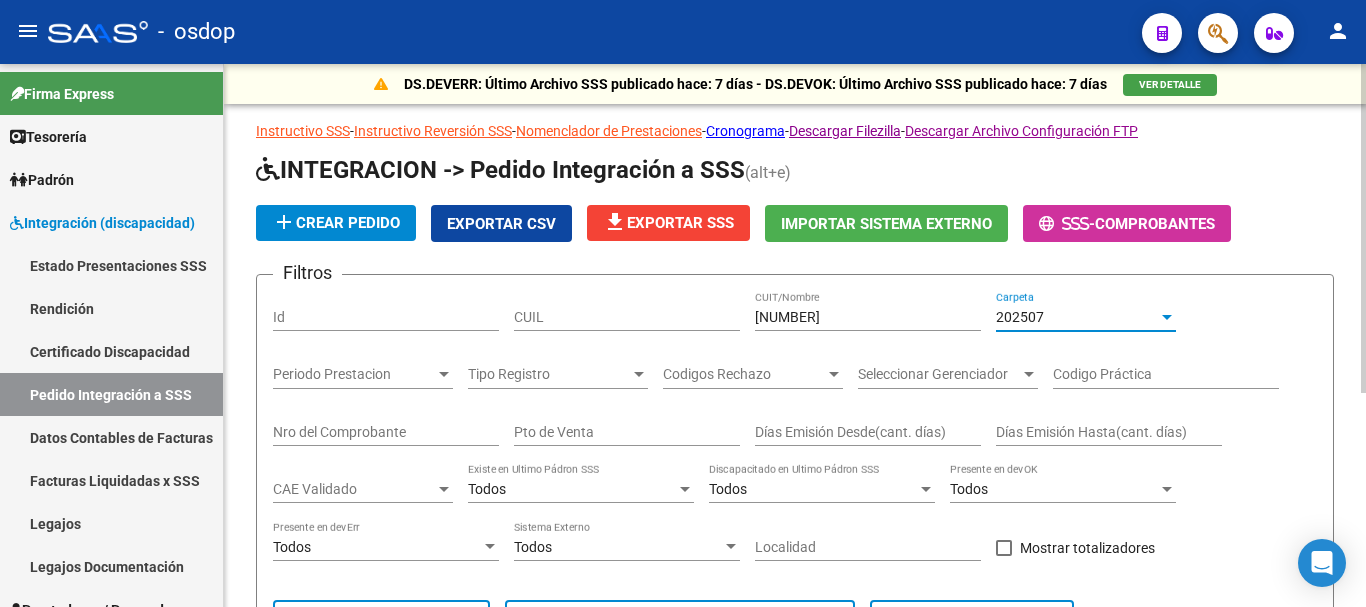 click on "202507" at bounding box center [1077, 317] 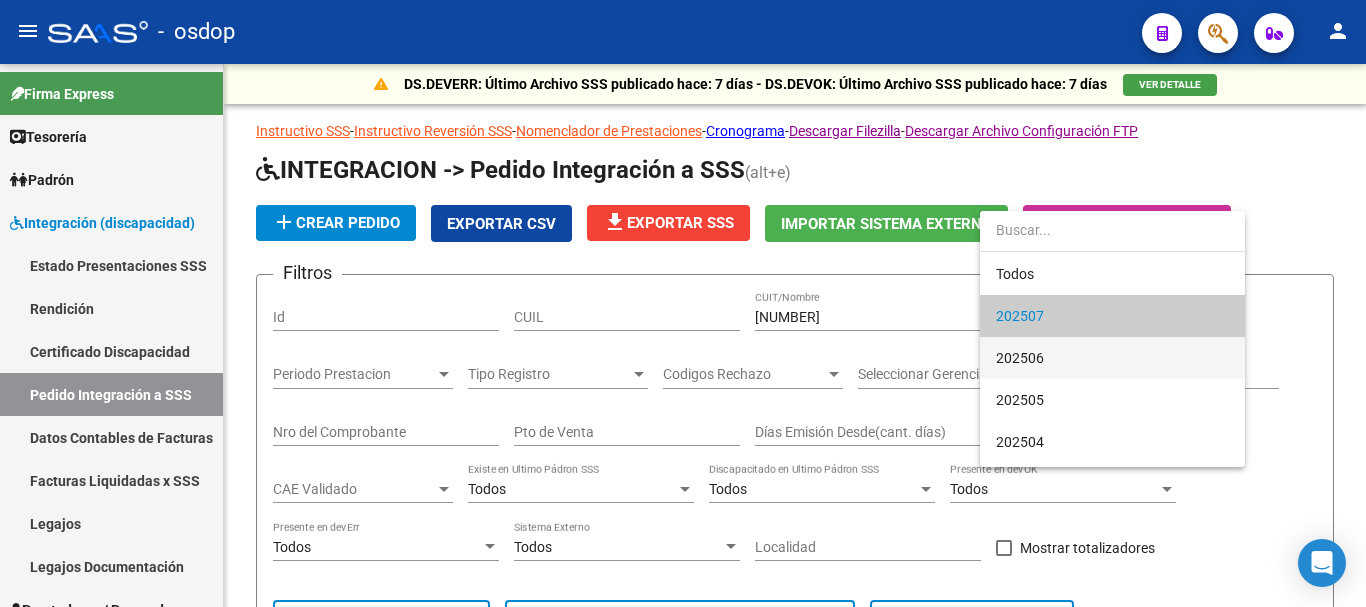 click on "202506" at bounding box center [1112, 358] 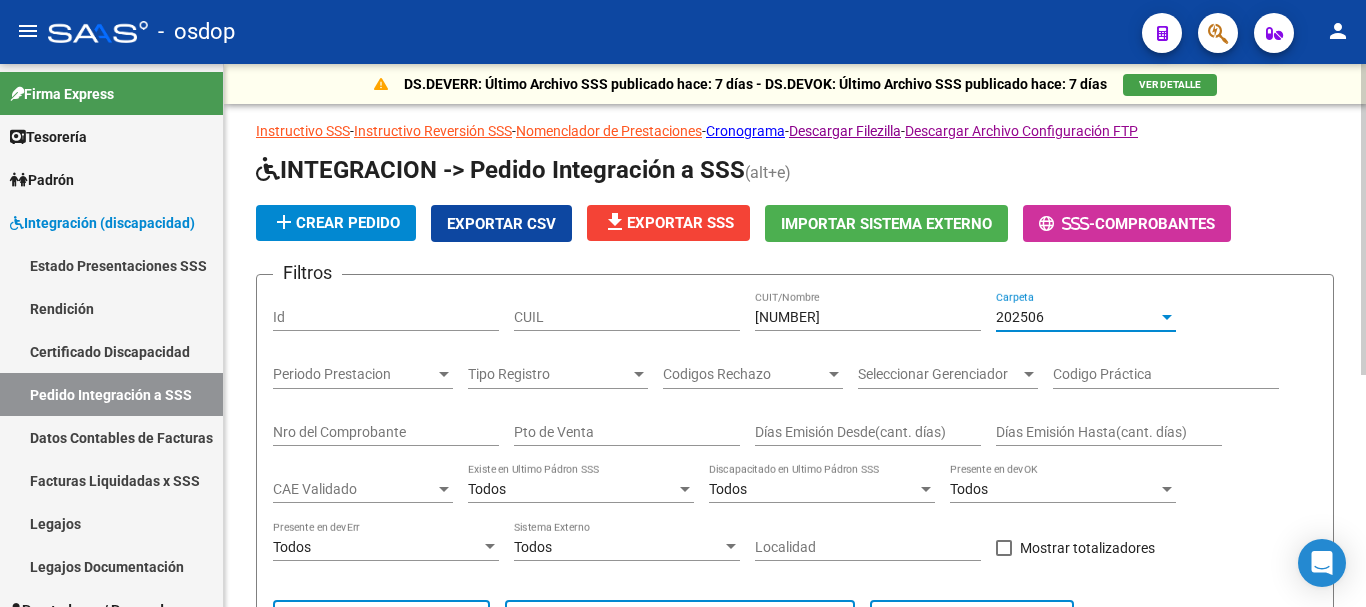 scroll, scrollTop: 200, scrollLeft: 0, axis: vertical 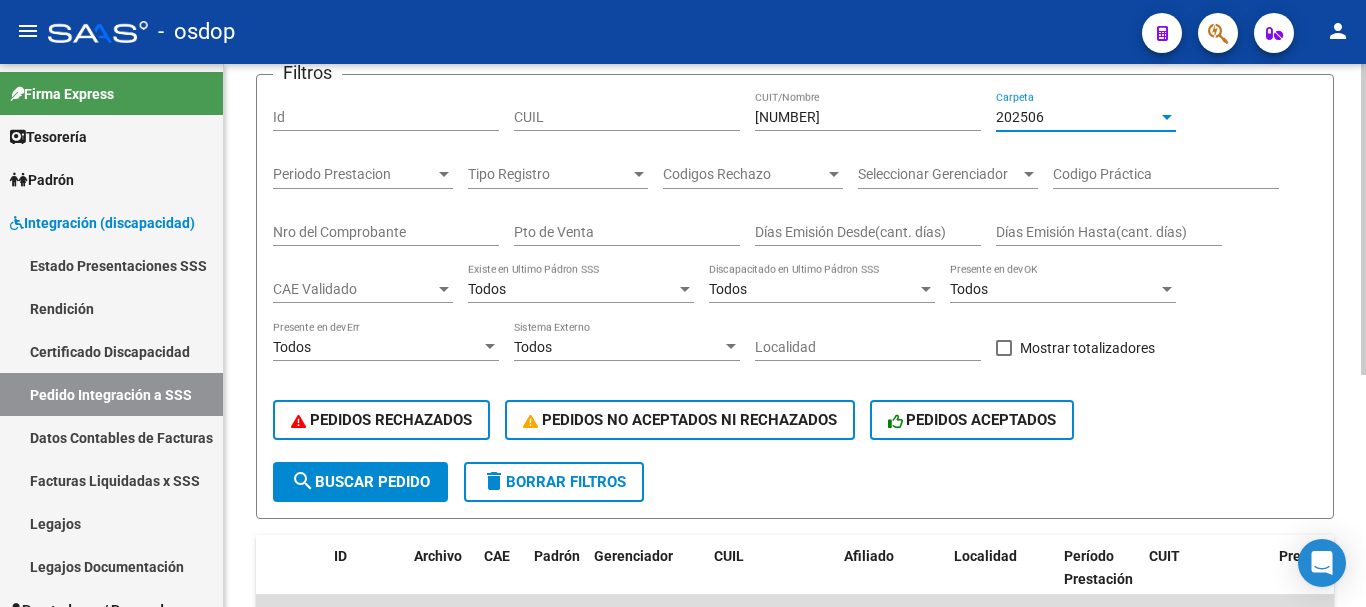 click on "search" 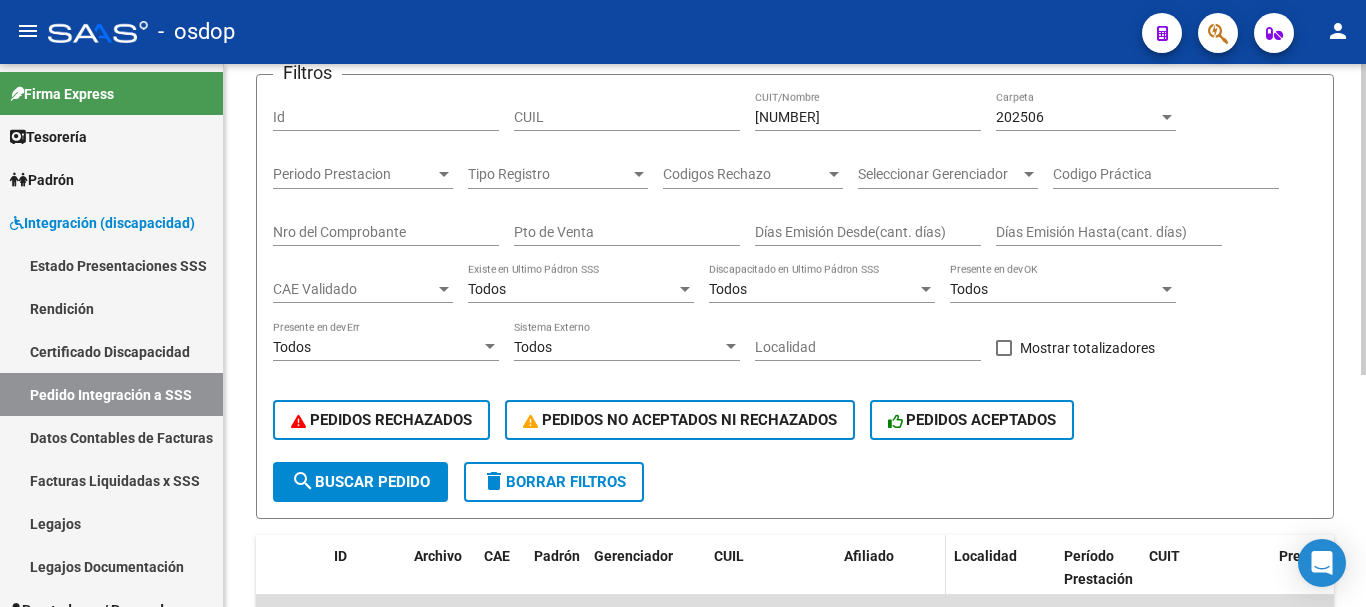 scroll, scrollTop: 406, scrollLeft: 0, axis: vertical 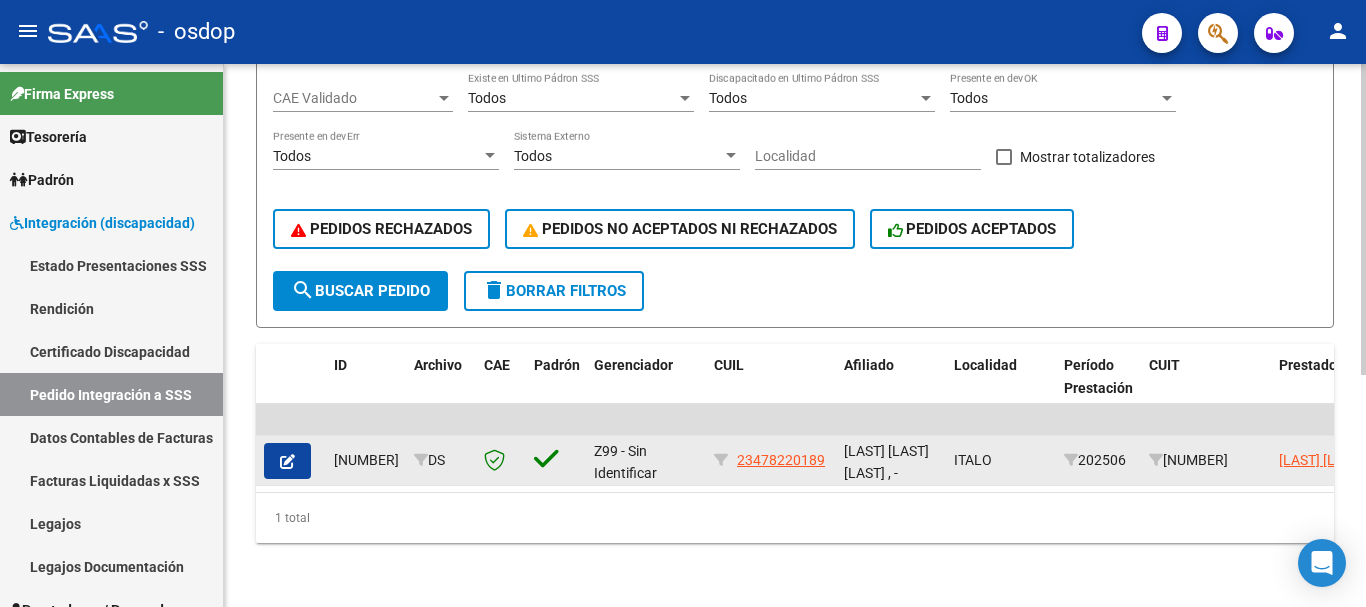 click 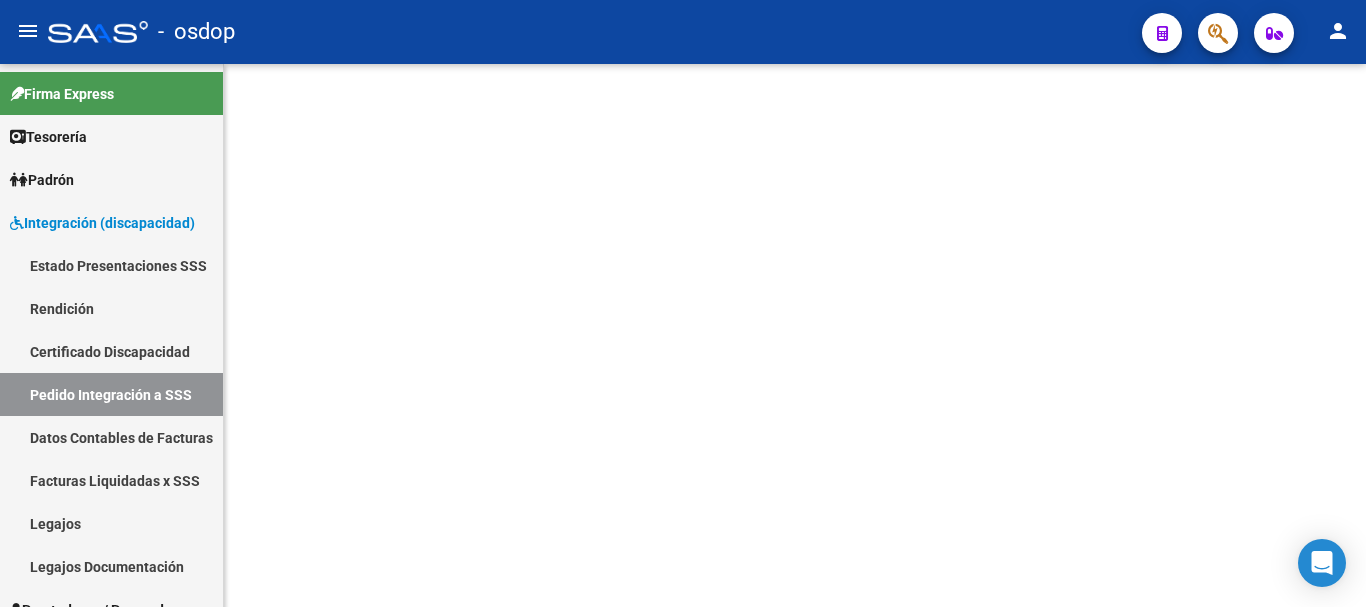 scroll, scrollTop: 0, scrollLeft: 0, axis: both 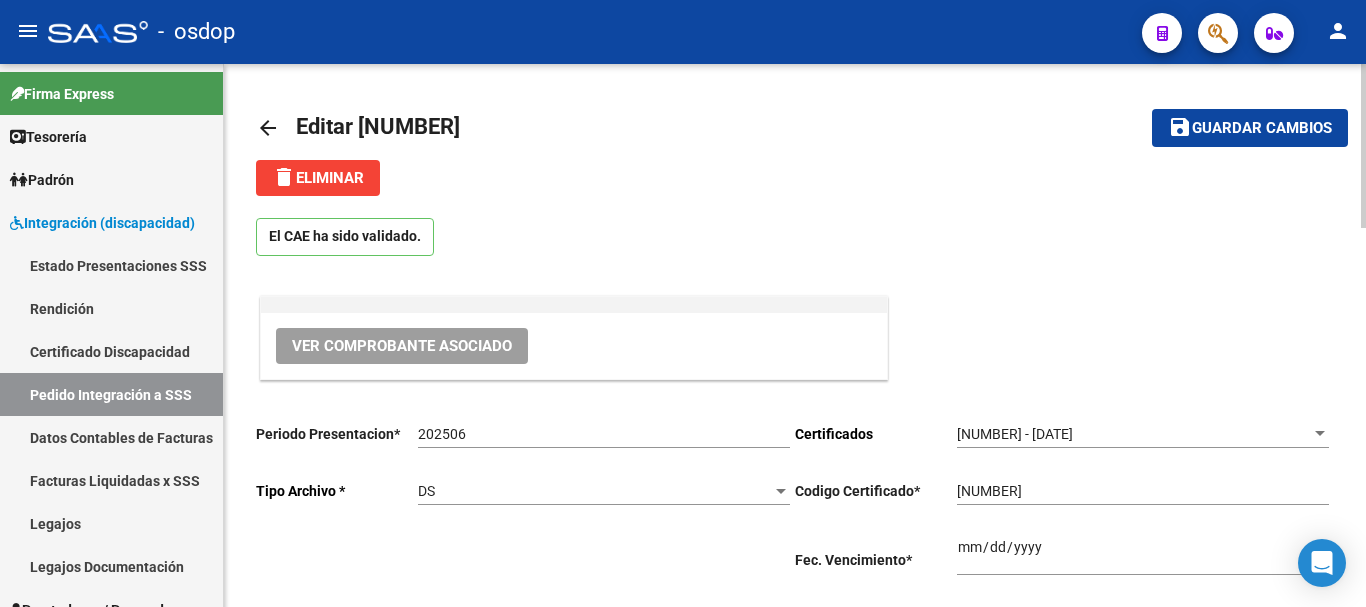 click on "arrow_back" 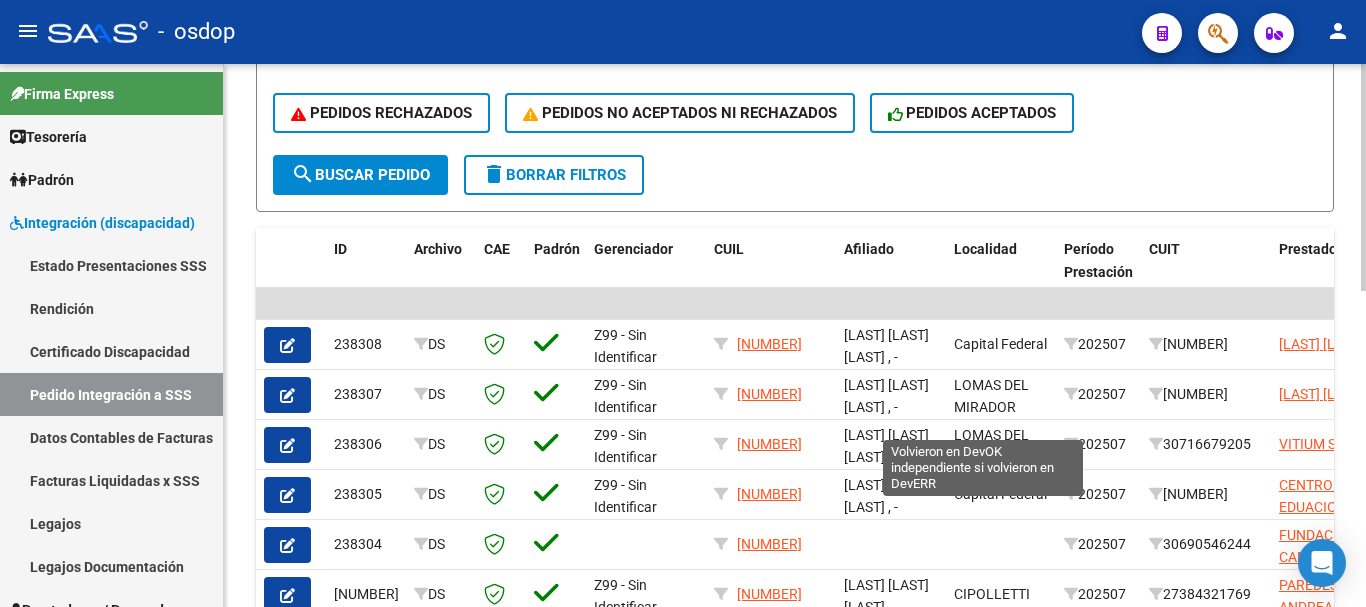 scroll, scrollTop: 7, scrollLeft: 0, axis: vertical 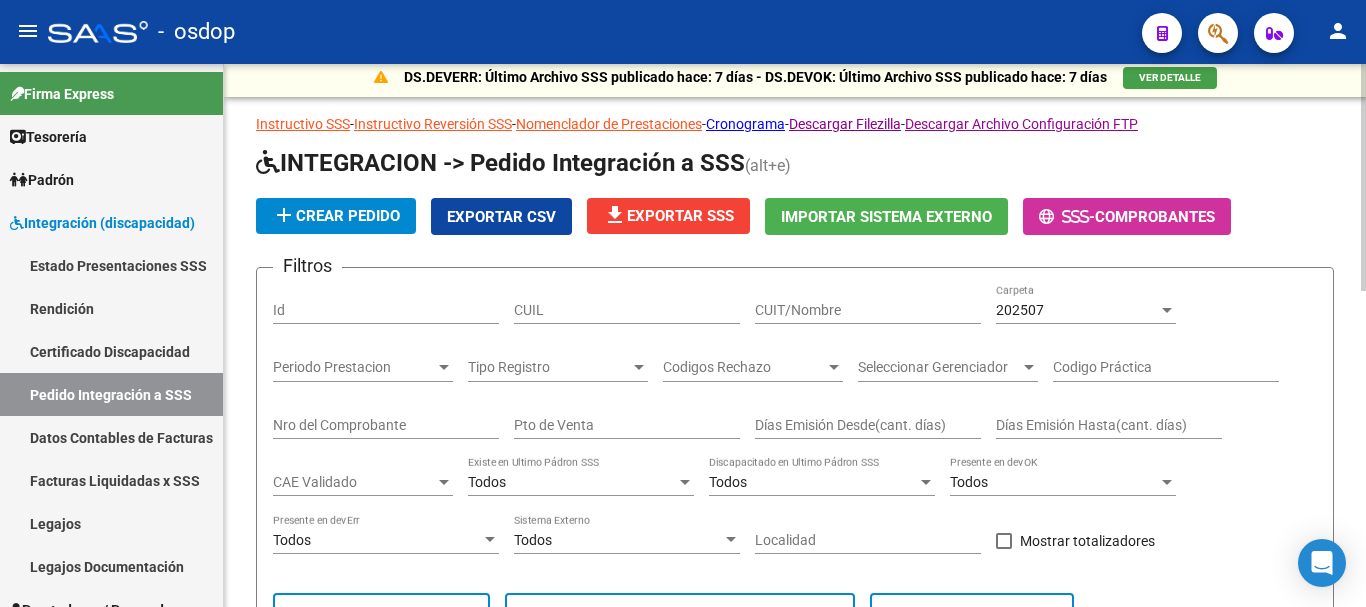click on "202507" at bounding box center [1077, 310] 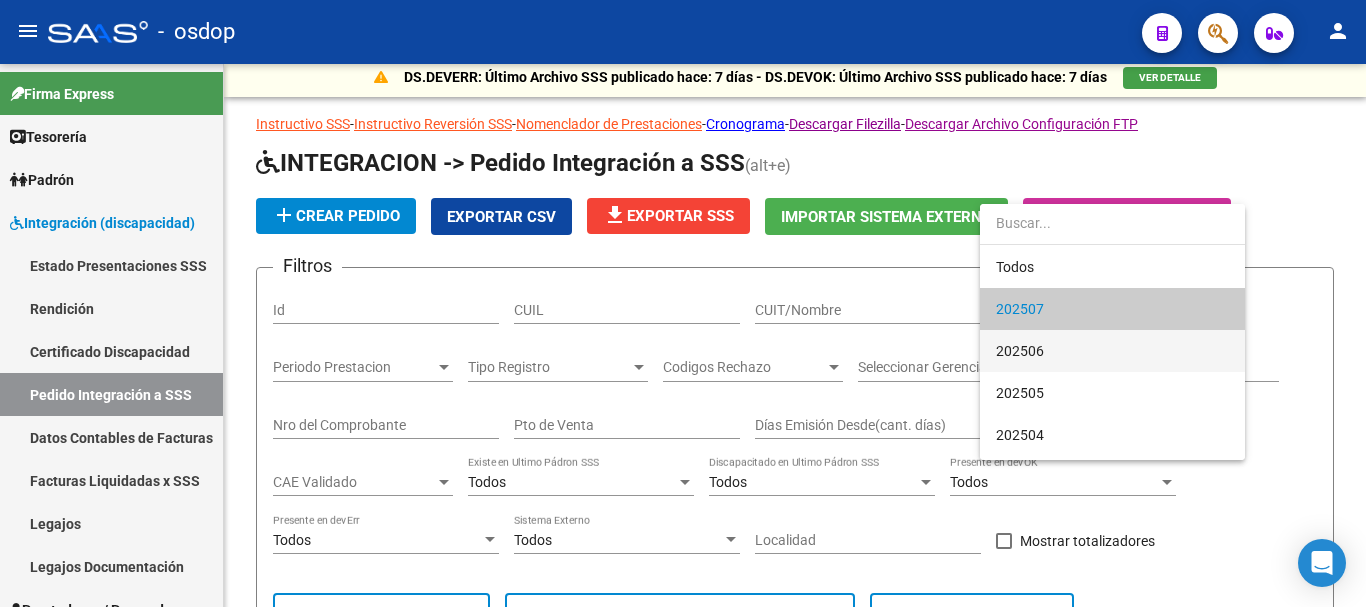 drag, startPoint x: 1055, startPoint y: 348, endPoint x: 1008, endPoint y: 341, distance: 47.518417 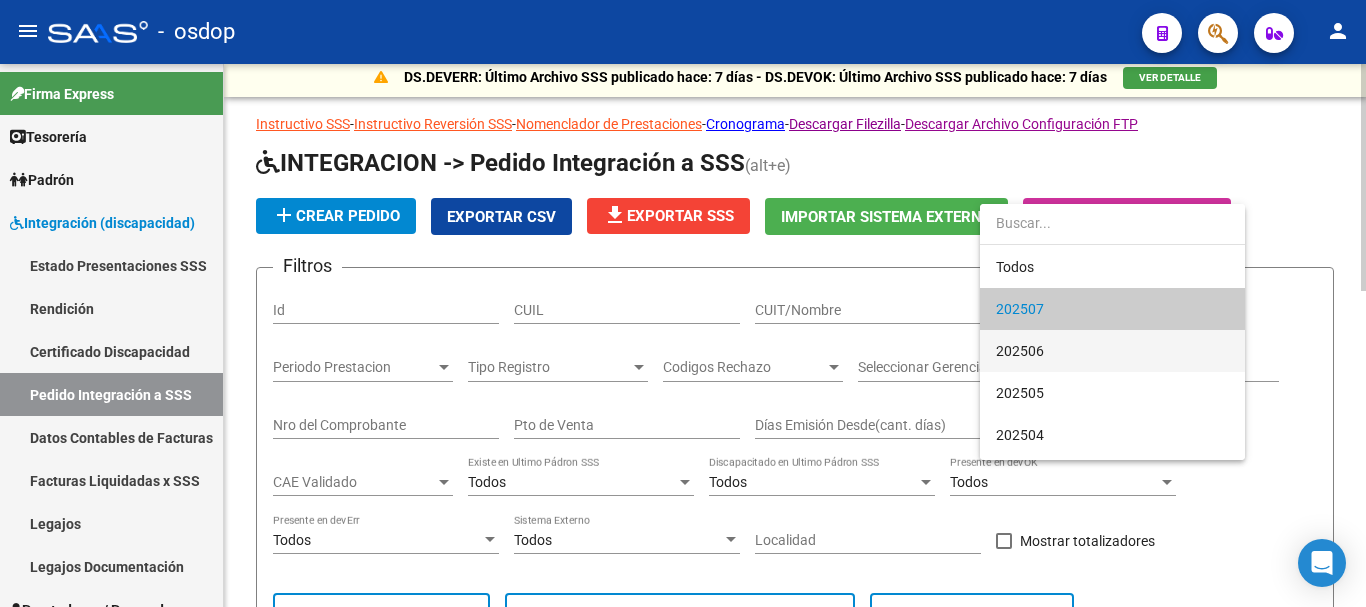 click on "202506" at bounding box center (1112, 351) 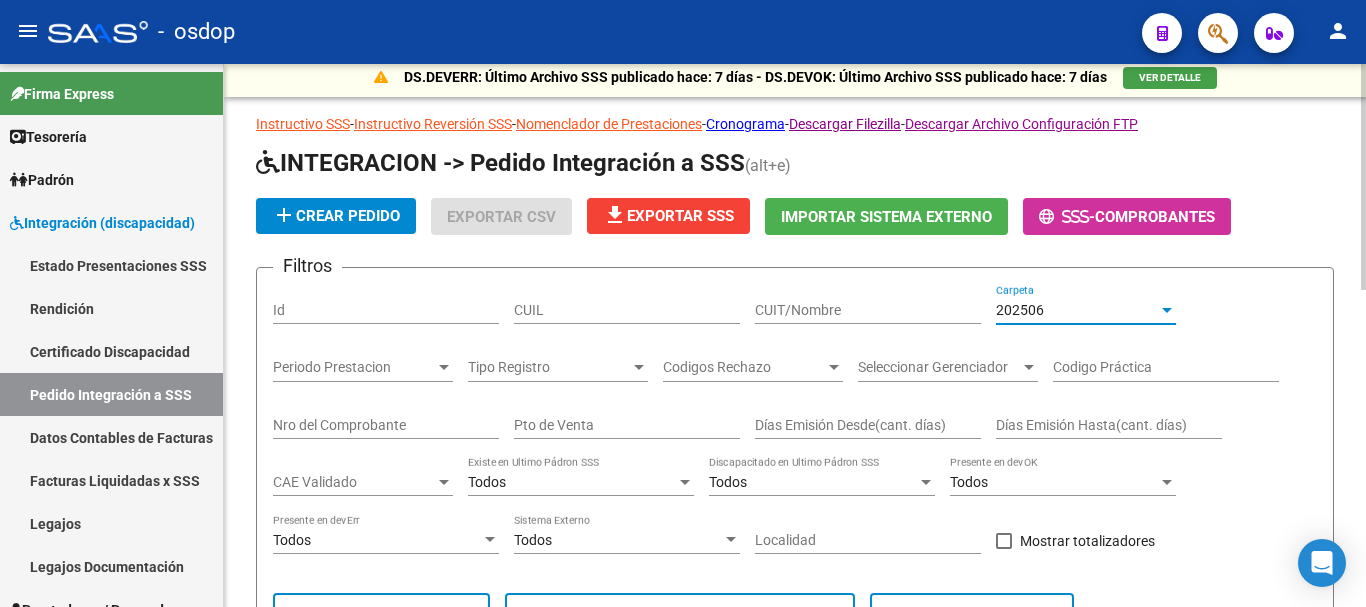 click on "CUIT/Nombre" at bounding box center [868, 310] 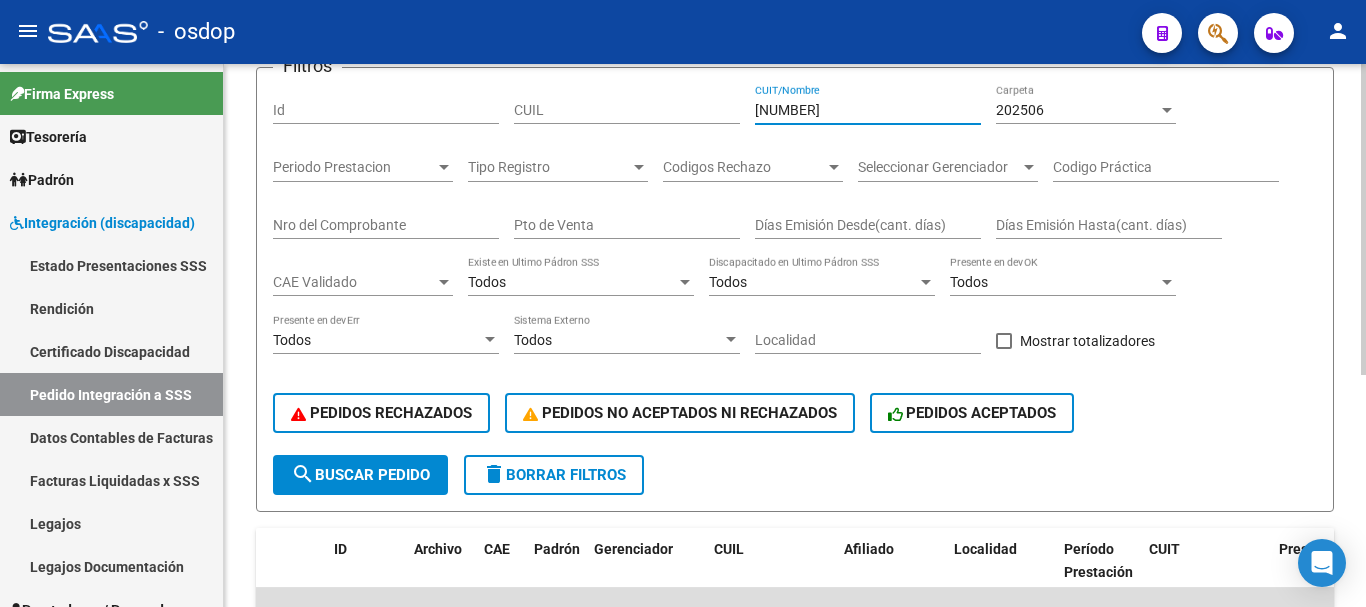 scroll, scrollTop: 406, scrollLeft: 0, axis: vertical 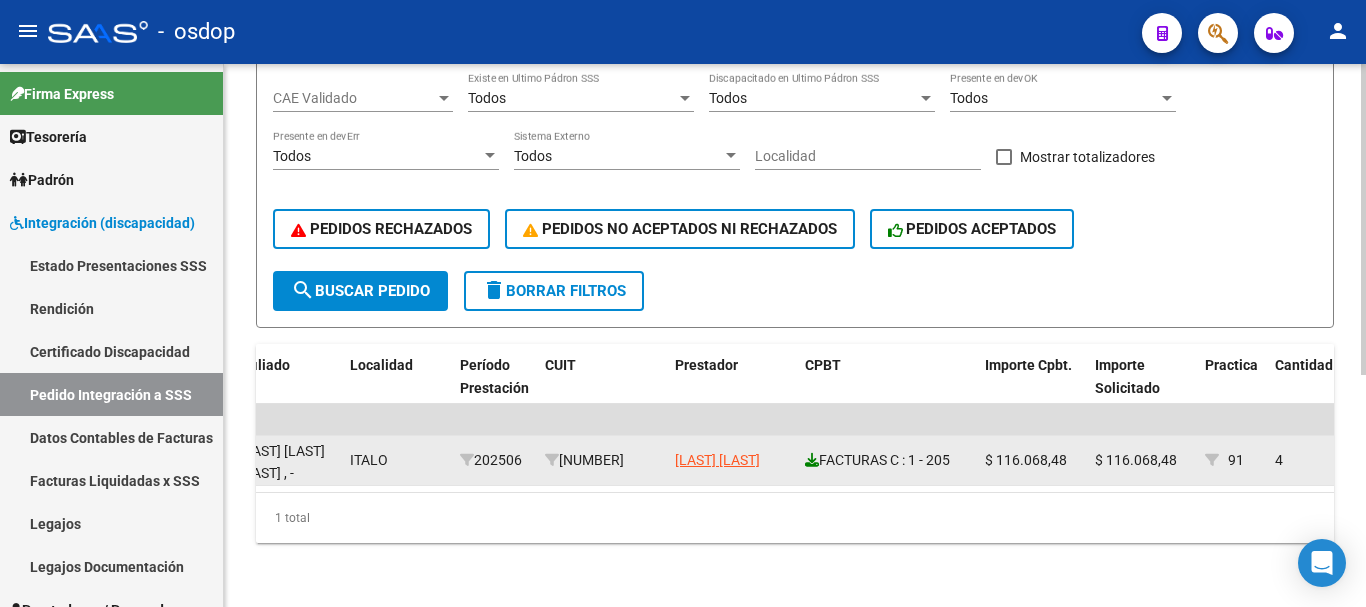 type on "27393258085" 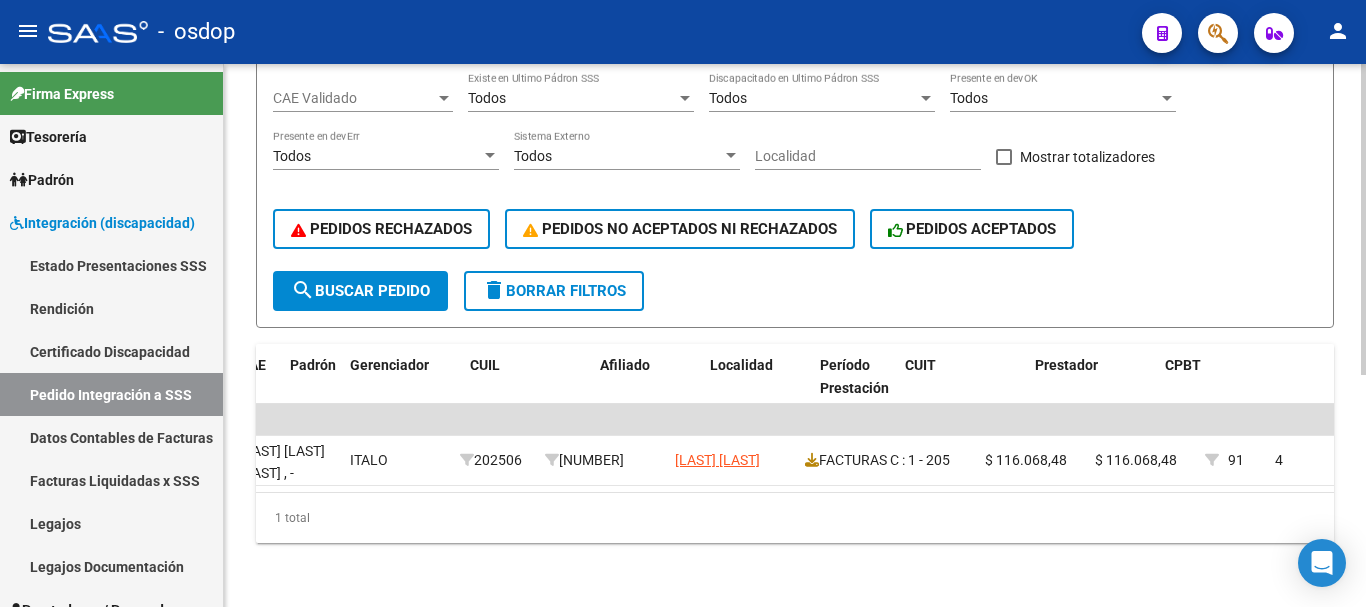 scroll, scrollTop: 0, scrollLeft: 0, axis: both 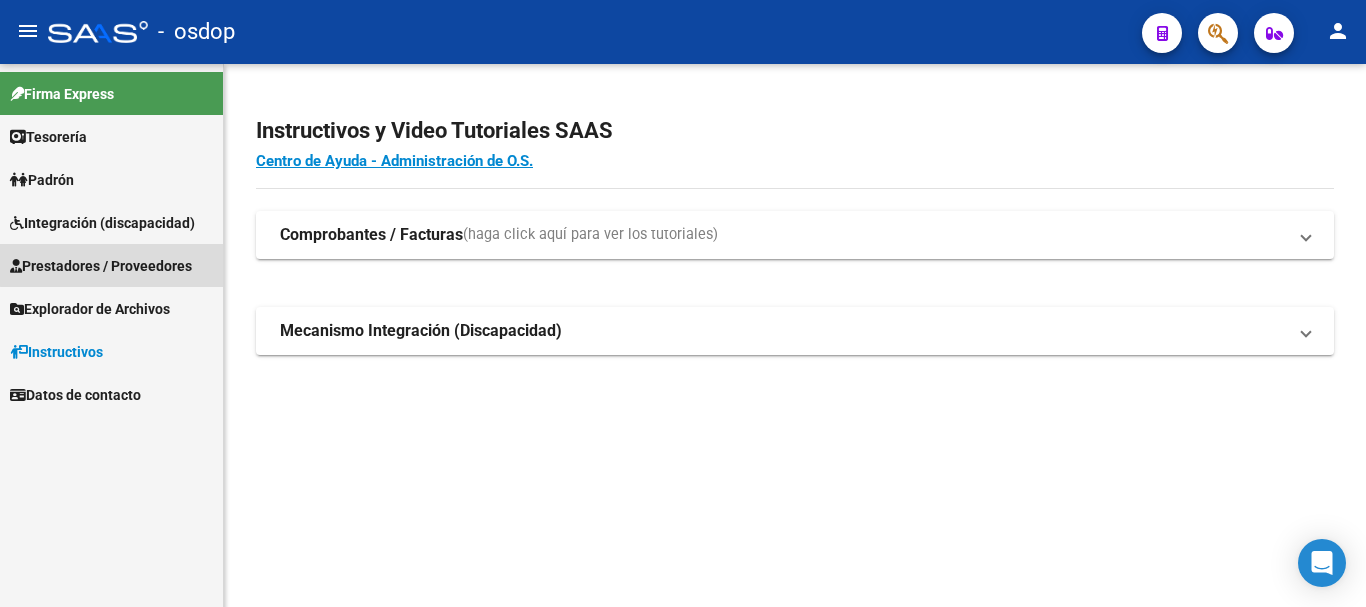 click on "Prestadores / Proveedores" at bounding box center (101, 266) 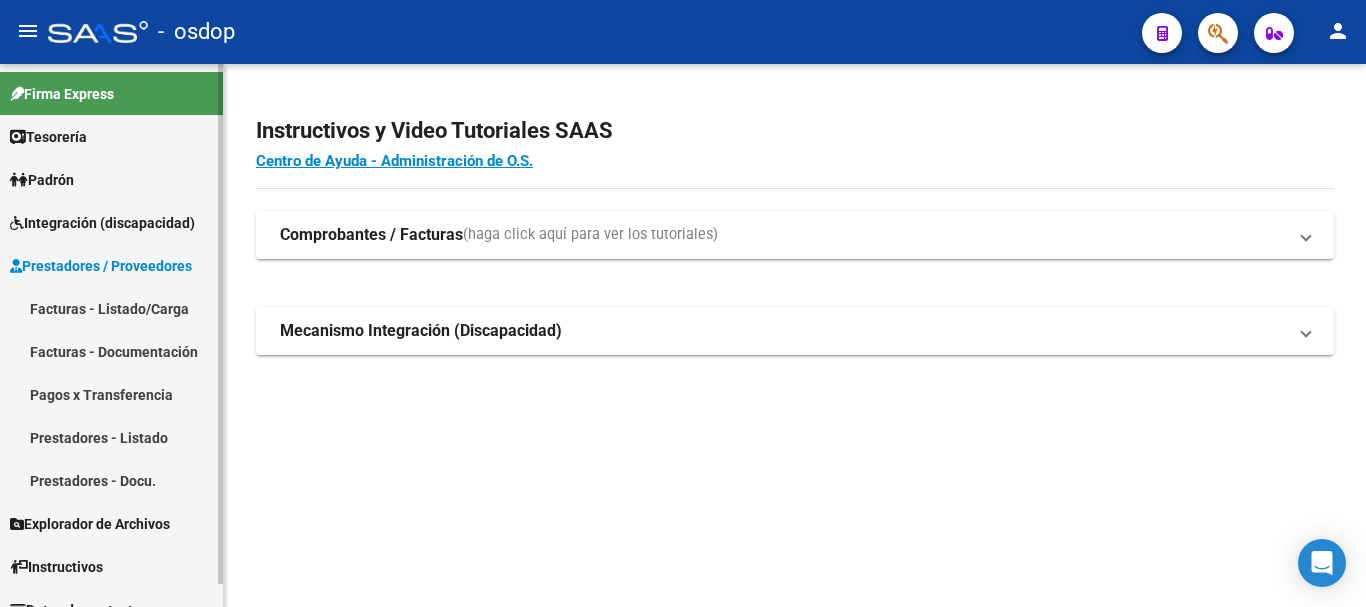 click on "Facturas - Listado/Carga" at bounding box center (111, 308) 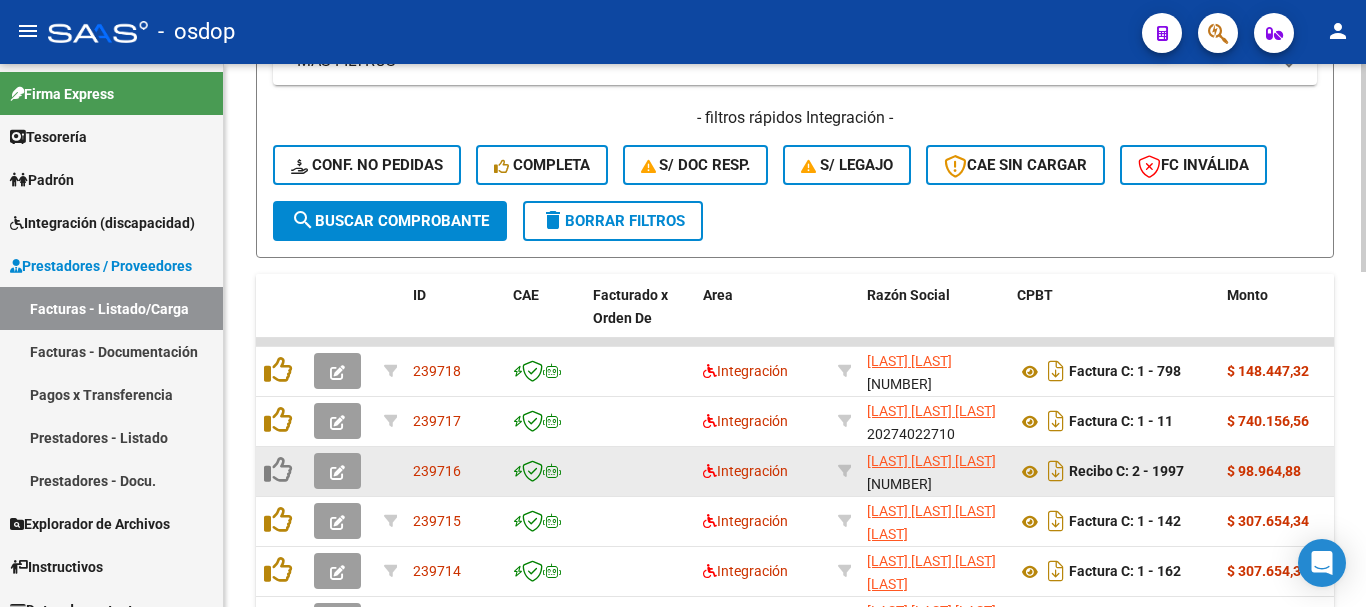 scroll, scrollTop: 600, scrollLeft: 0, axis: vertical 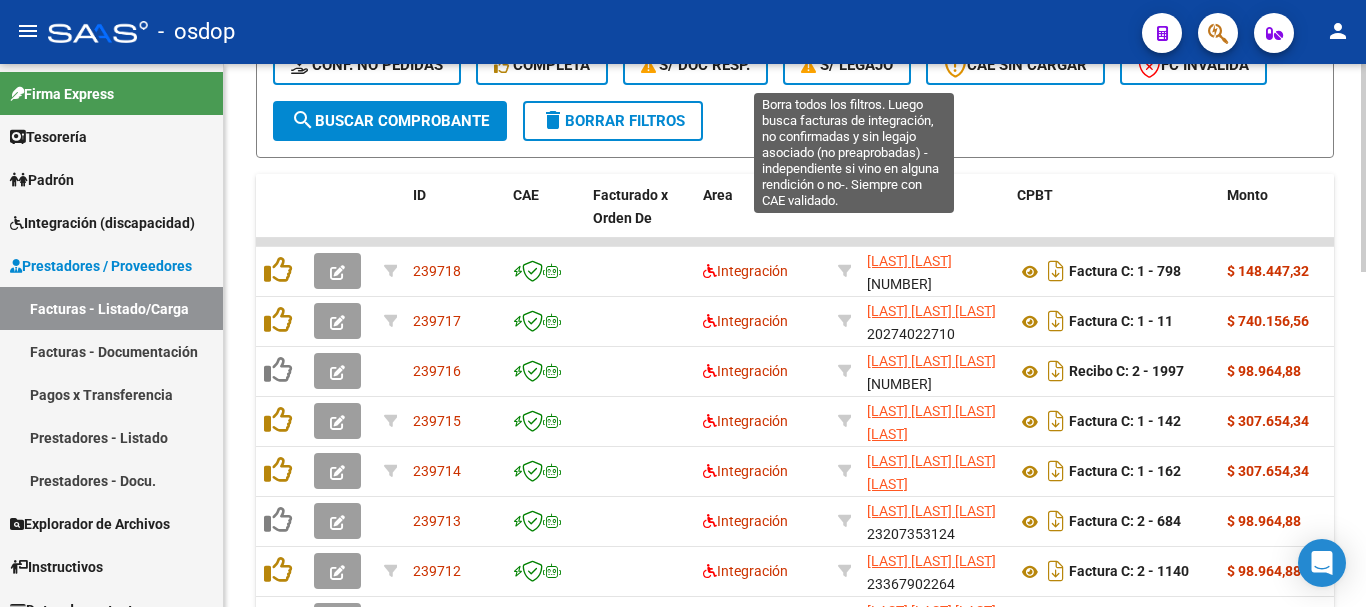 click on "S/ legajo" 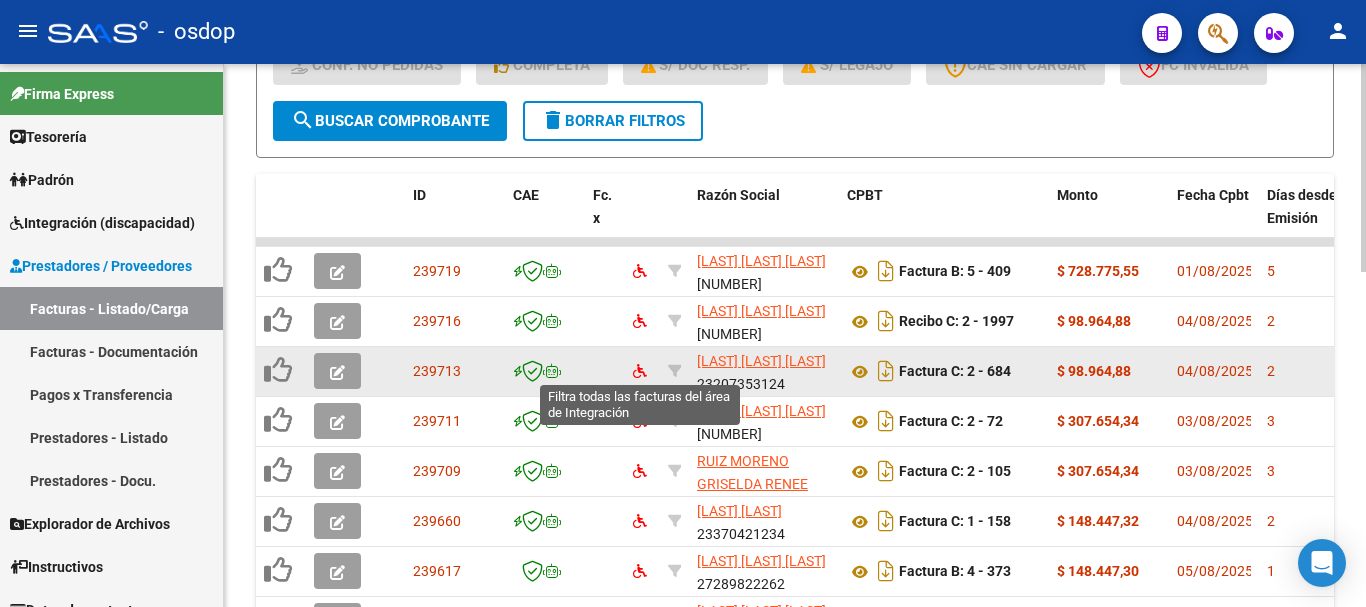scroll, scrollTop: 700, scrollLeft: 0, axis: vertical 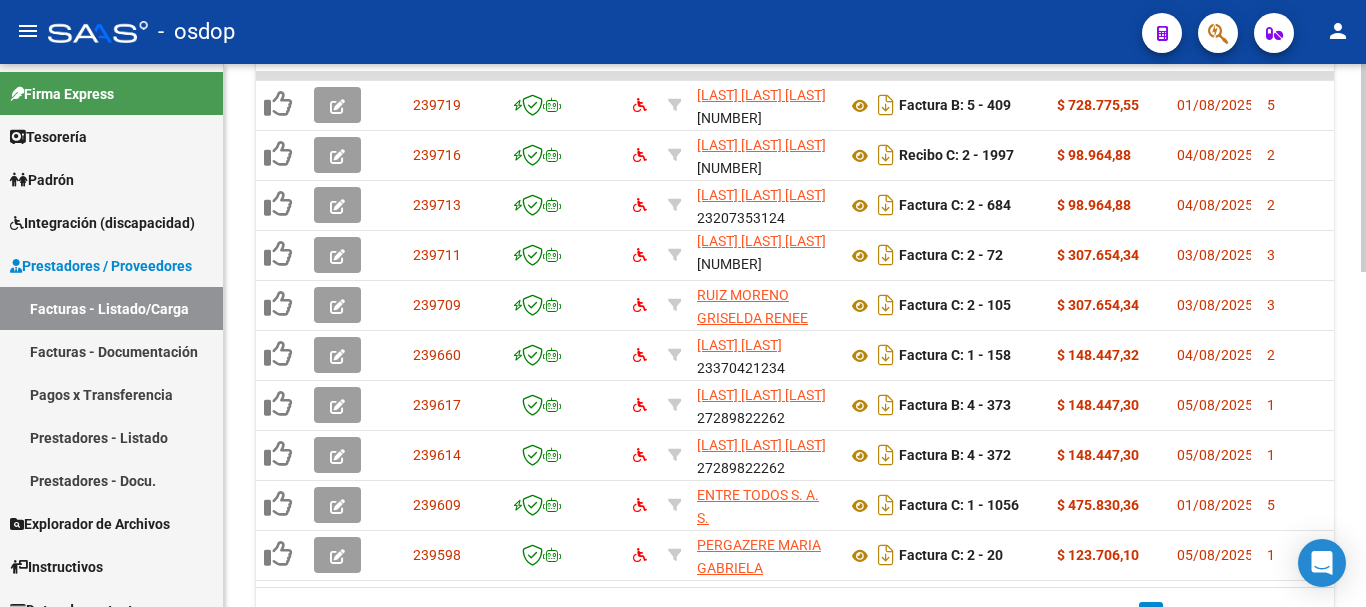 click 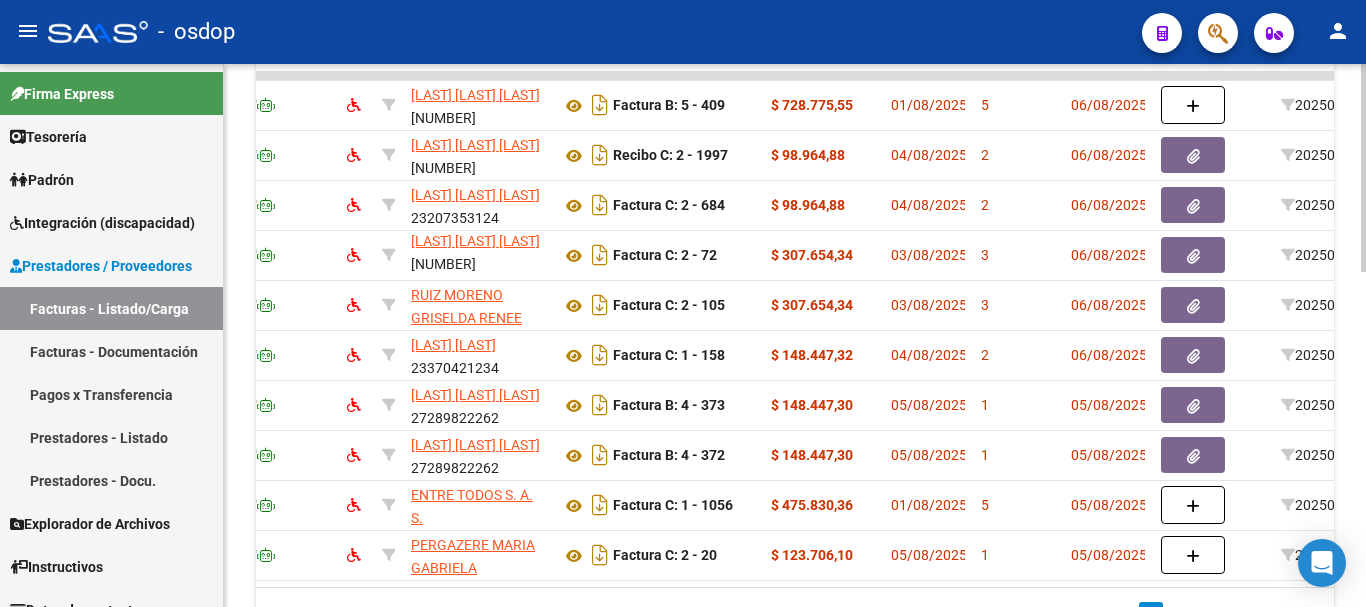 scroll, scrollTop: 0, scrollLeft: 0, axis: both 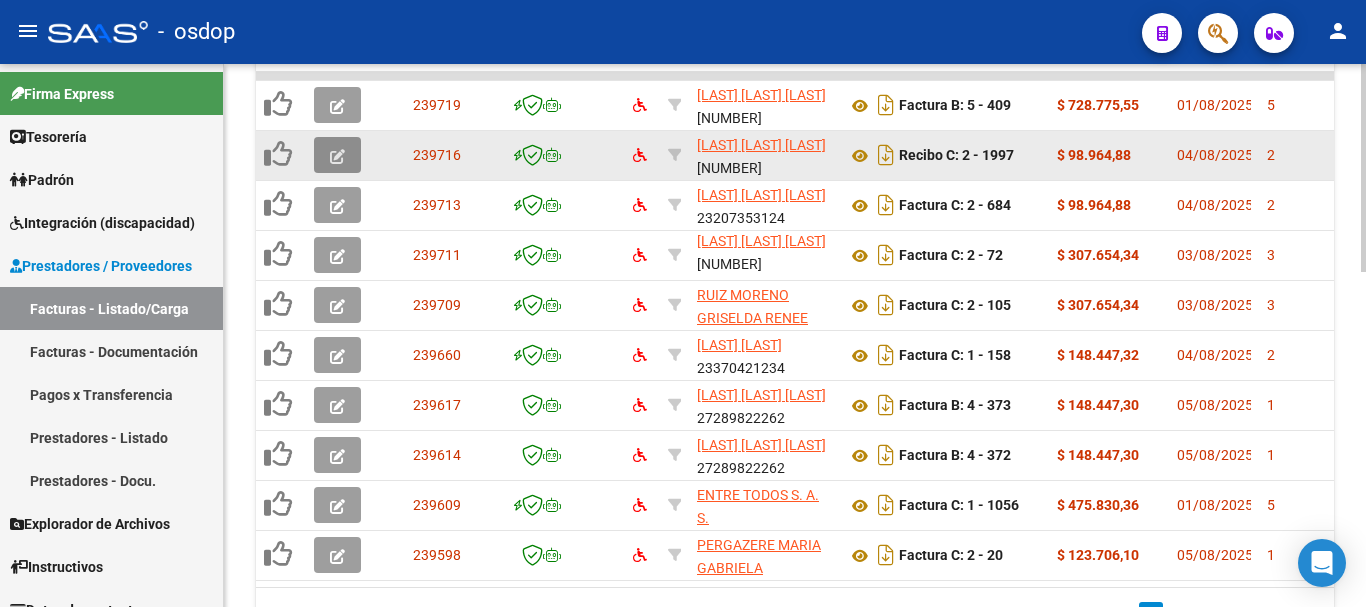click 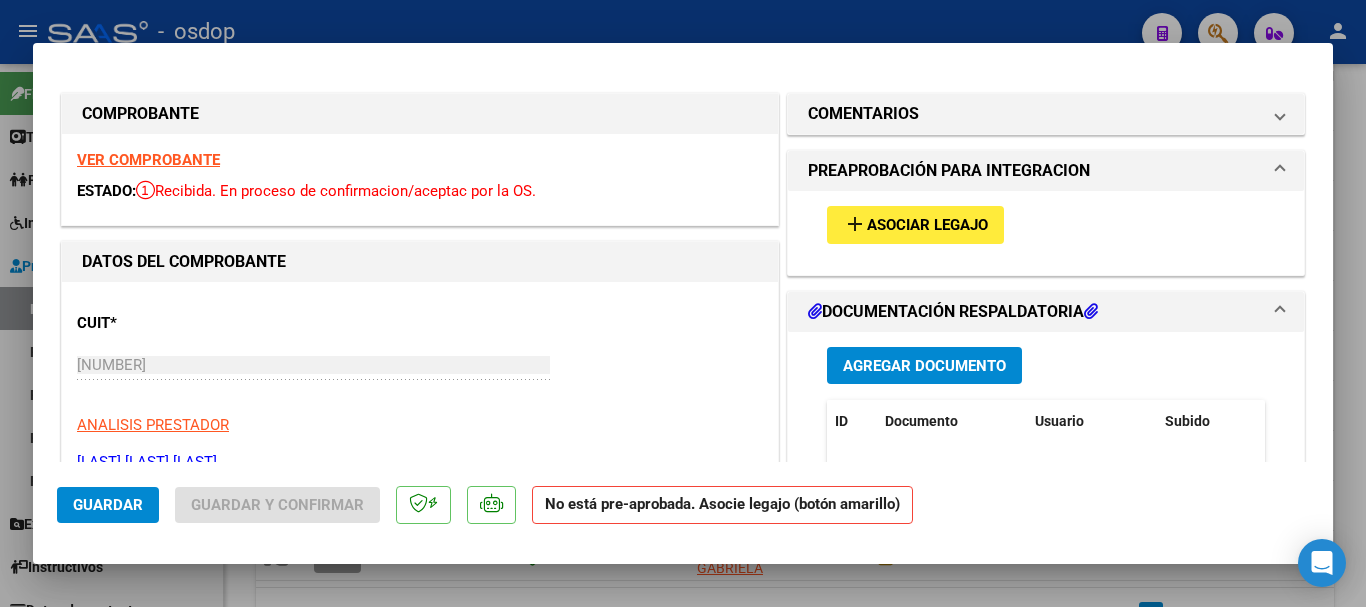 scroll, scrollTop: 500, scrollLeft: 0, axis: vertical 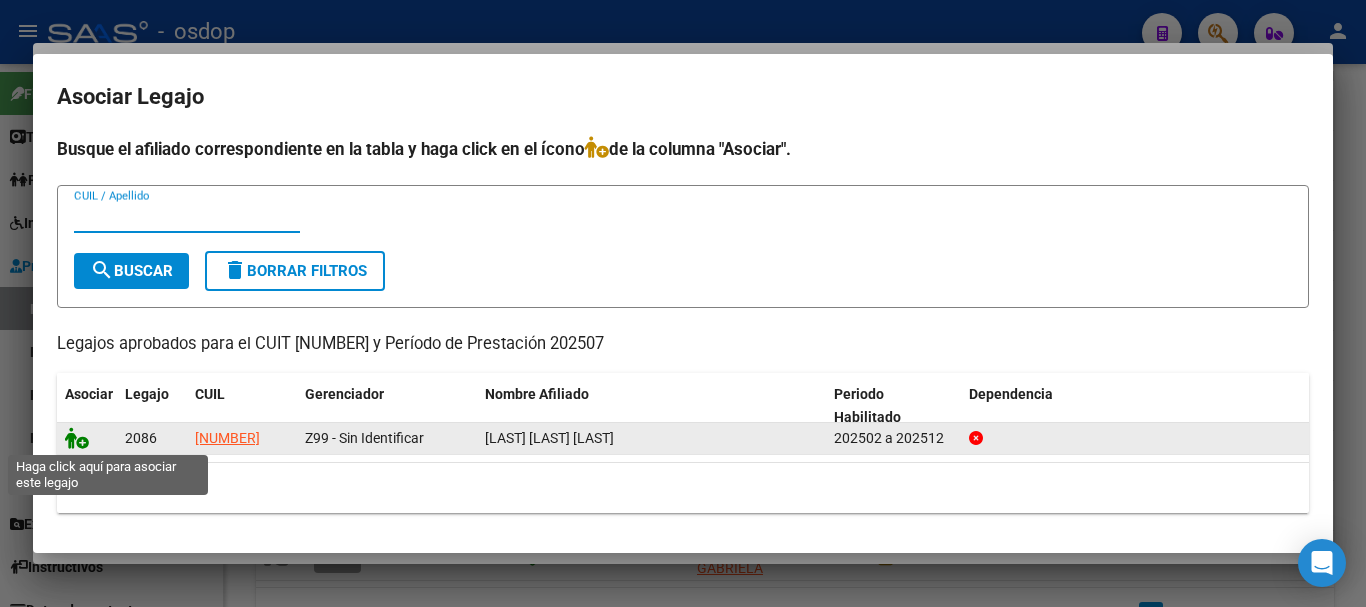 click 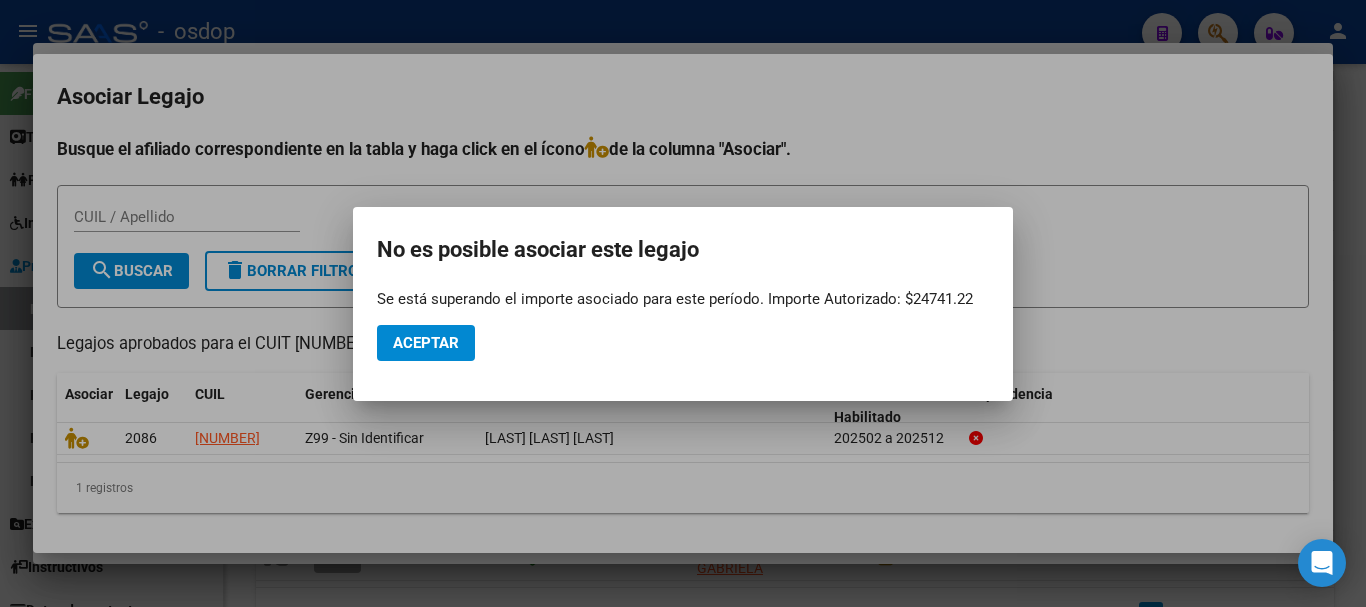 drag, startPoint x: 846, startPoint y: 109, endPoint x: 832, endPoint y: 76, distance: 35.846897 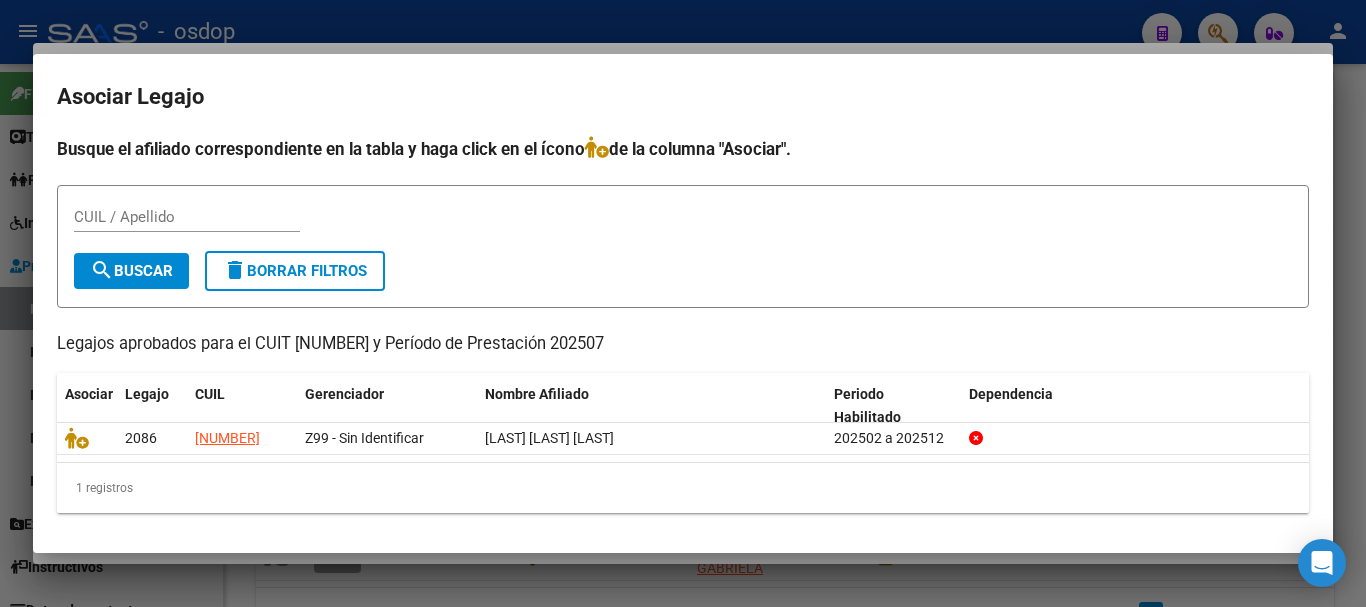 click at bounding box center (683, 303) 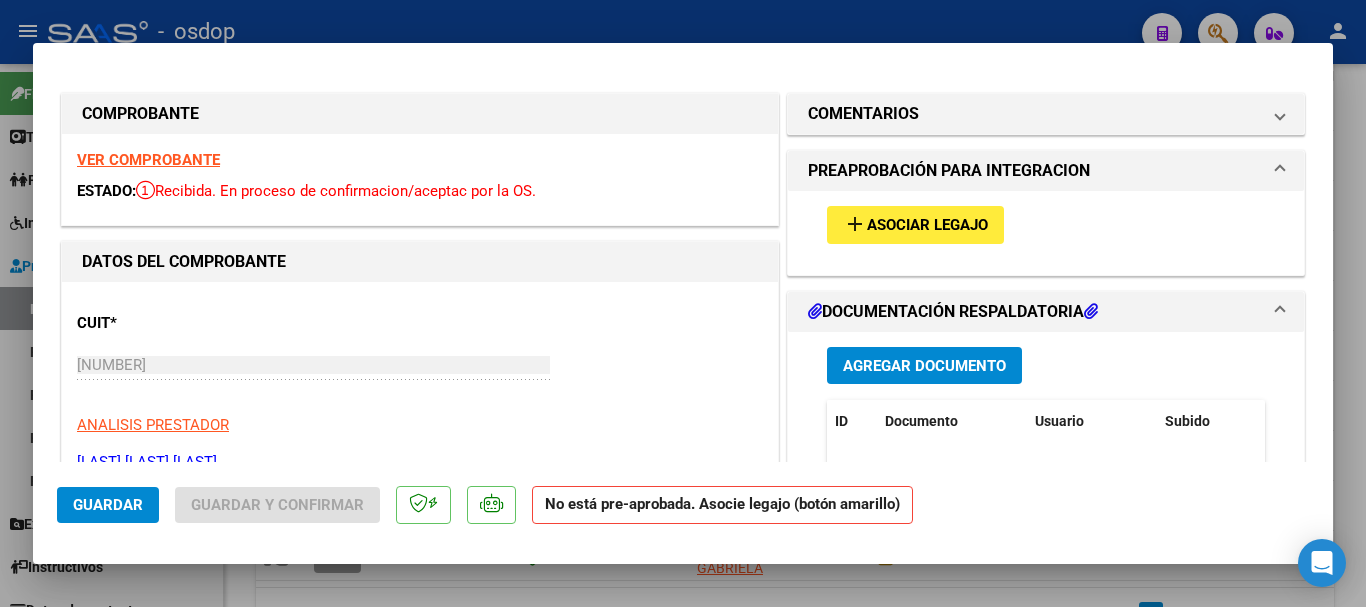 click at bounding box center (683, 303) 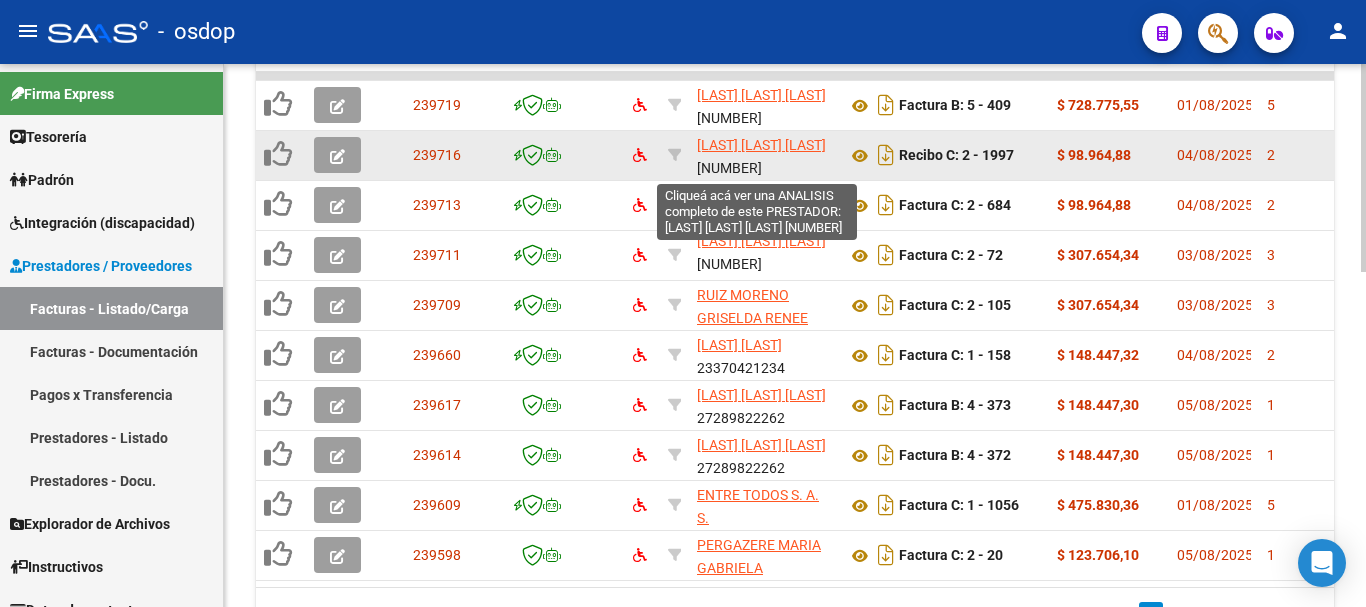 click on "[FIRST] [LAST] [LAST]" 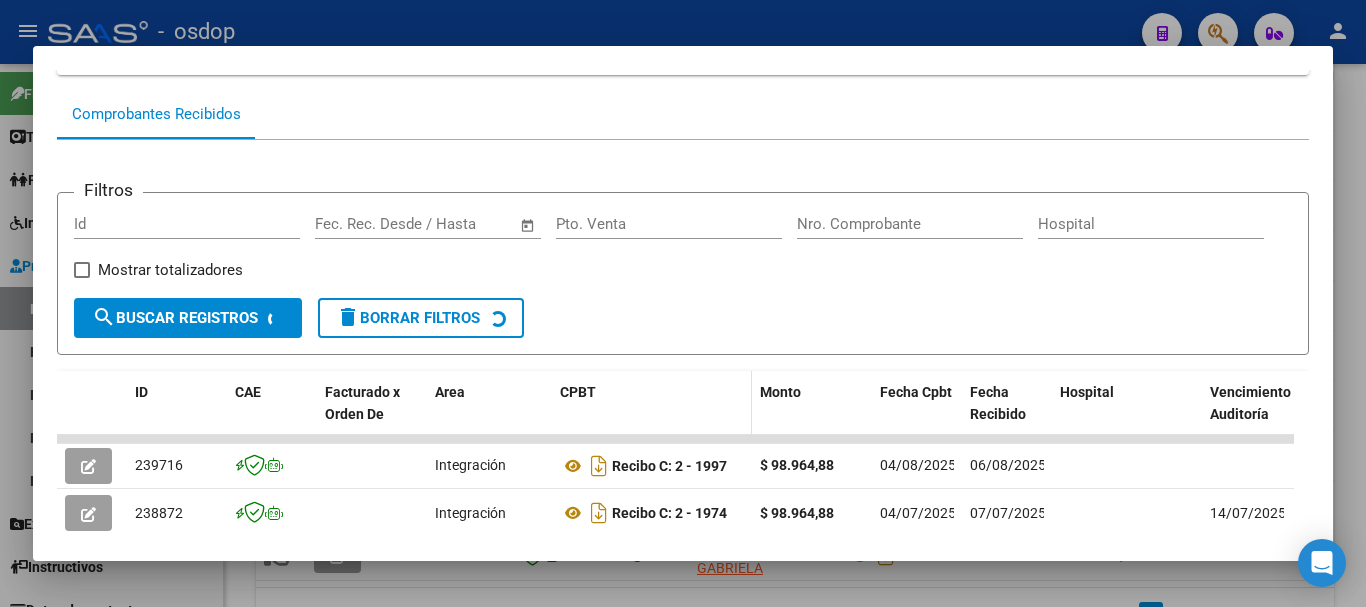 scroll, scrollTop: 341, scrollLeft: 0, axis: vertical 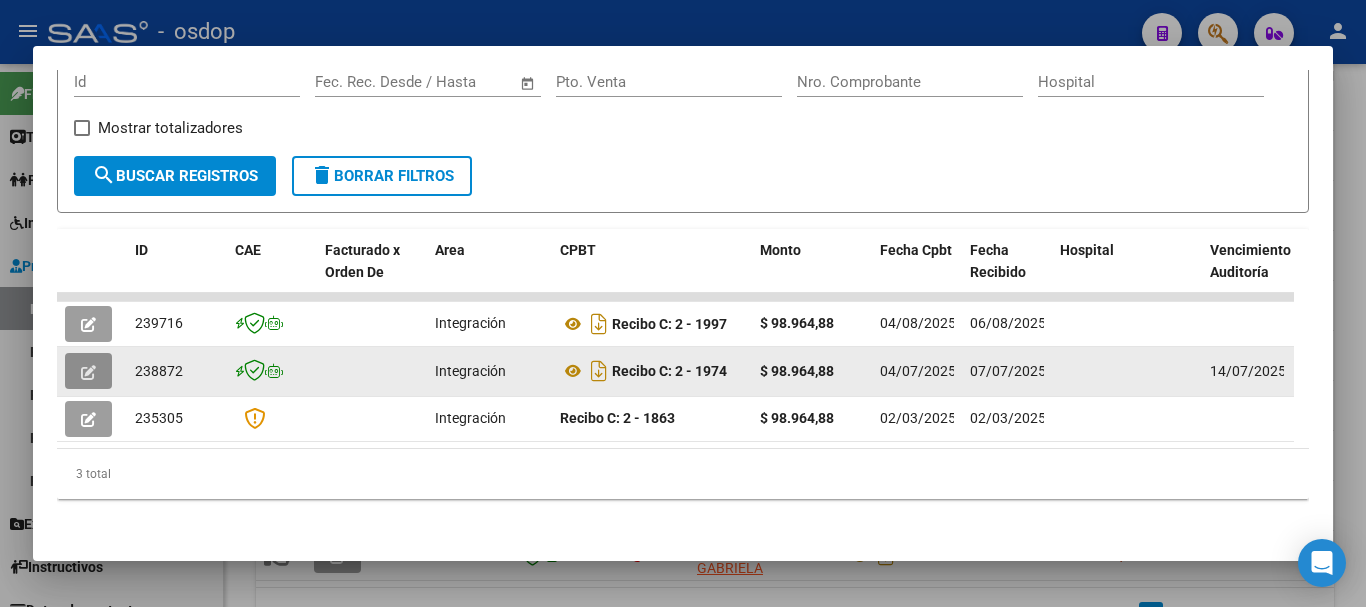 click 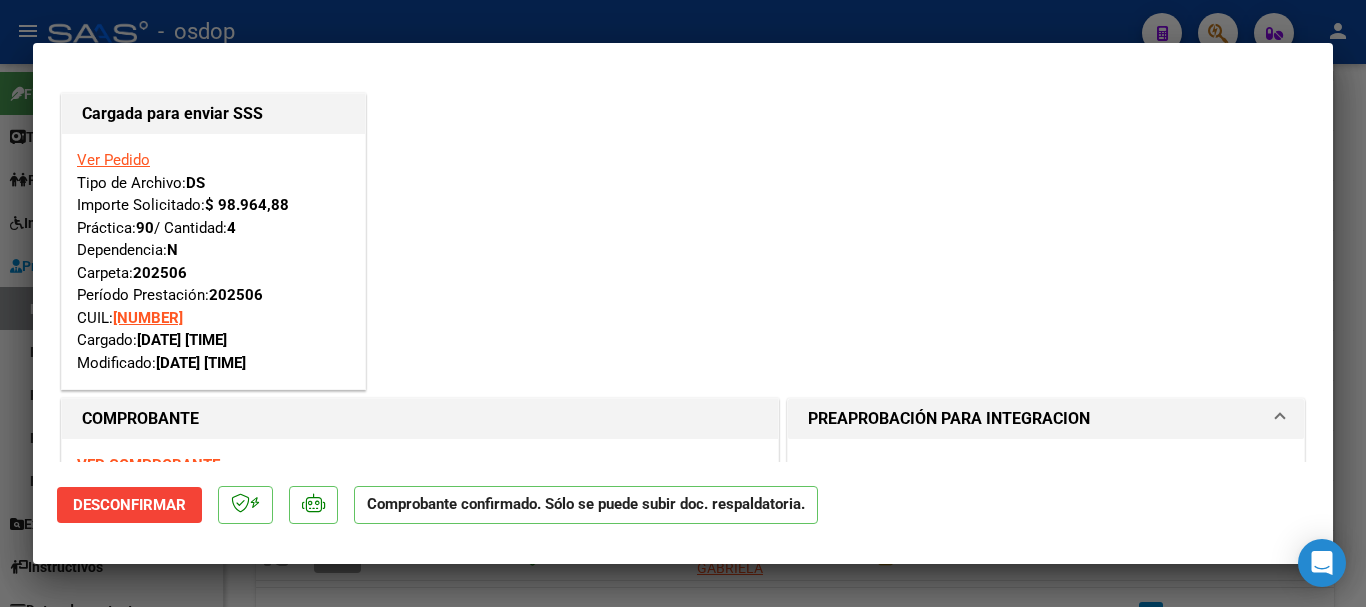 click at bounding box center (683, 303) 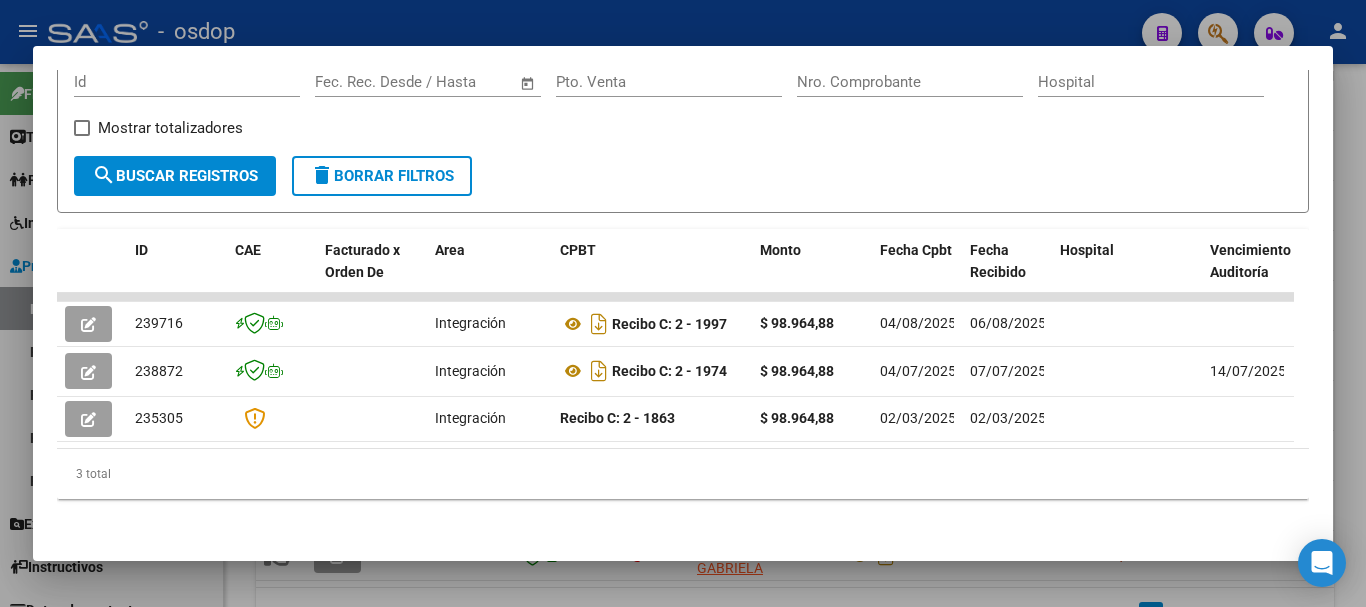 click at bounding box center [683, 303] 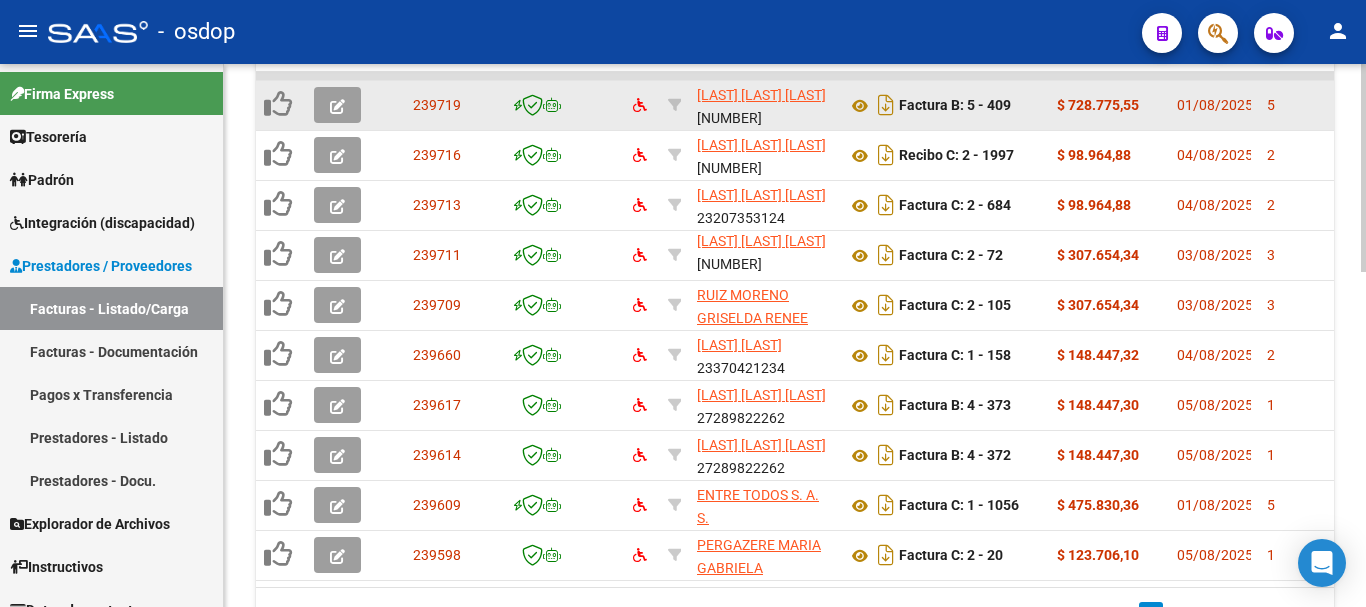 scroll, scrollTop: 466, scrollLeft: 0, axis: vertical 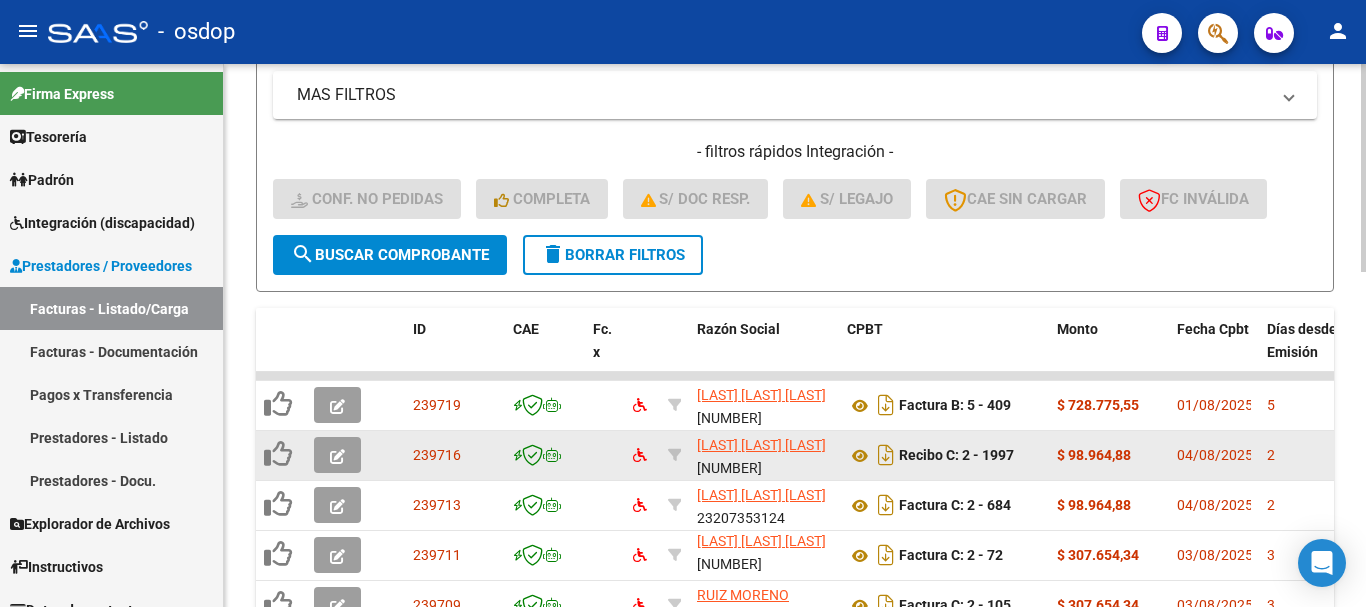 click 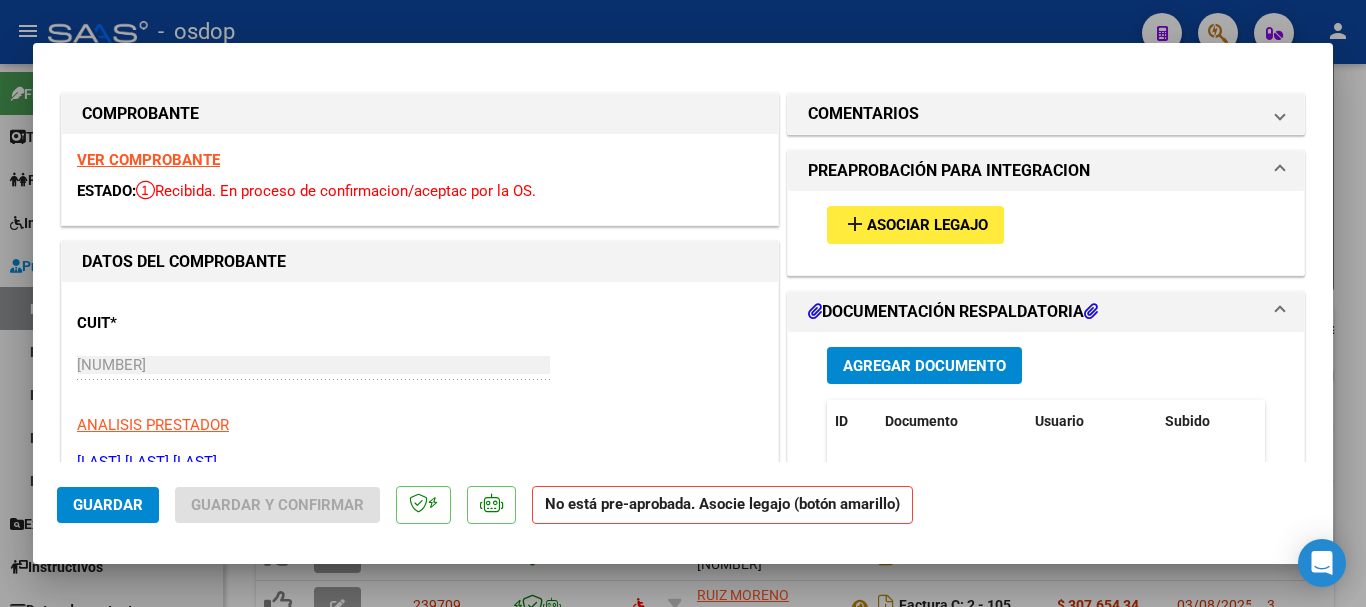 scroll, scrollTop: 300, scrollLeft: 0, axis: vertical 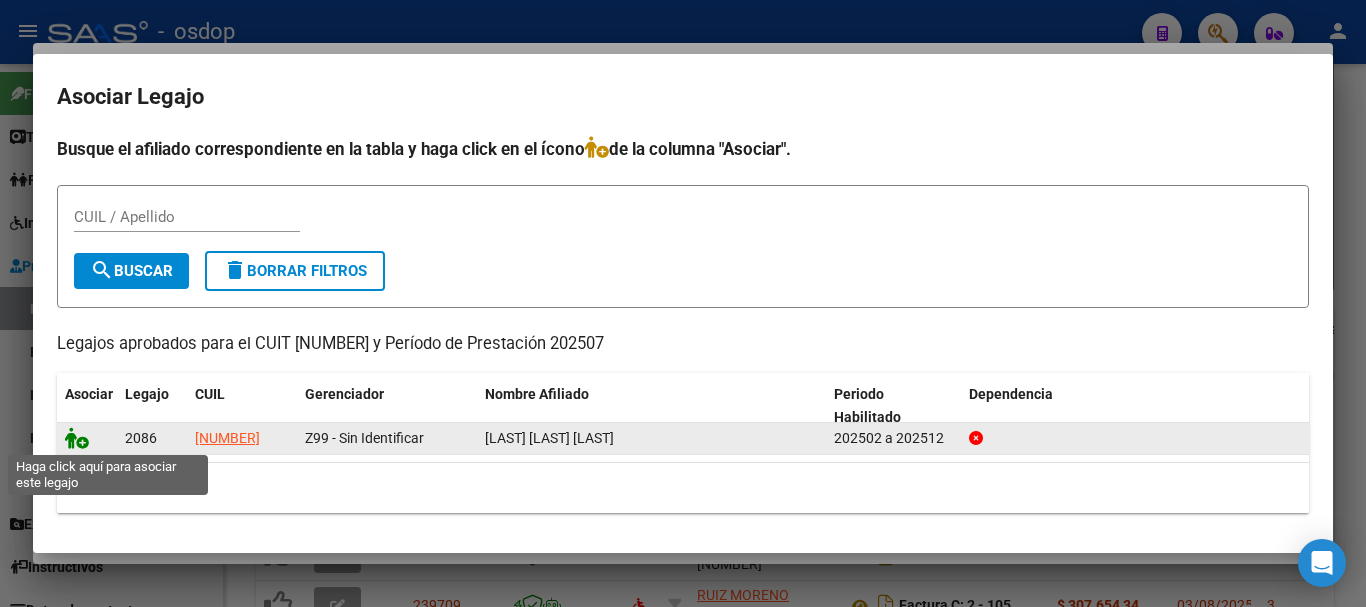 click 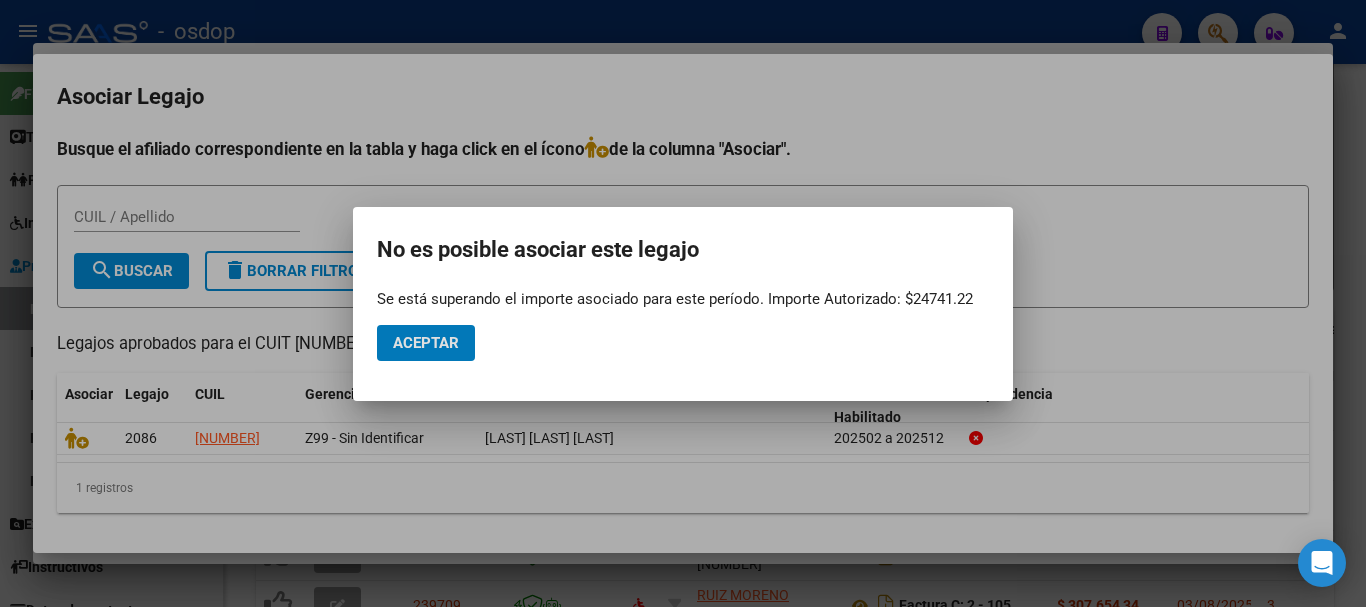 click on "Aceptar" 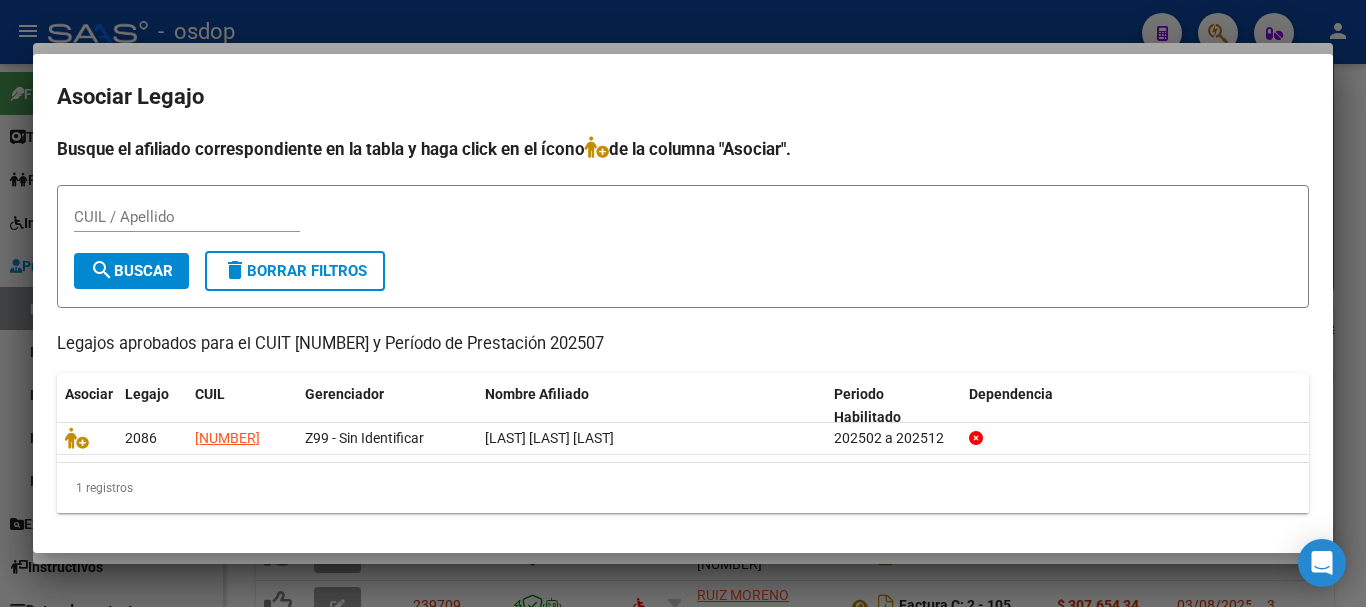 click at bounding box center [683, 303] 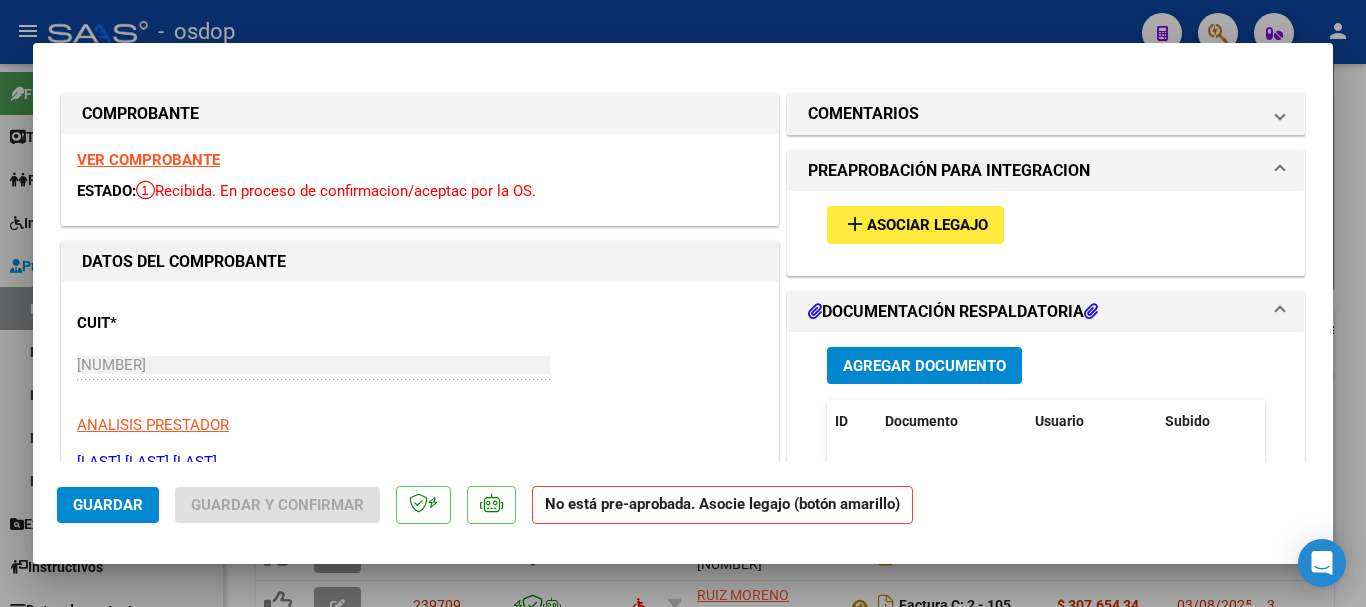 click at bounding box center (683, 303) 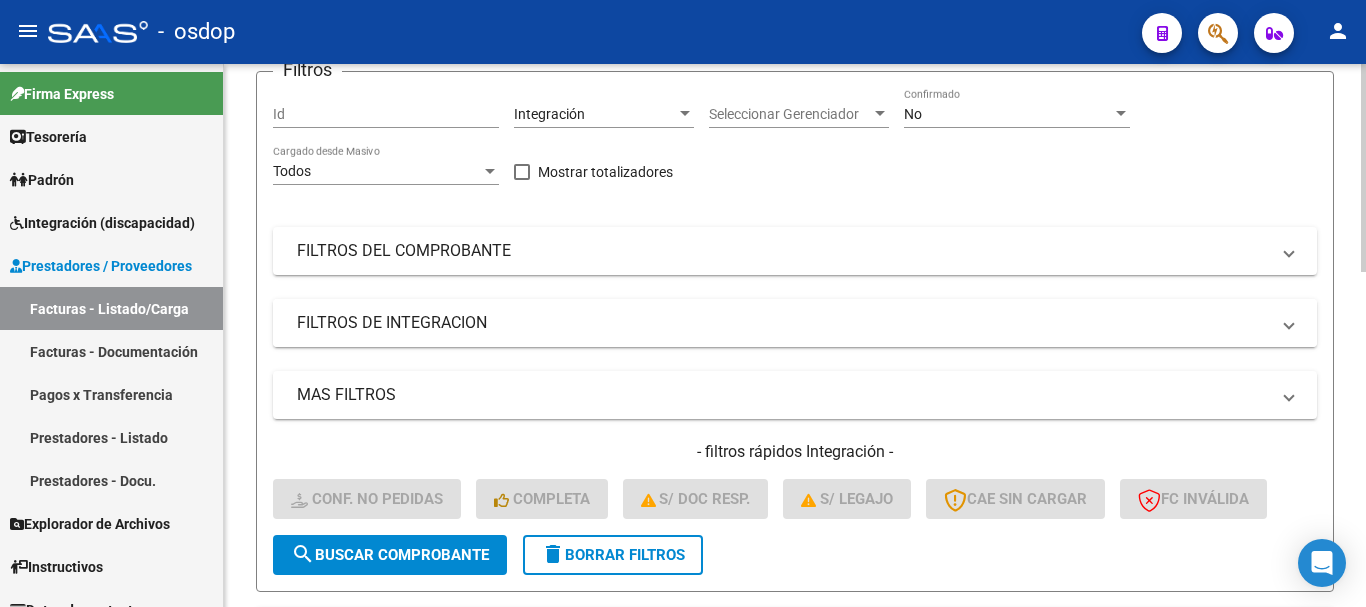 scroll, scrollTop: 566, scrollLeft: 0, axis: vertical 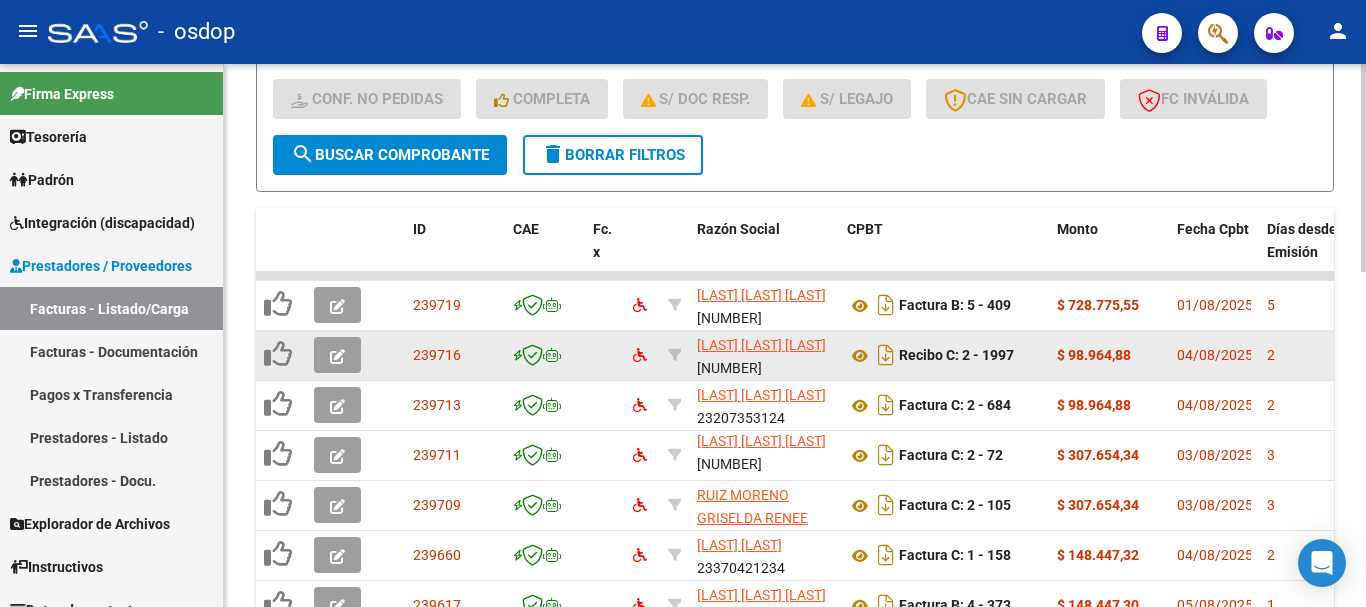 click 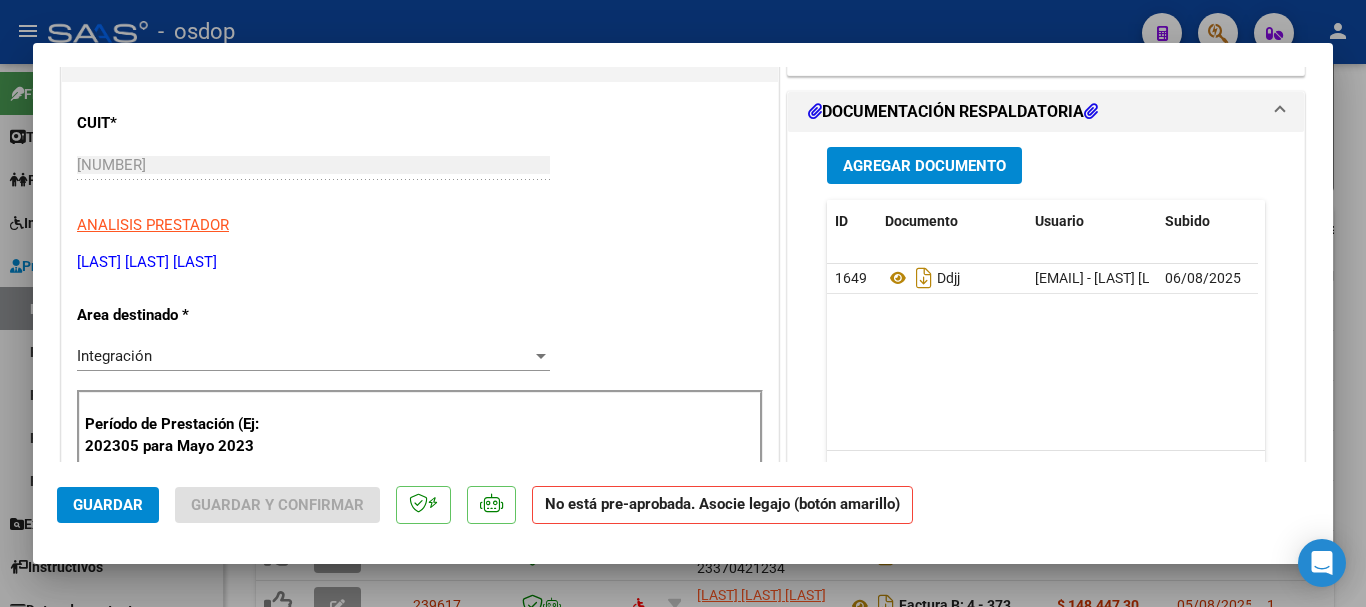 scroll, scrollTop: 100, scrollLeft: 0, axis: vertical 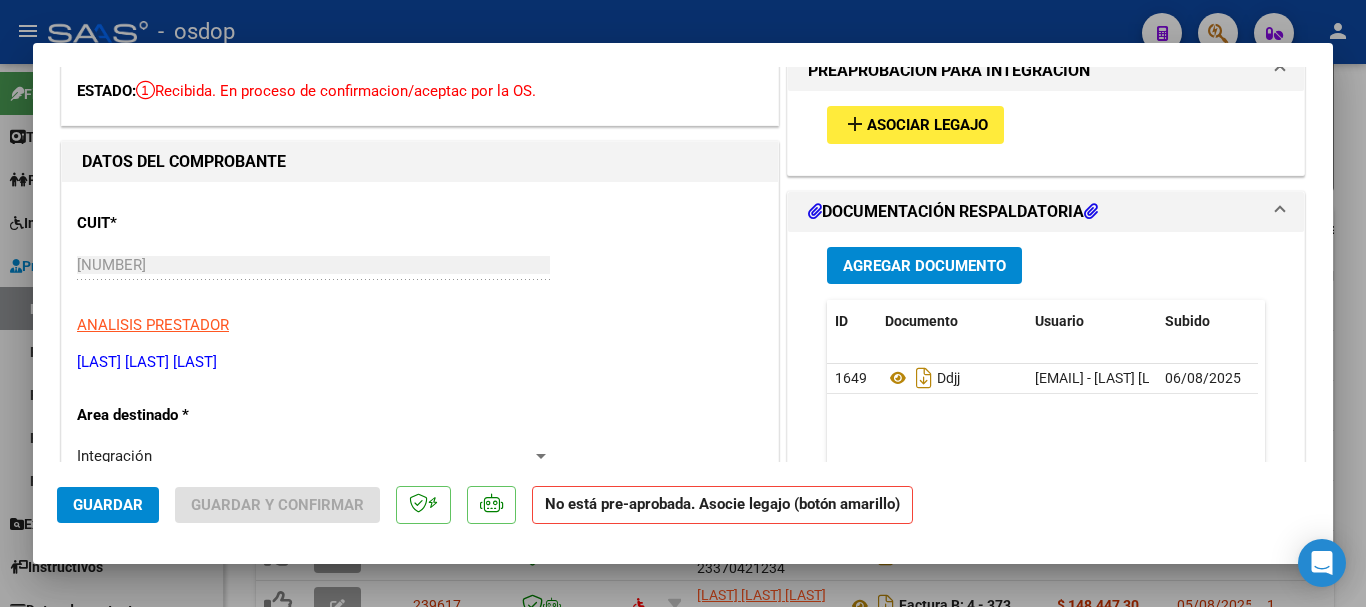 click on "Asociar Legajo" at bounding box center (927, 126) 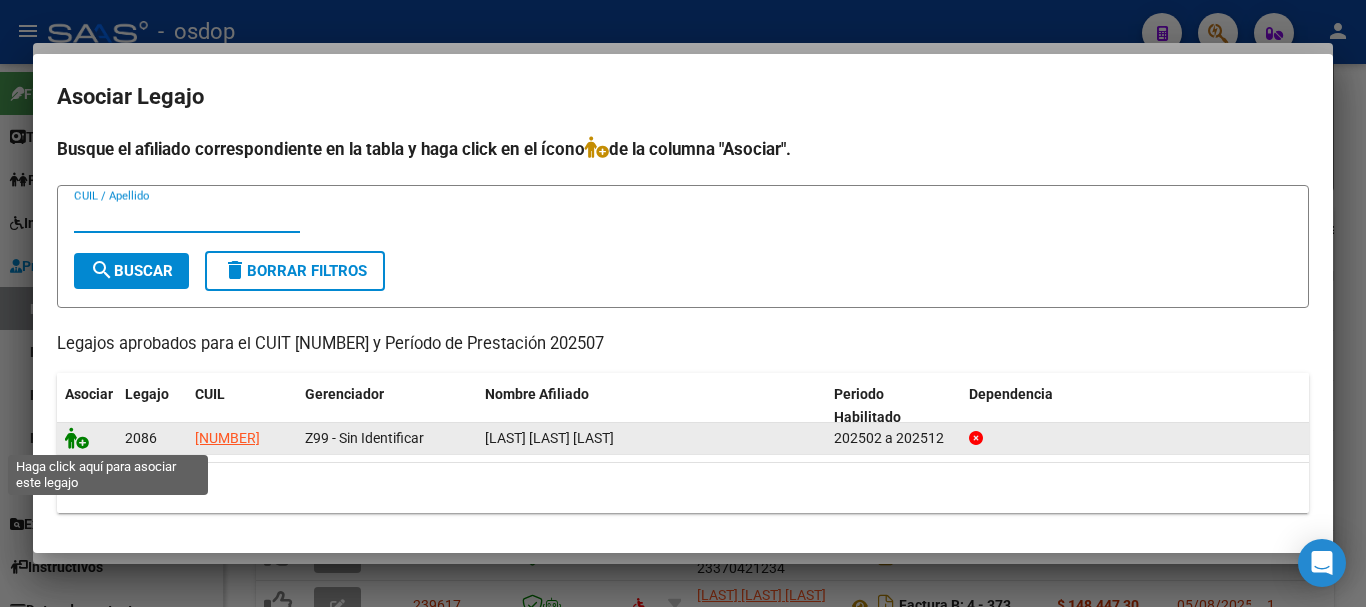 click 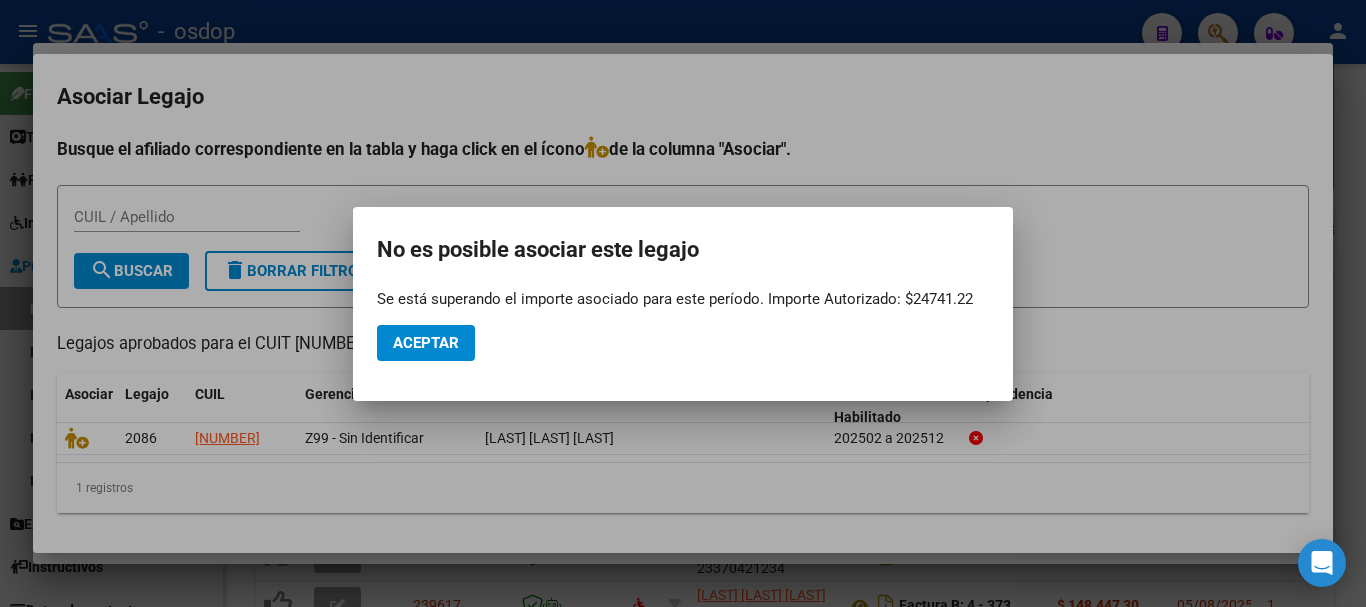 drag, startPoint x: 768, startPoint y: 297, endPoint x: 975, endPoint y: 292, distance: 207.06038 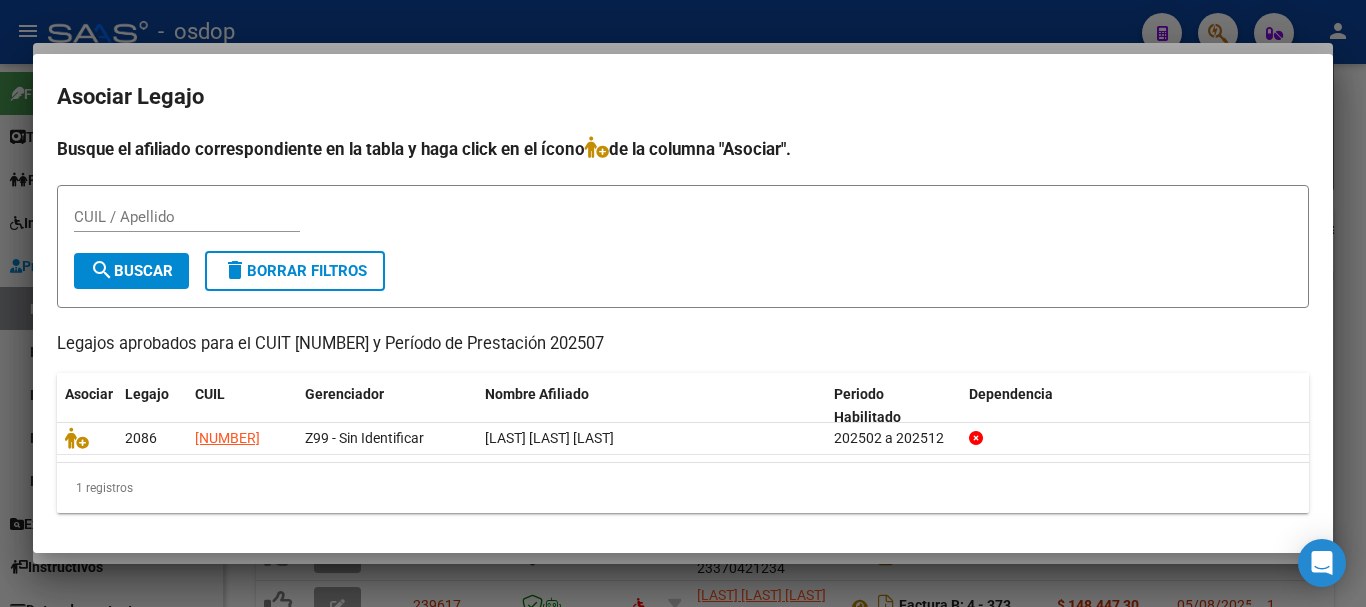 click at bounding box center [683, 303] 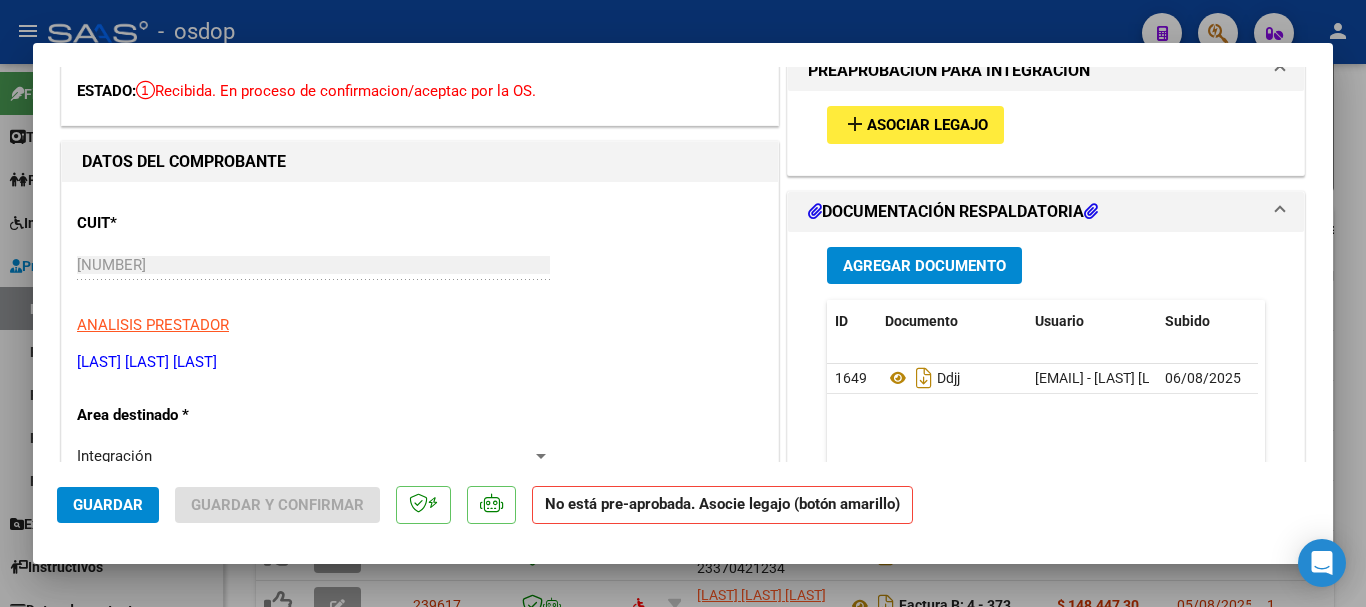click at bounding box center (683, 303) 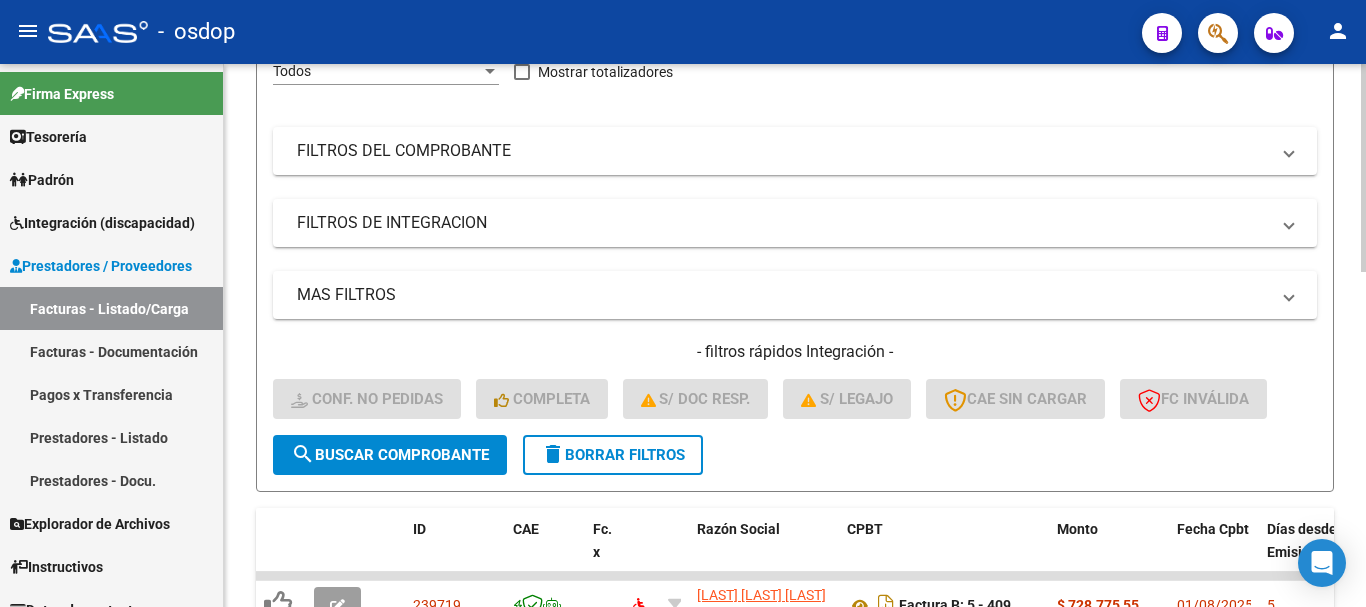 scroll, scrollTop: 666, scrollLeft: 0, axis: vertical 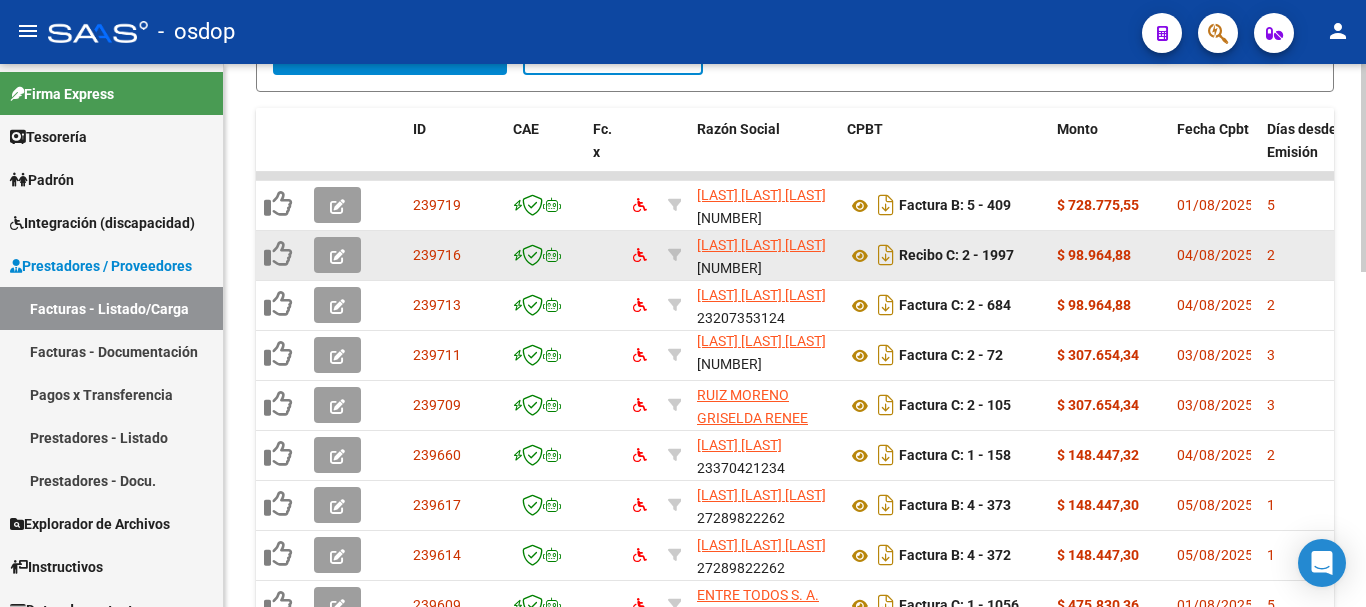 click 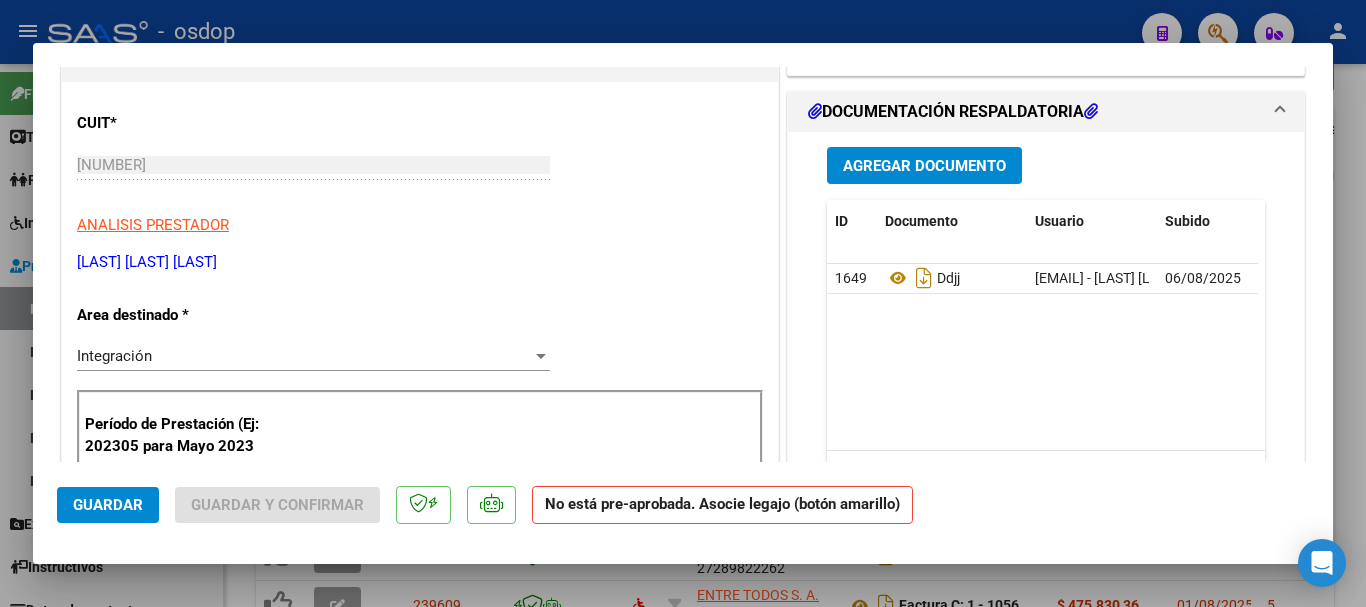 scroll, scrollTop: 400, scrollLeft: 0, axis: vertical 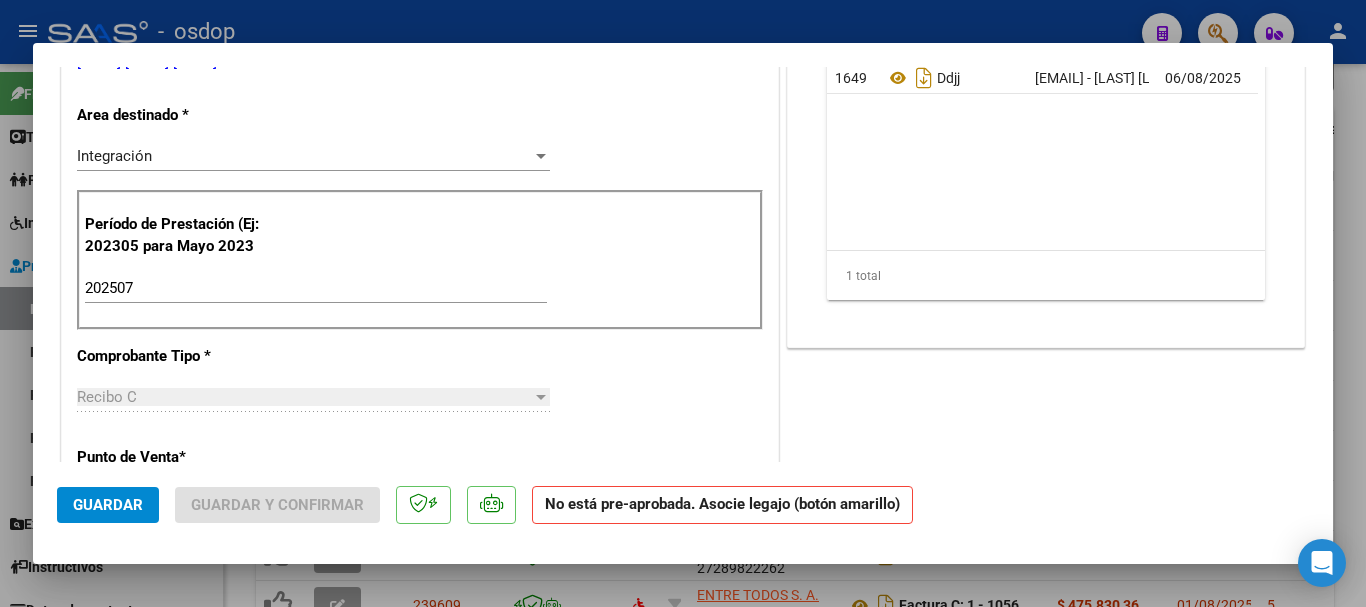 drag, startPoint x: 75, startPoint y: 288, endPoint x: 168, endPoint y: 293, distance: 93.13431 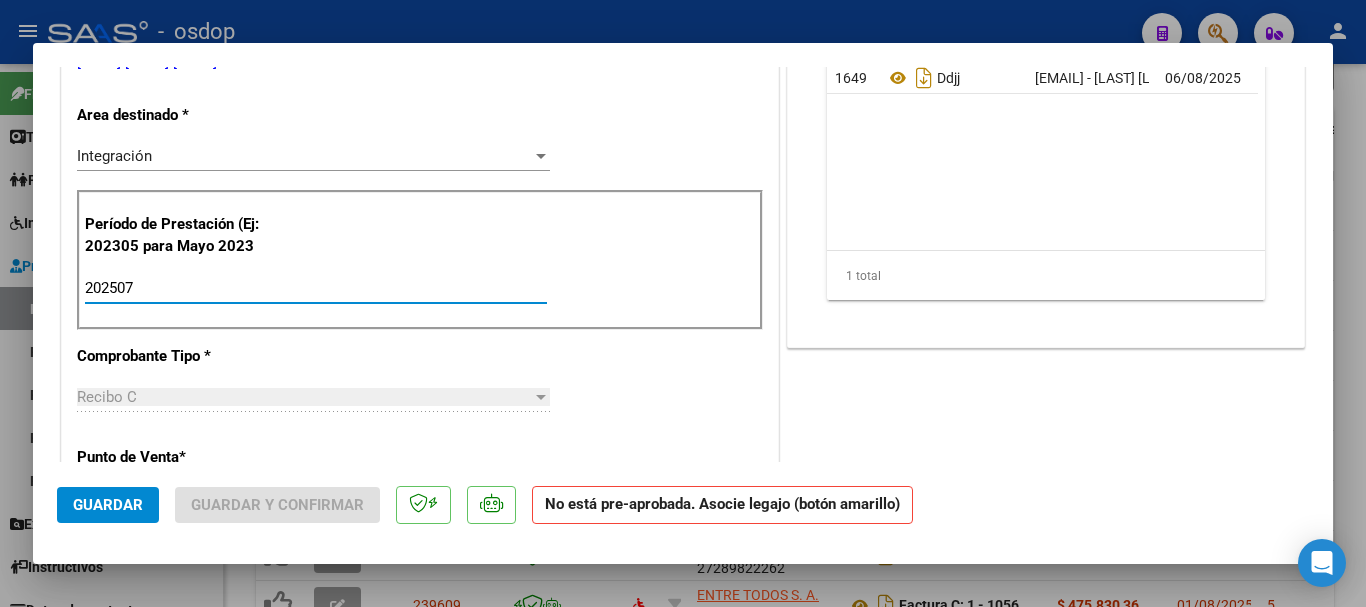 scroll, scrollTop: 100, scrollLeft: 0, axis: vertical 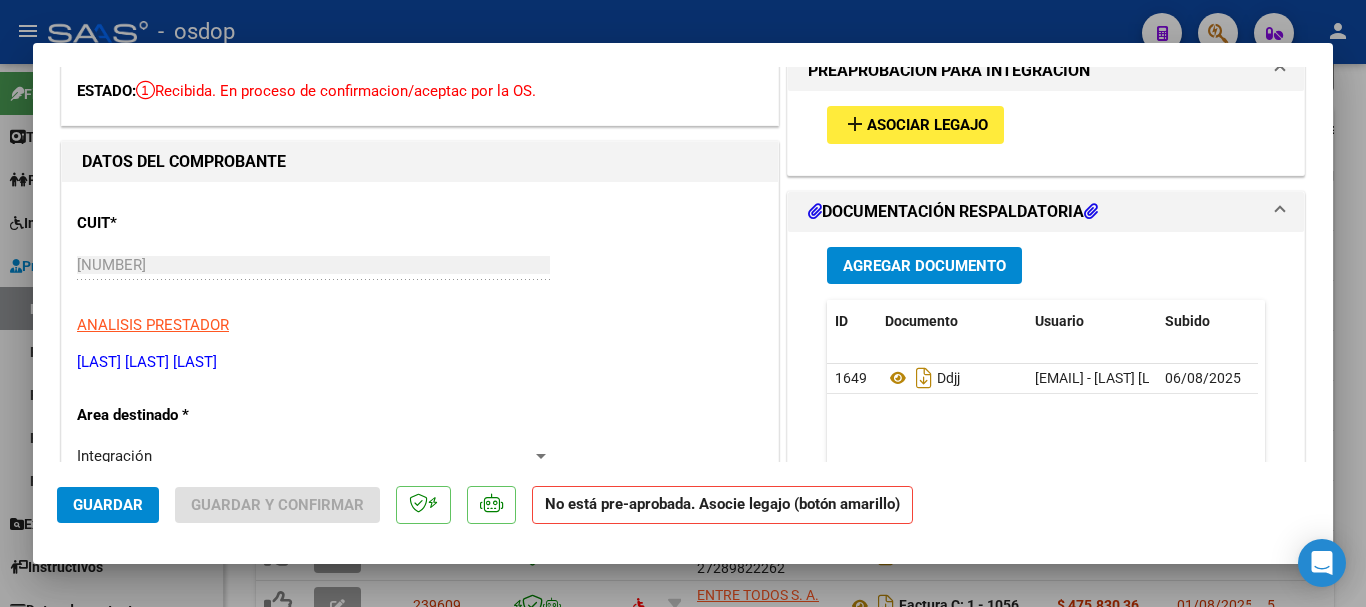 click on "add Asociar Legajo" at bounding box center [1046, 124] 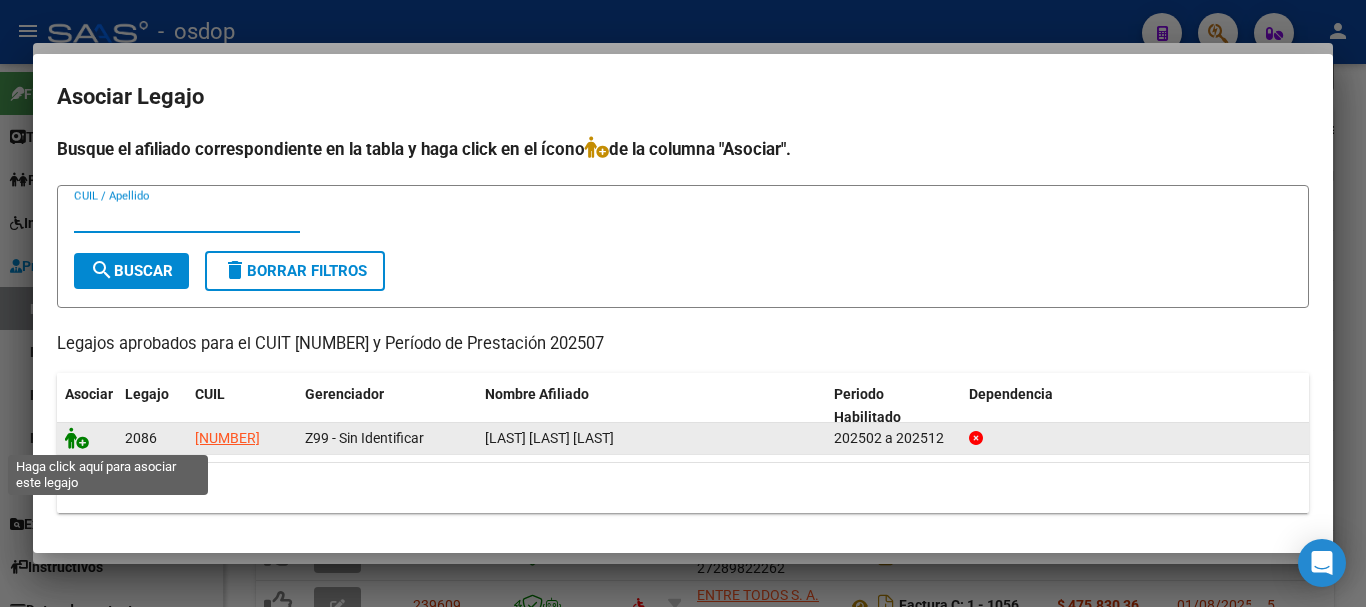click 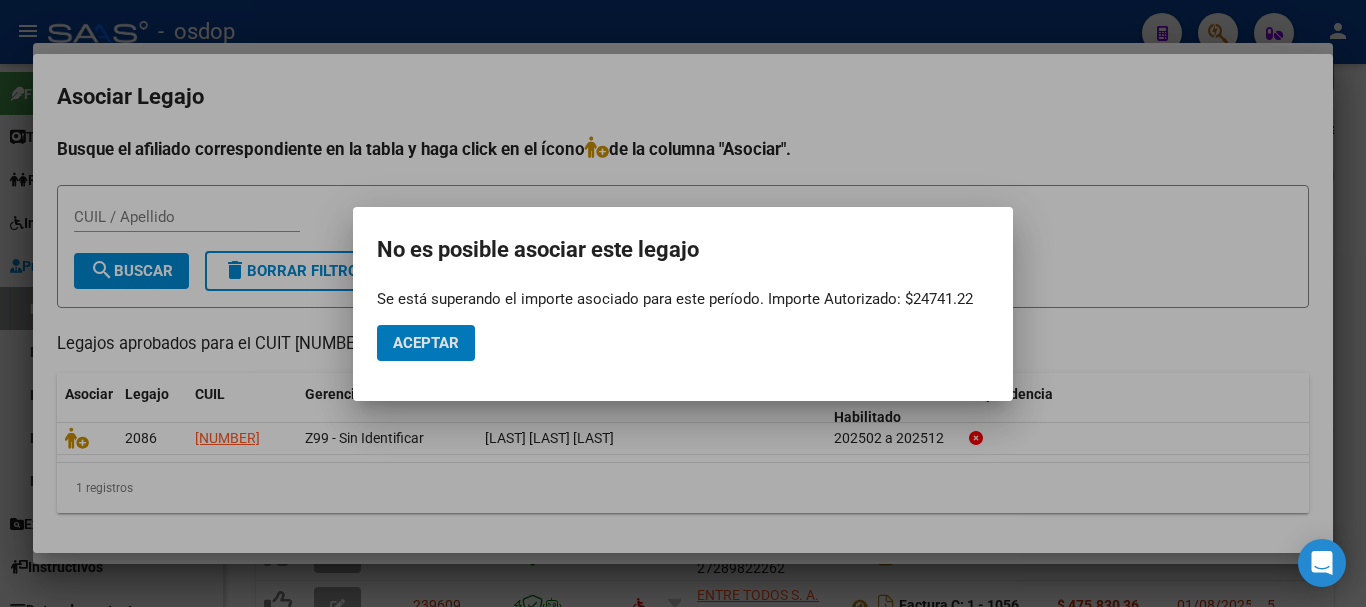 click at bounding box center [683, 303] 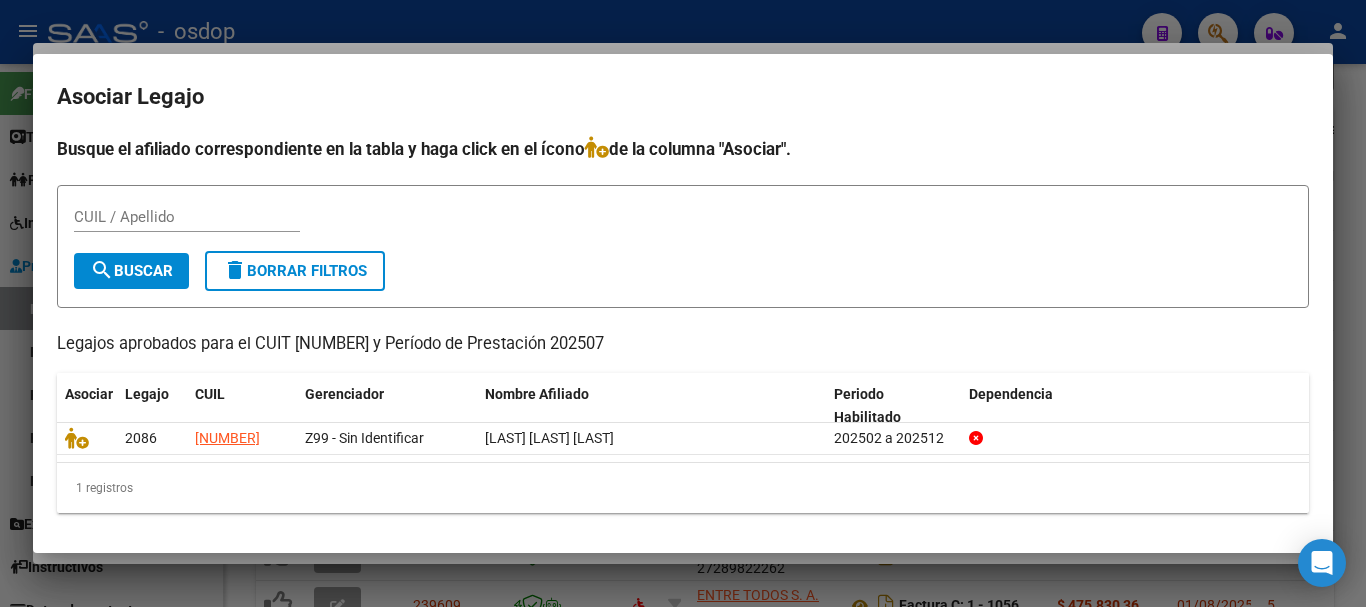 click at bounding box center (683, 303) 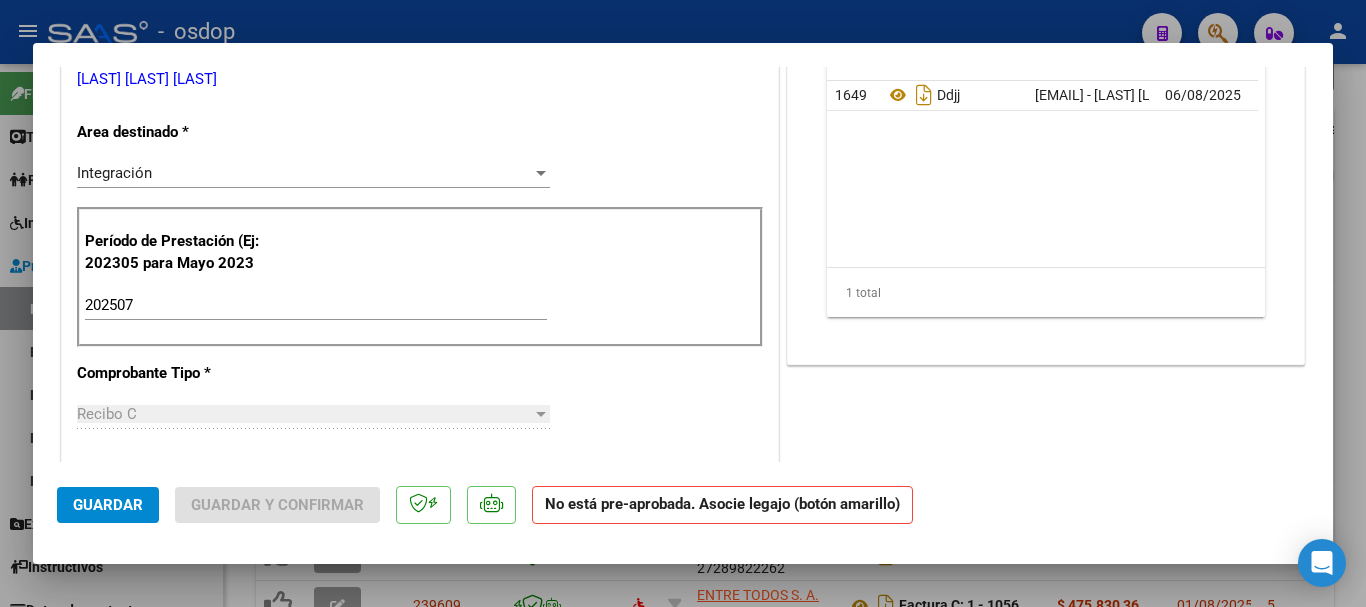 scroll, scrollTop: 0, scrollLeft: 0, axis: both 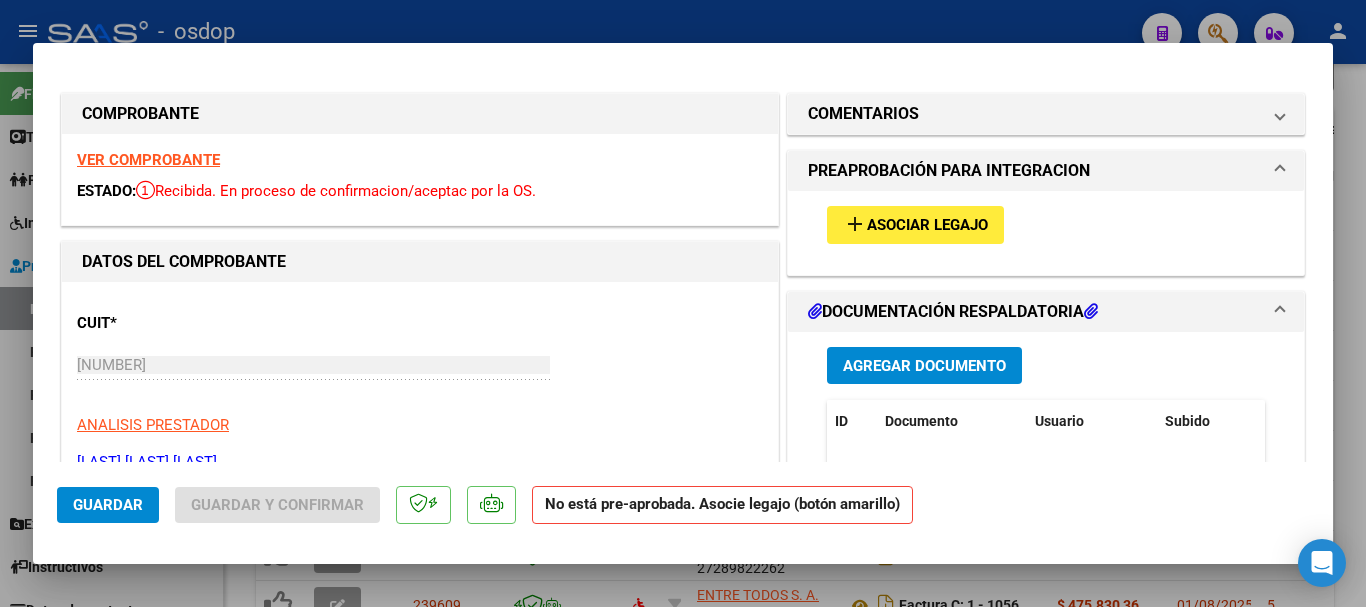 click at bounding box center (683, 303) 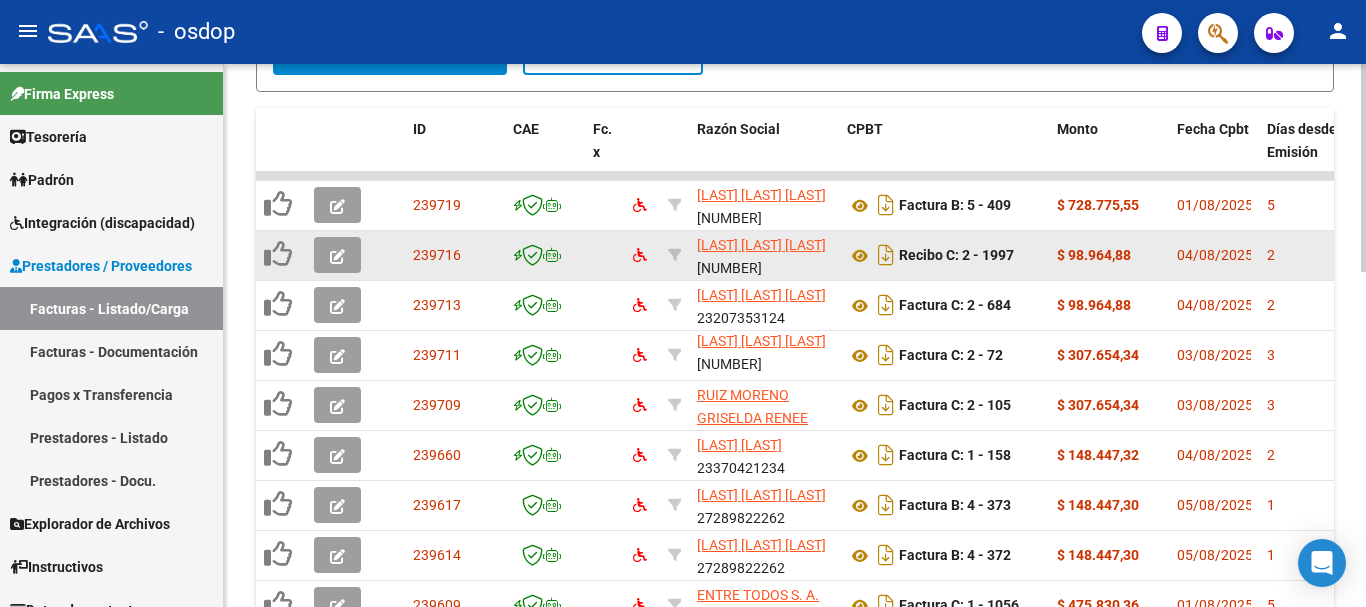 click 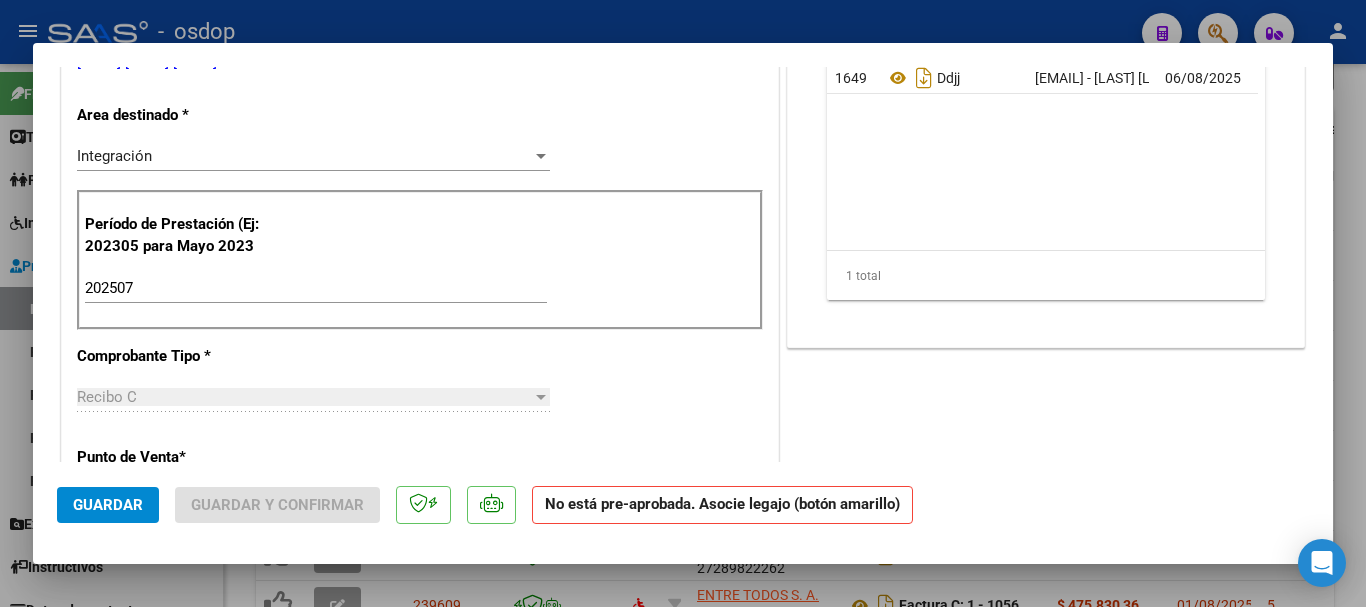 scroll, scrollTop: 0, scrollLeft: 0, axis: both 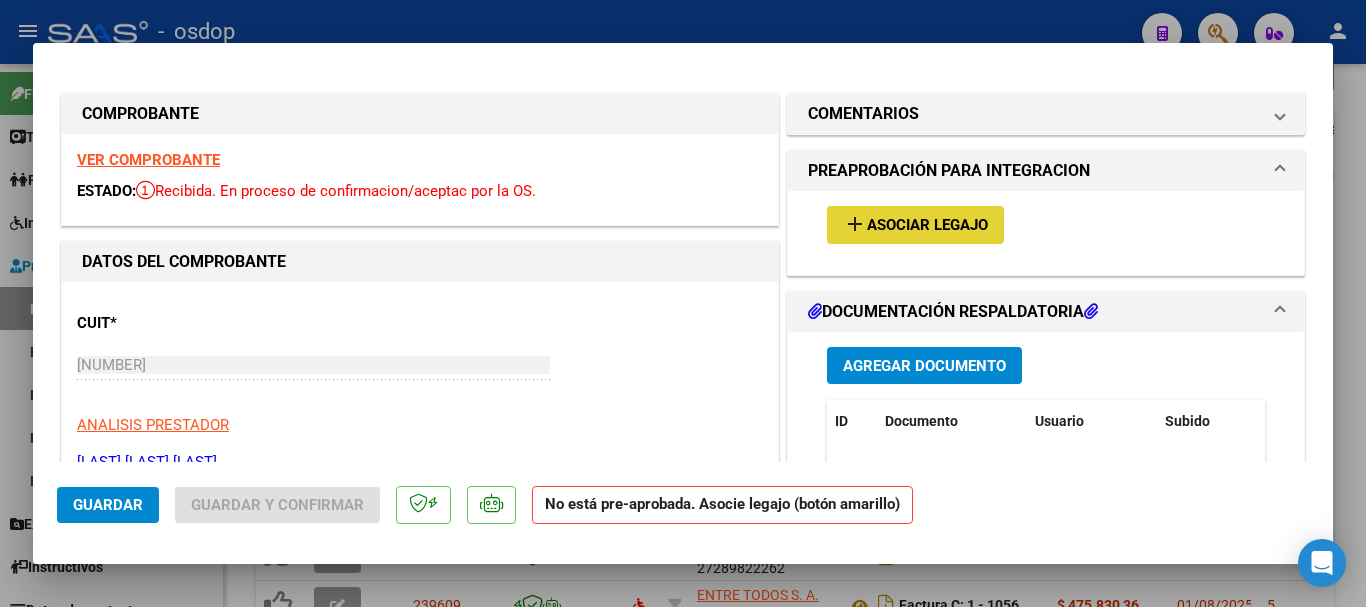 click on "Asociar Legajo" at bounding box center [927, 226] 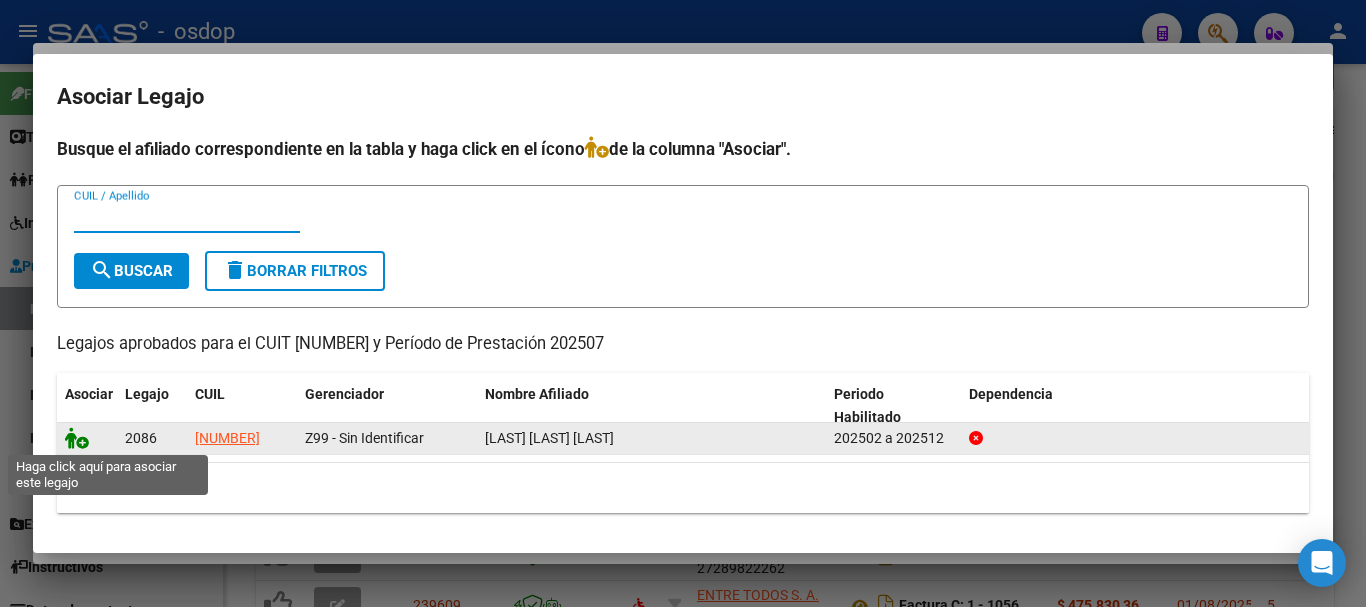 click 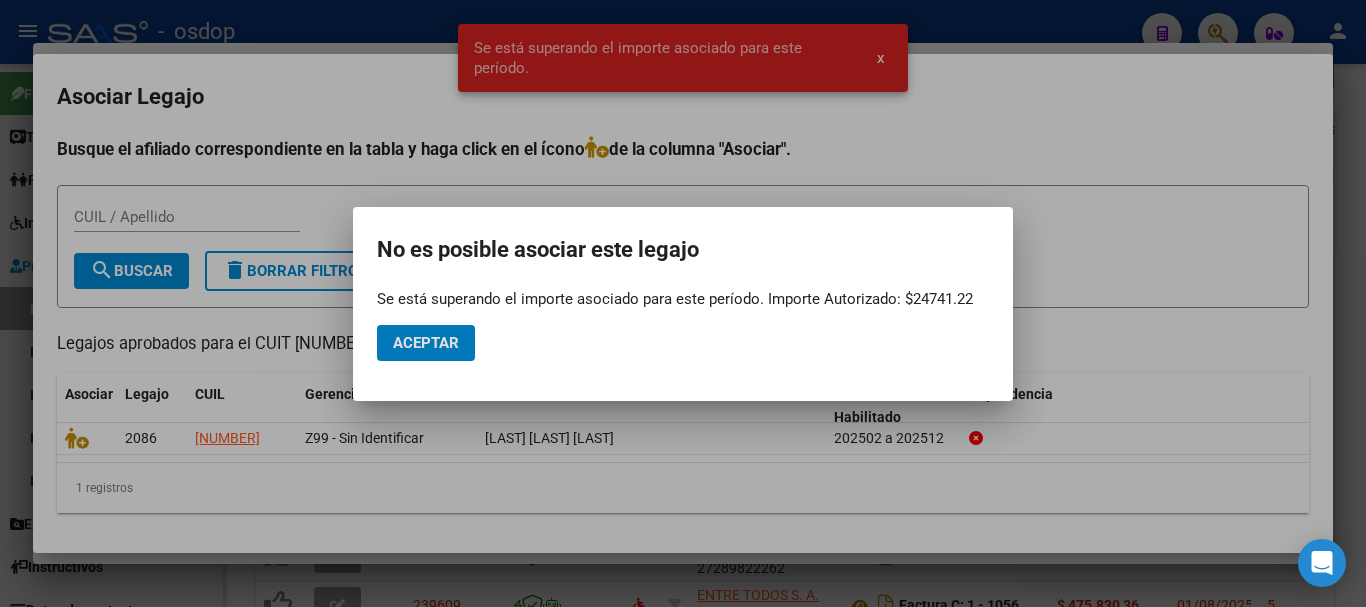 click at bounding box center (683, 303) 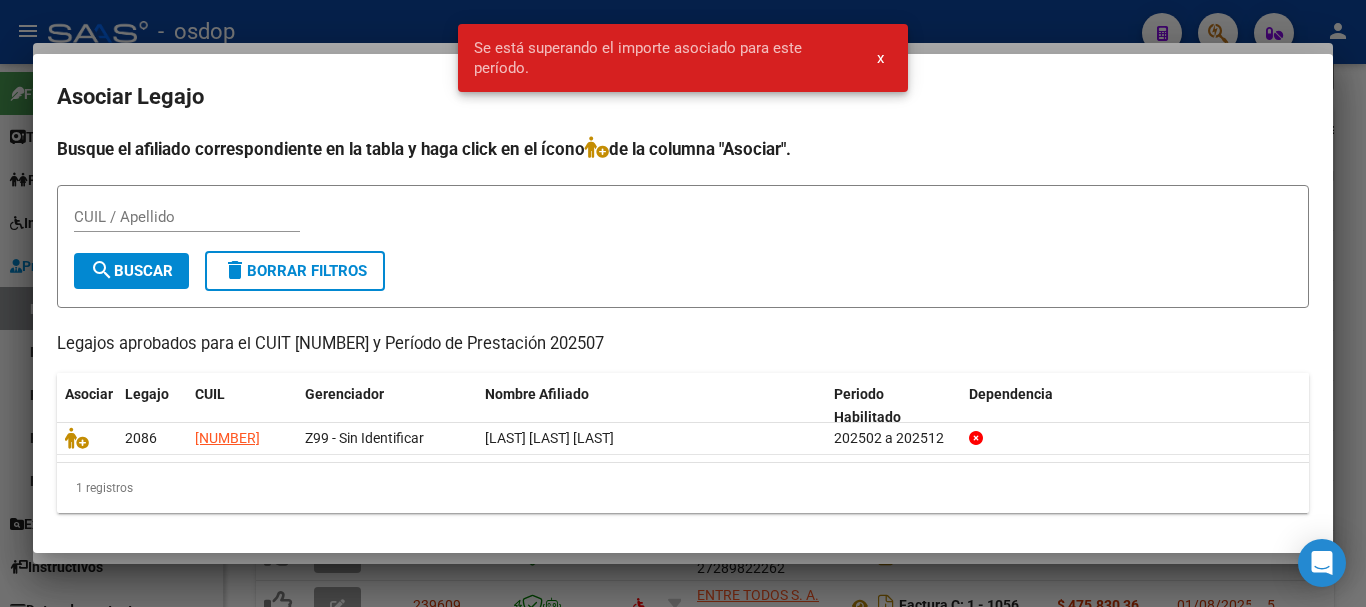 click at bounding box center [683, 303] 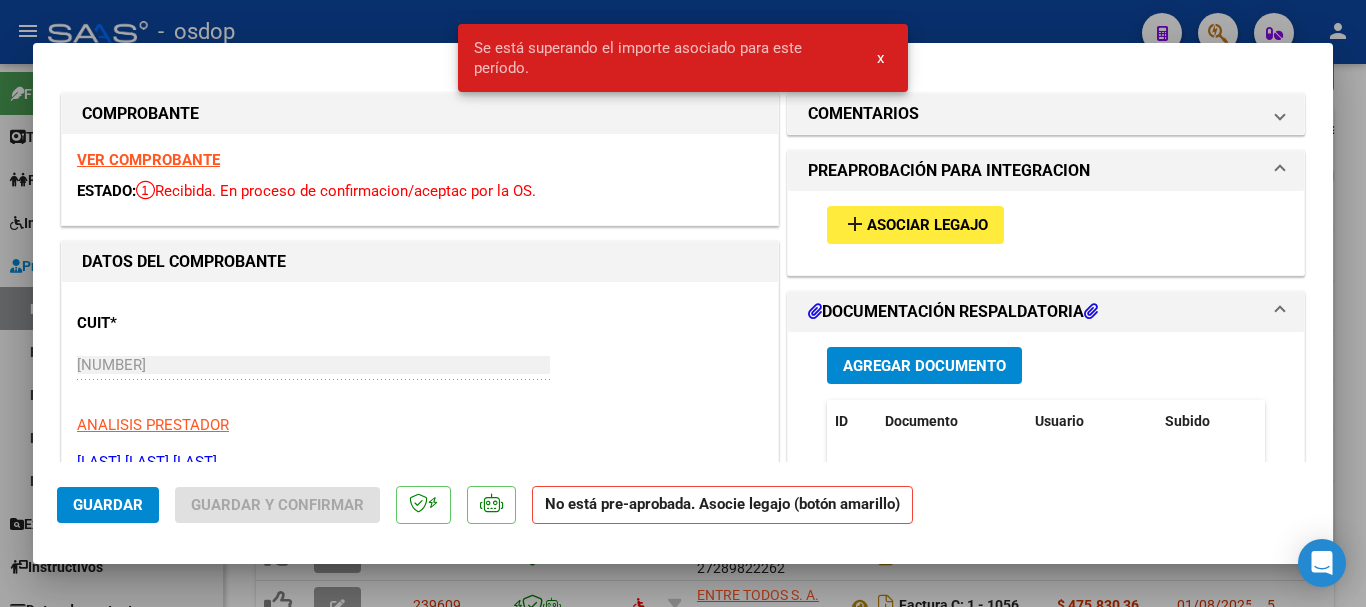 click at bounding box center (683, 303) 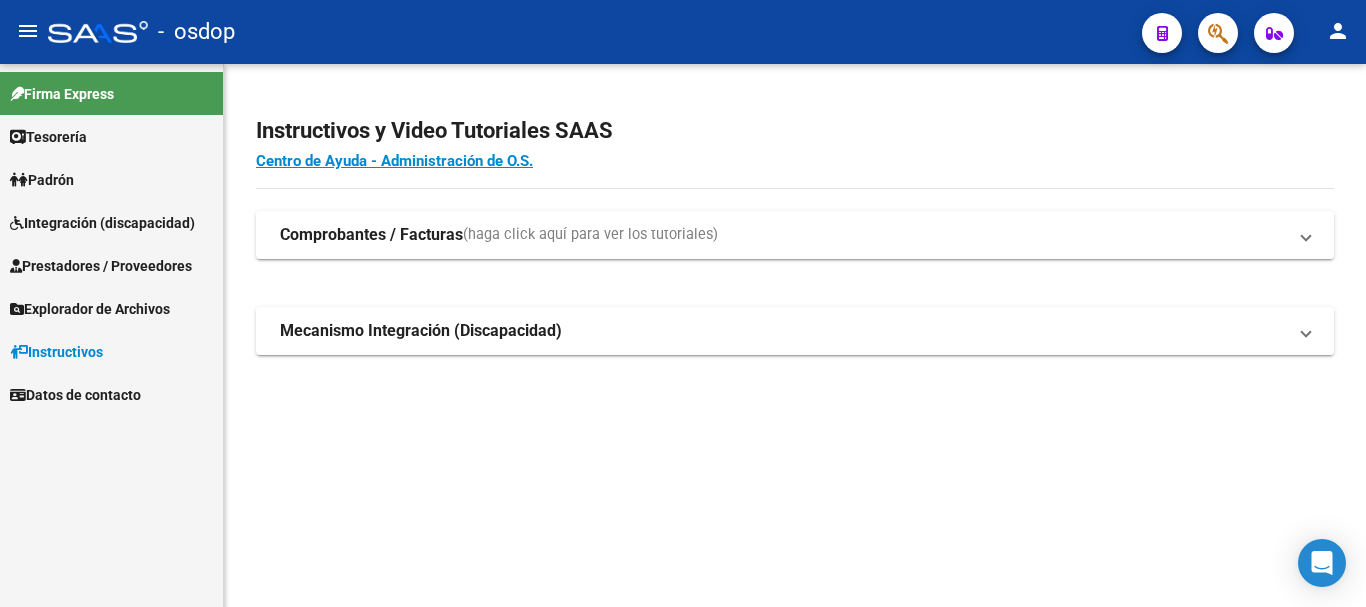 scroll, scrollTop: 0, scrollLeft: 0, axis: both 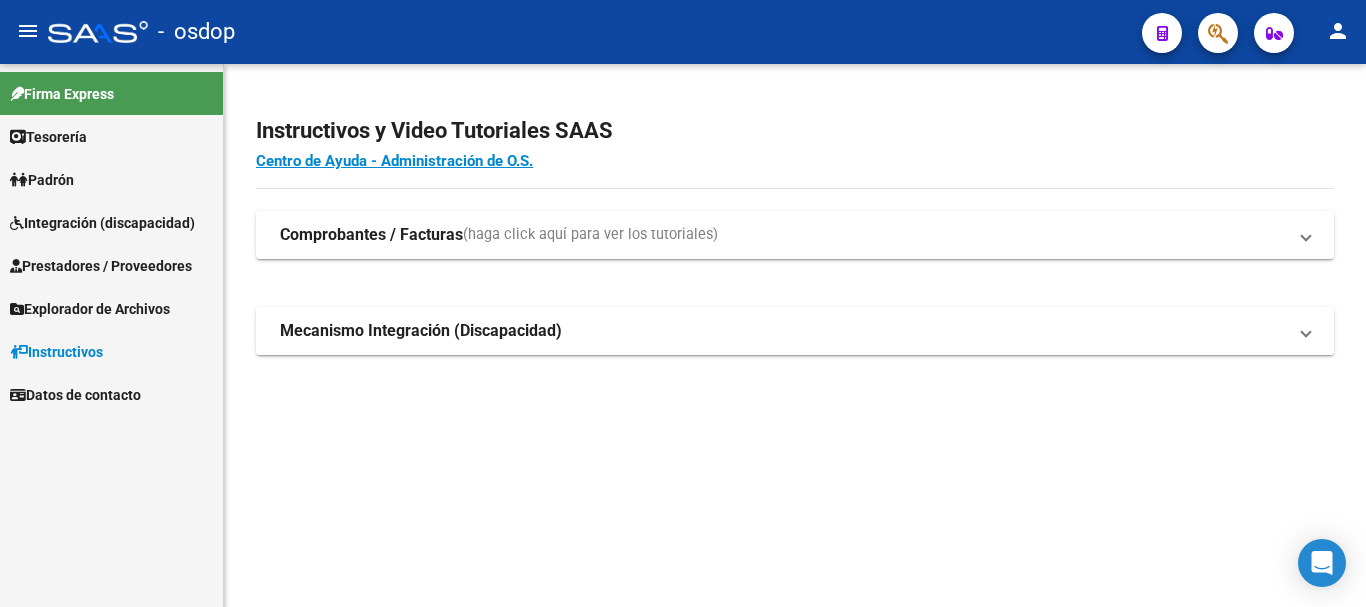 click on "Mecanismo Integración (Discapacidad)" at bounding box center (421, 331) 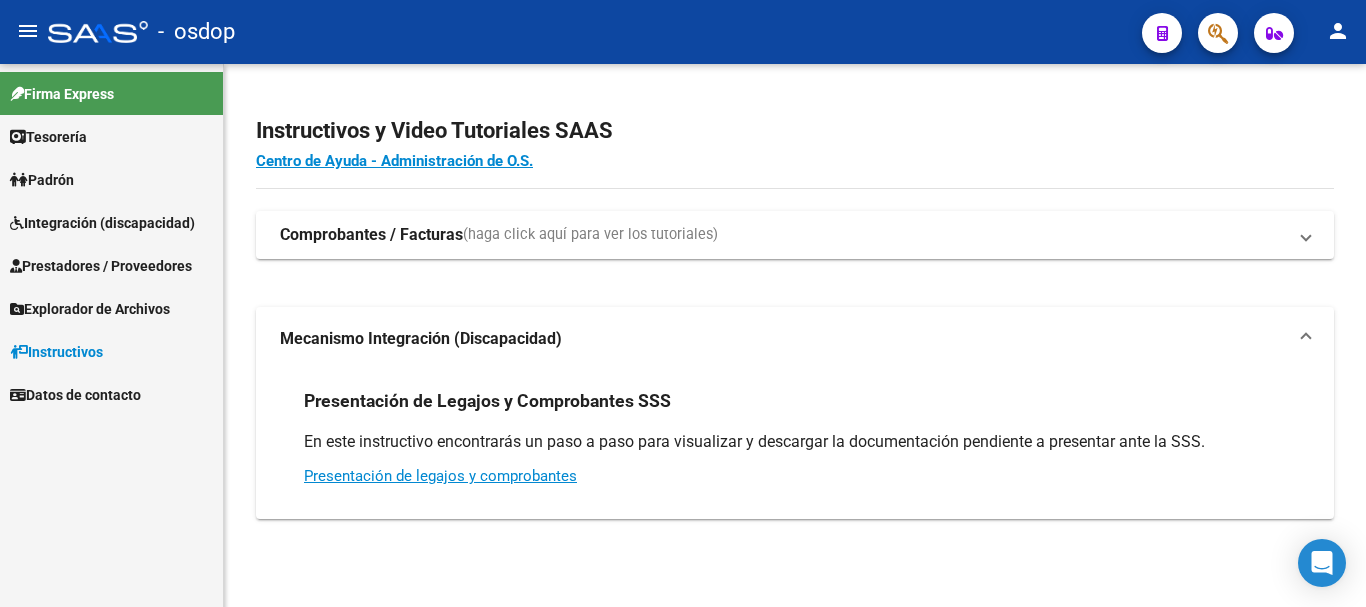 click on "Prestadores / Proveedores" at bounding box center (111, 265) 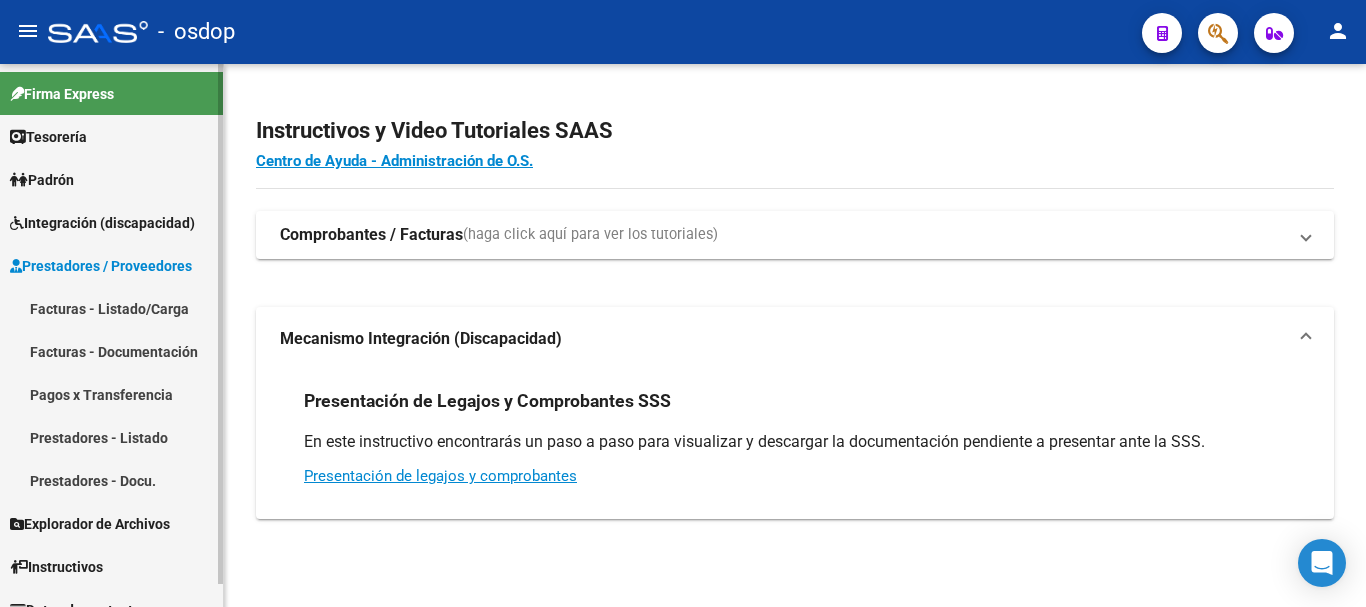 click on "Facturas - Listado/Carga" at bounding box center [111, 308] 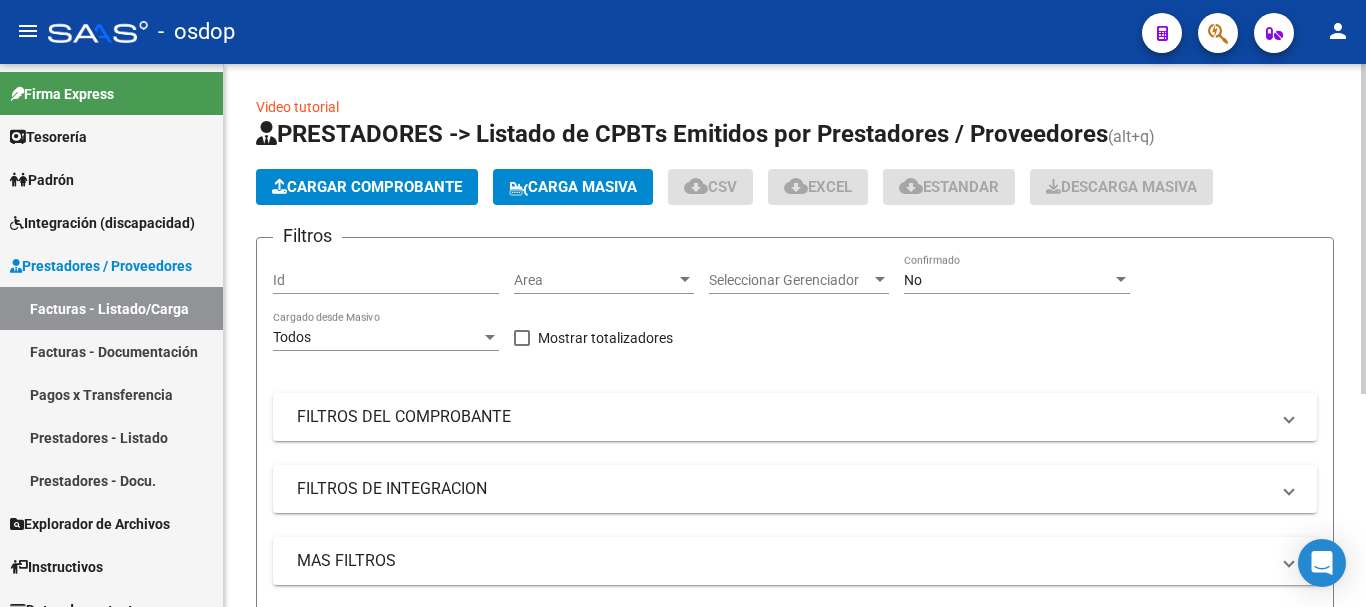 scroll, scrollTop: 100, scrollLeft: 0, axis: vertical 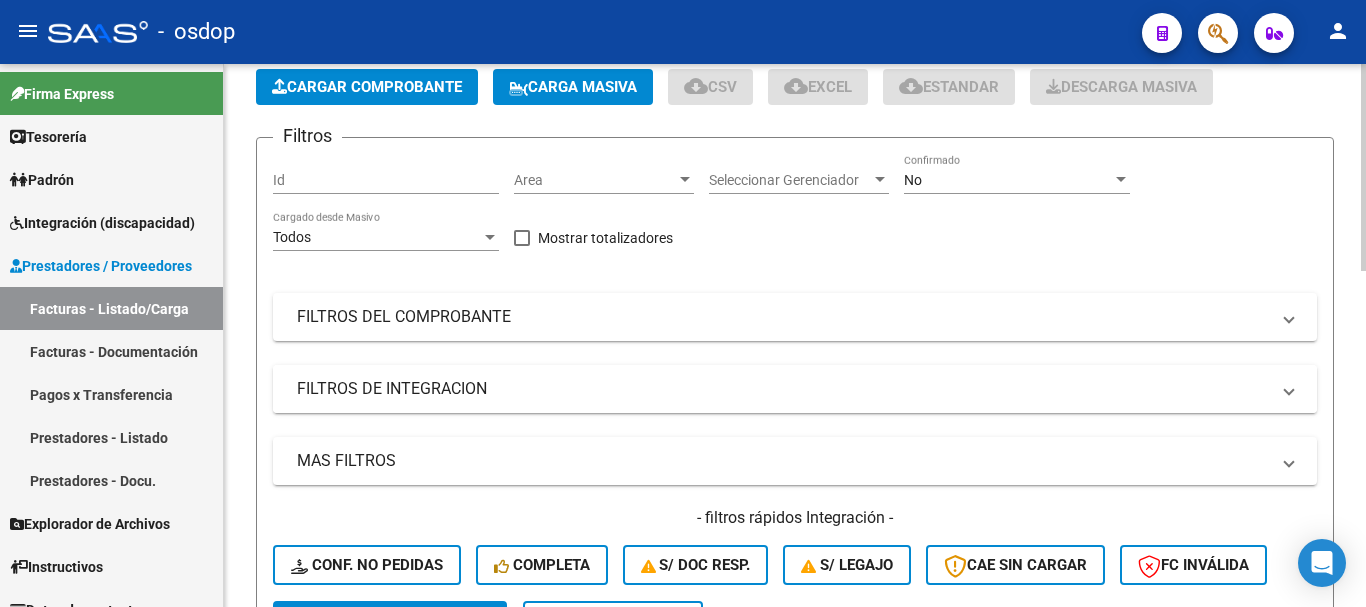click on "FILTROS DE INTEGRACION" at bounding box center (783, 389) 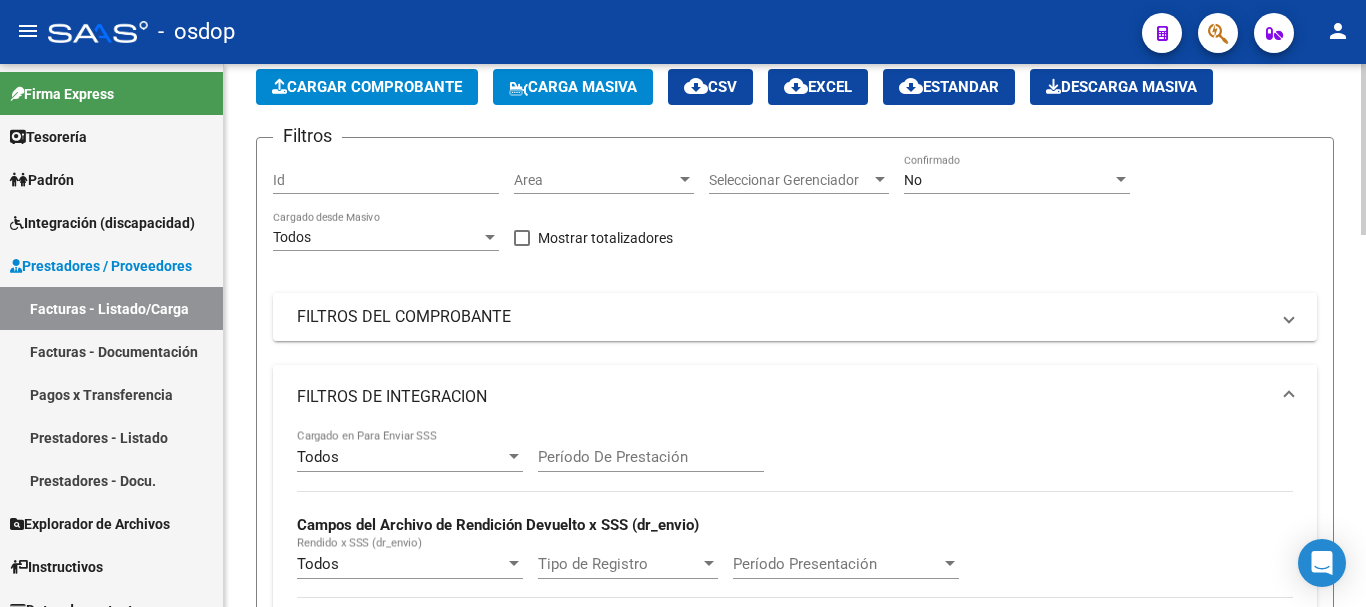 scroll, scrollTop: 300, scrollLeft: 0, axis: vertical 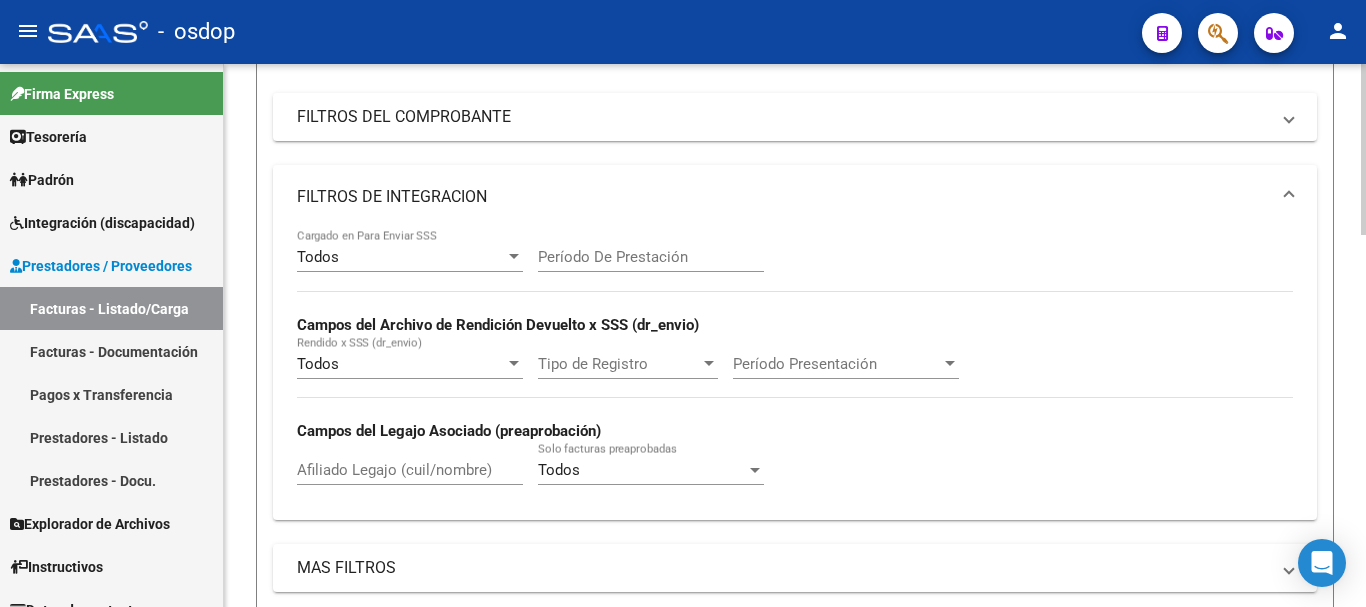 click on "Afiliado Legajo (cuil/nombre)" 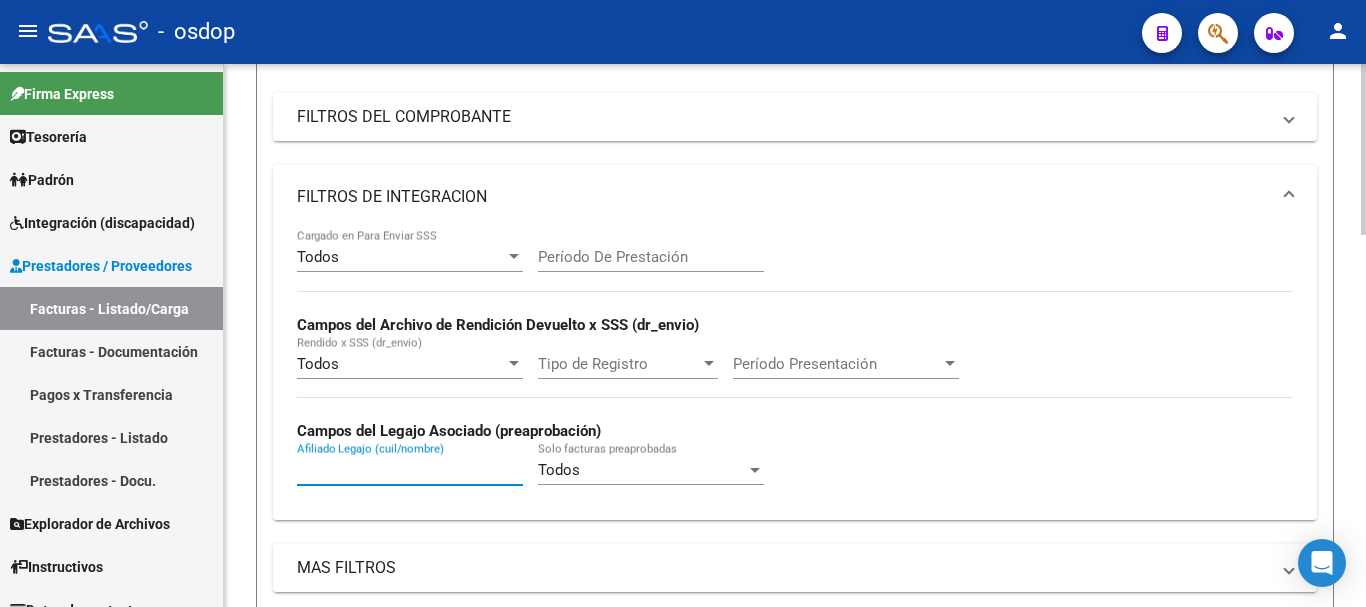 paste on "[NUMBER]" 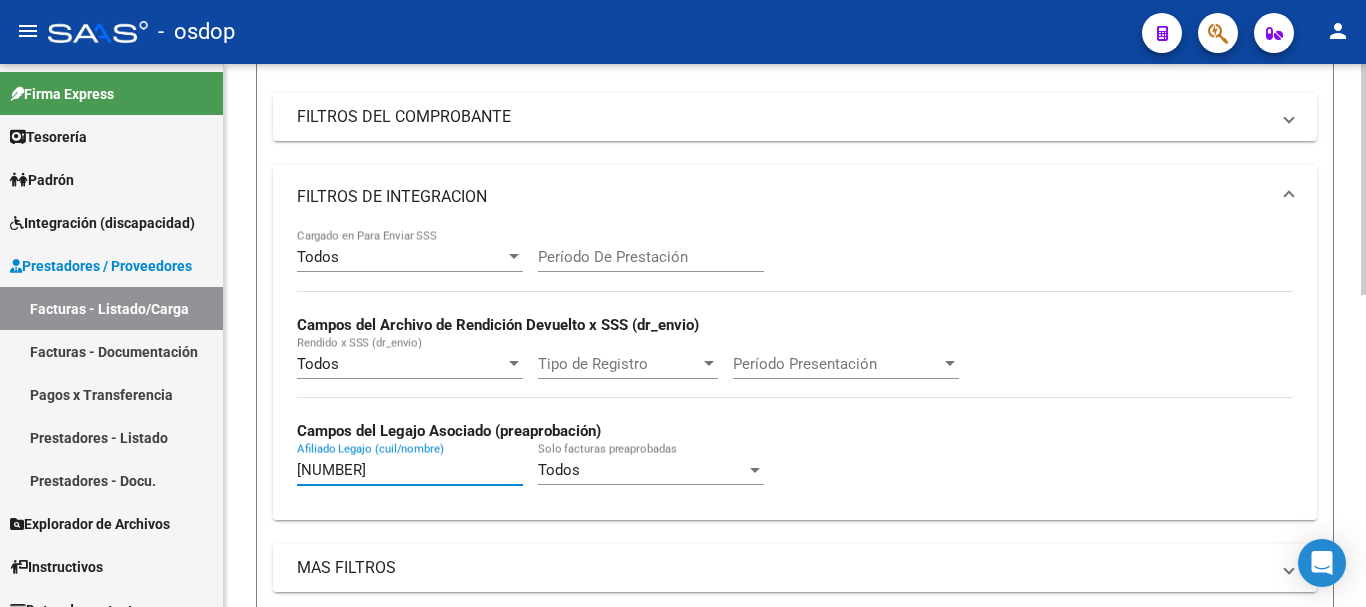 scroll, scrollTop: 734, scrollLeft: 0, axis: vertical 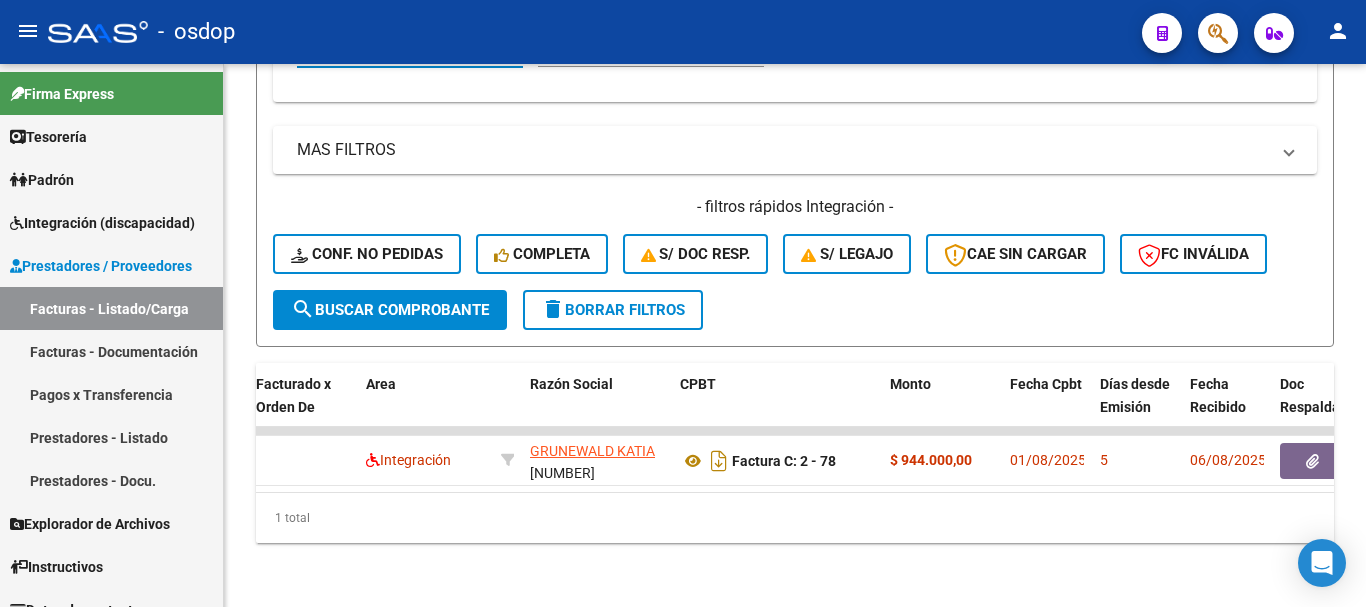 type on "[NUMBER]" 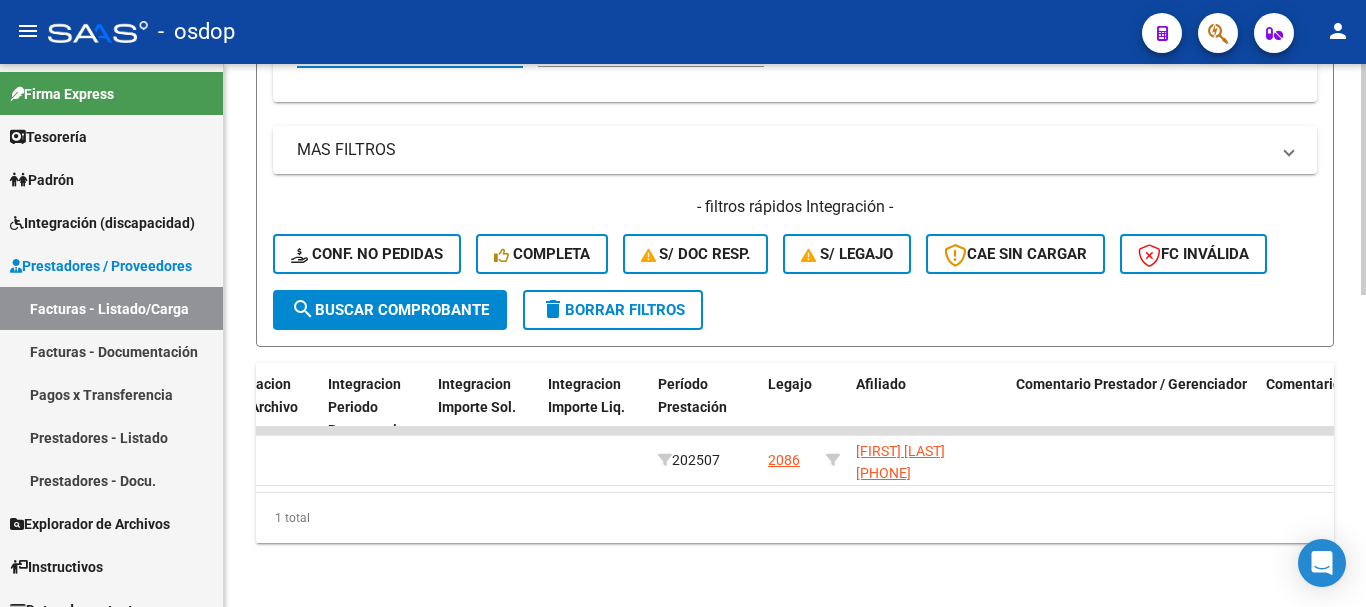 scroll, scrollTop: 0, scrollLeft: 2618, axis: horizontal 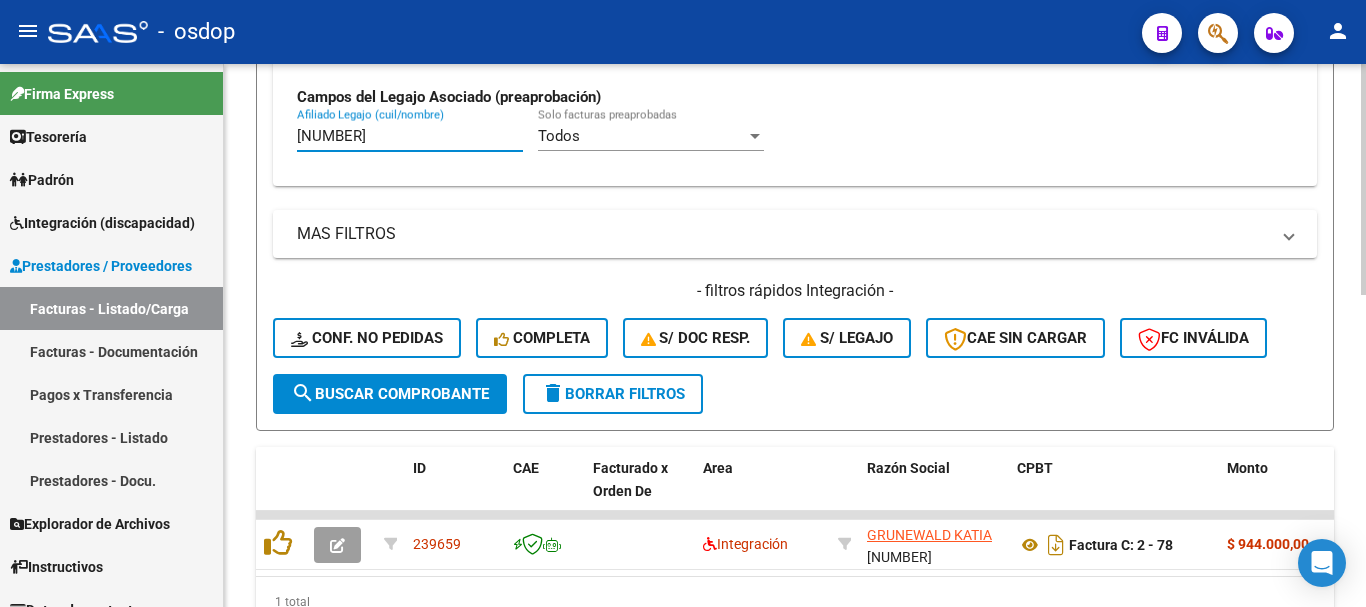 click on "[NUMBER]" at bounding box center [410, 136] 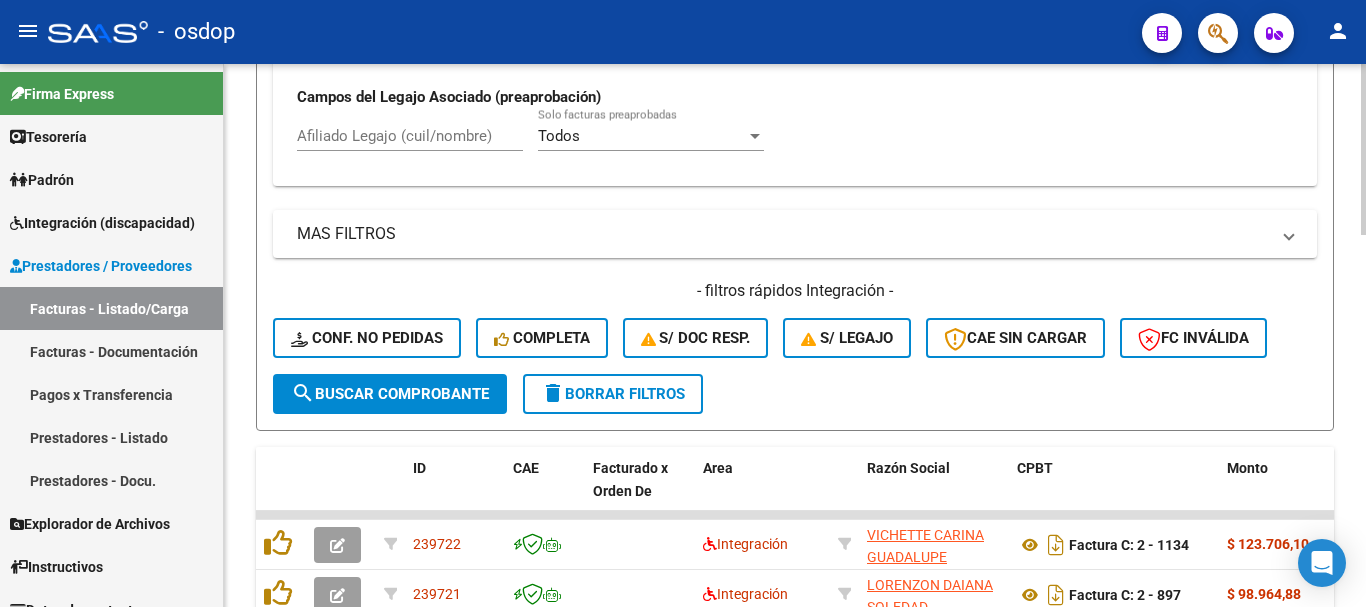 click on "Afiliado Legajo (cuil/nombre)" at bounding box center [410, 136] 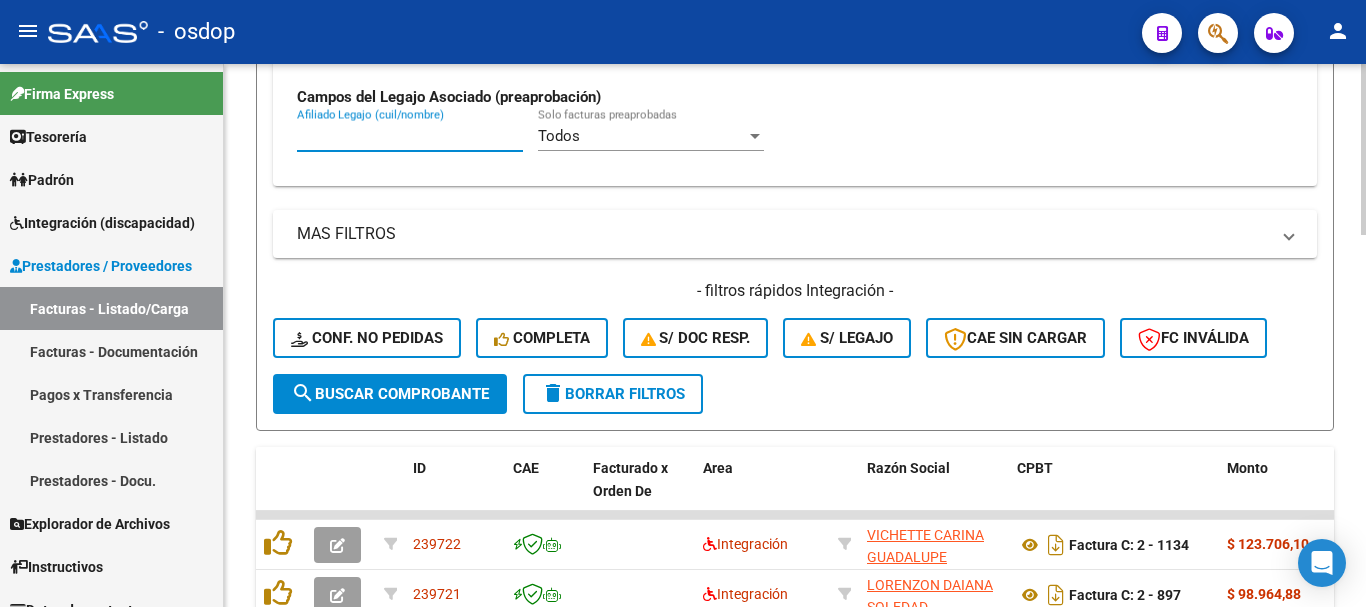 paste on "[NUMBER]" 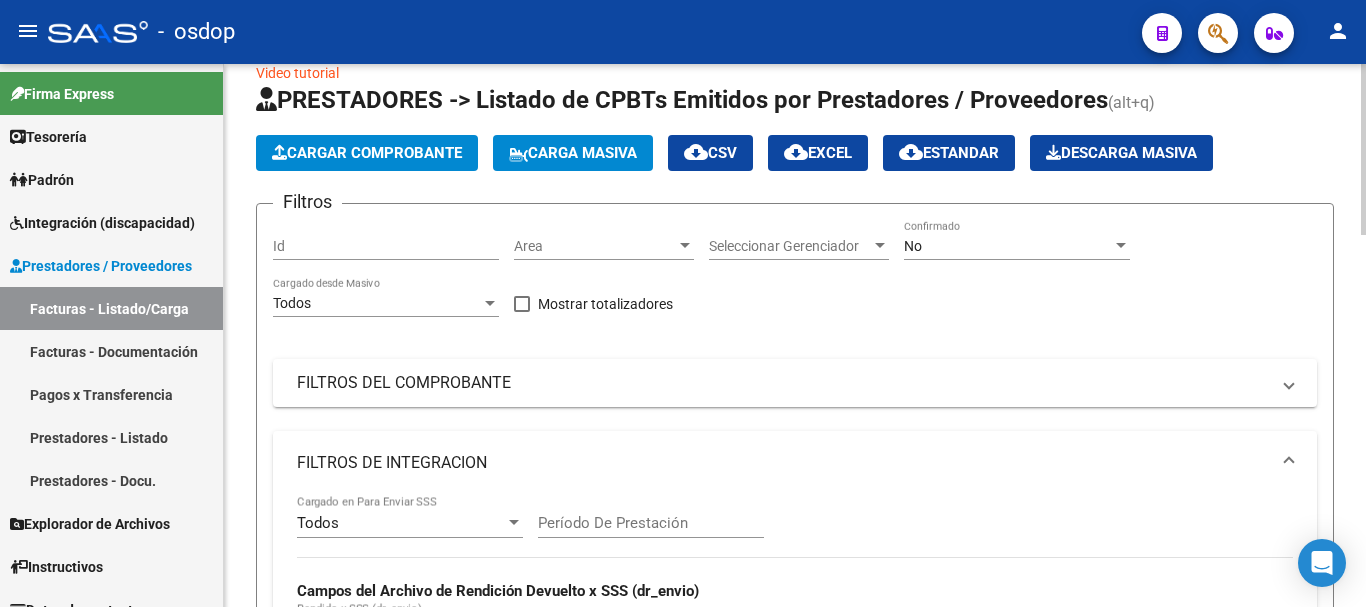 scroll, scrollTop: 0, scrollLeft: 0, axis: both 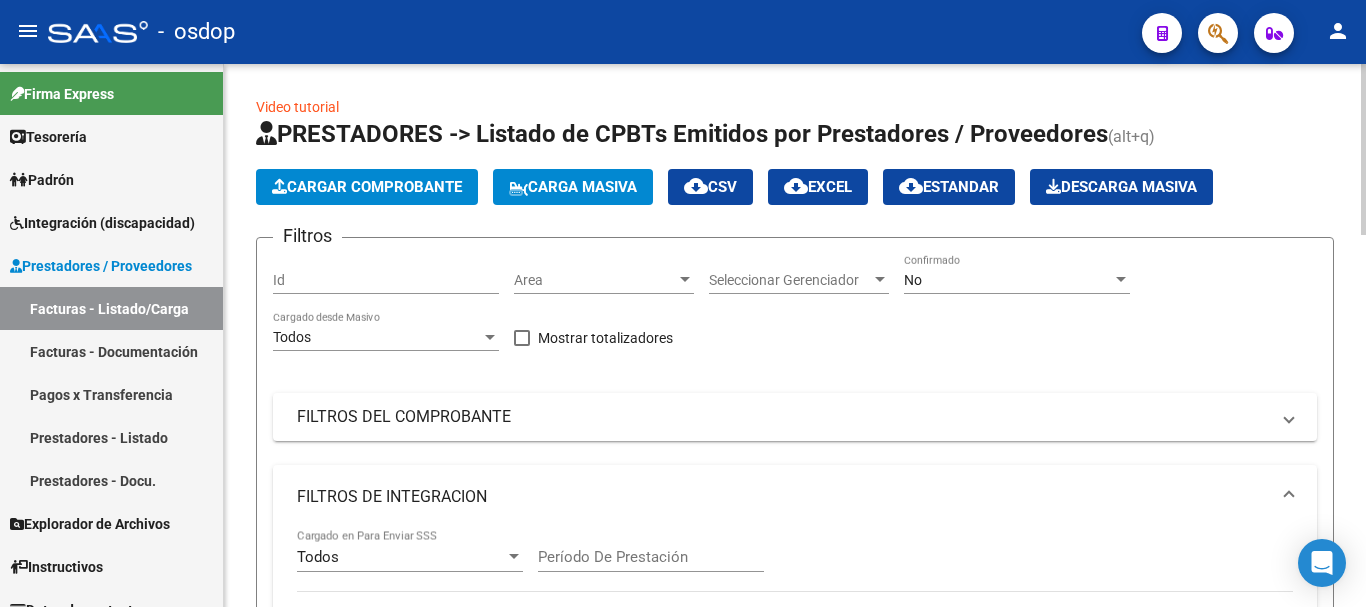 type on "[NUMBER]" 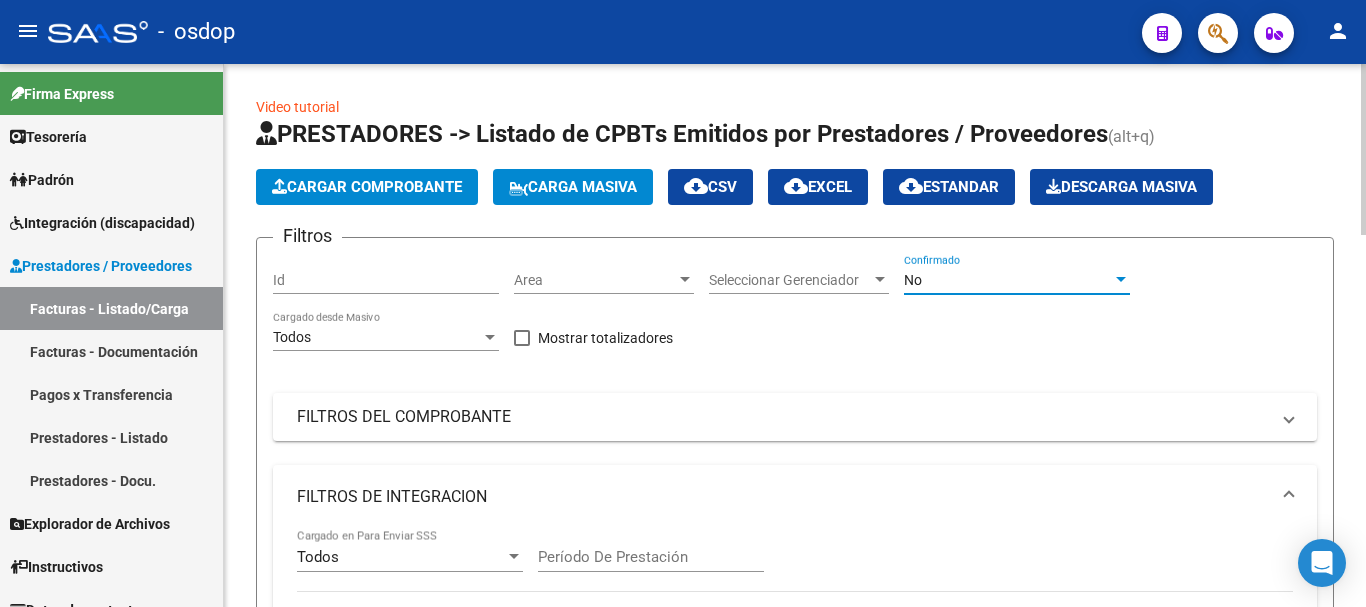 click on "No" at bounding box center (1008, 280) 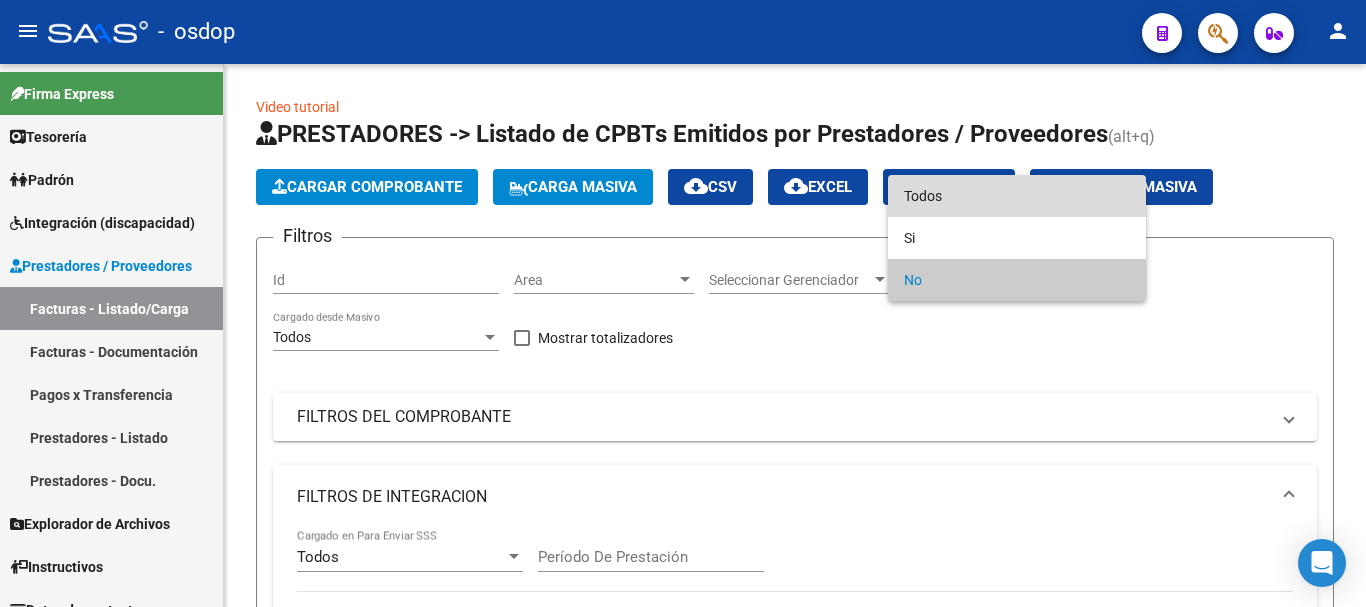 click on "Todos" at bounding box center [1017, 196] 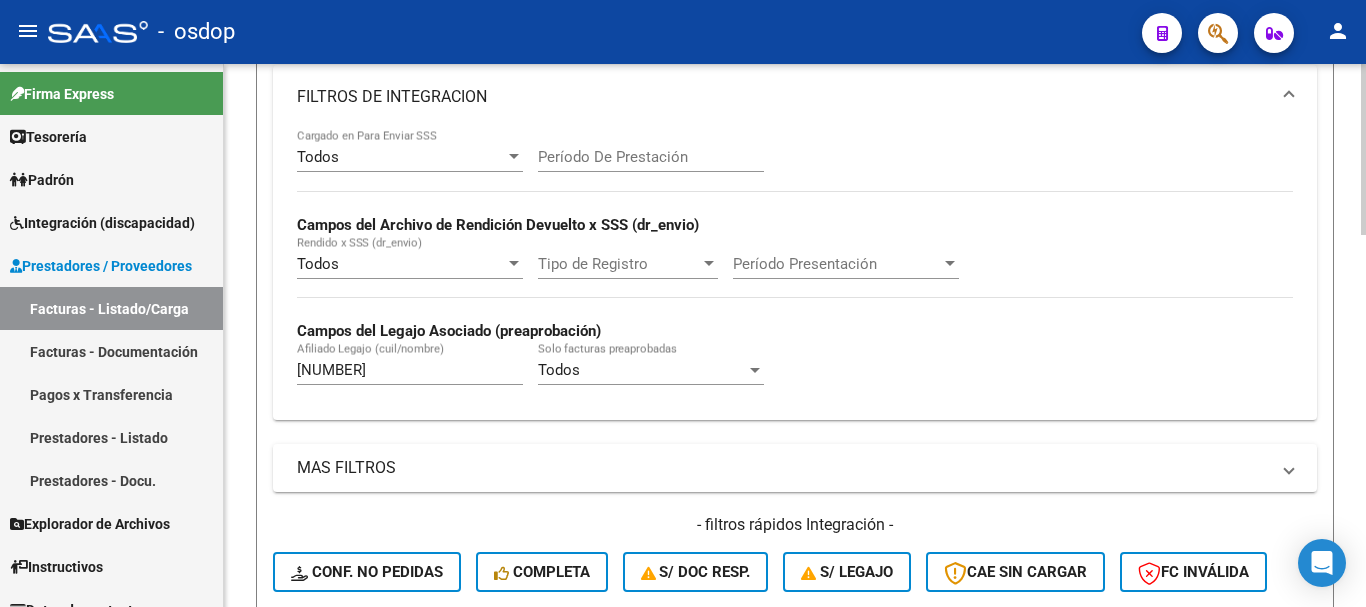 scroll, scrollTop: 700, scrollLeft: 0, axis: vertical 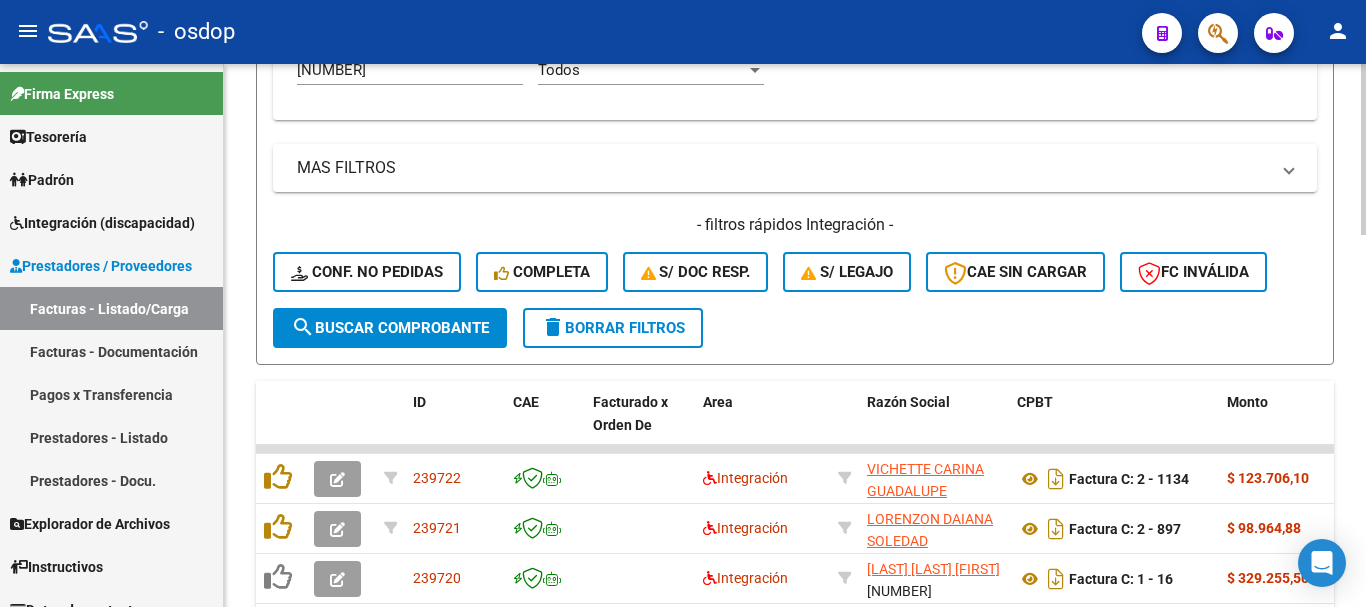 click on "search  Buscar Comprobante" 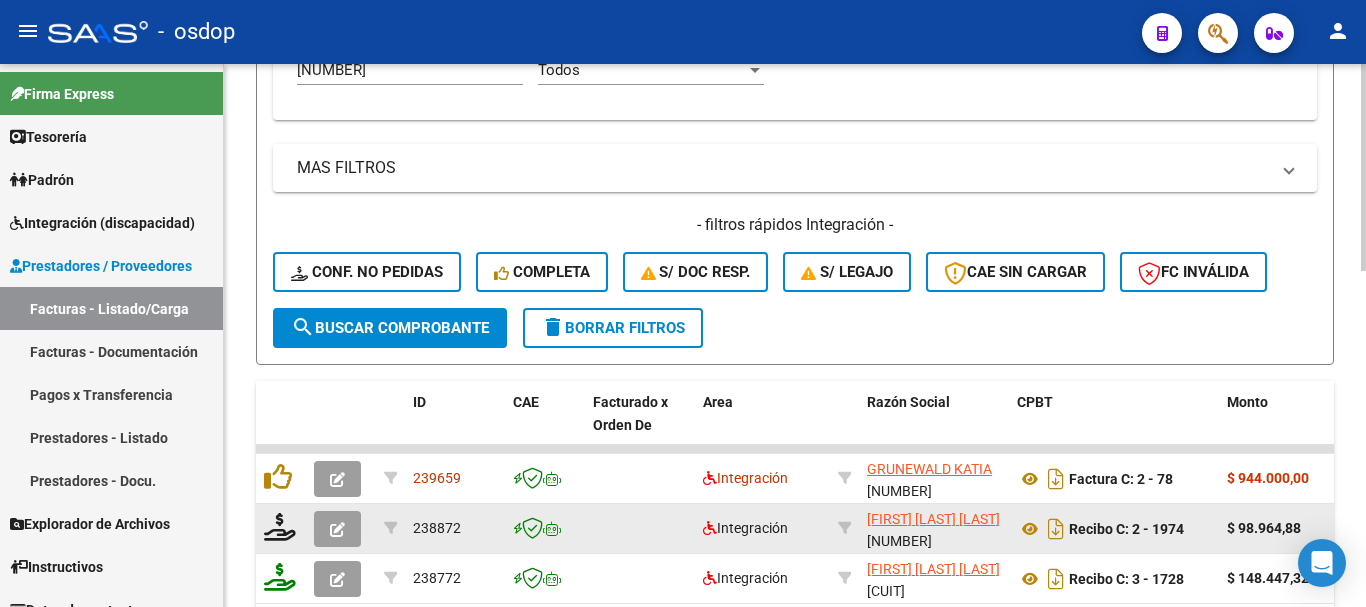 scroll, scrollTop: 884, scrollLeft: 0, axis: vertical 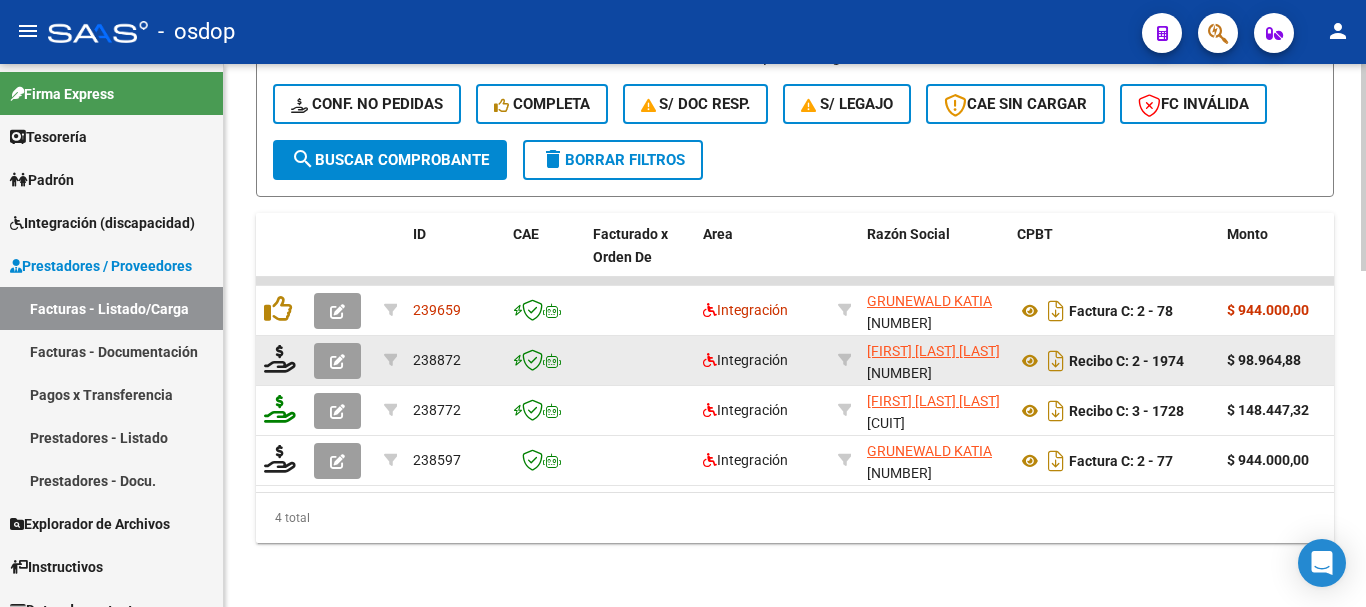 click 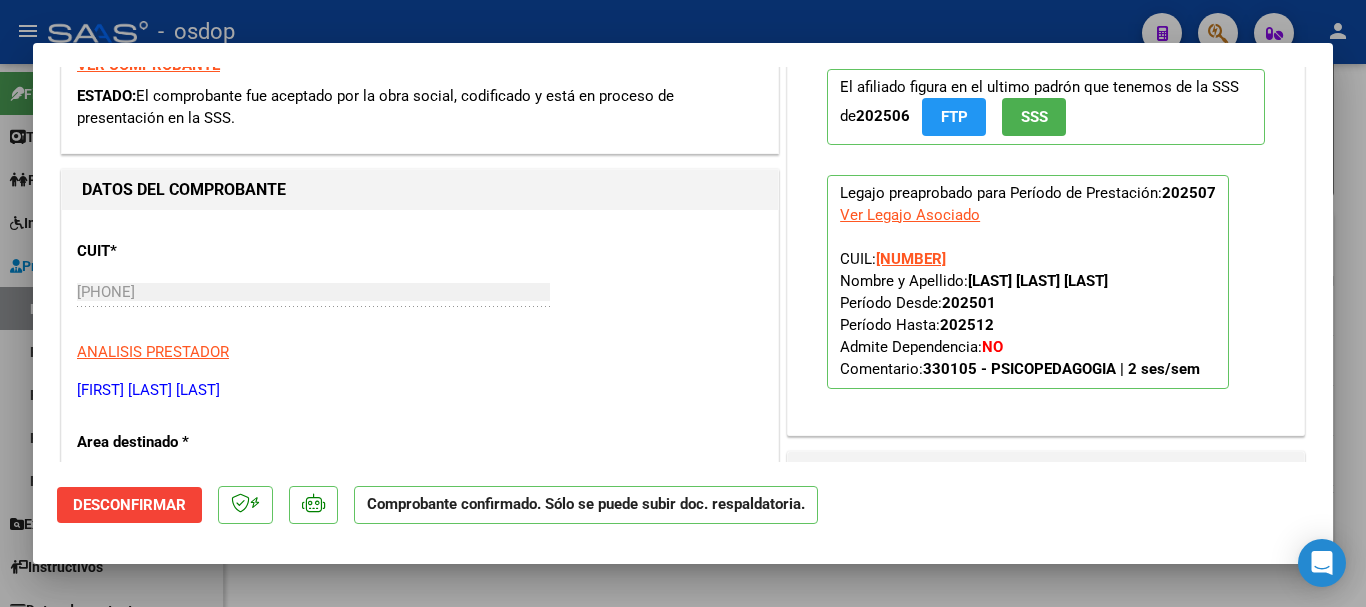 scroll, scrollTop: 0, scrollLeft: 0, axis: both 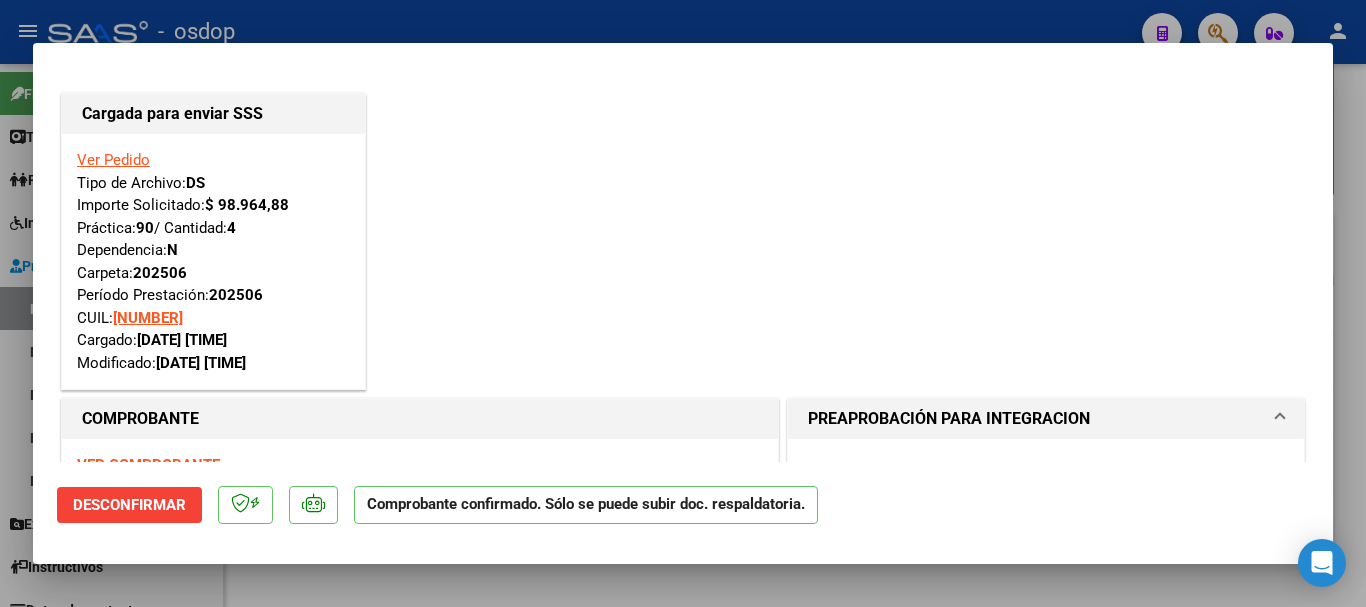 click at bounding box center (683, 303) 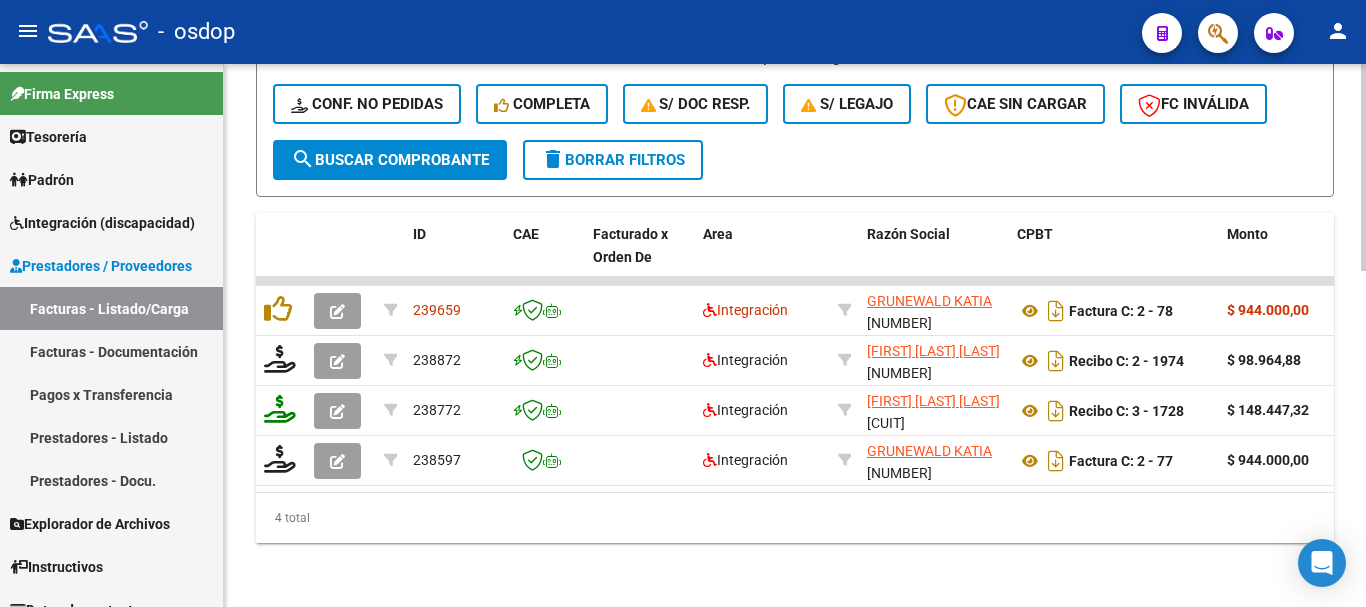 scroll, scrollTop: 584, scrollLeft: 0, axis: vertical 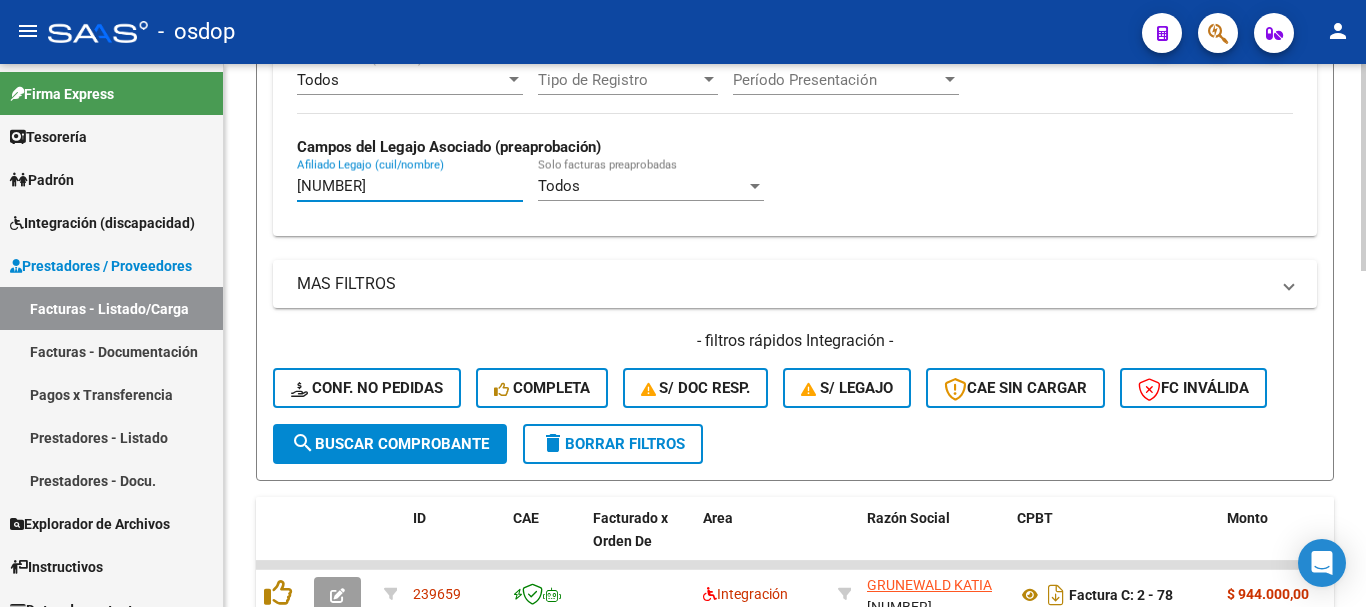 click on "[NUMBER]" at bounding box center [410, 186] 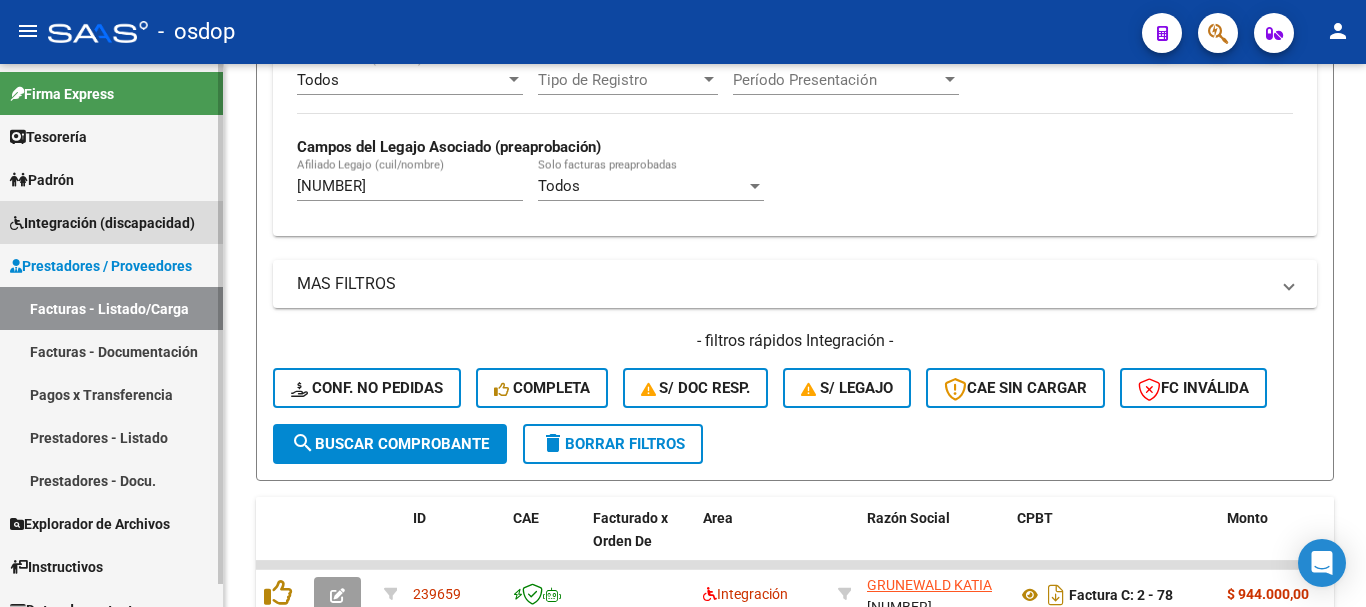 click on "Integración (discapacidad)" at bounding box center (111, 222) 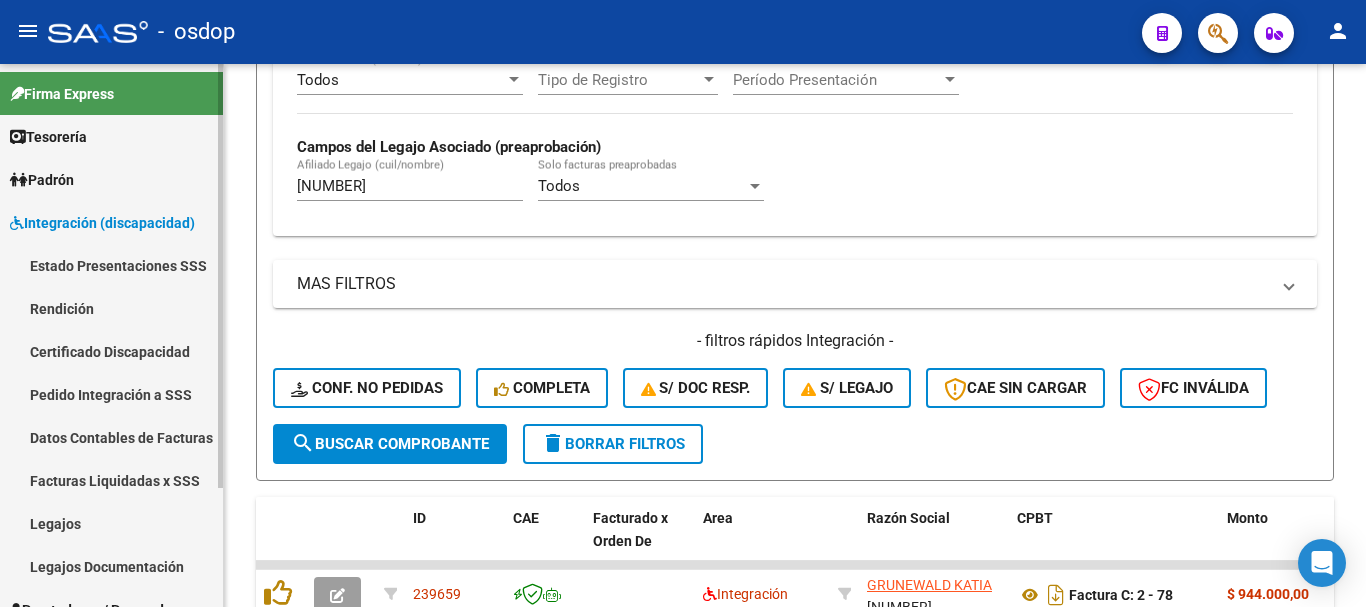 click on "Pedido Integración a SSS" at bounding box center [111, 394] 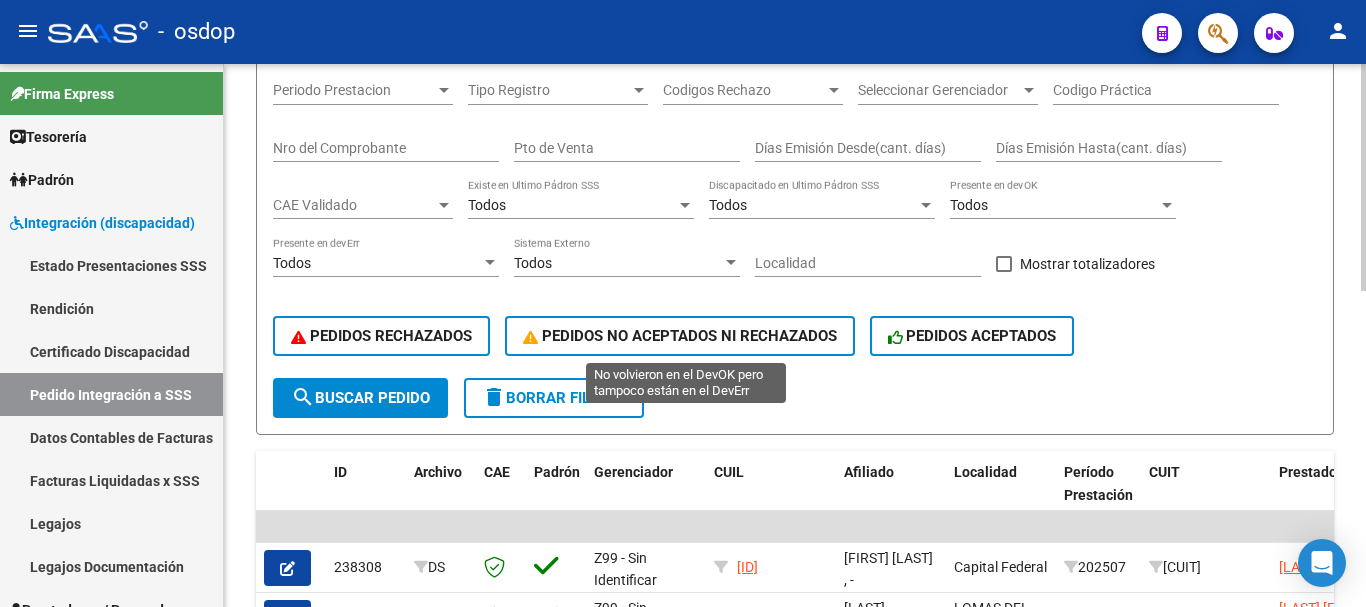 scroll, scrollTop: 84, scrollLeft: 0, axis: vertical 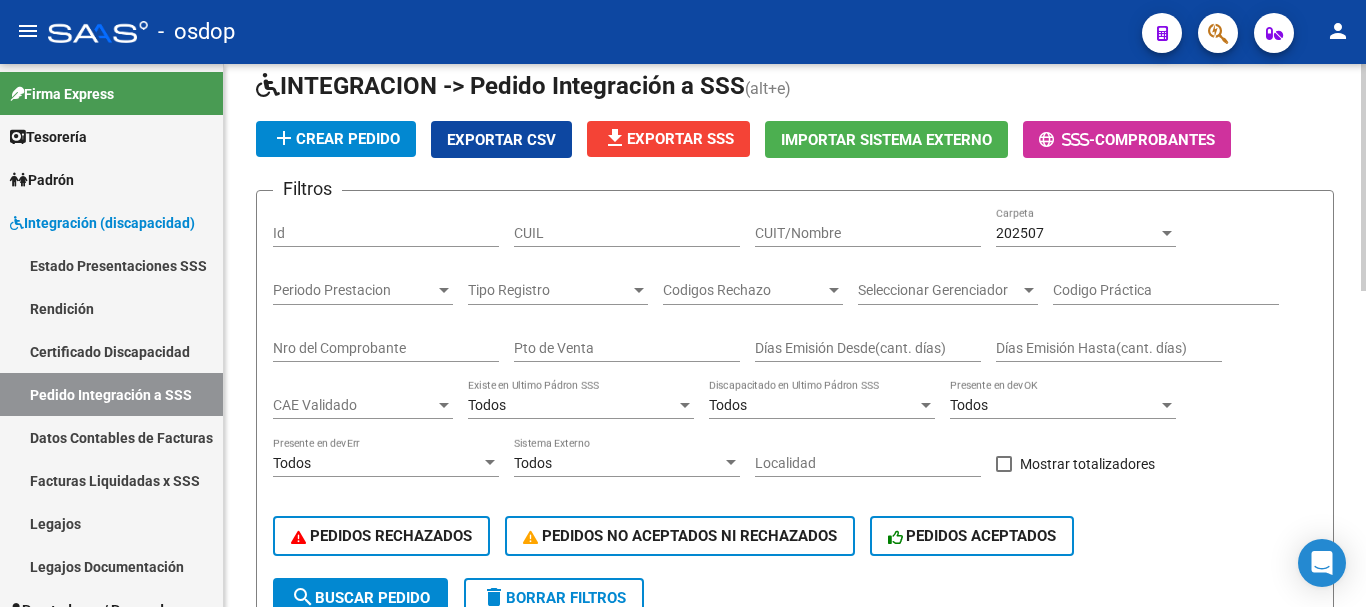 click on "CUIL" at bounding box center [627, 233] 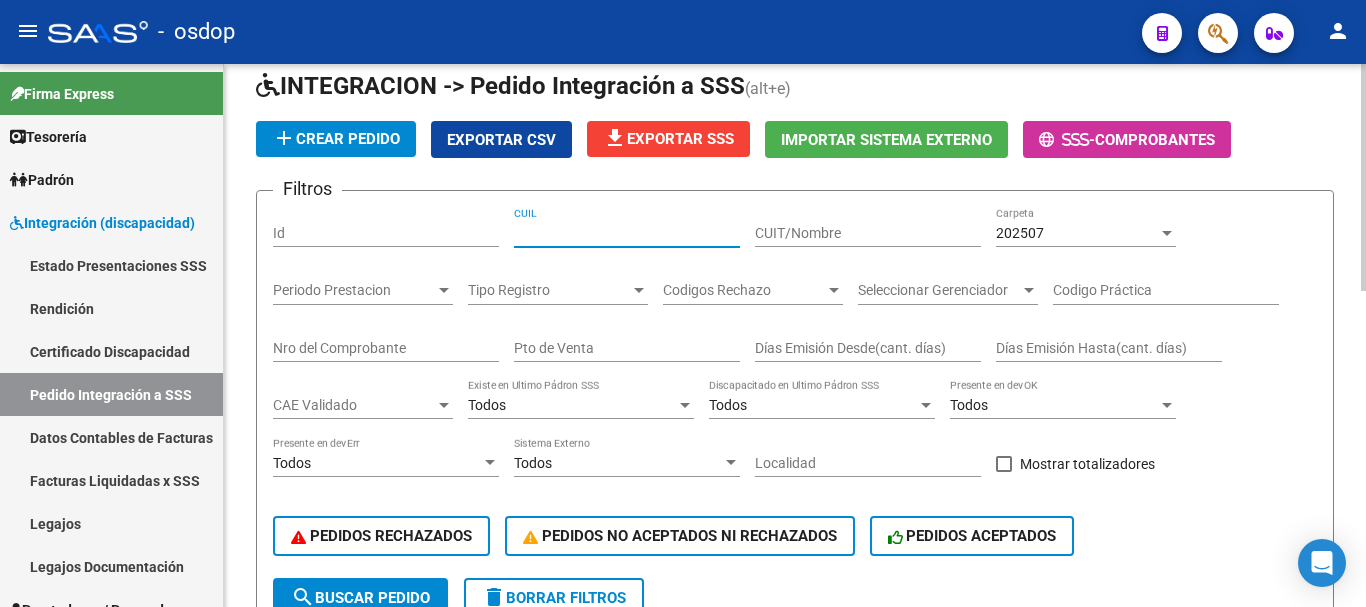 paste on "[NUMBER]" 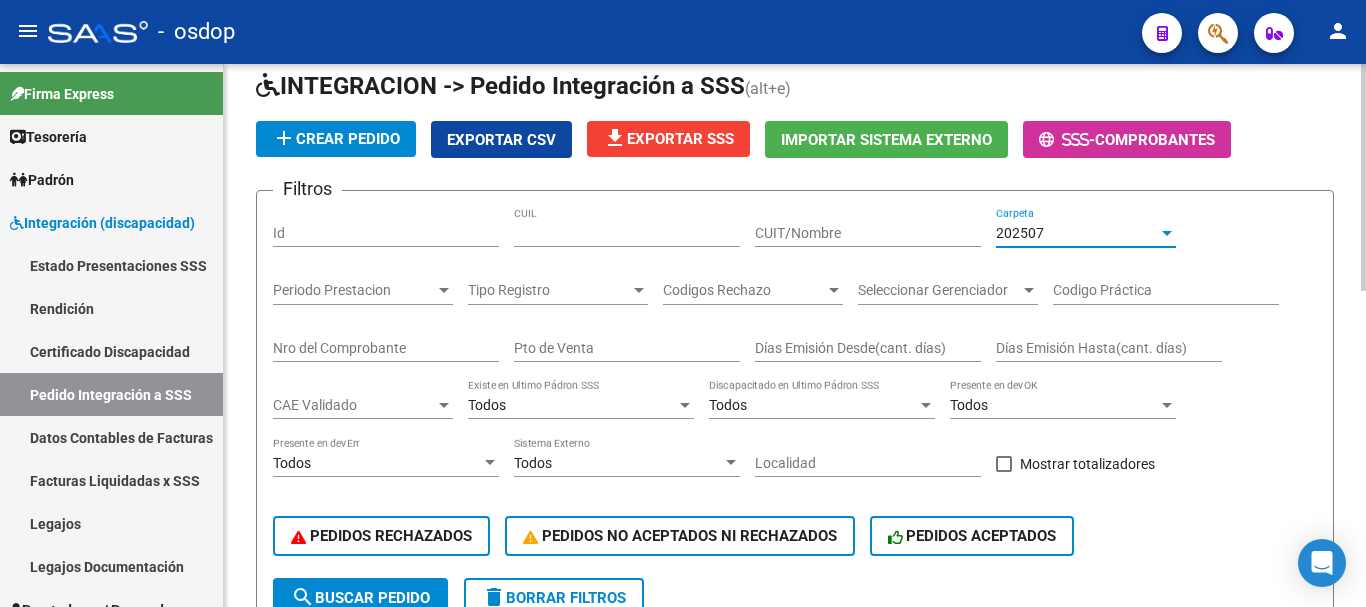 click on "202507" at bounding box center [1077, 233] 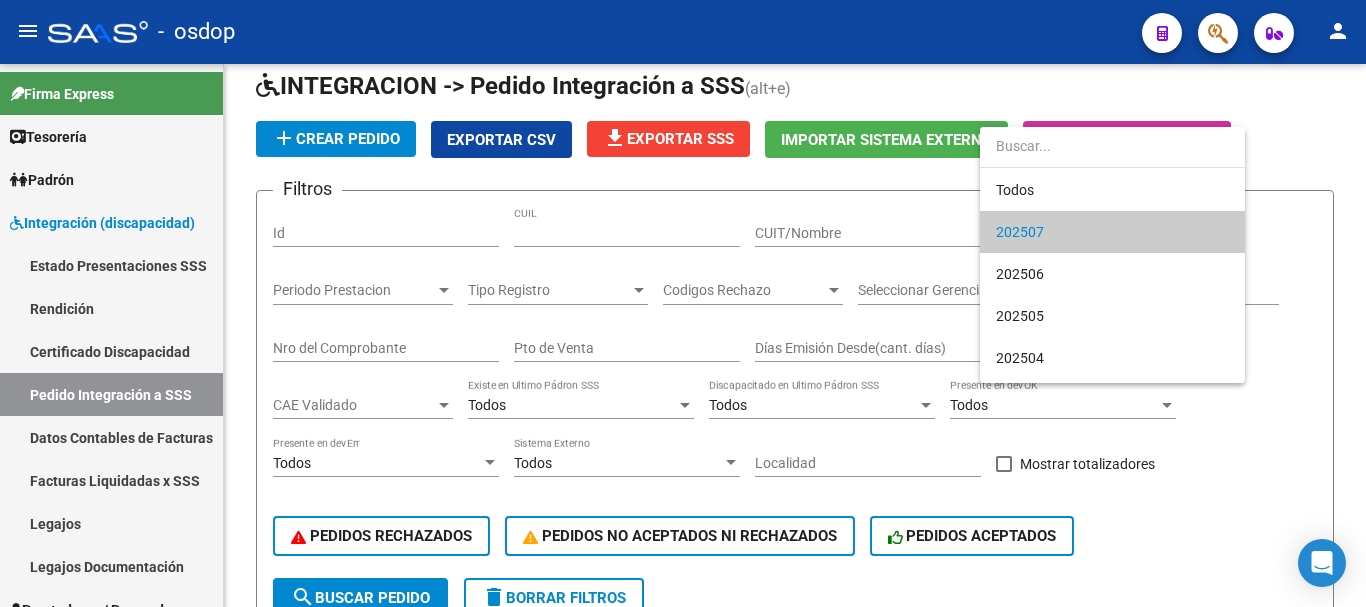 click on "202507" at bounding box center [1112, 232] 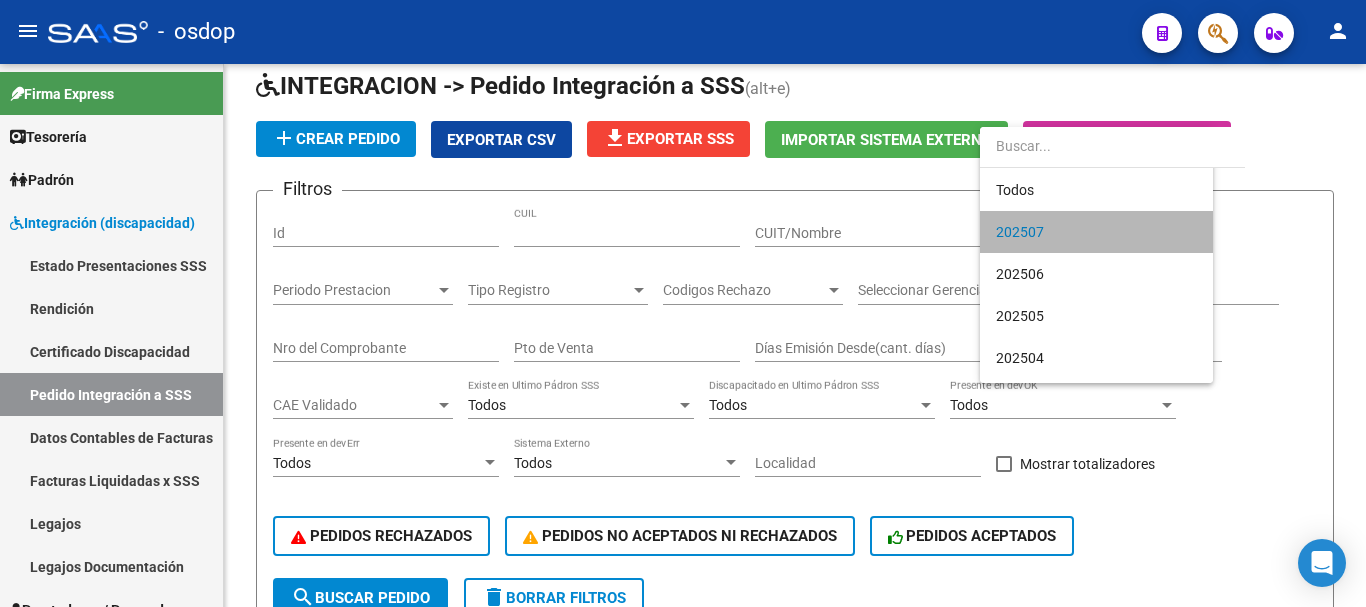 click on "202507" at bounding box center (1077, 233) 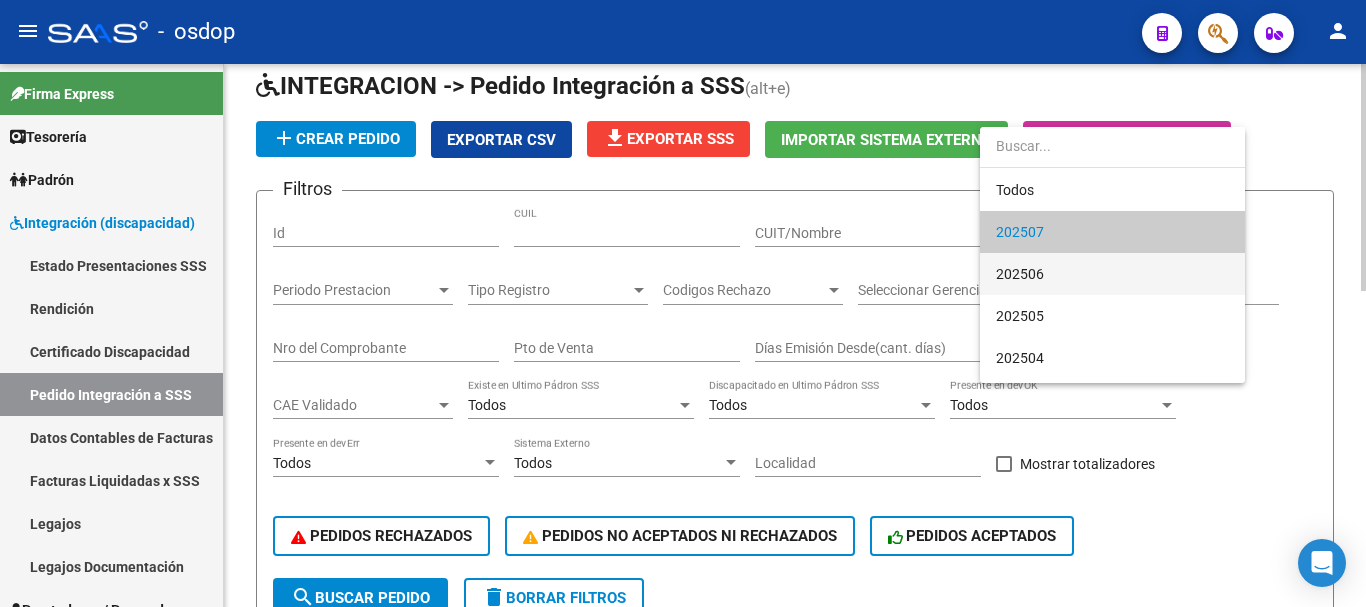 click on "202506" at bounding box center [1112, 274] 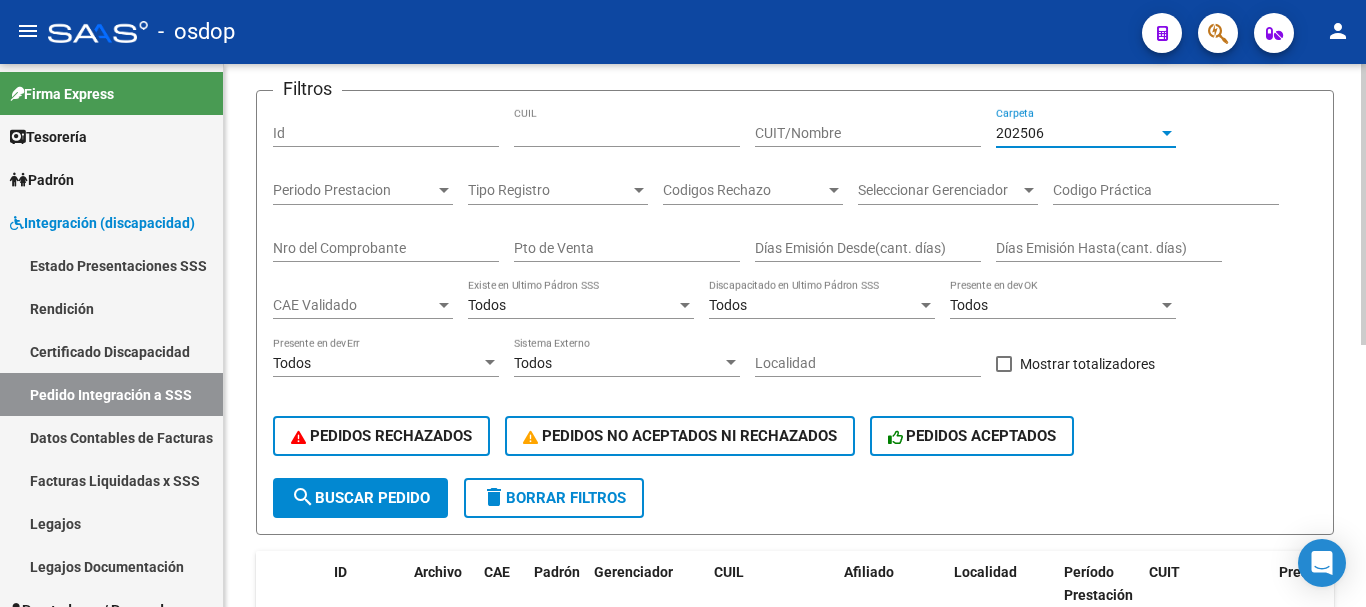 scroll, scrollTop: 484, scrollLeft: 0, axis: vertical 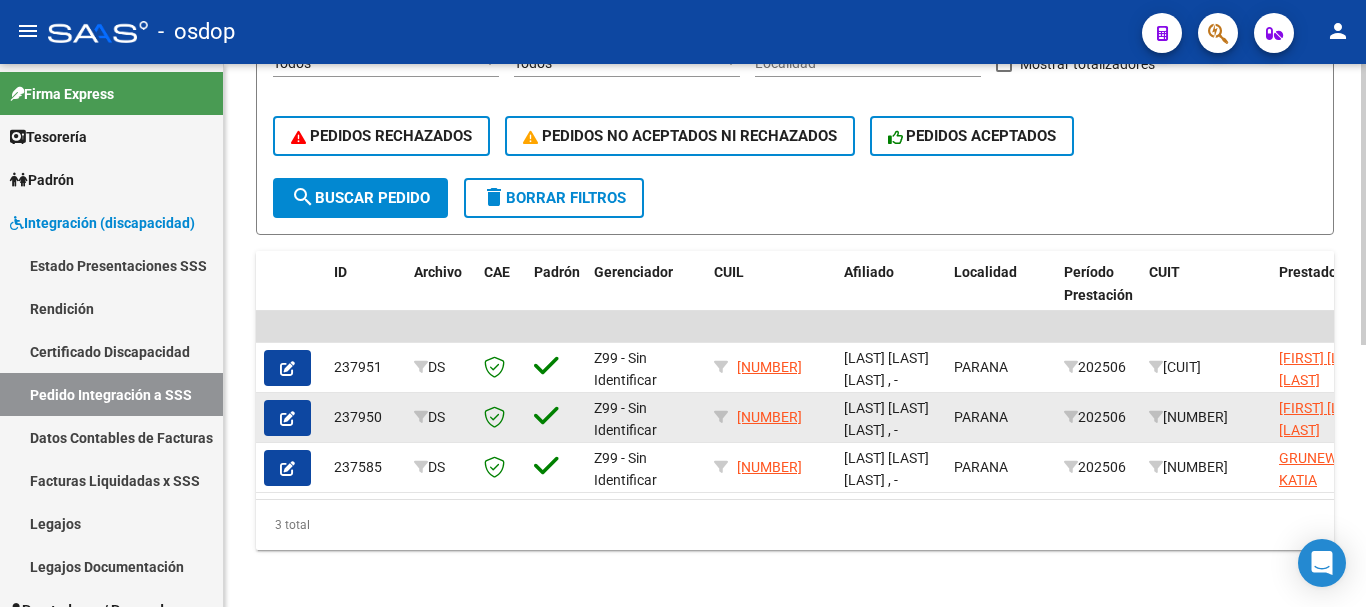 click 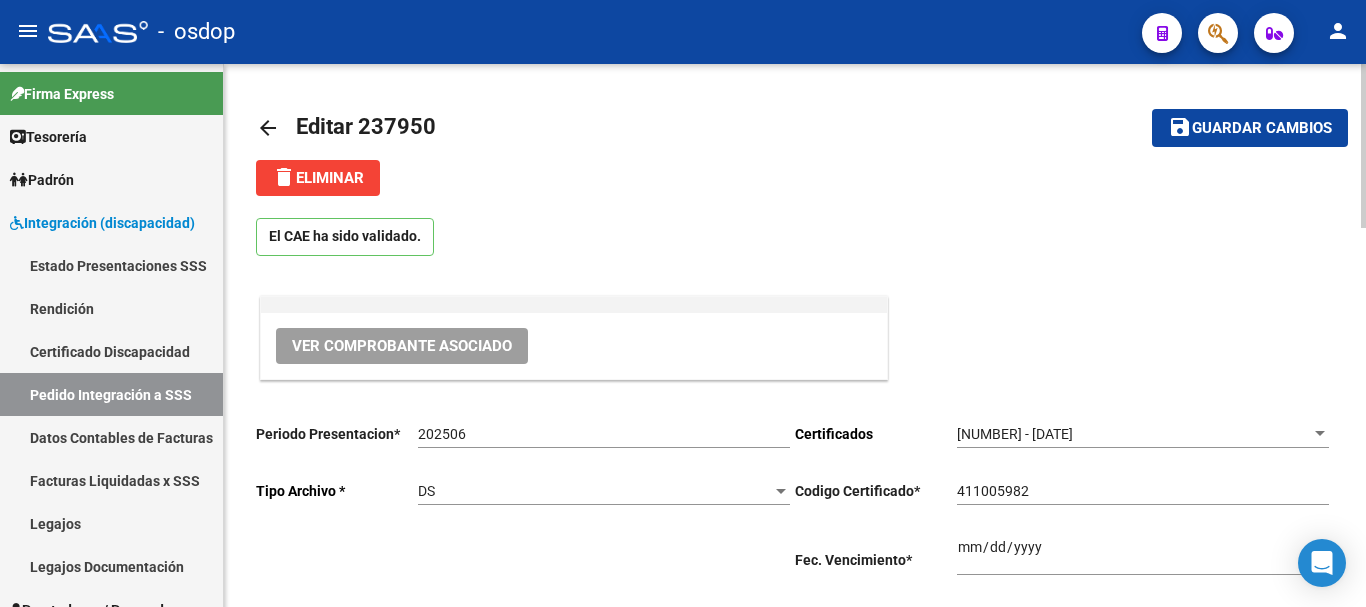 scroll, scrollTop: 100, scrollLeft: 0, axis: vertical 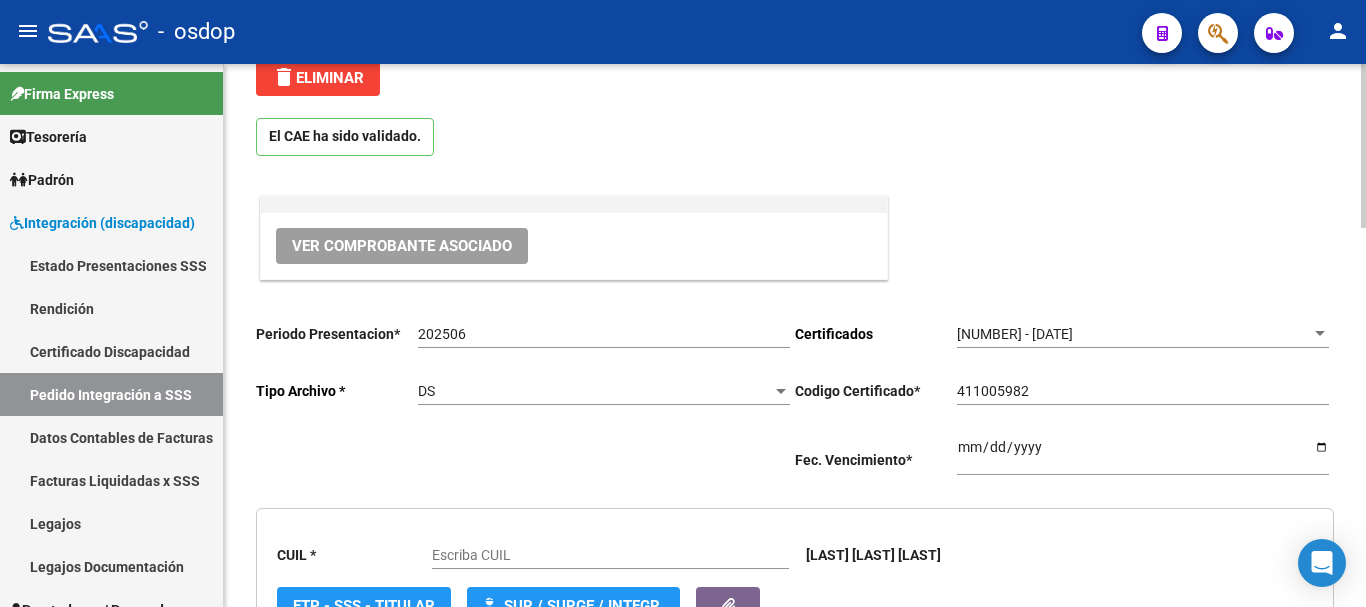 type on "[NUMBER]" 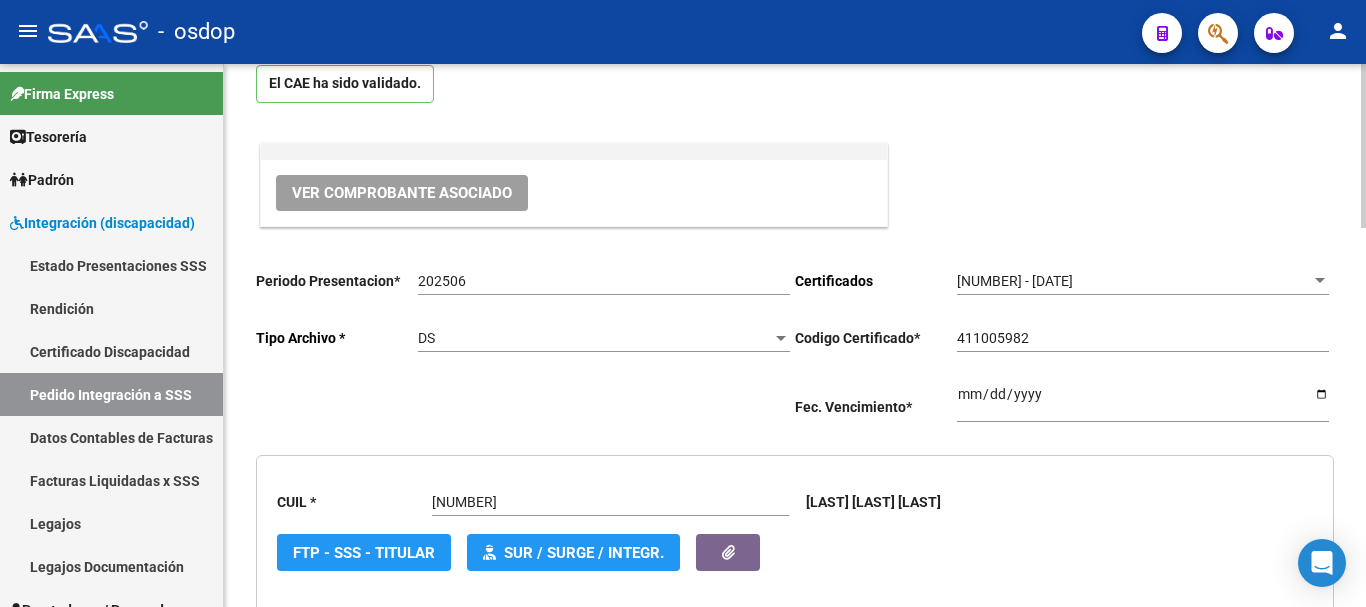 scroll, scrollTop: 0, scrollLeft: 0, axis: both 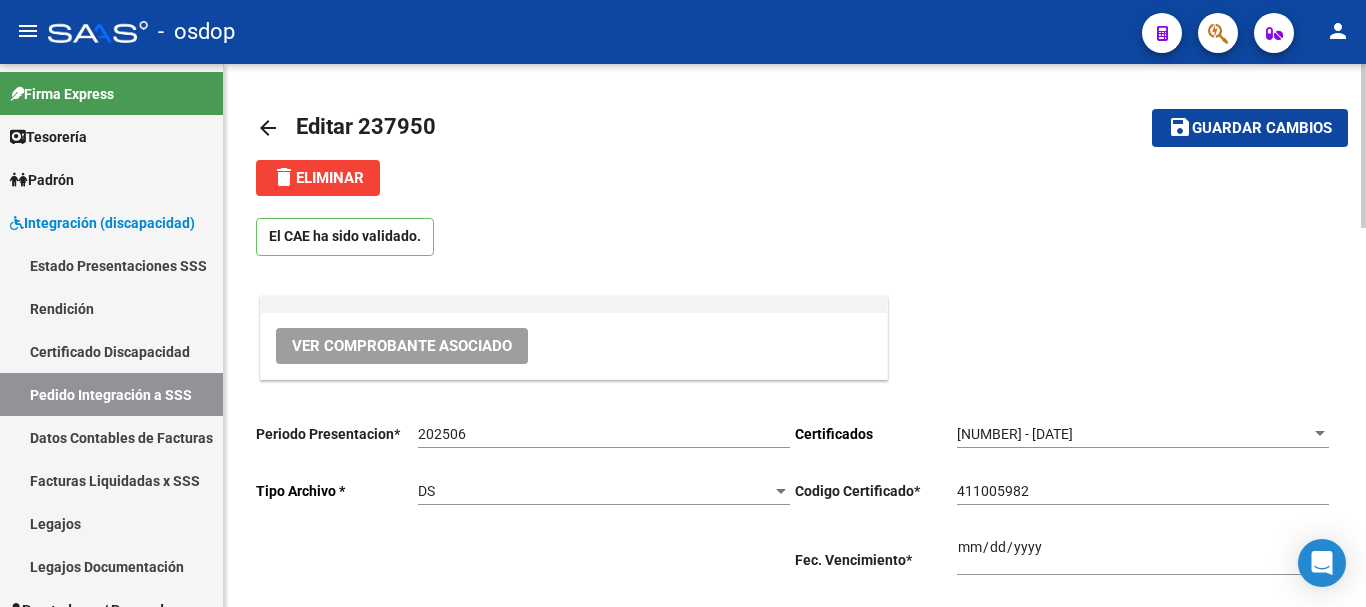 click on "arrow_back" 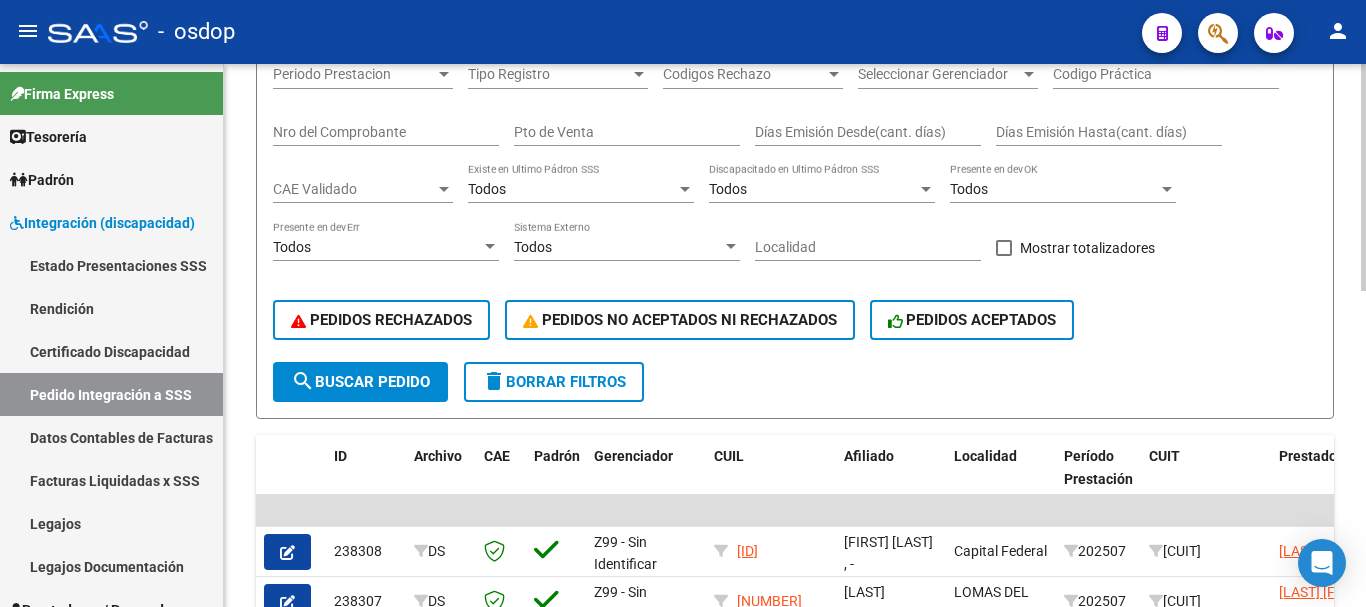 scroll, scrollTop: 100, scrollLeft: 0, axis: vertical 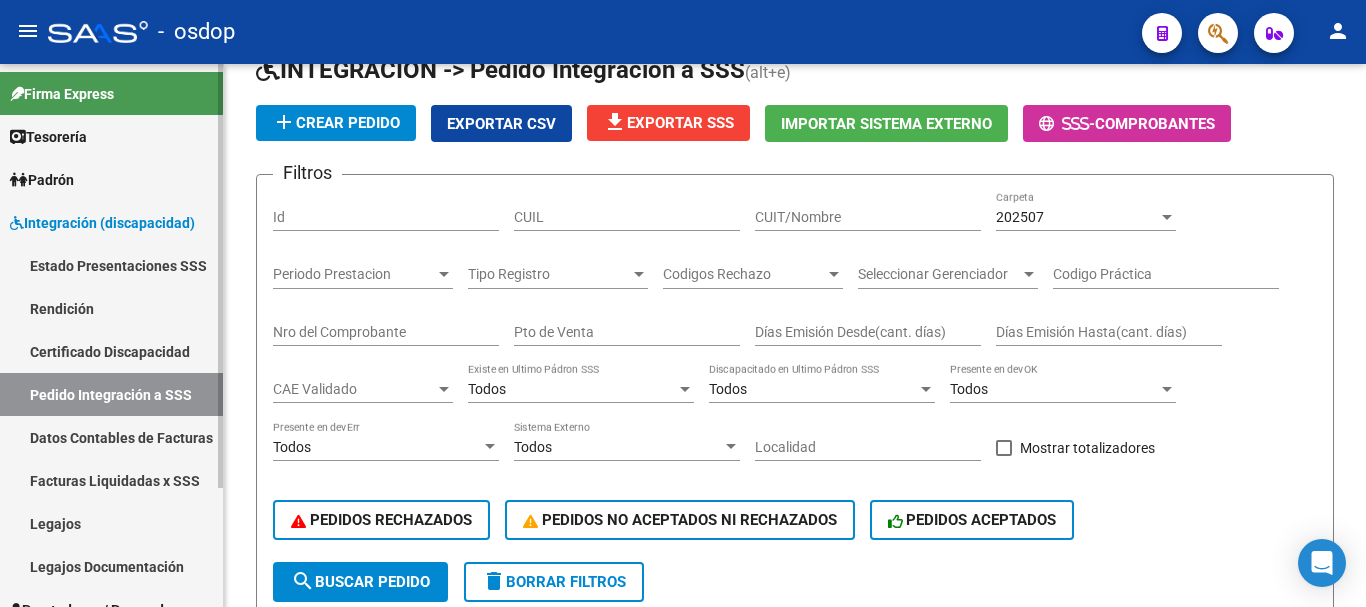 click on "Integración (discapacidad)" at bounding box center [102, 223] 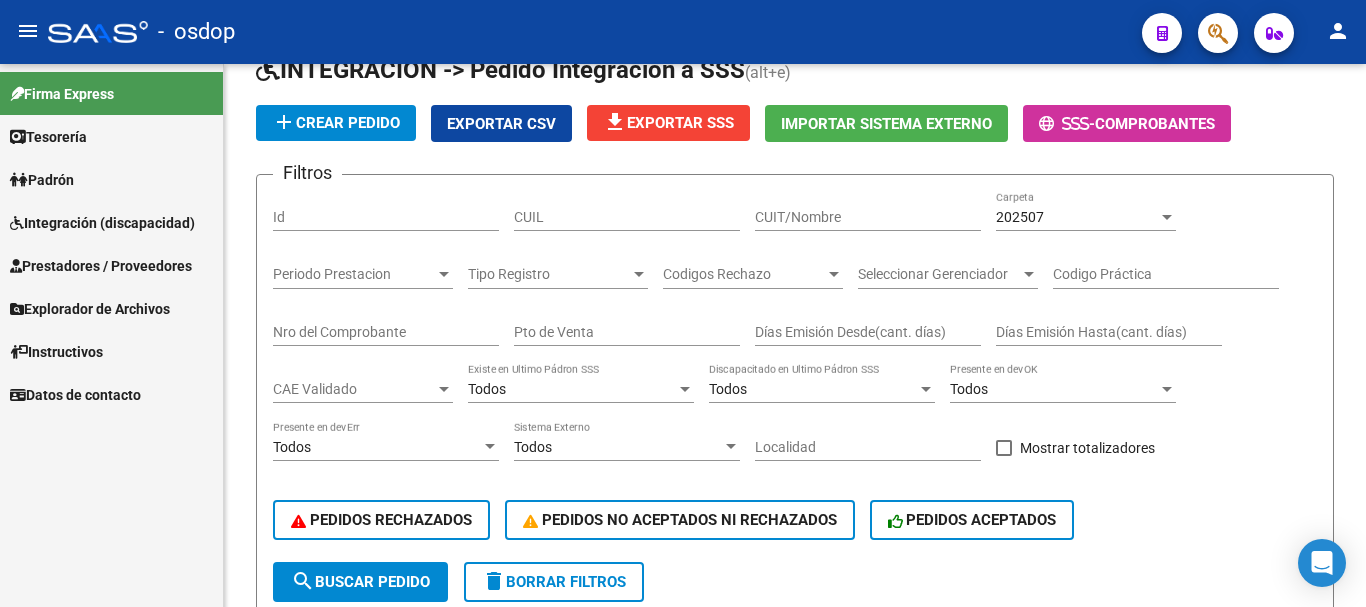 click on "Prestadores / Proveedores" at bounding box center (101, 266) 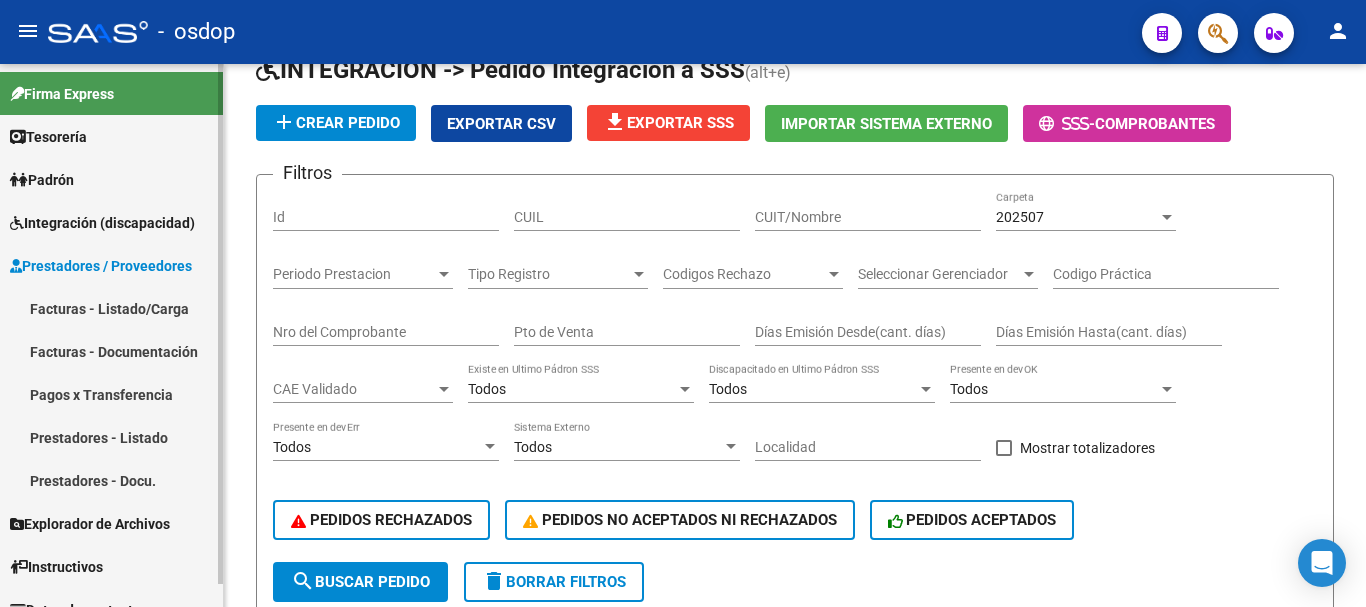 click on "Facturas - Listado/Carga" at bounding box center (111, 308) 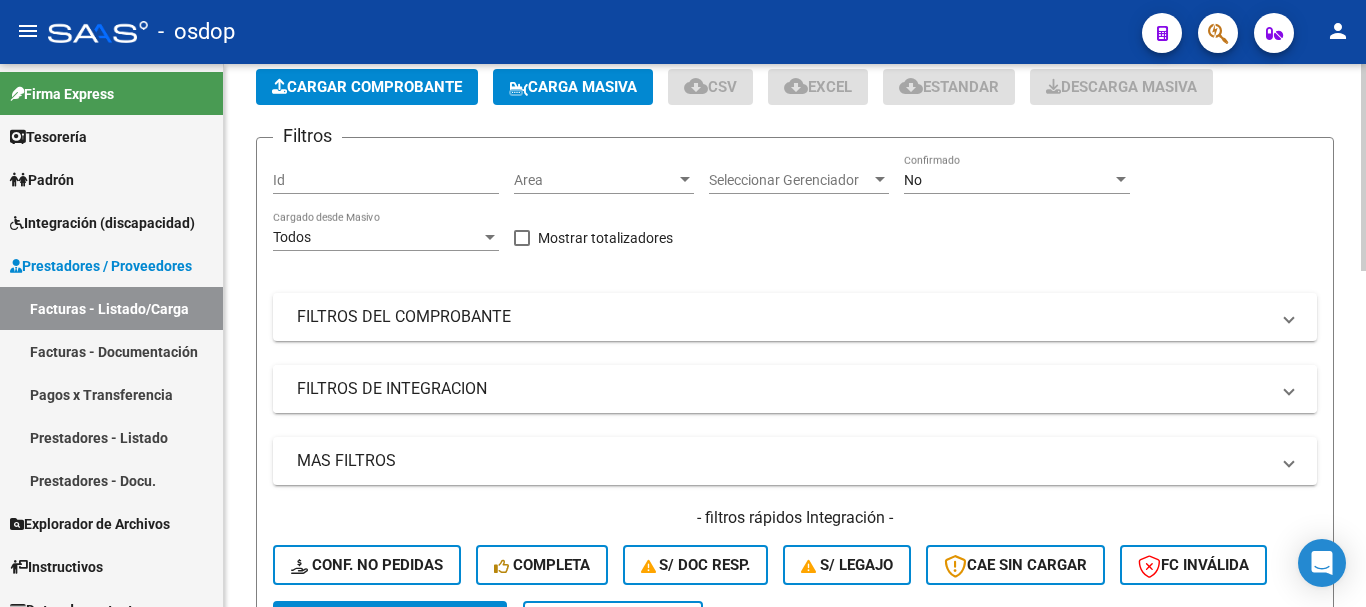 click on "FILTROS DE INTEGRACION" at bounding box center (783, 389) 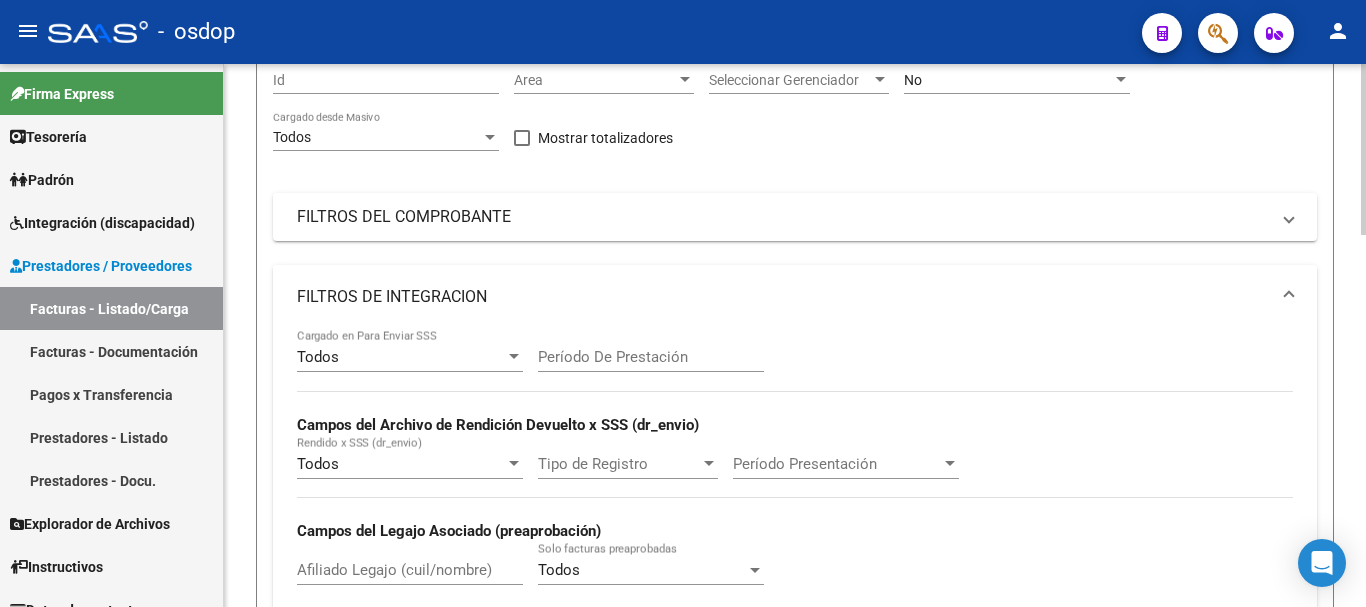 scroll, scrollTop: 300, scrollLeft: 0, axis: vertical 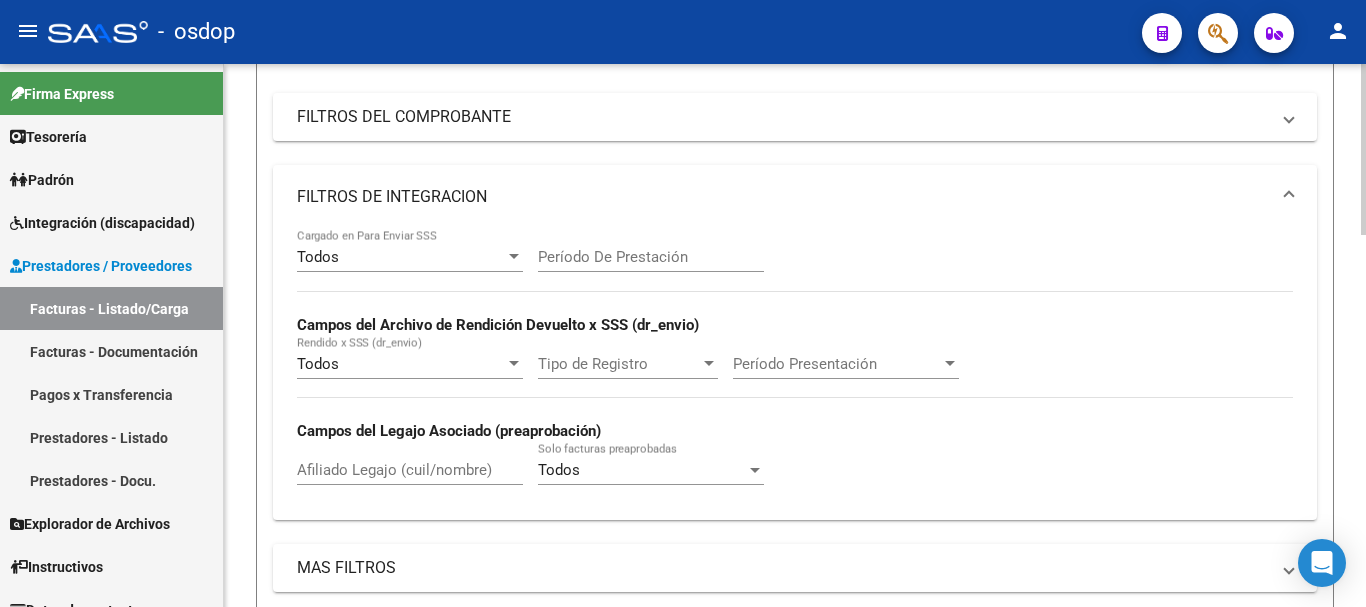click on "Afiliado Legajo (cuil/nombre)" 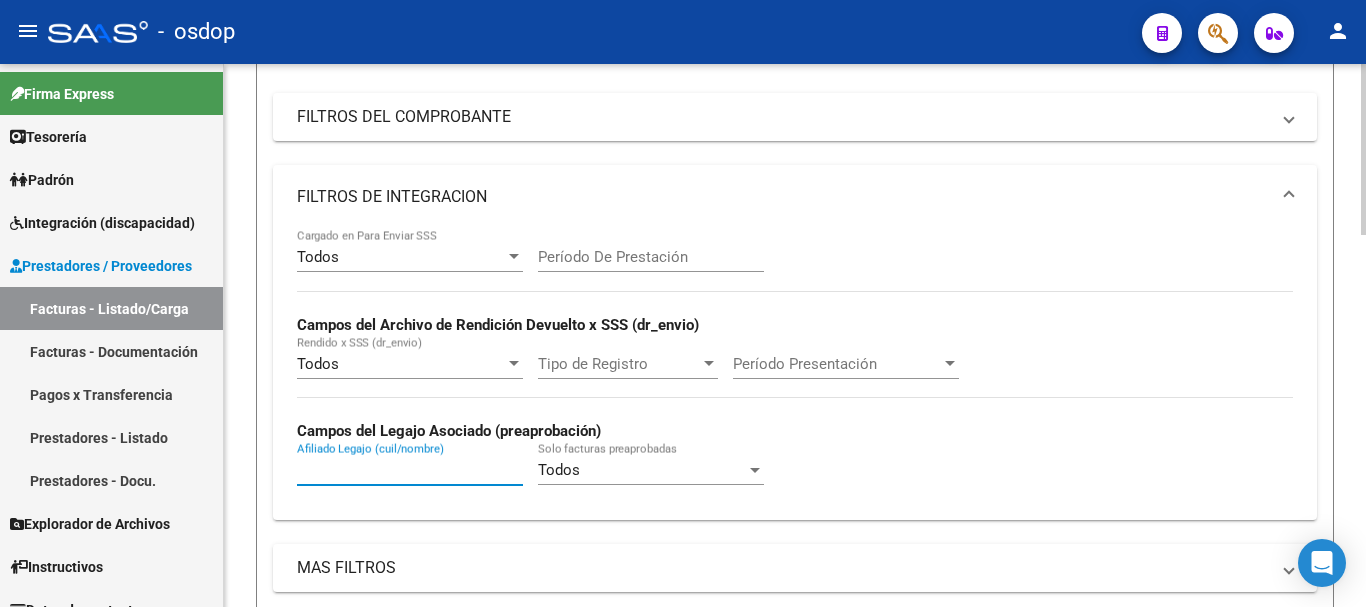 paste on "[NUMBER]" 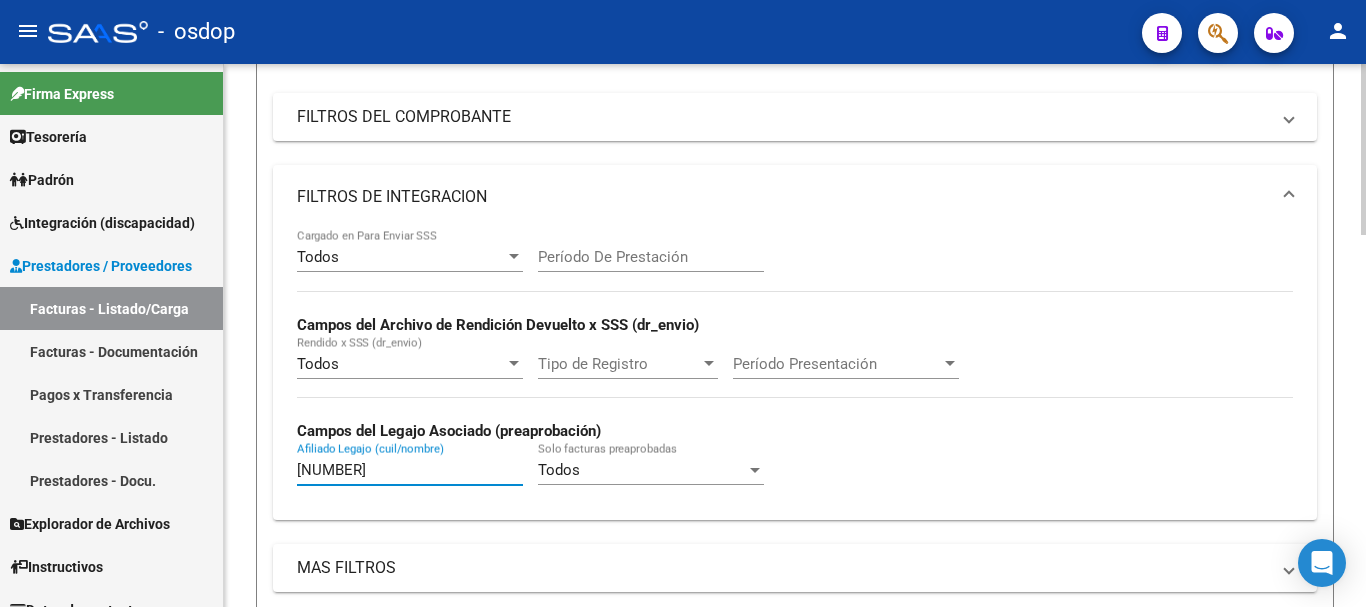 scroll, scrollTop: 0, scrollLeft: 0, axis: both 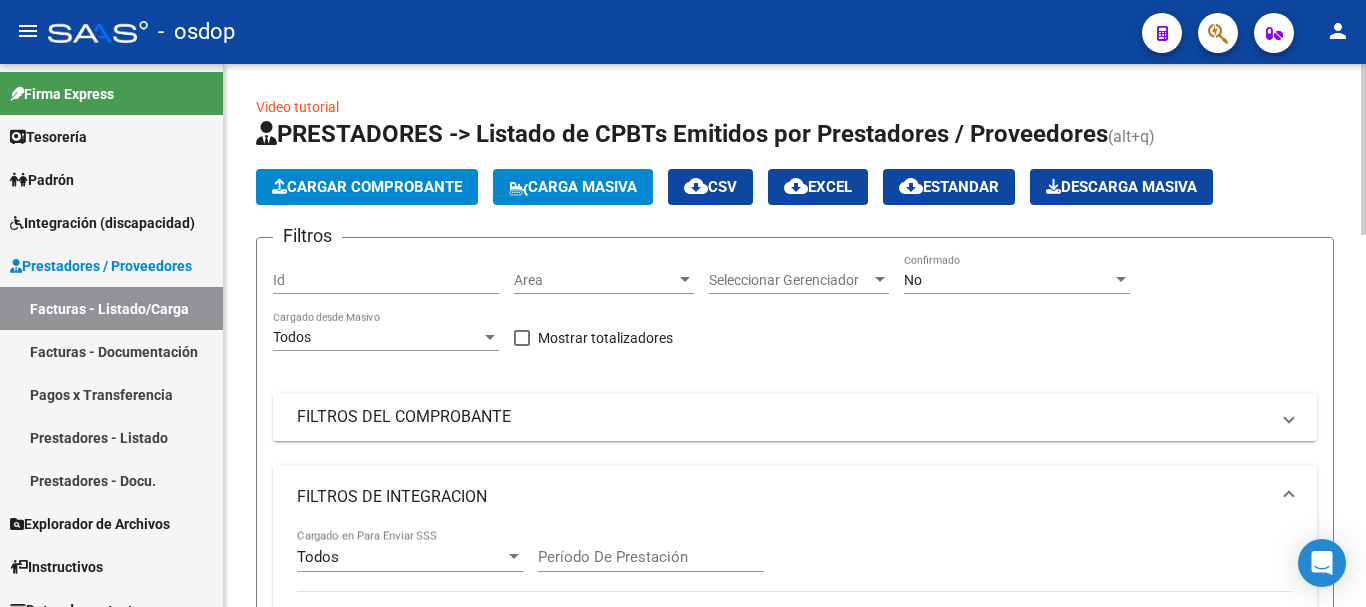 type on "[NUMBER]" 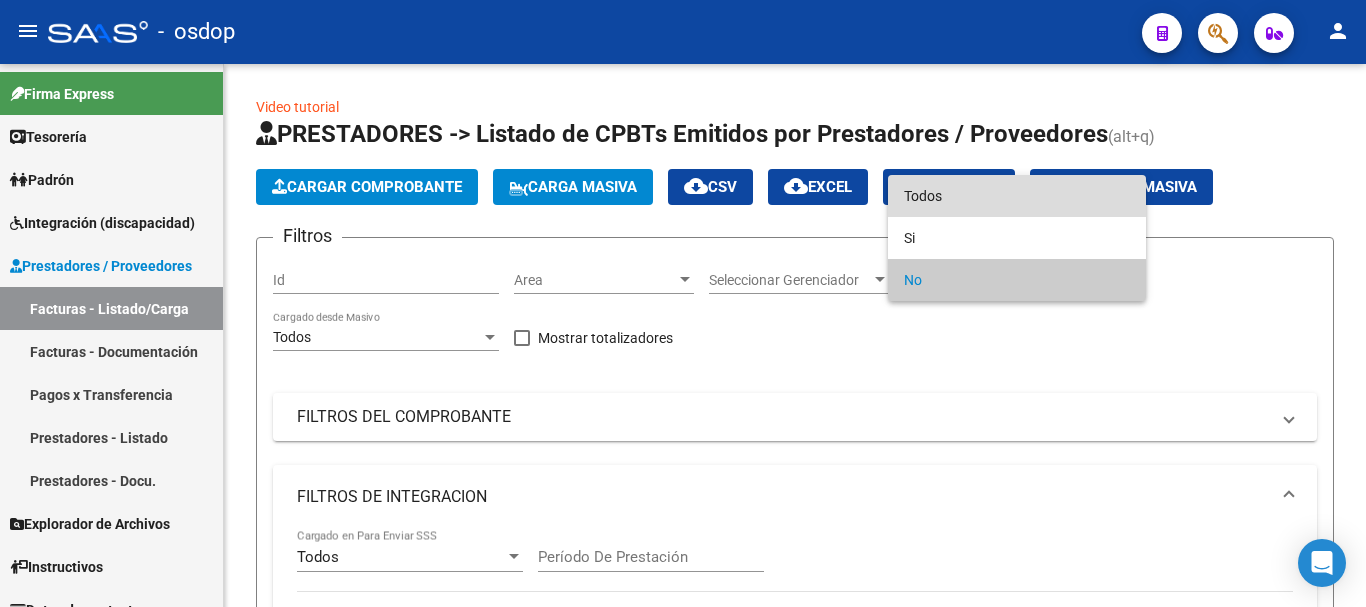 click on "Todos" at bounding box center (1017, 196) 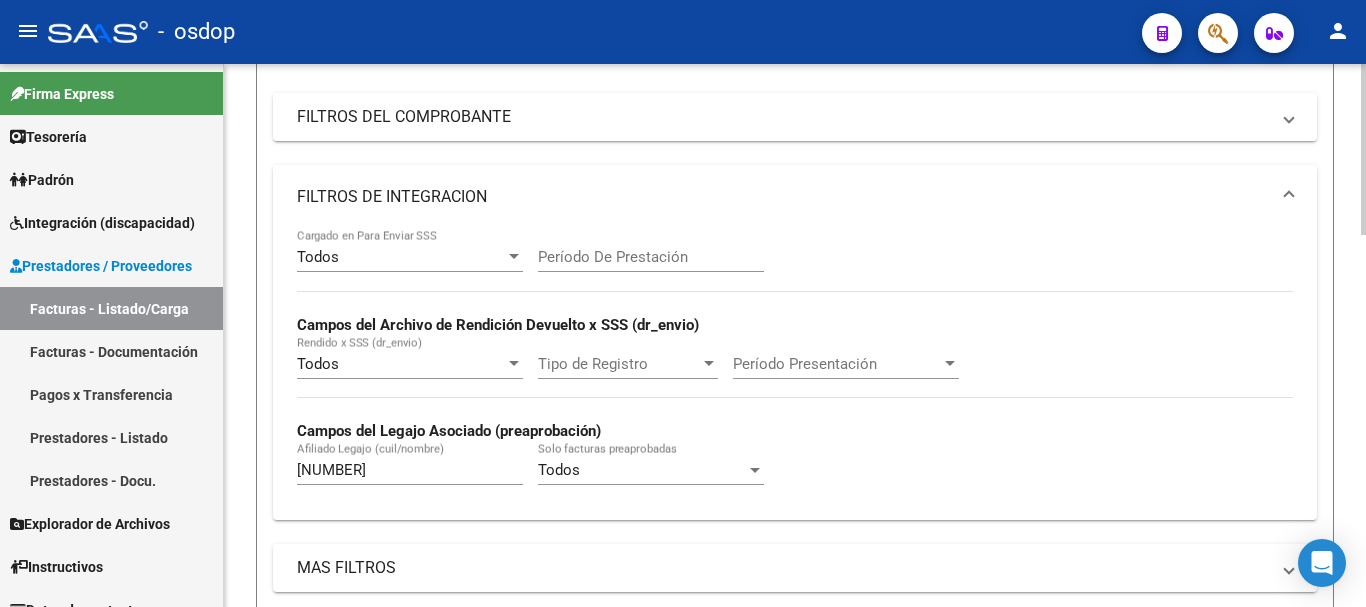 scroll, scrollTop: 500, scrollLeft: 0, axis: vertical 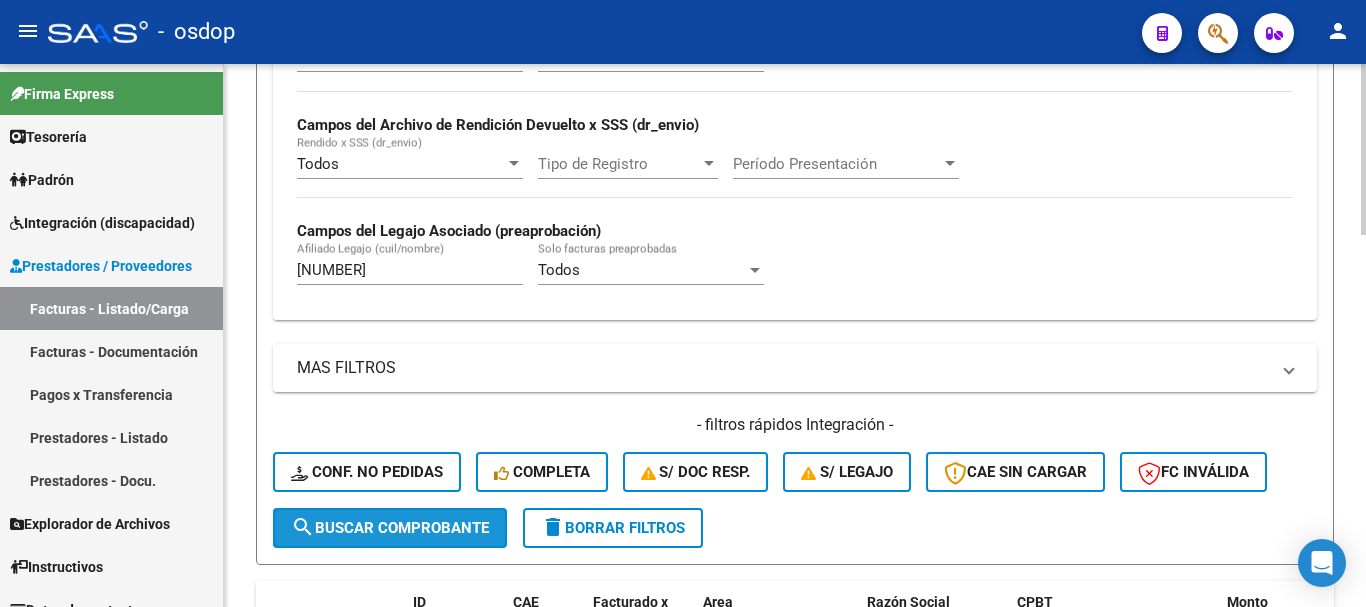 click on "search  Buscar Comprobante" 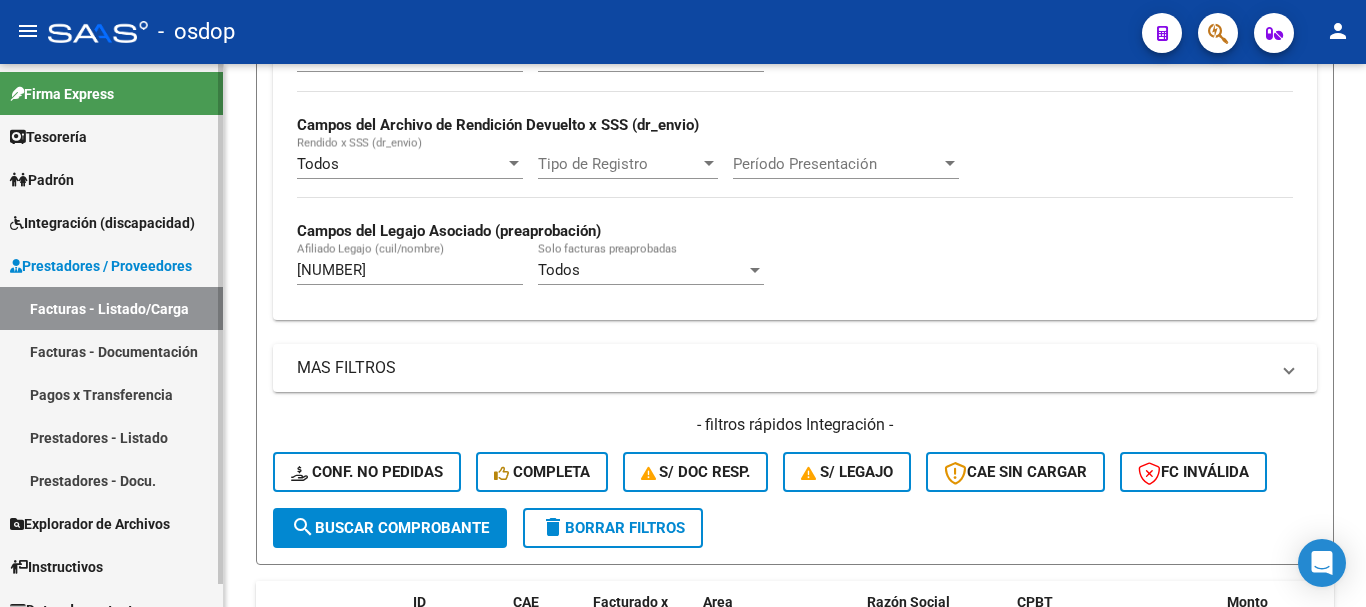 scroll, scrollTop: 24, scrollLeft: 0, axis: vertical 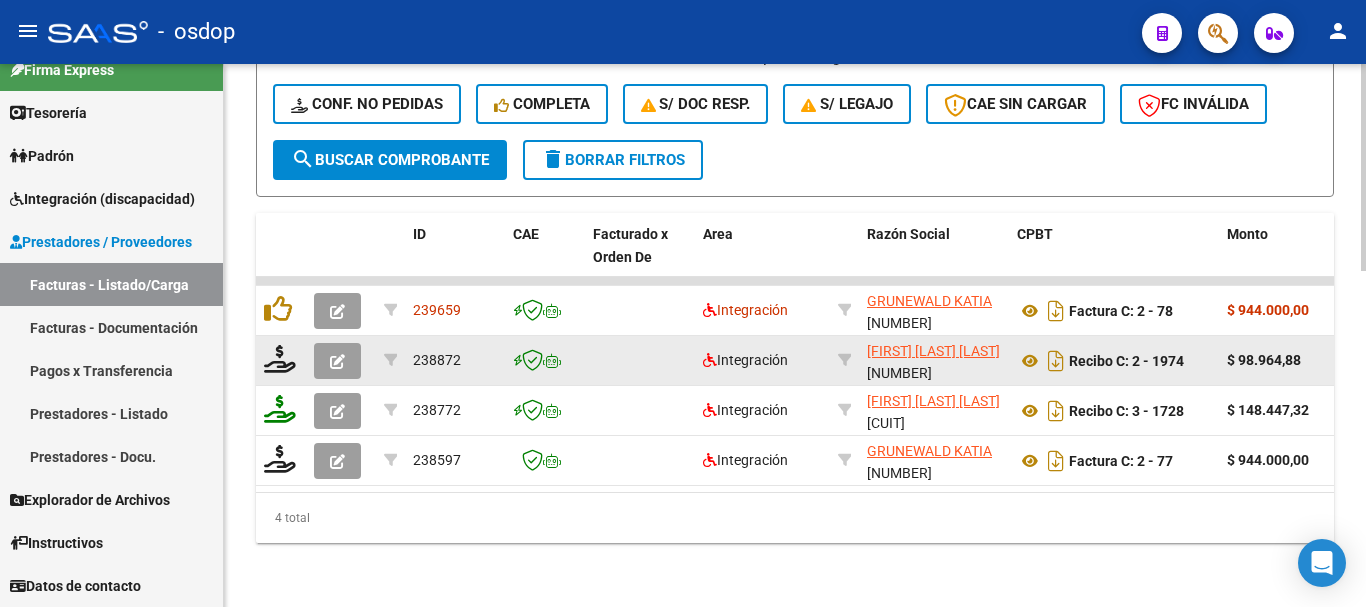 click 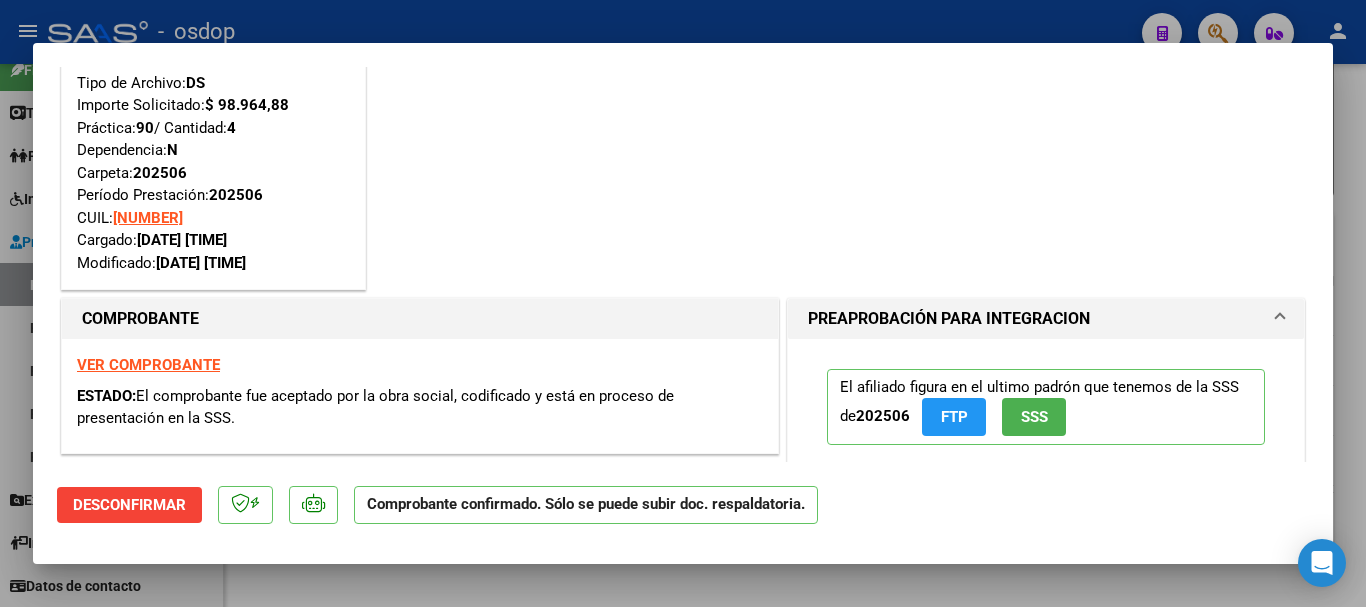 scroll, scrollTop: 500, scrollLeft: 0, axis: vertical 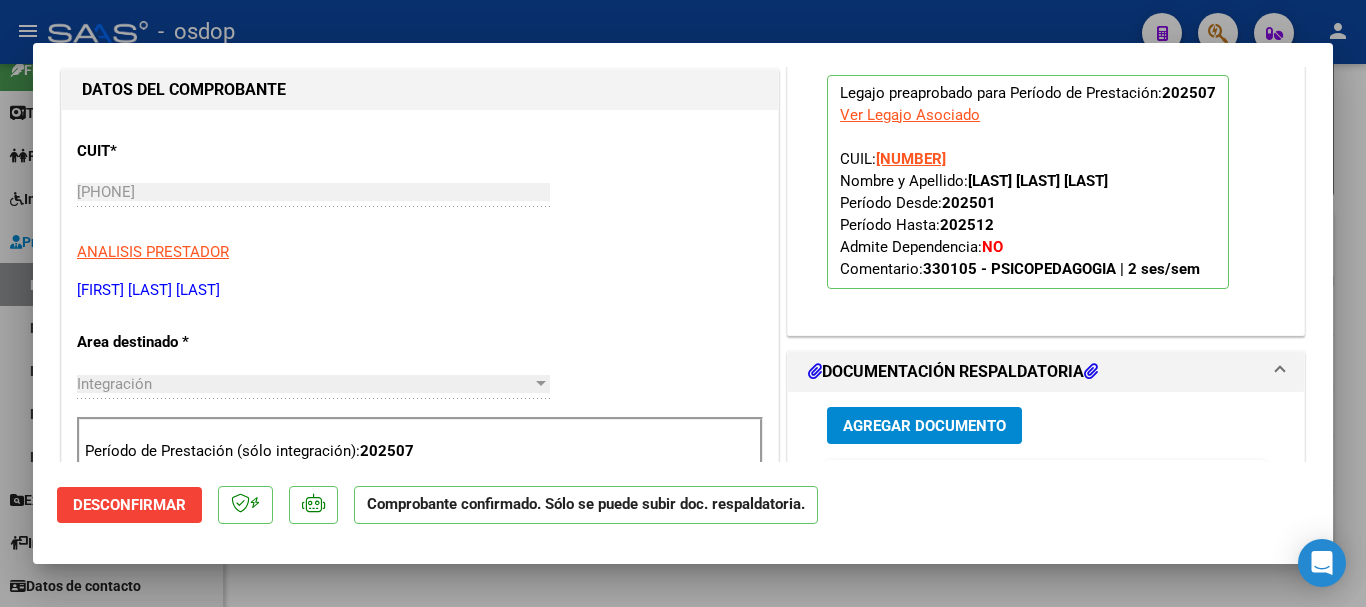 click on "Desconfirmar" 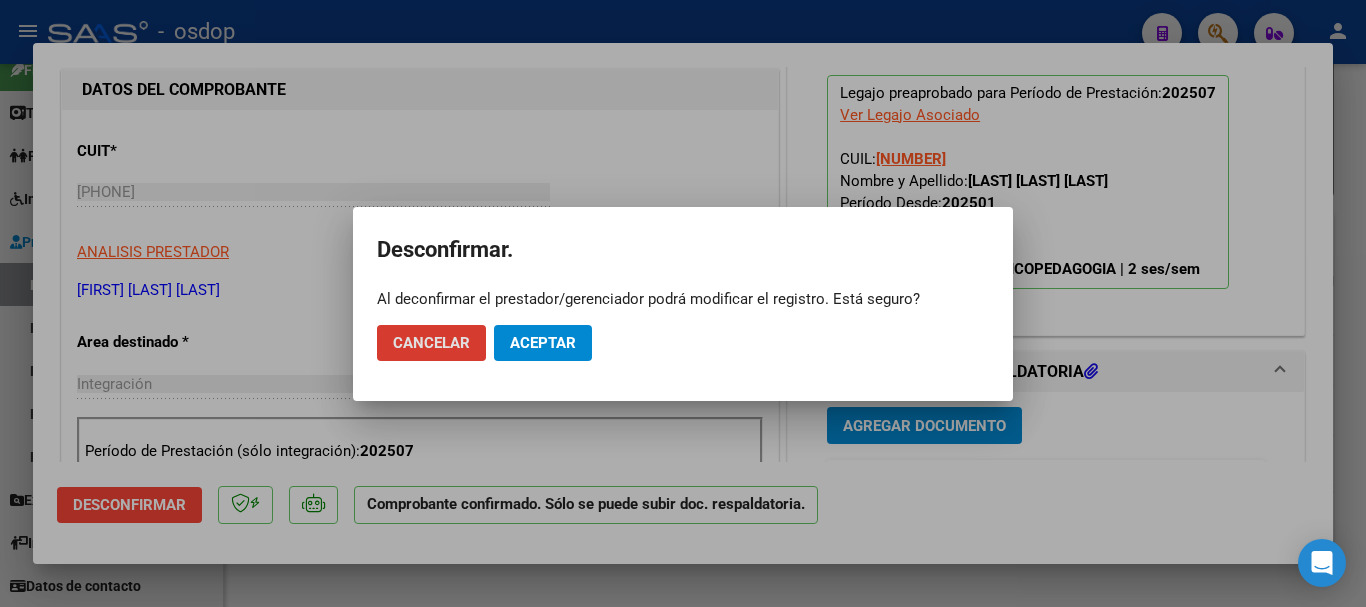 click on "Aceptar" 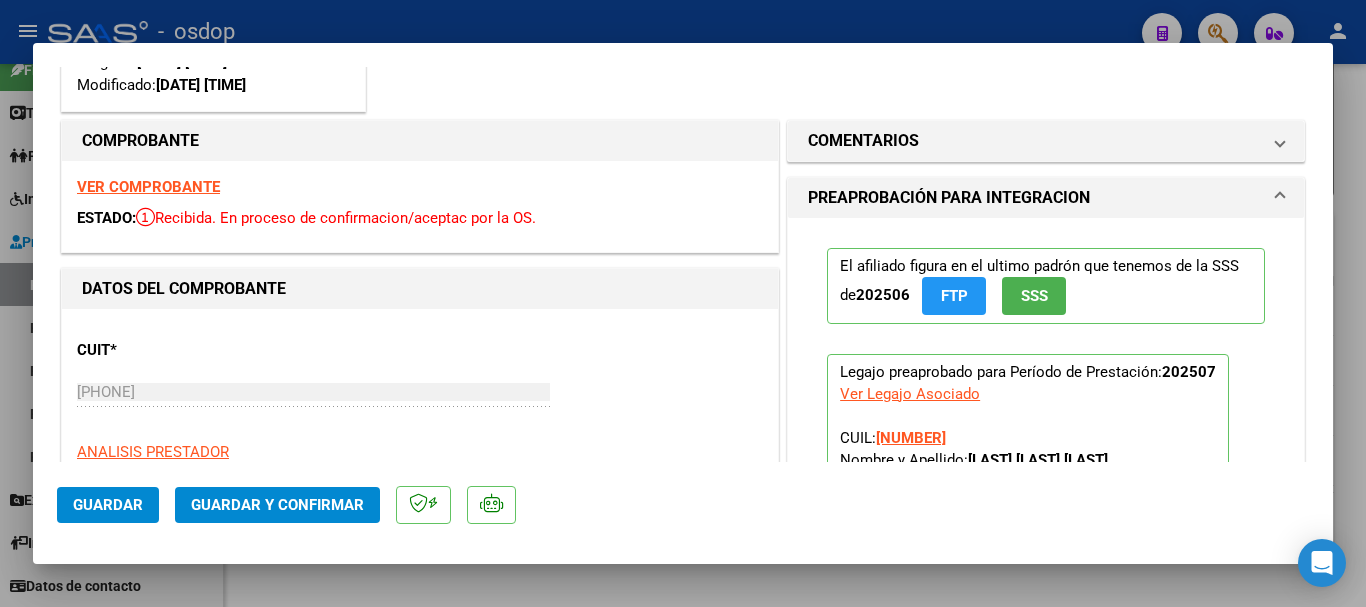 scroll, scrollTop: 478, scrollLeft: 0, axis: vertical 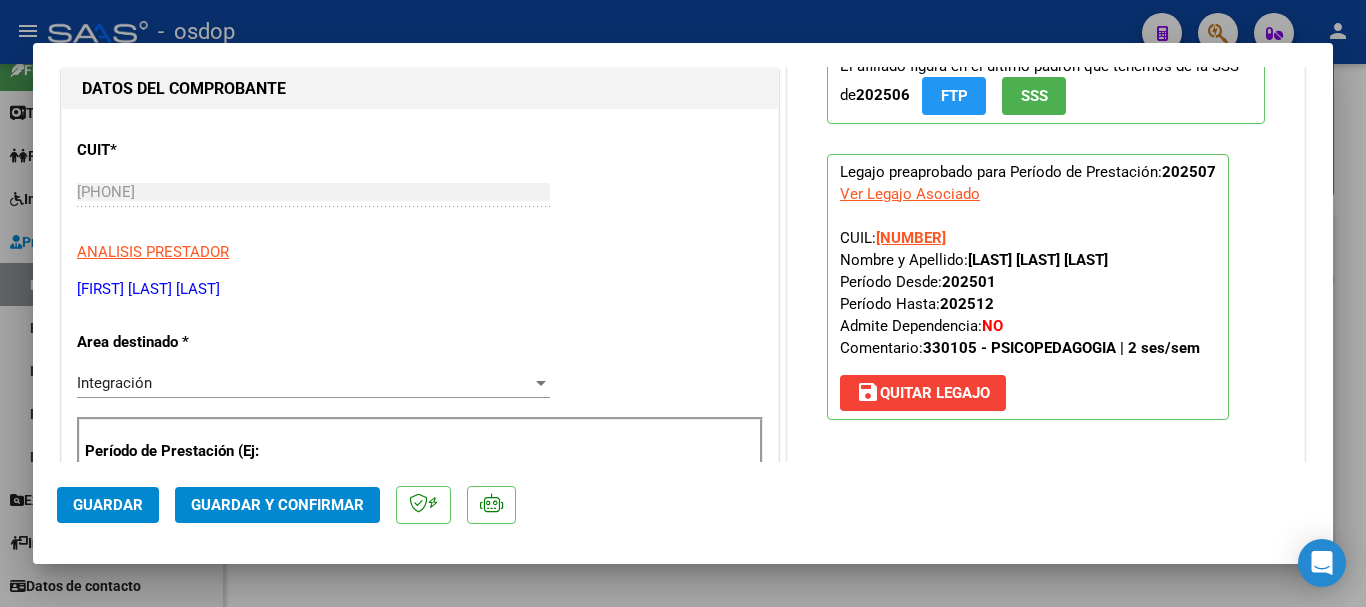 click on "save  Quitar Legajo" at bounding box center (923, 393) 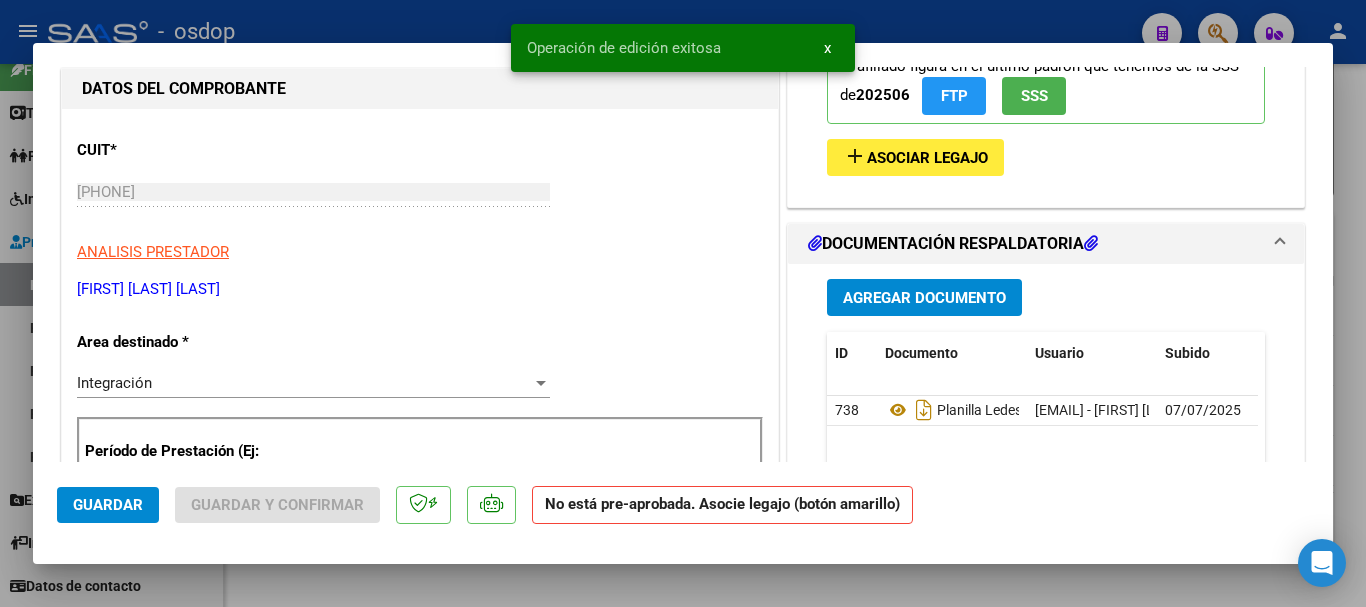 scroll, scrollTop: 578, scrollLeft: 0, axis: vertical 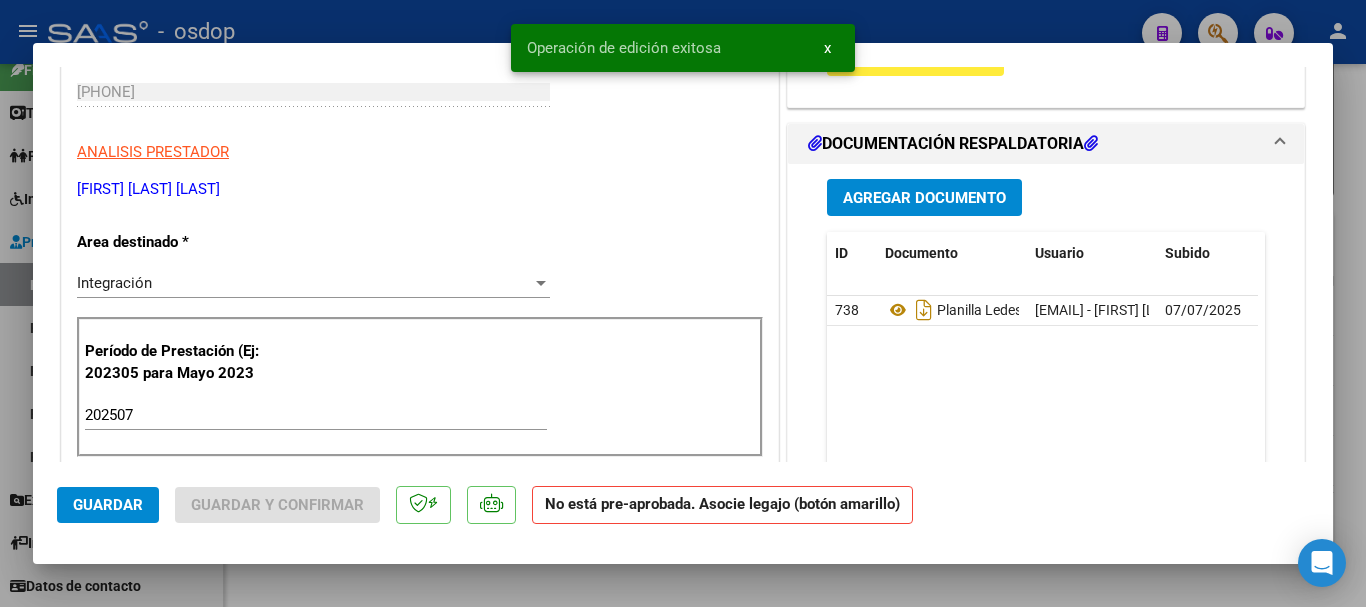 click on "202507" at bounding box center [316, 415] 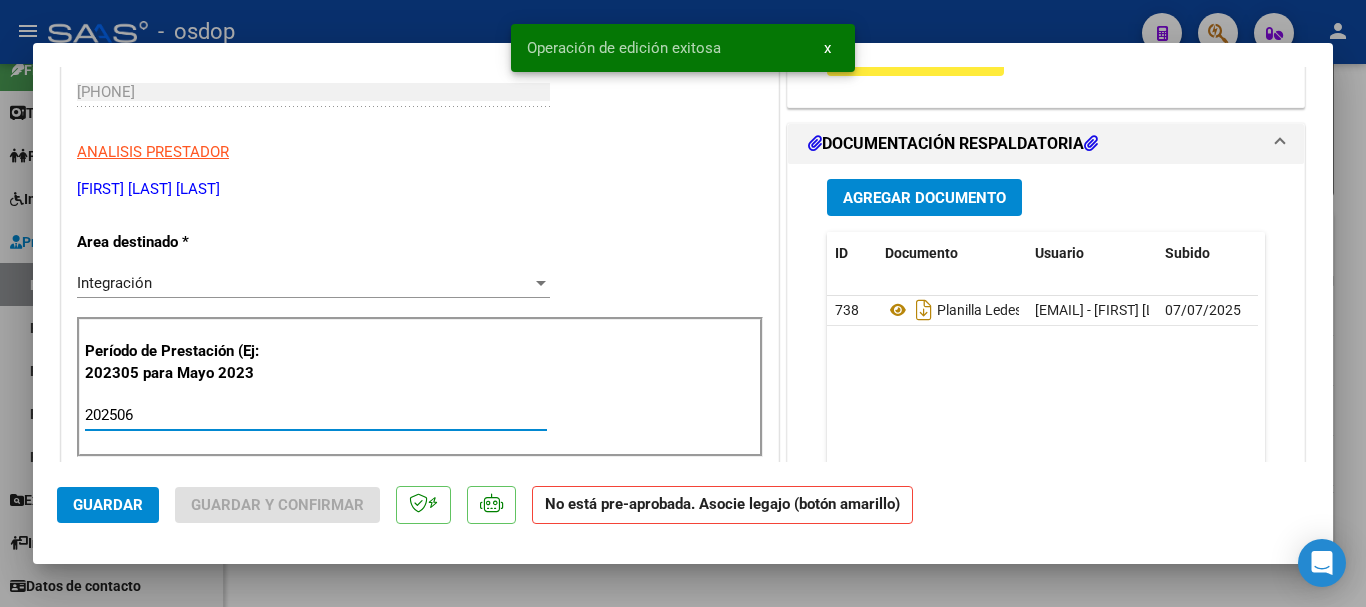 scroll, scrollTop: 278, scrollLeft: 0, axis: vertical 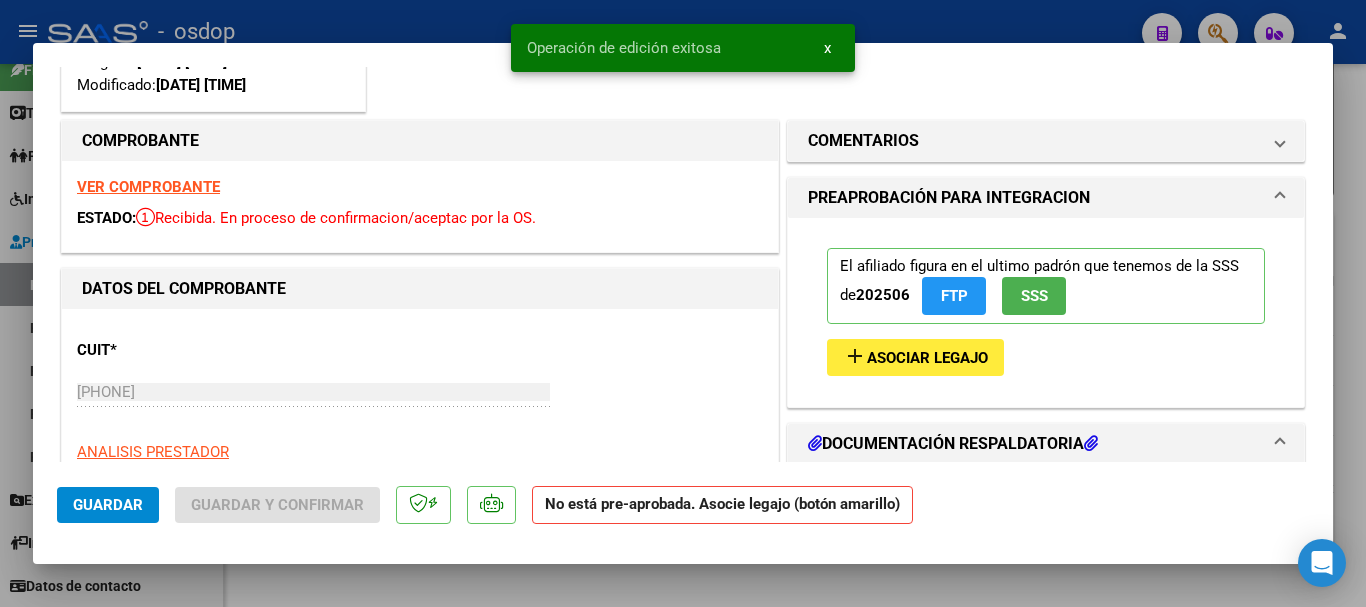 type on "202506" 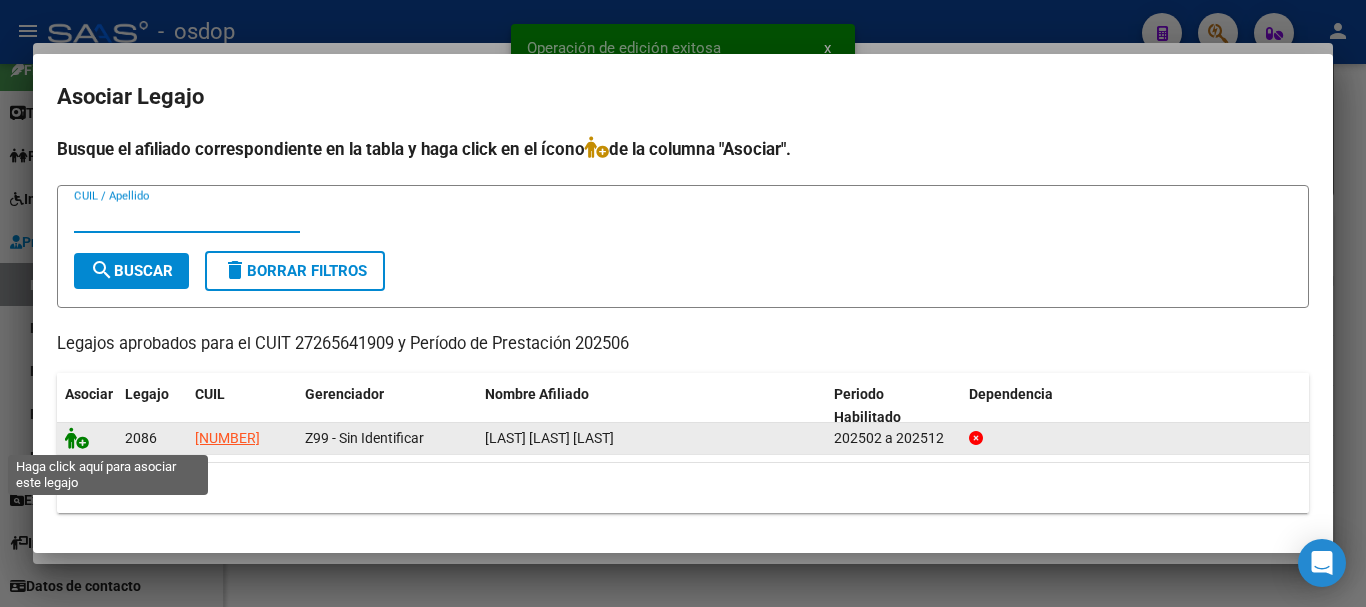 click 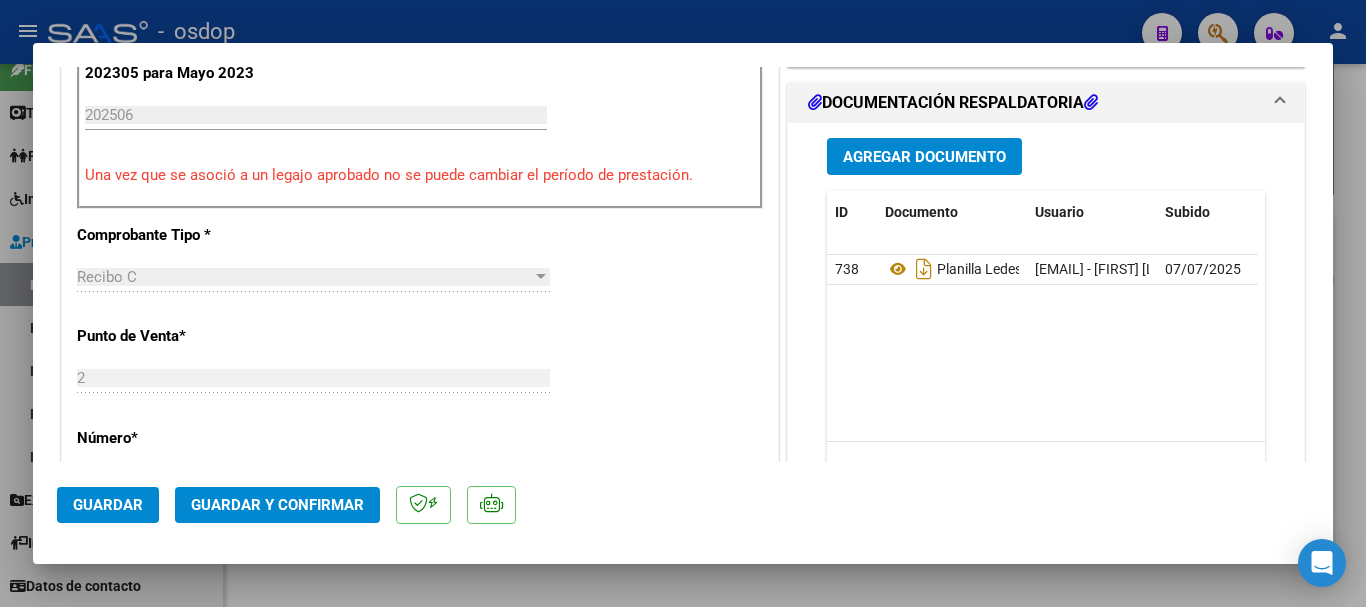 scroll, scrollTop: 1178, scrollLeft: 0, axis: vertical 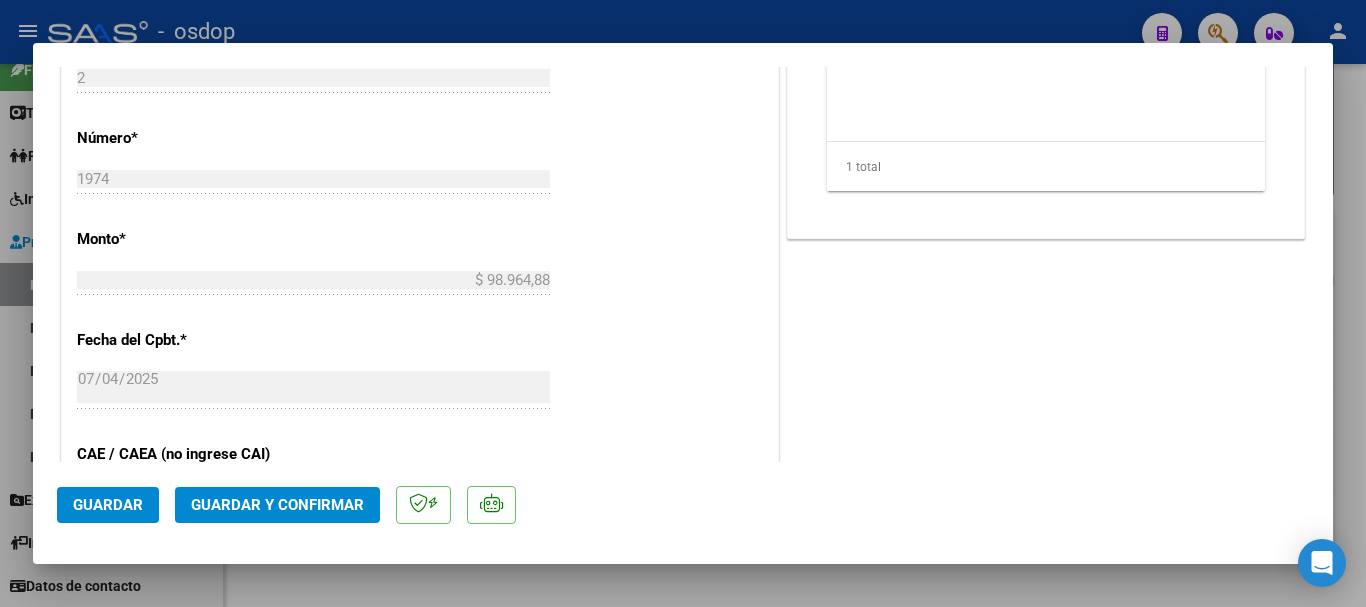 click on "Guardar y Confirmar" 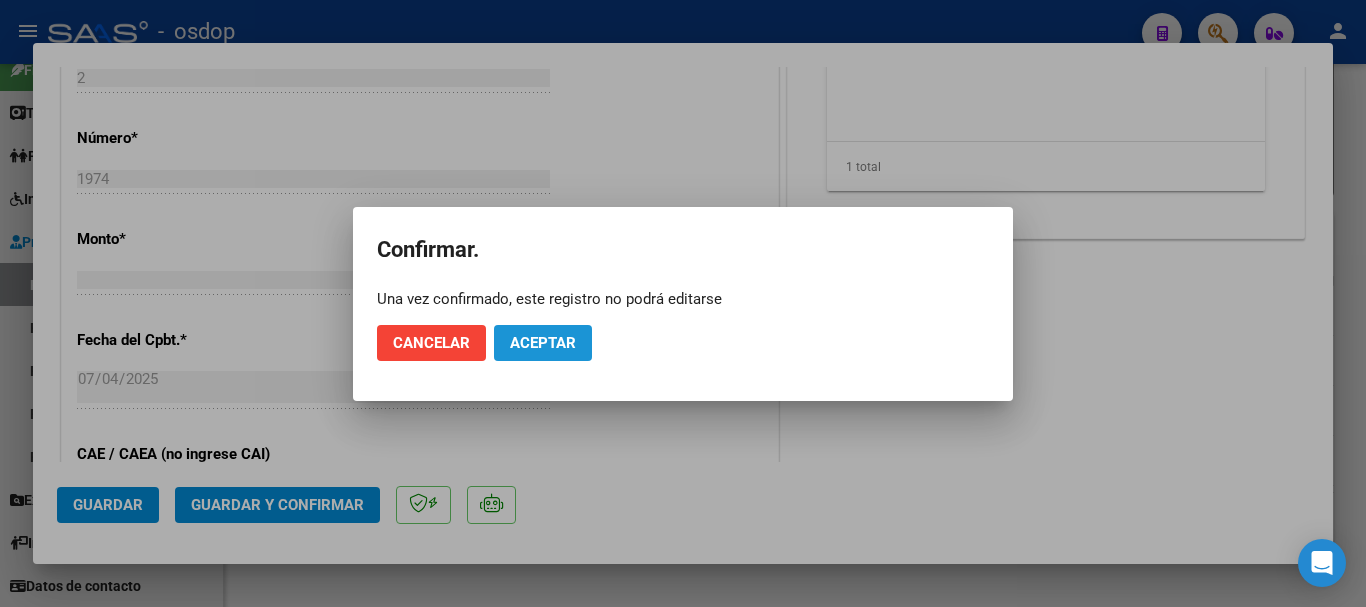 click on "Aceptar" 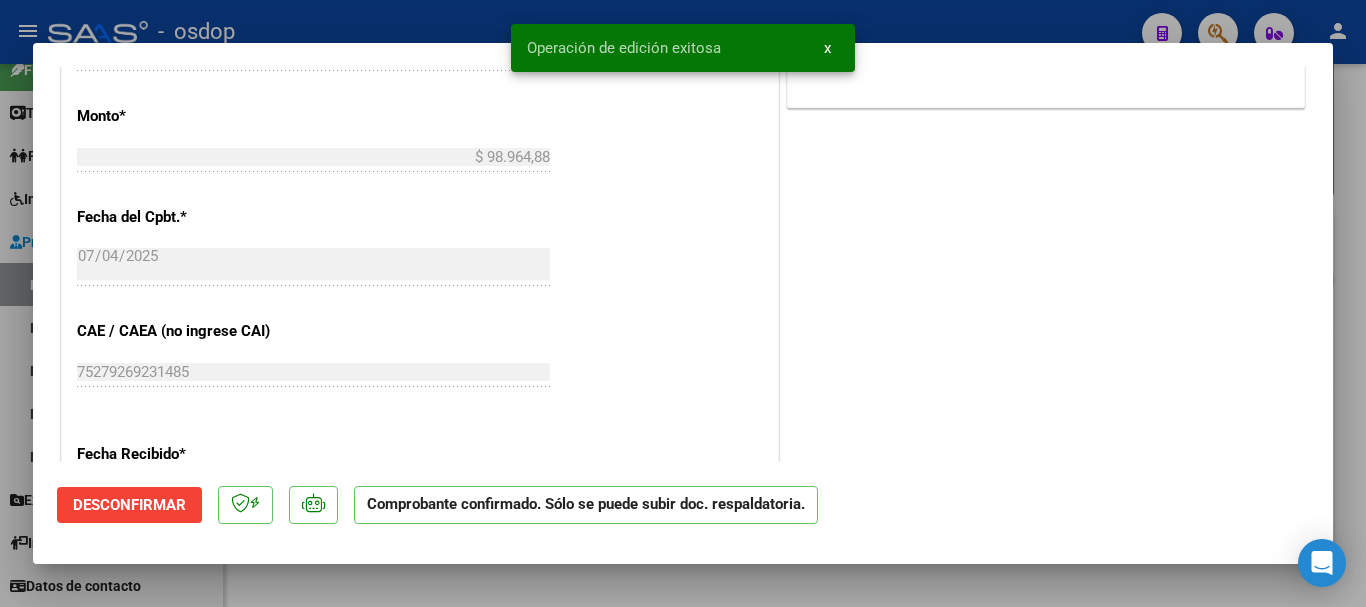 click at bounding box center (683, 303) 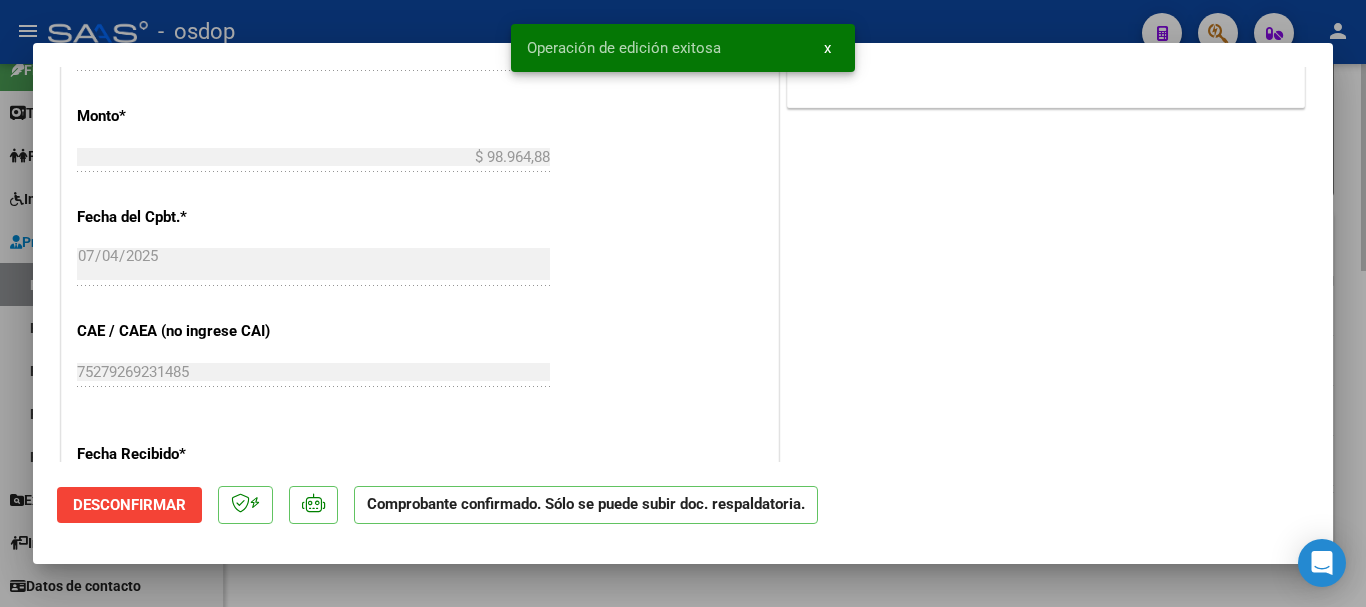 type 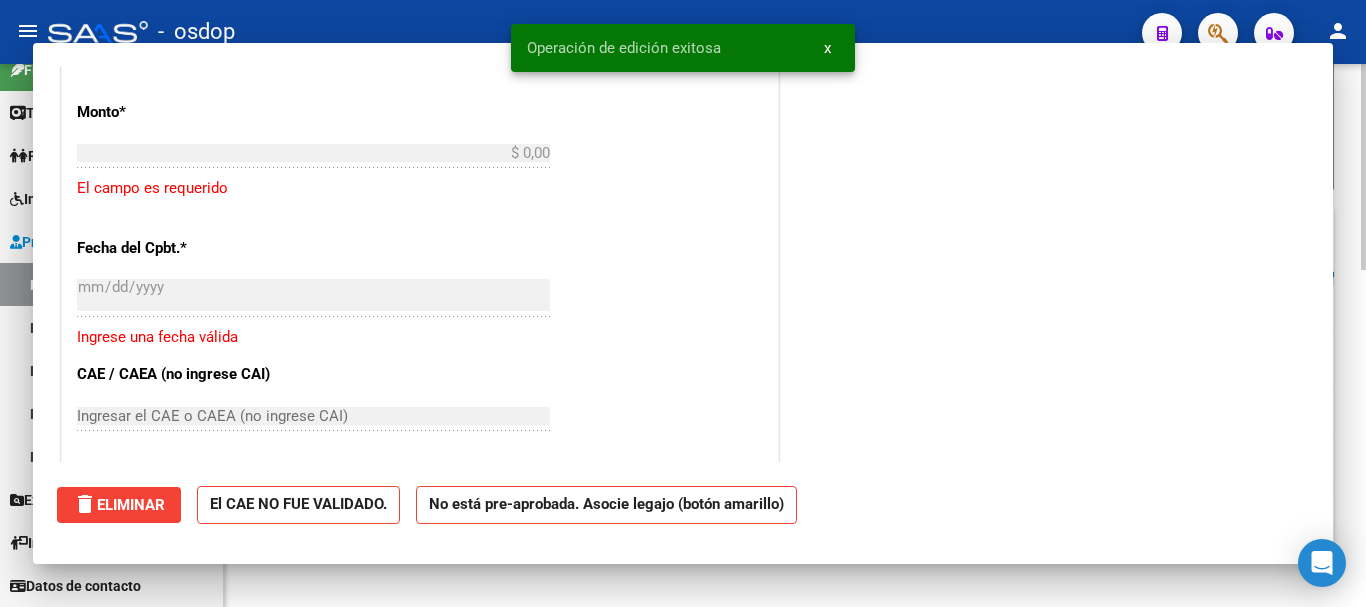 scroll, scrollTop: 908, scrollLeft: 0, axis: vertical 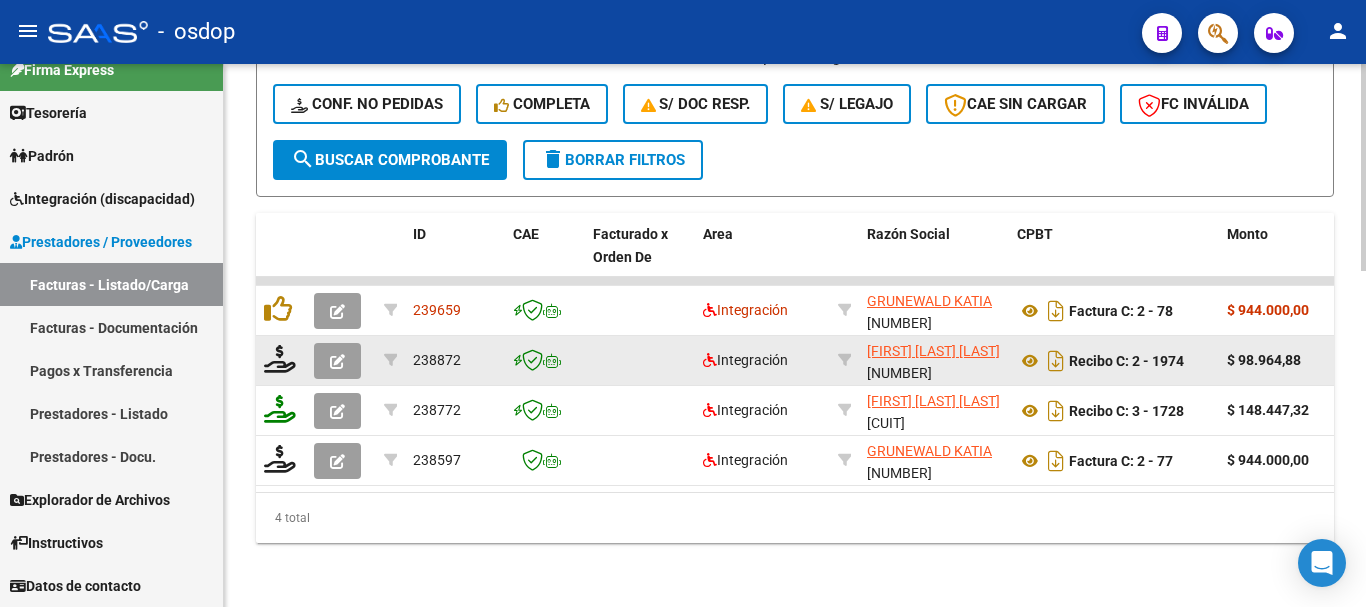 click 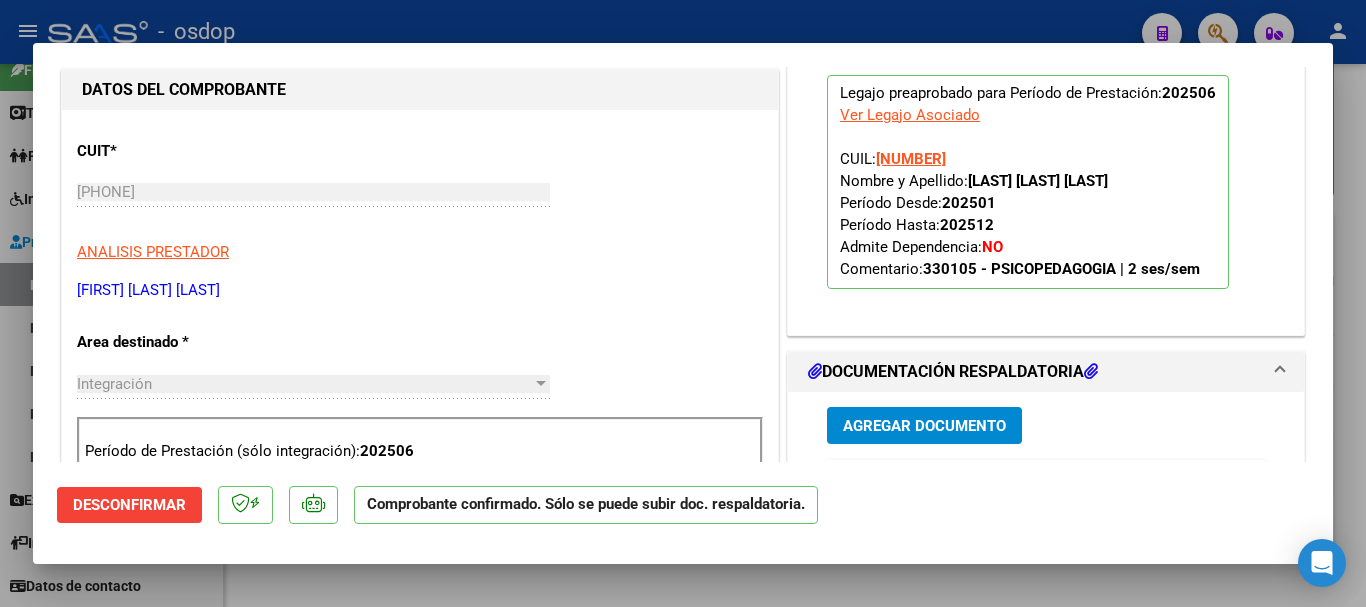 scroll, scrollTop: 700, scrollLeft: 0, axis: vertical 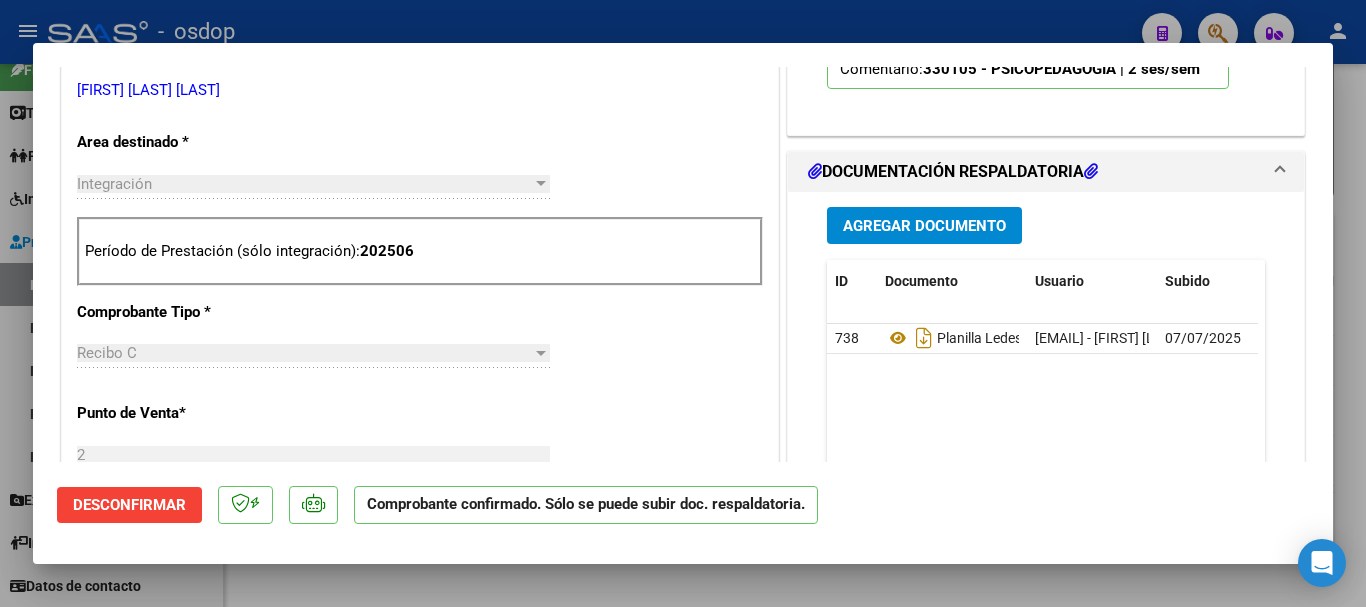 click at bounding box center (683, 303) 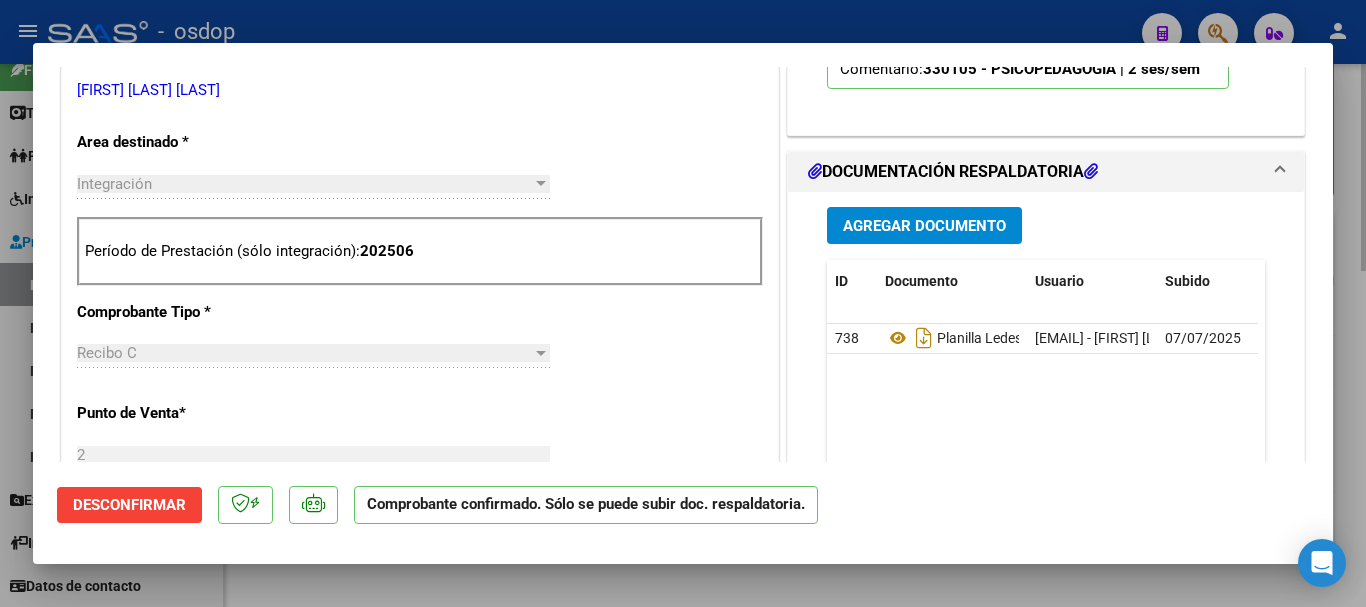 type 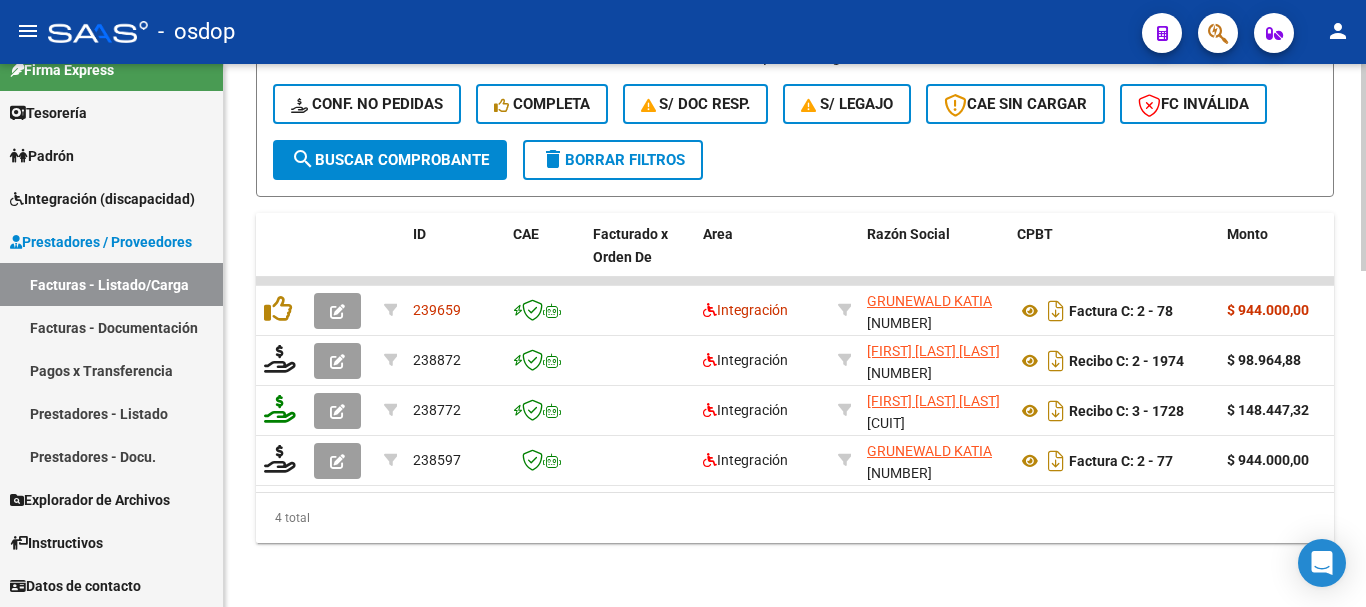 click on "delete  Borrar Filtros" 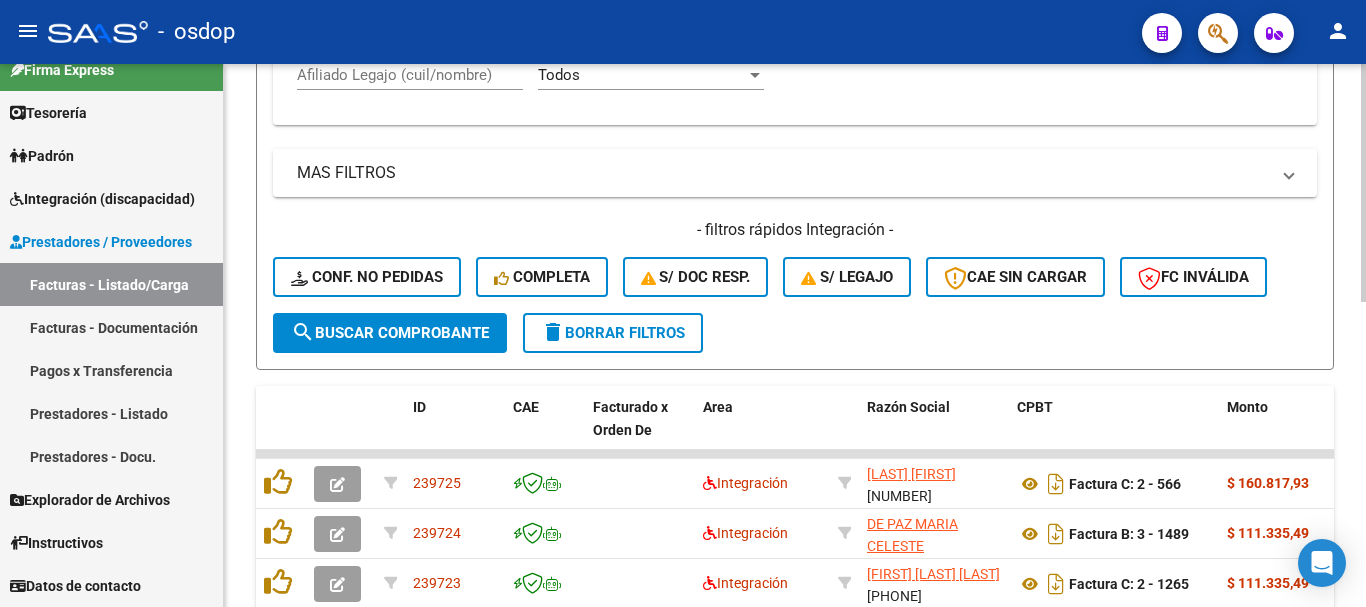 scroll, scrollTop: 884, scrollLeft: 0, axis: vertical 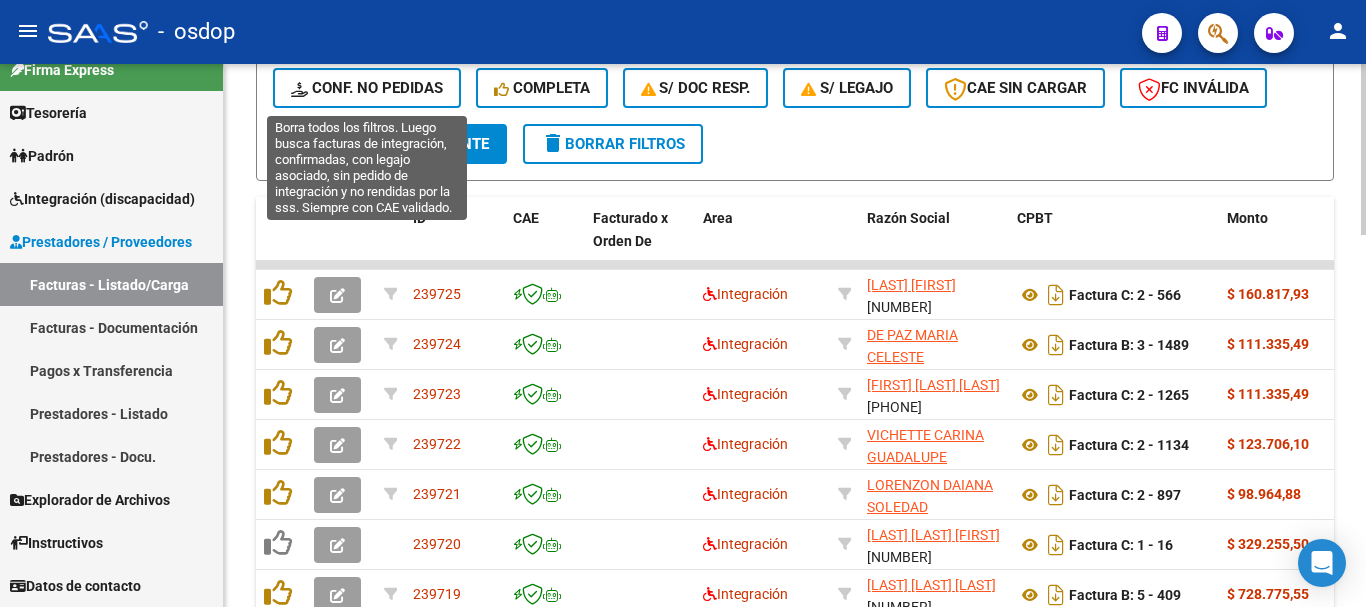 click on "Conf. no pedidas" 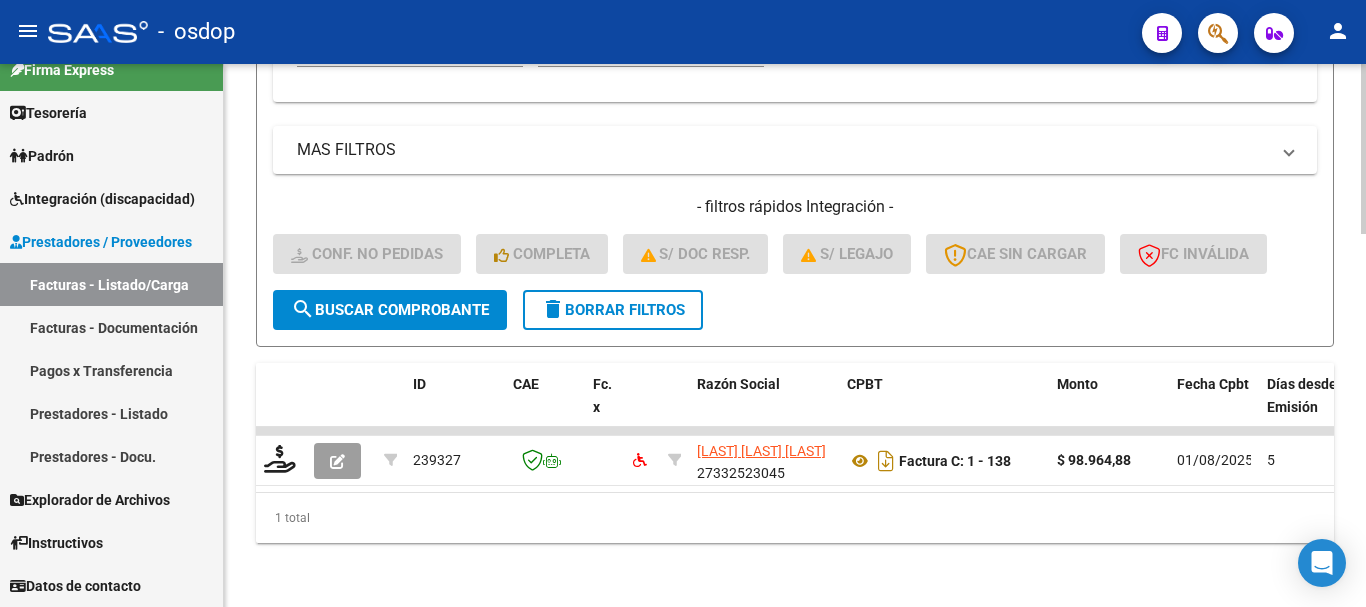 scroll, scrollTop: 734, scrollLeft: 0, axis: vertical 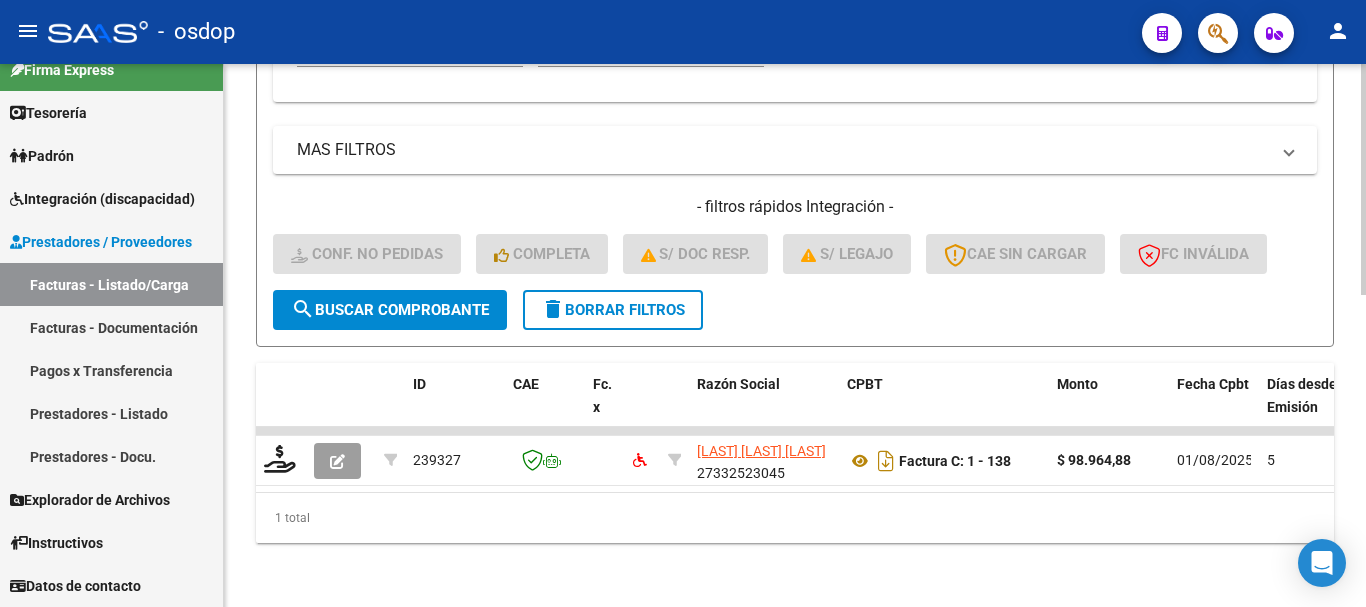 click on "delete  Borrar Filtros" 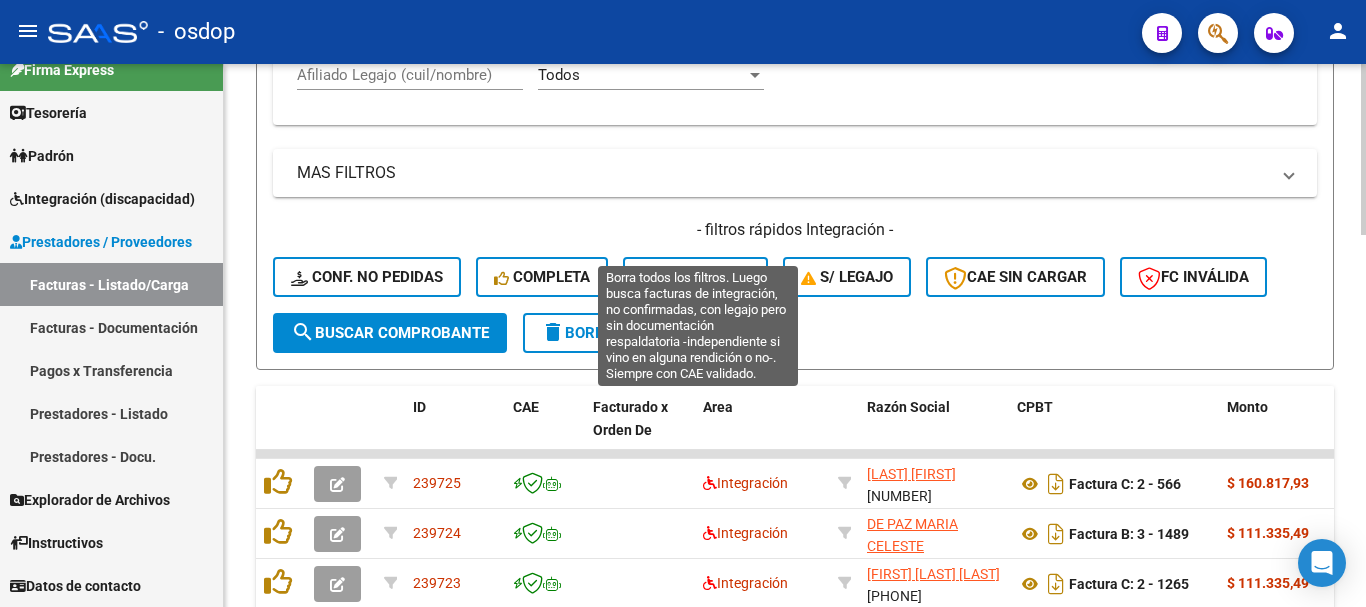 scroll, scrollTop: 734, scrollLeft: 0, axis: vertical 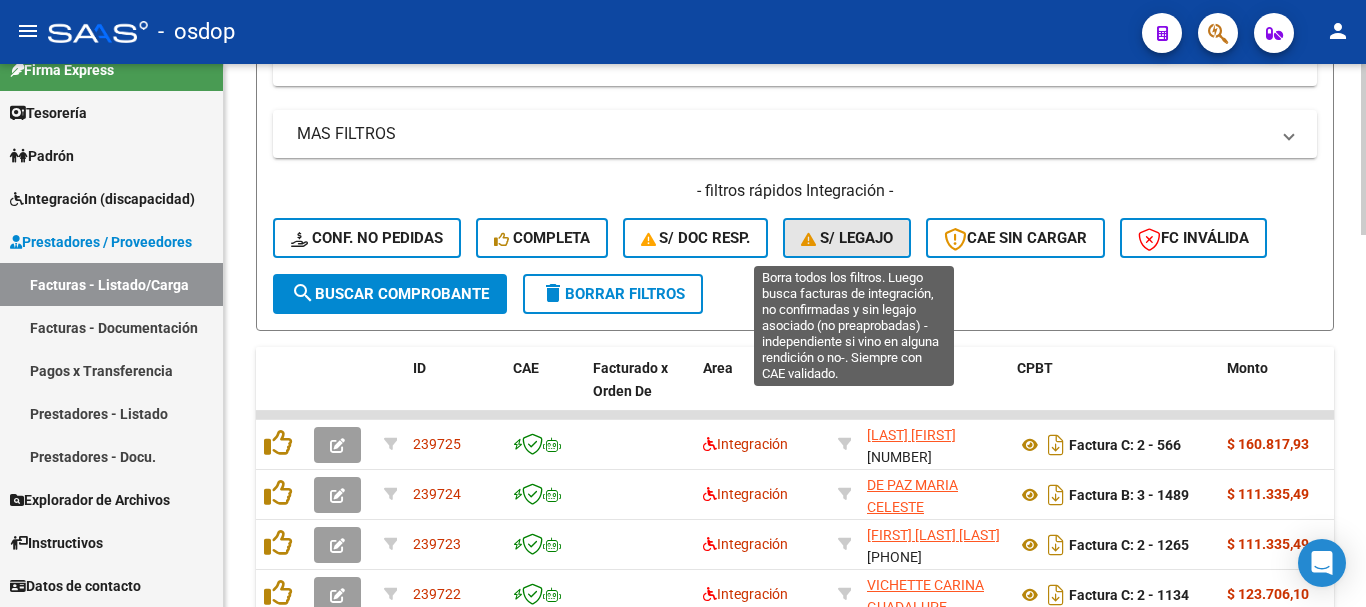 click on "S/ legajo" 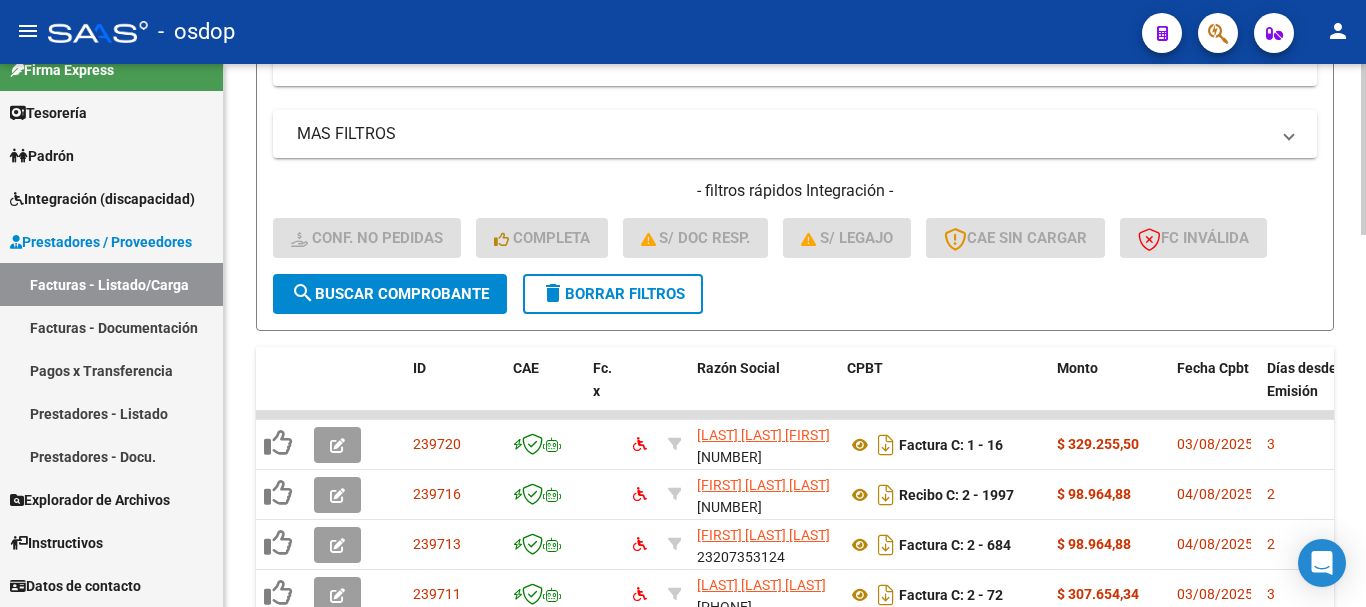 scroll, scrollTop: 934, scrollLeft: 0, axis: vertical 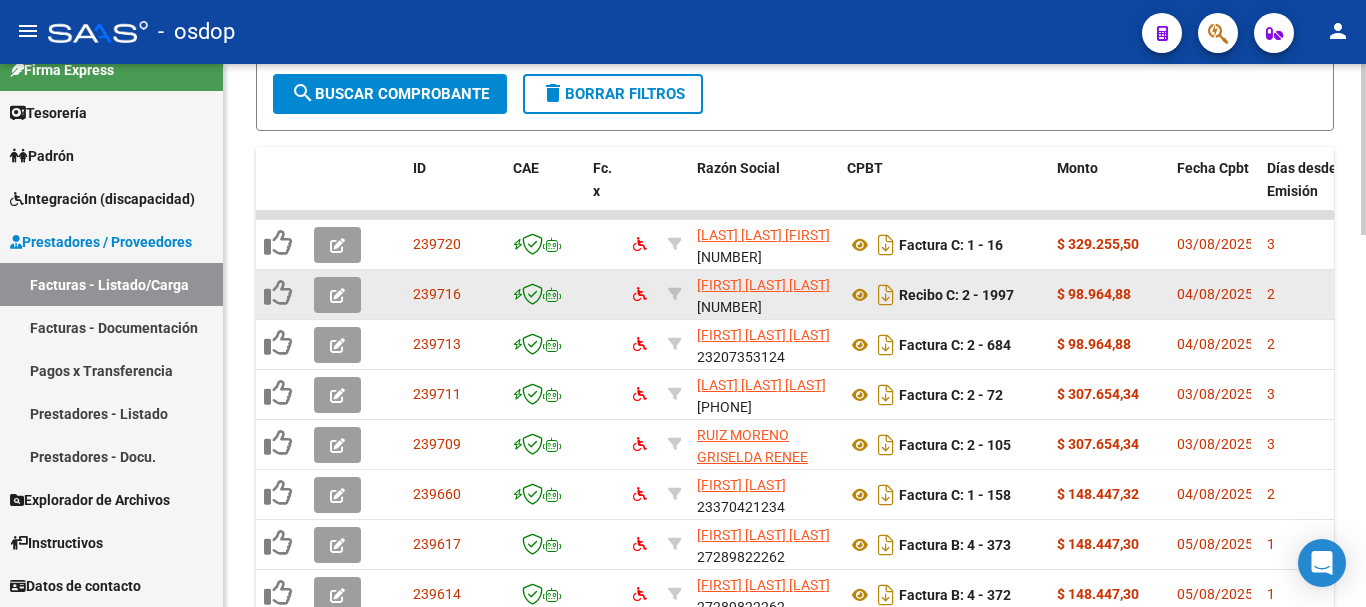 click 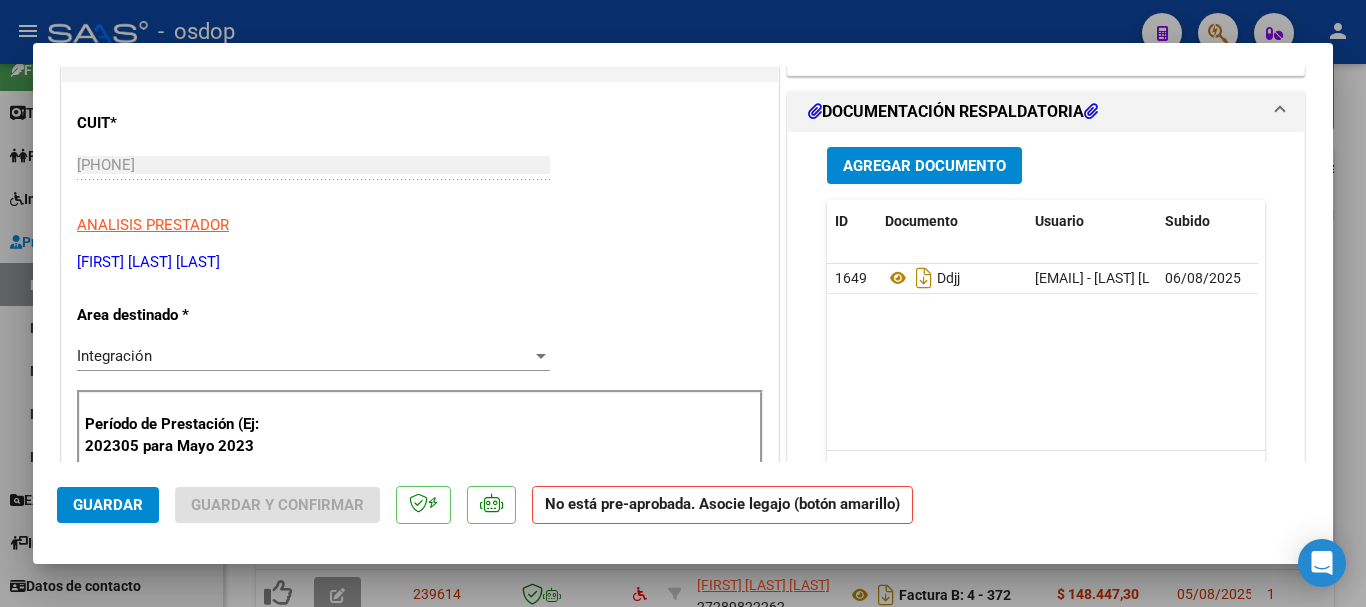 scroll, scrollTop: 0, scrollLeft: 0, axis: both 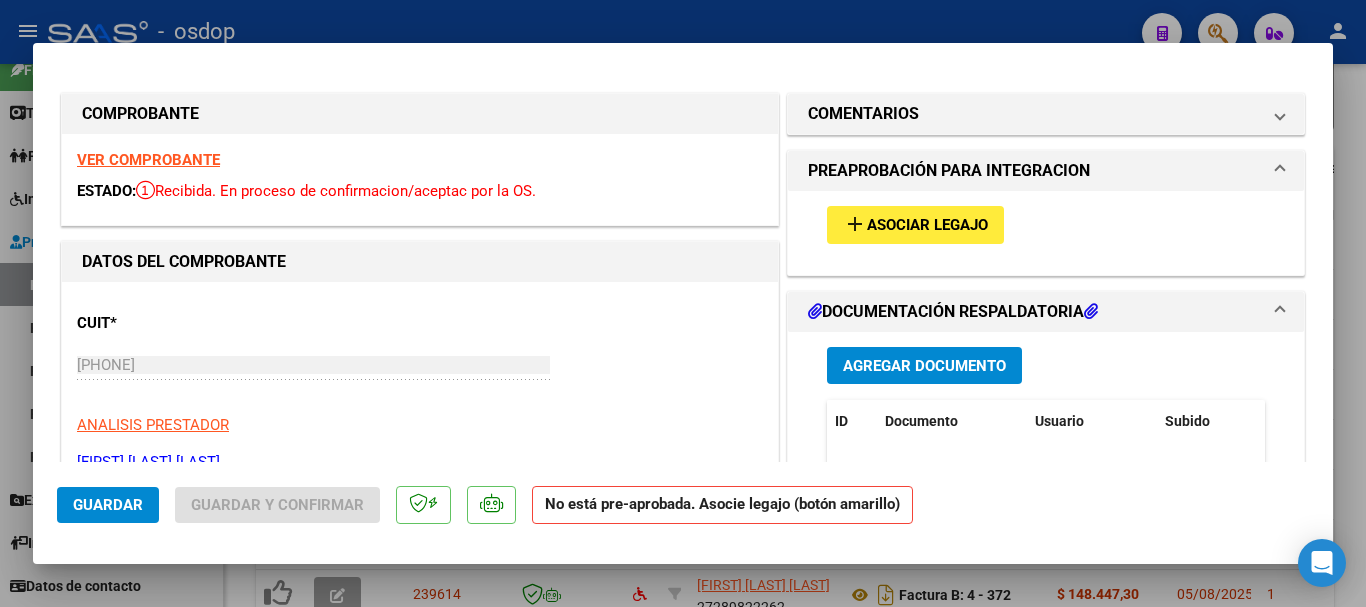 click on "Asociar Legajo" at bounding box center [927, 226] 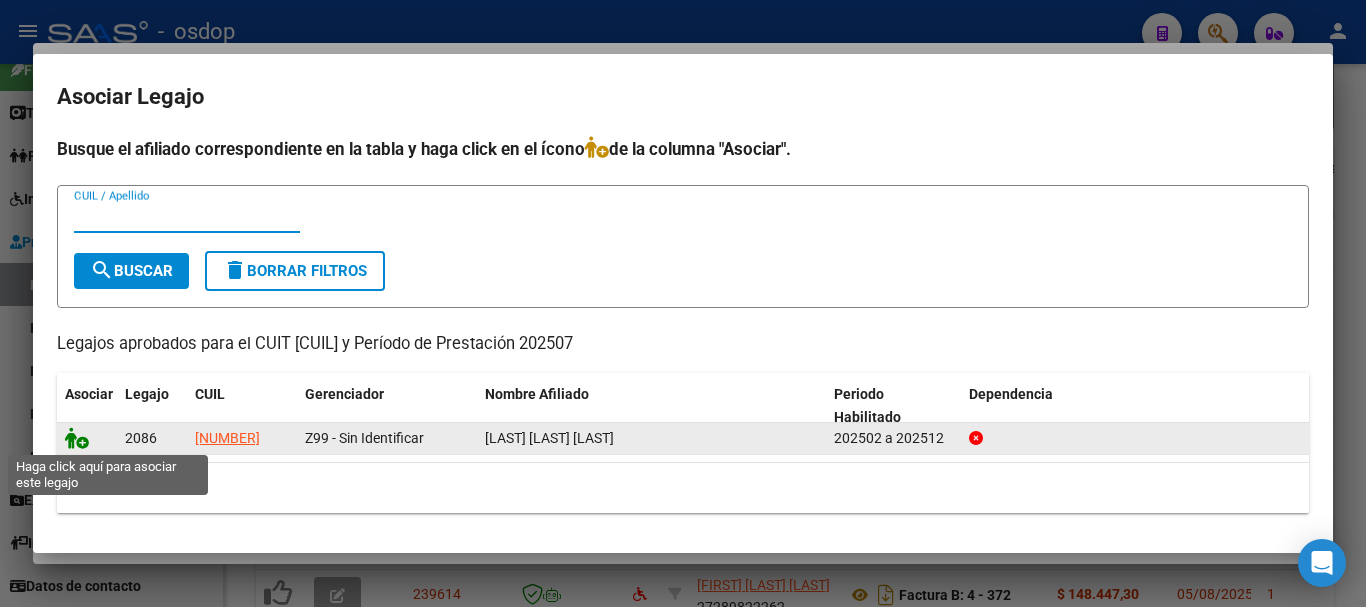 click 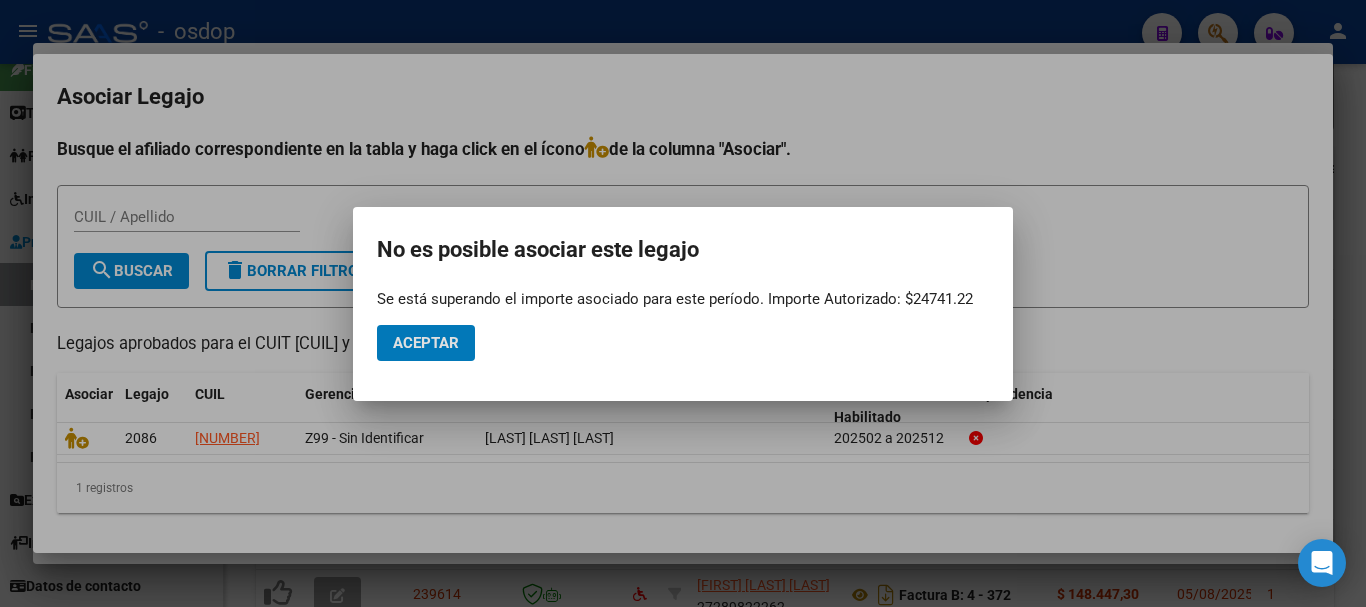 click on "Aceptar" 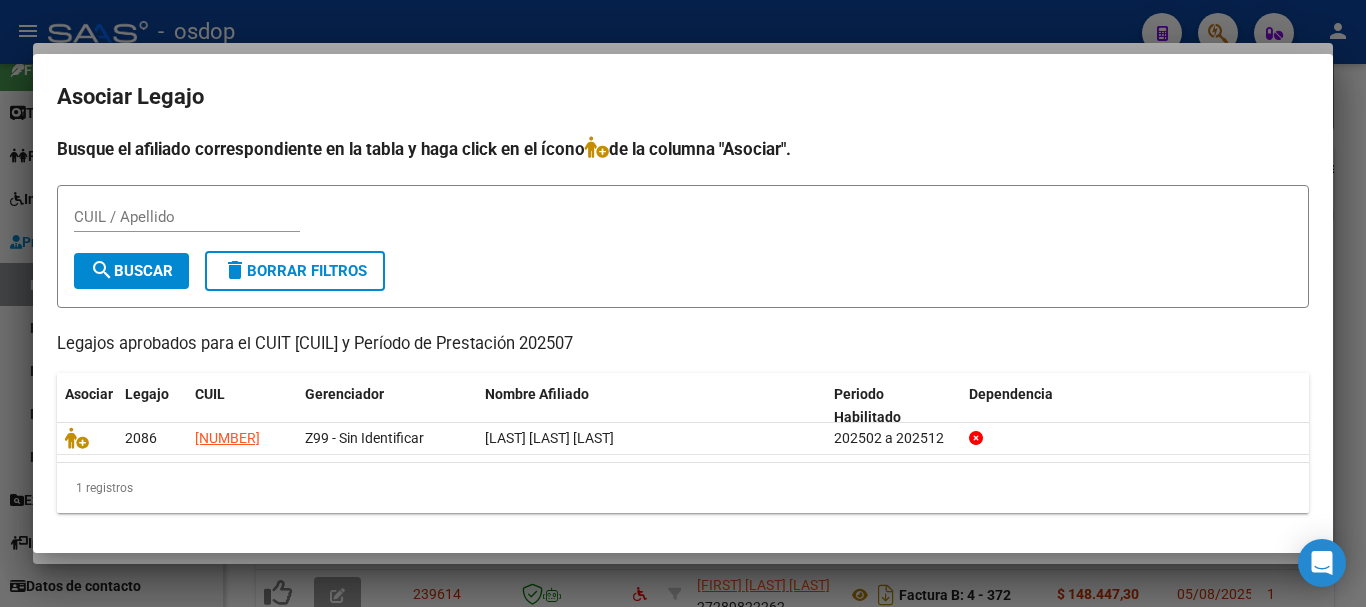 click at bounding box center (683, 303) 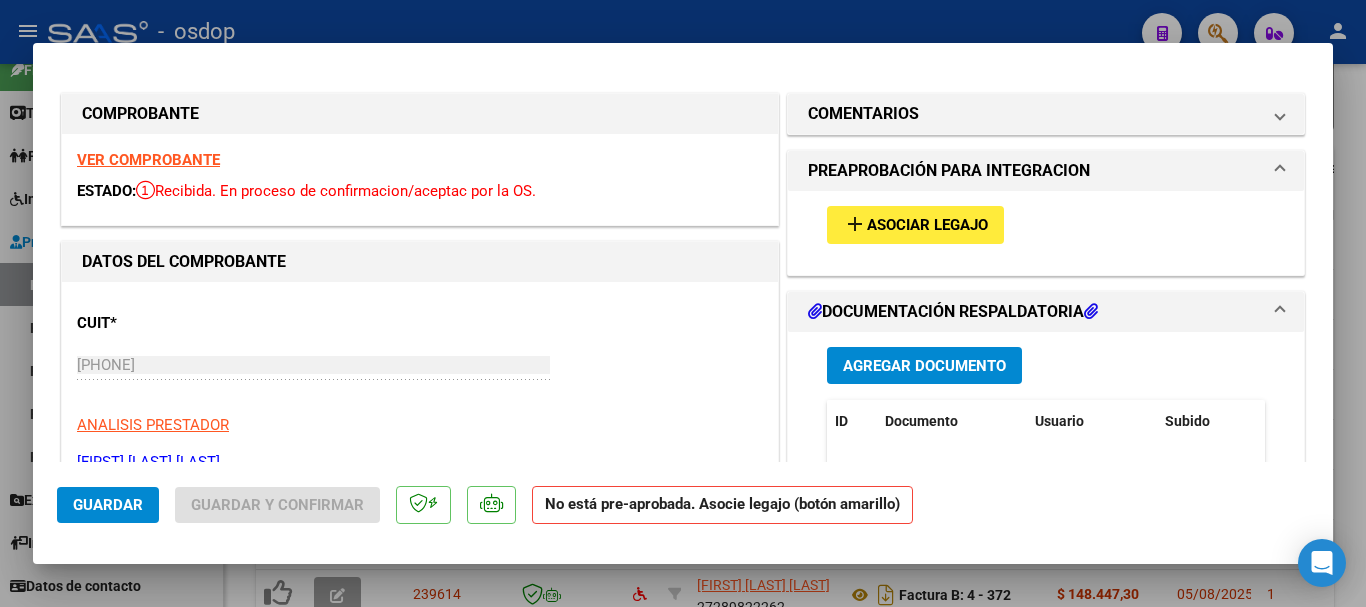 scroll, scrollTop: 300, scrollLeft: 0, axis: vertical 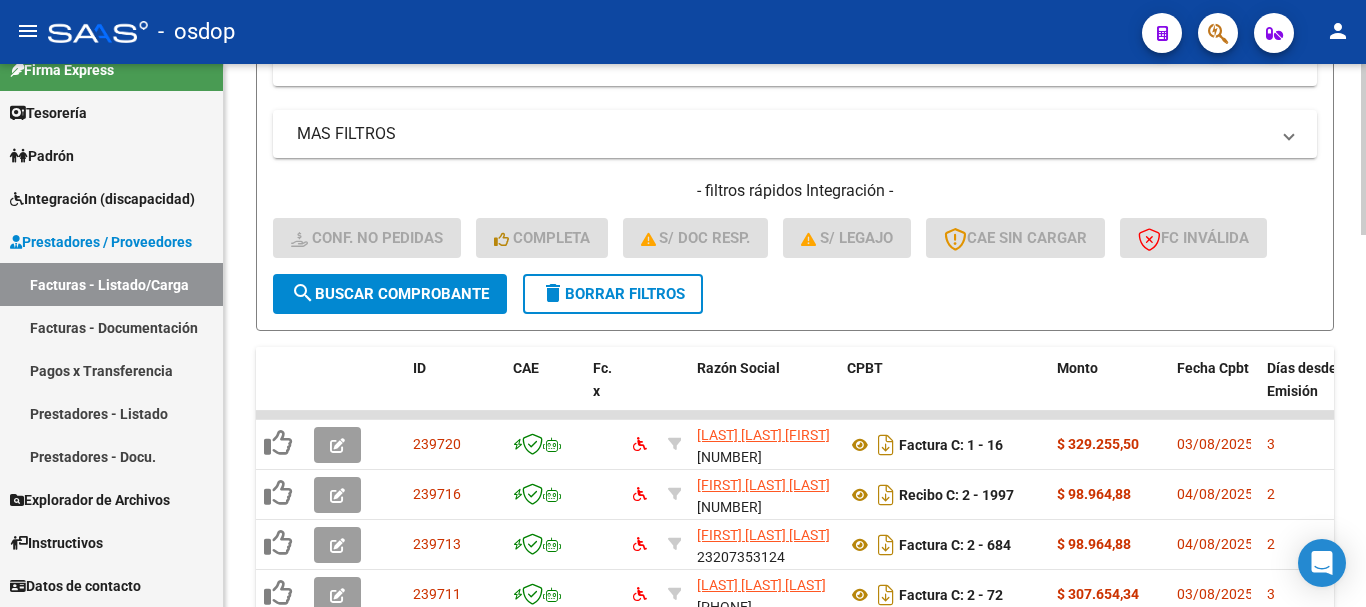 click on "delete  Borrar Filtros" 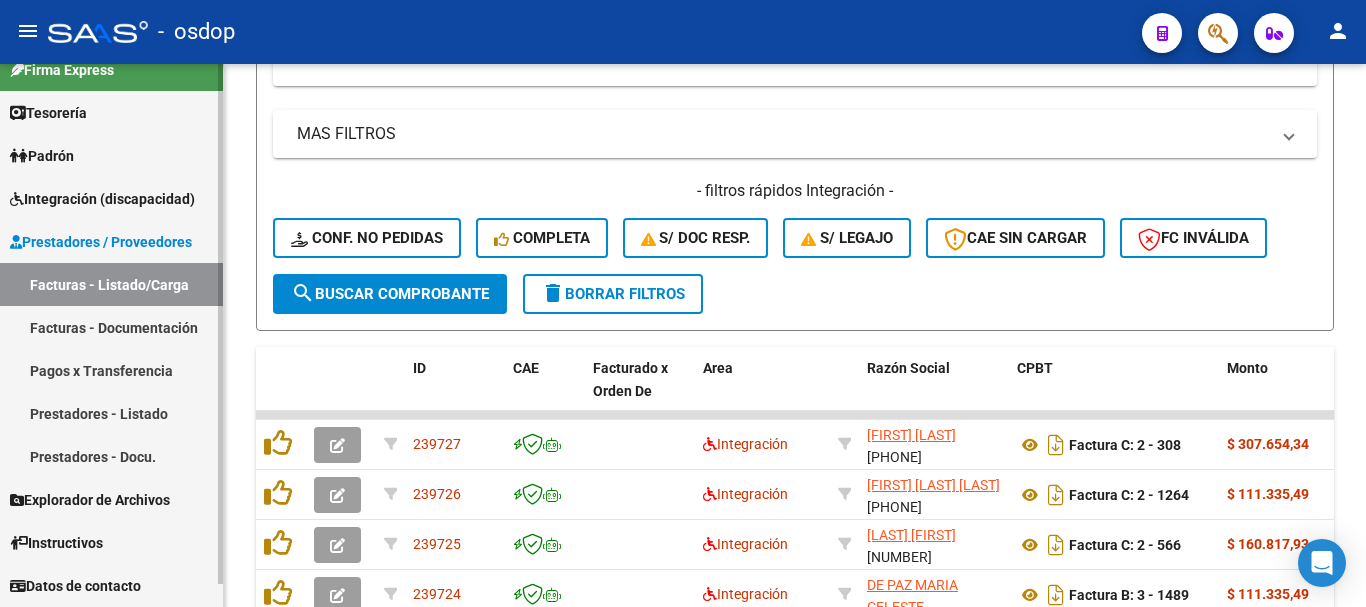 click on "Prestadores - Listado" at bounding box center (111, 413) 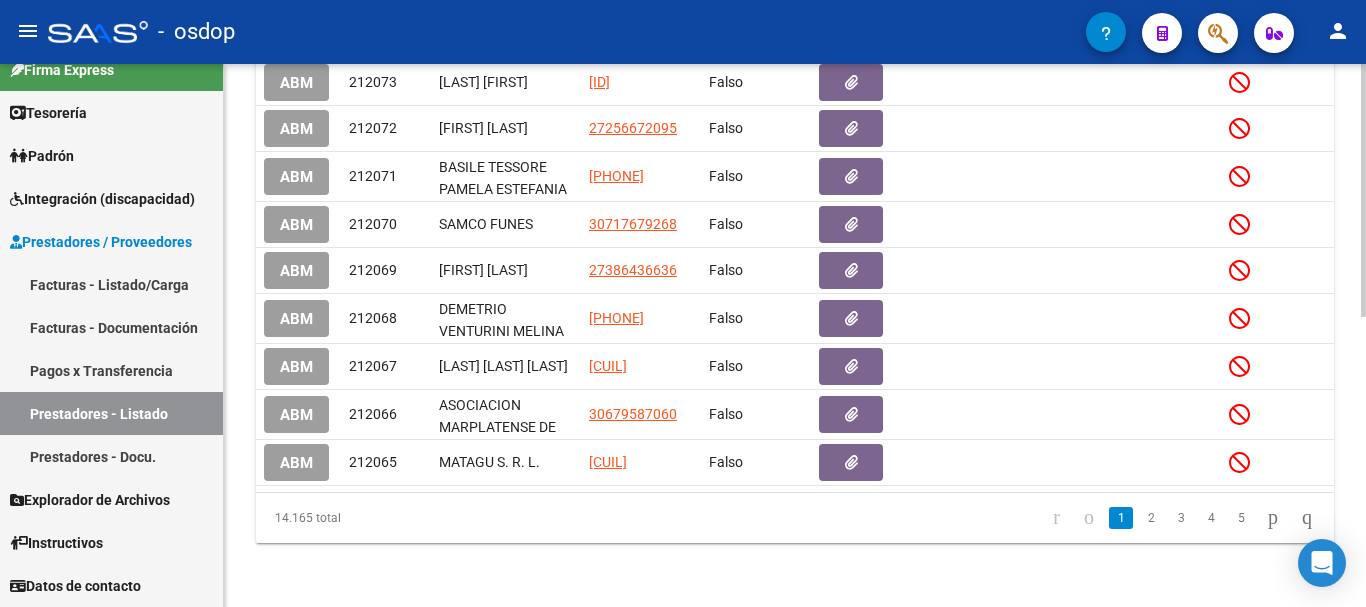 scroll, scrollTop: 121, scrollLeft: 0, axis: vertical 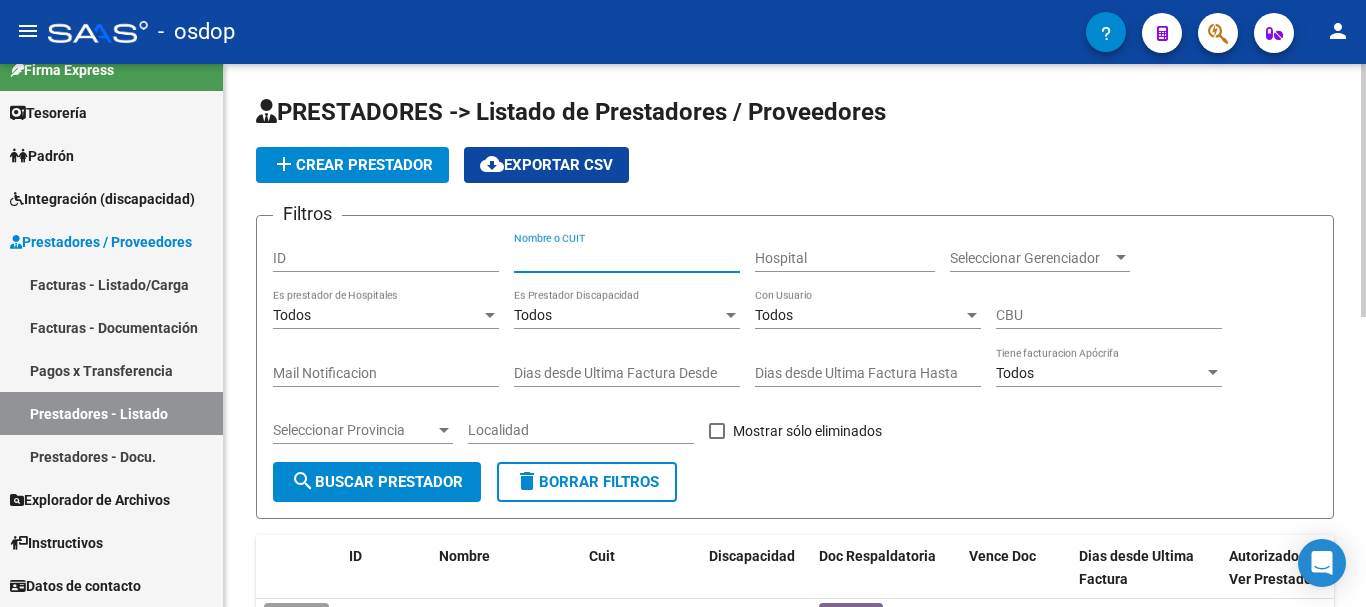 click on "Nombre o CUIT" at bounding box center [627, 258] 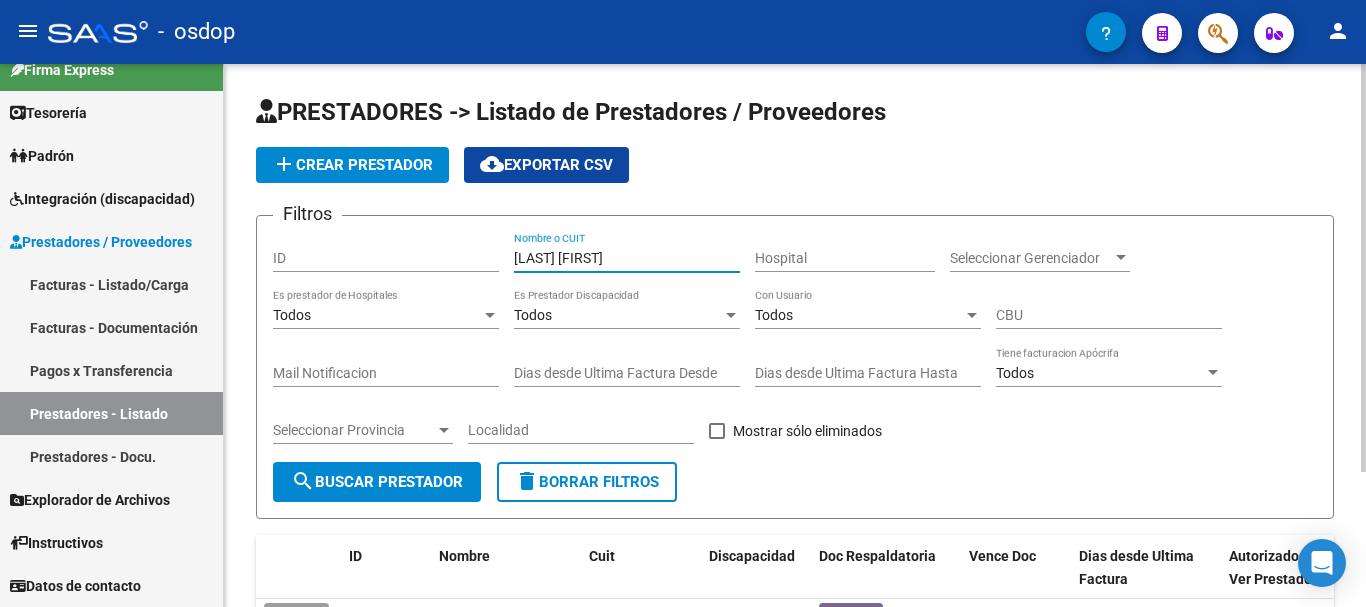 scroll, scrollTop: 179, scrollLeft: 0, axis: vertical 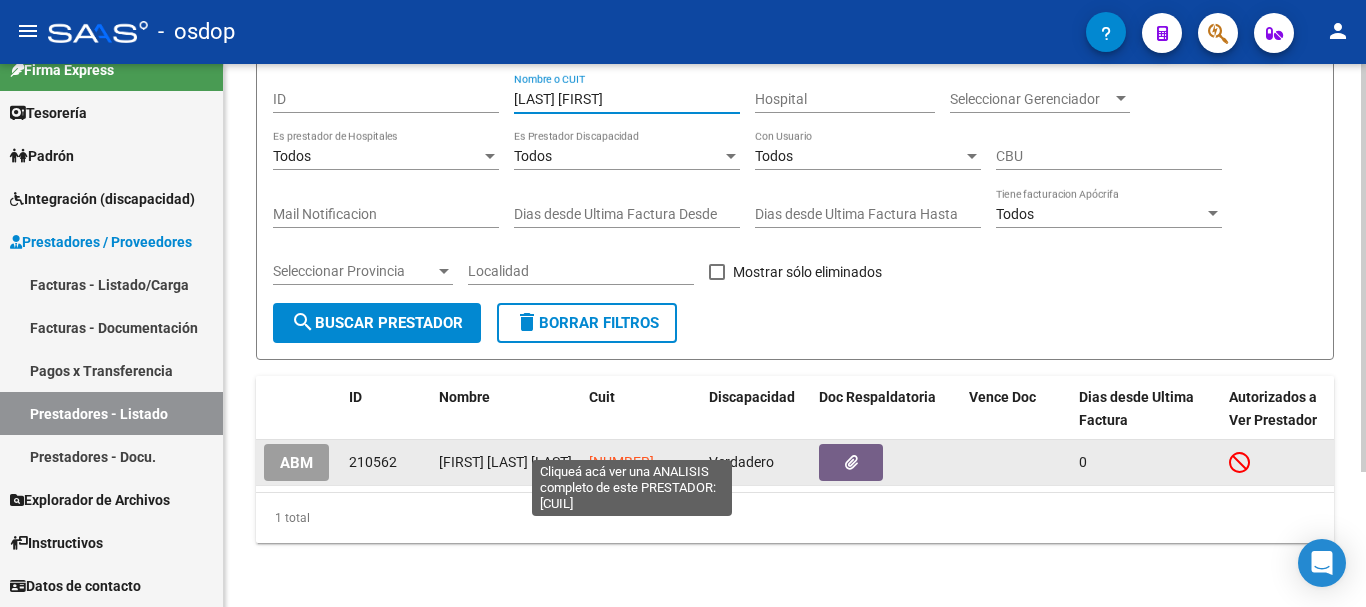 type on "ledesma and" 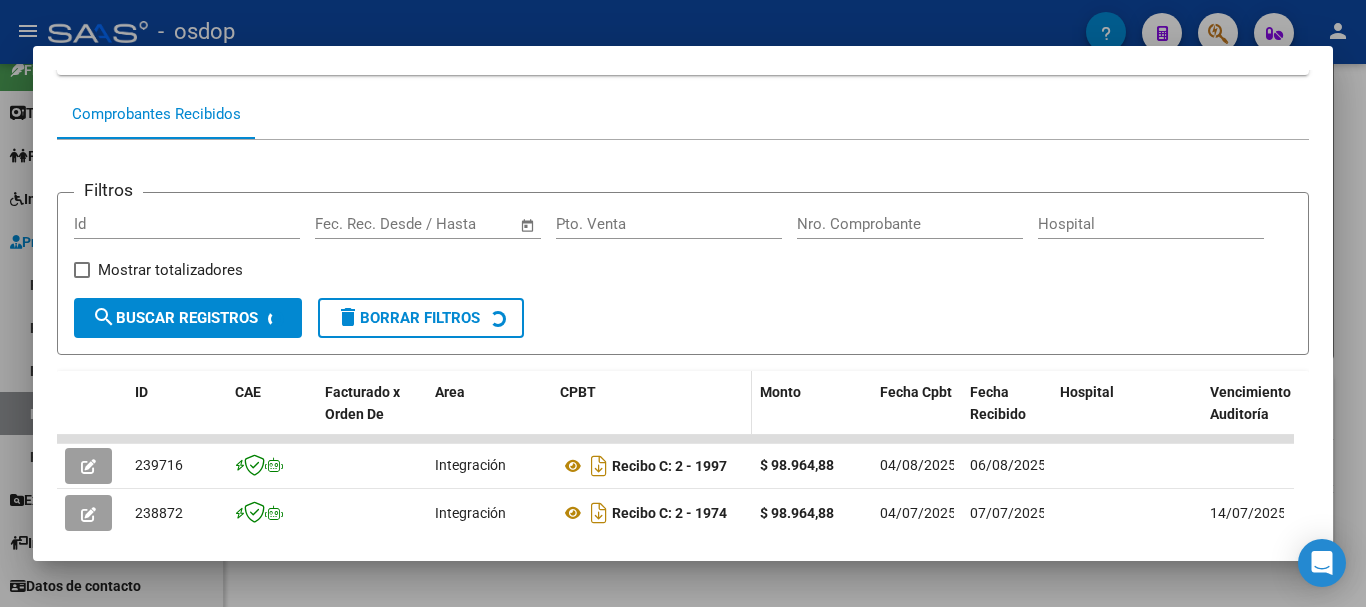 scroll, scrollTop: 341, scrollLeft: 0, axis: vertical 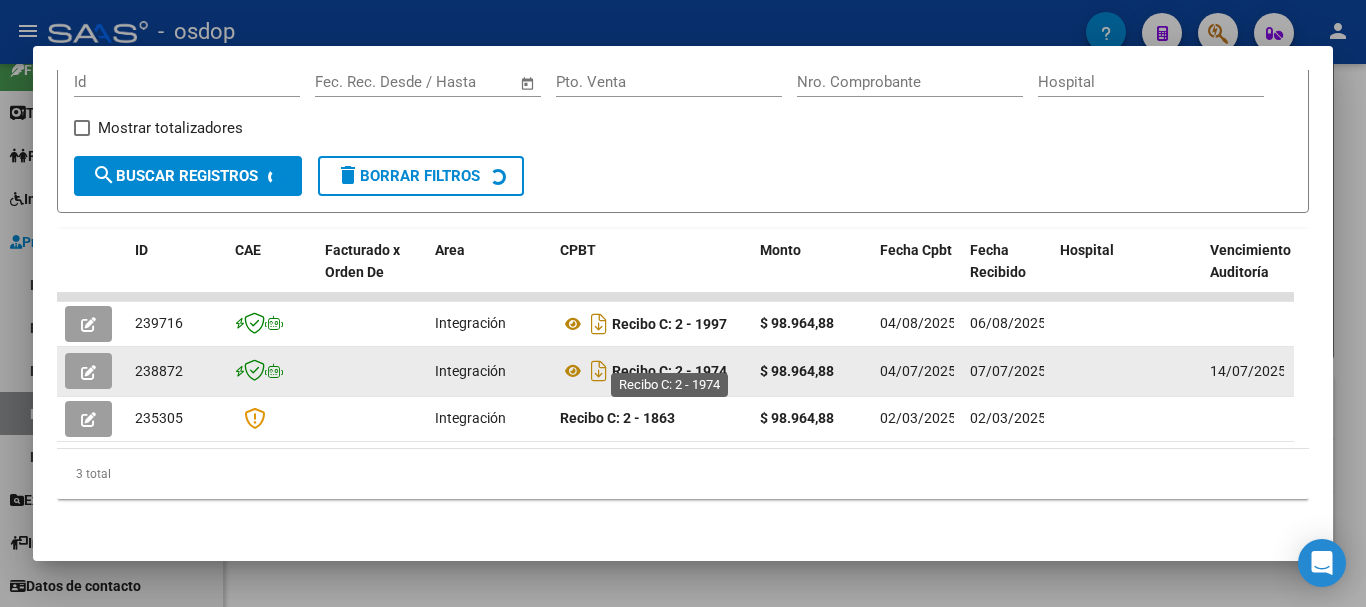 drag, startPoint x: 704, startPoint y: 355, endPoint x: 729, endPoint y: 357, distance: 25.079872 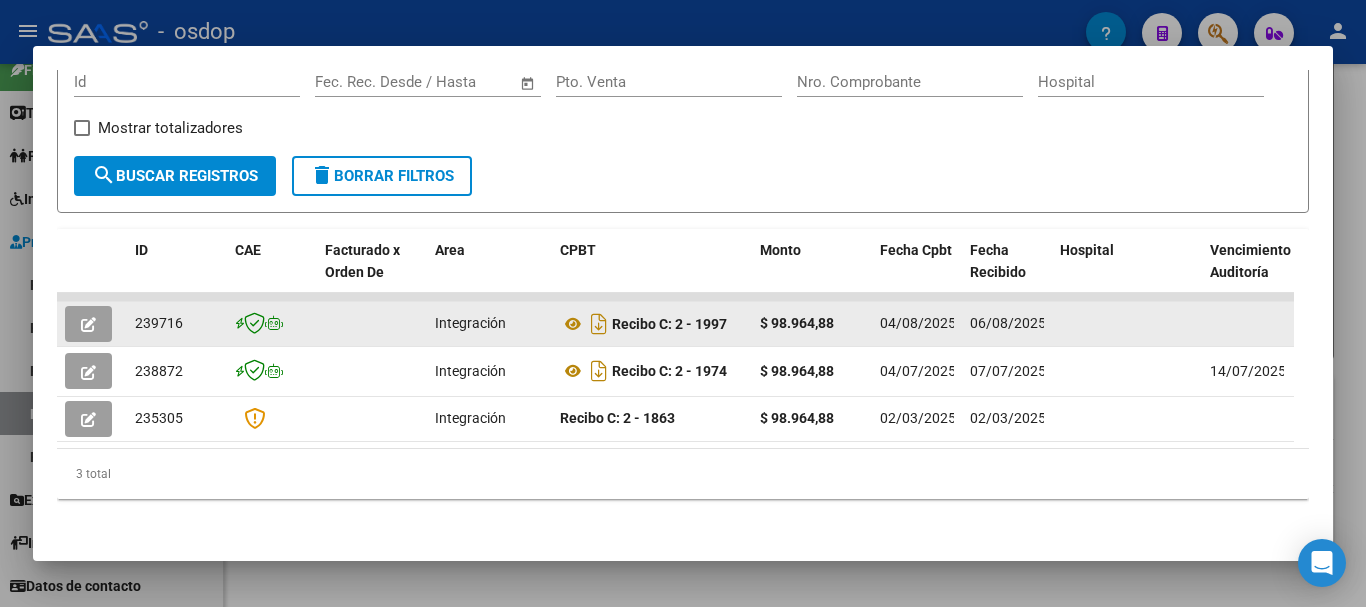 drag, startPoint x: 712, startPoint y: 305, endPoint x: 754, endPoint y: 315, distance: 43.174065 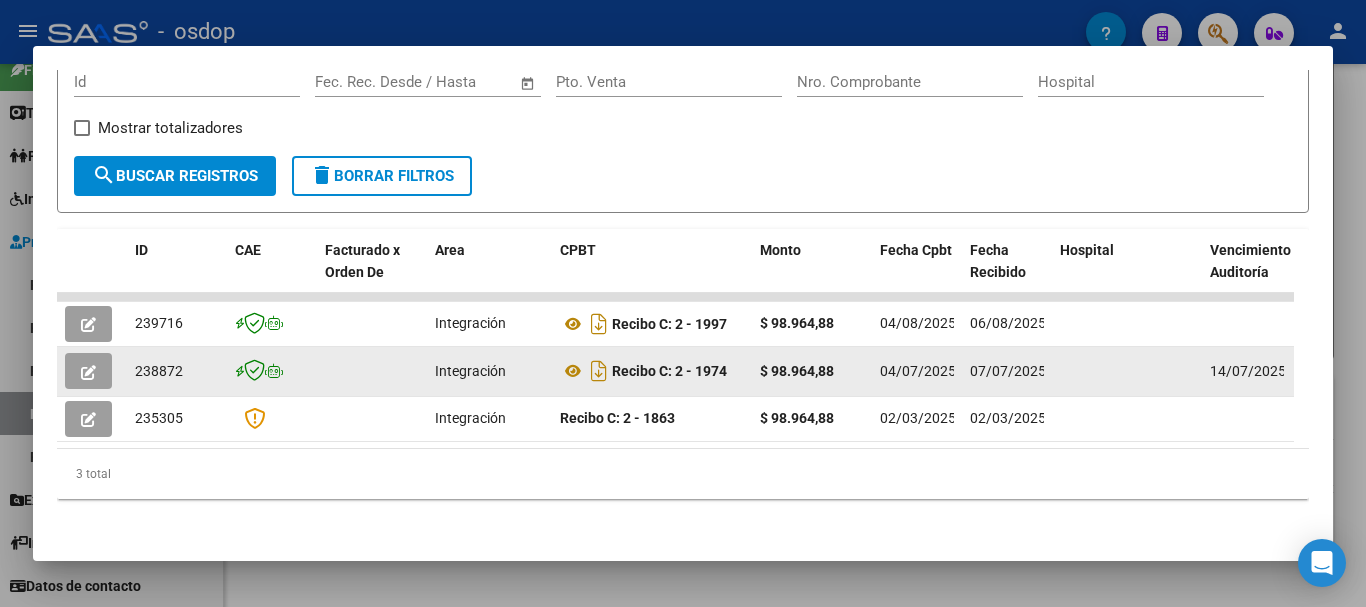 scroll, scrollTop: 0, scrollLeft: 1, axis: horizontal 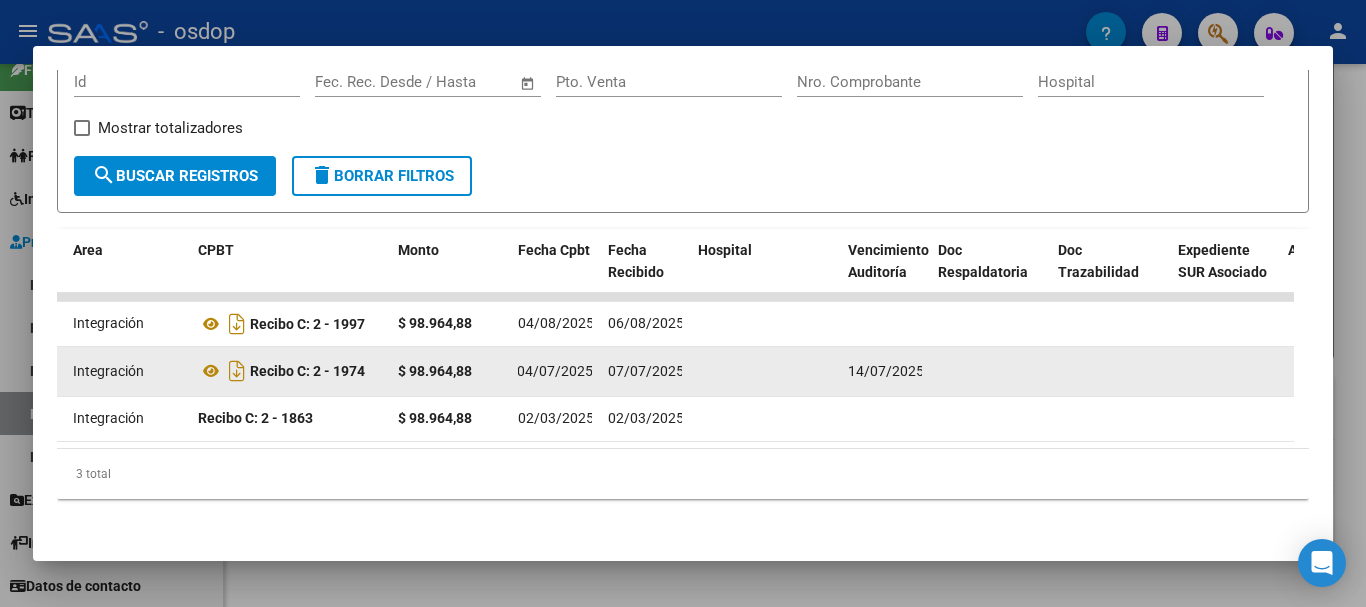 drag, startPoint x: 872, startPoint y: 355, endPoint x: 1102, endPoint y: 351, distance: 230.03477 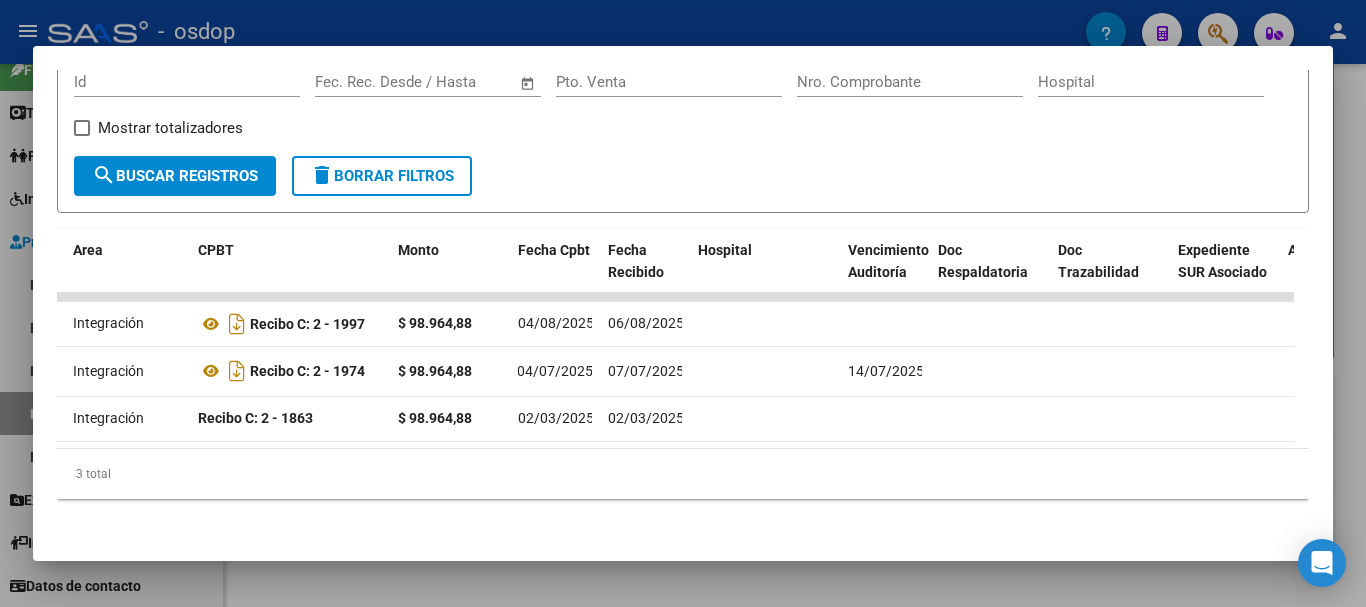 drag, startPoint x: 639, startPoint y: 495, endPoint x: 618, endPoint y: 441, distance: 57.939625 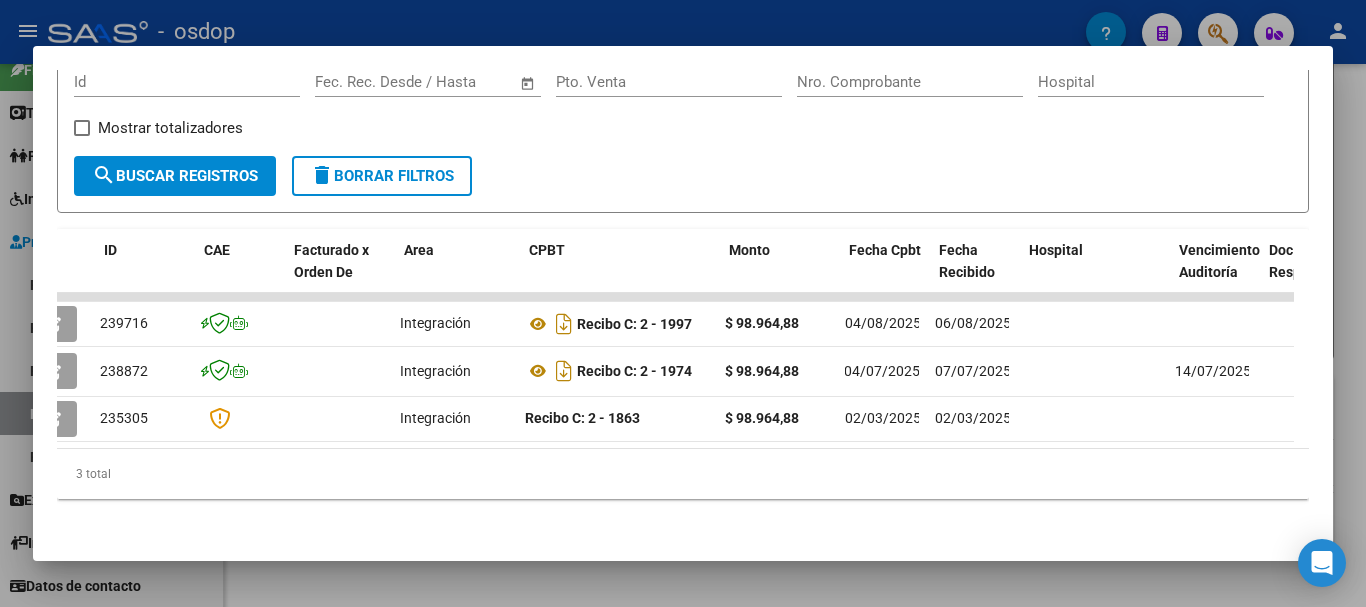 scroll, scrollTop: 0, scrollLeft: 0, axis: both 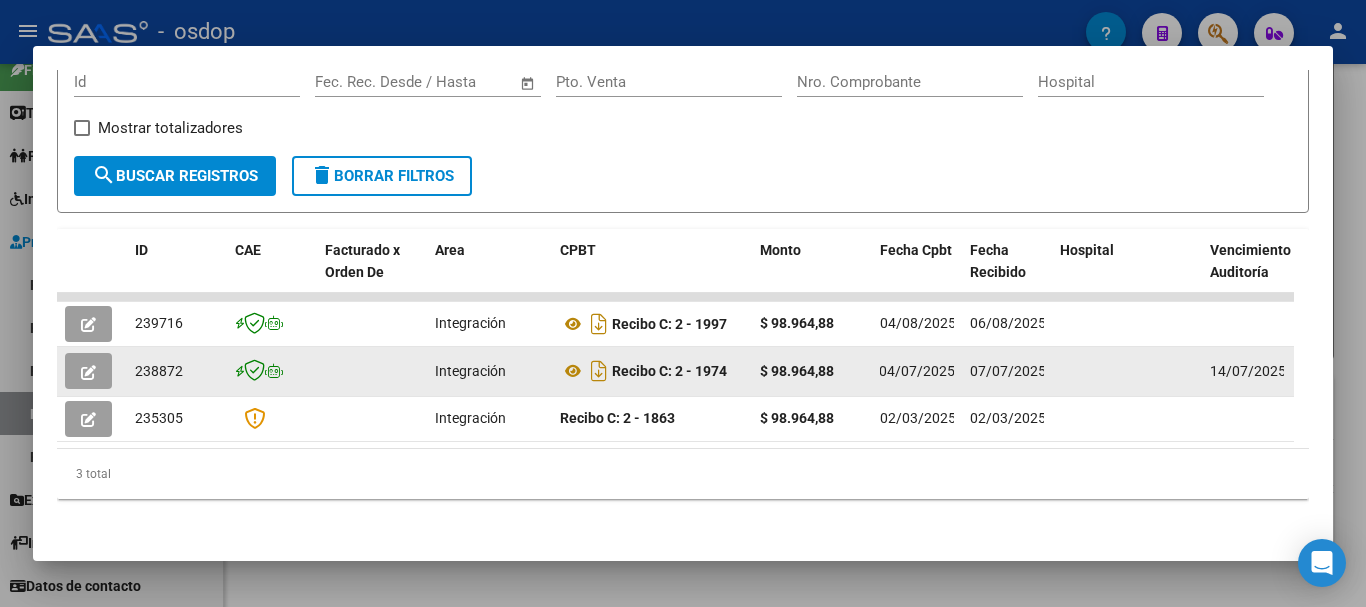 click 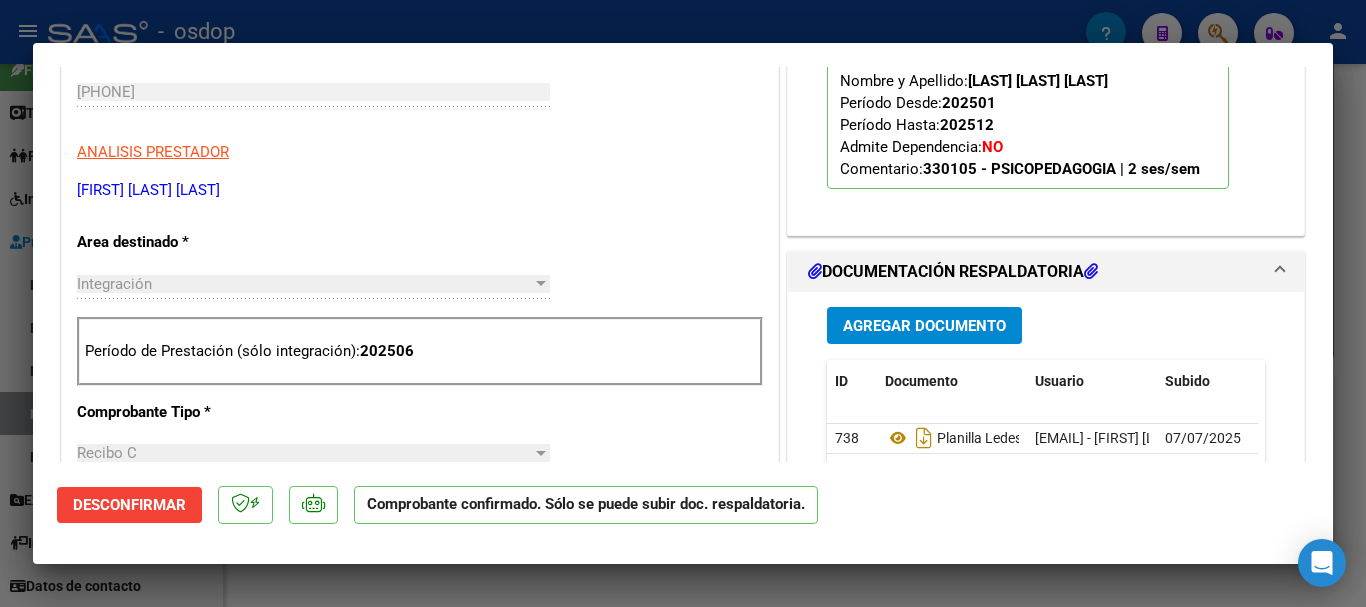 scroll, scrollTop: 700, scrollLeft: 0, axis: vertical 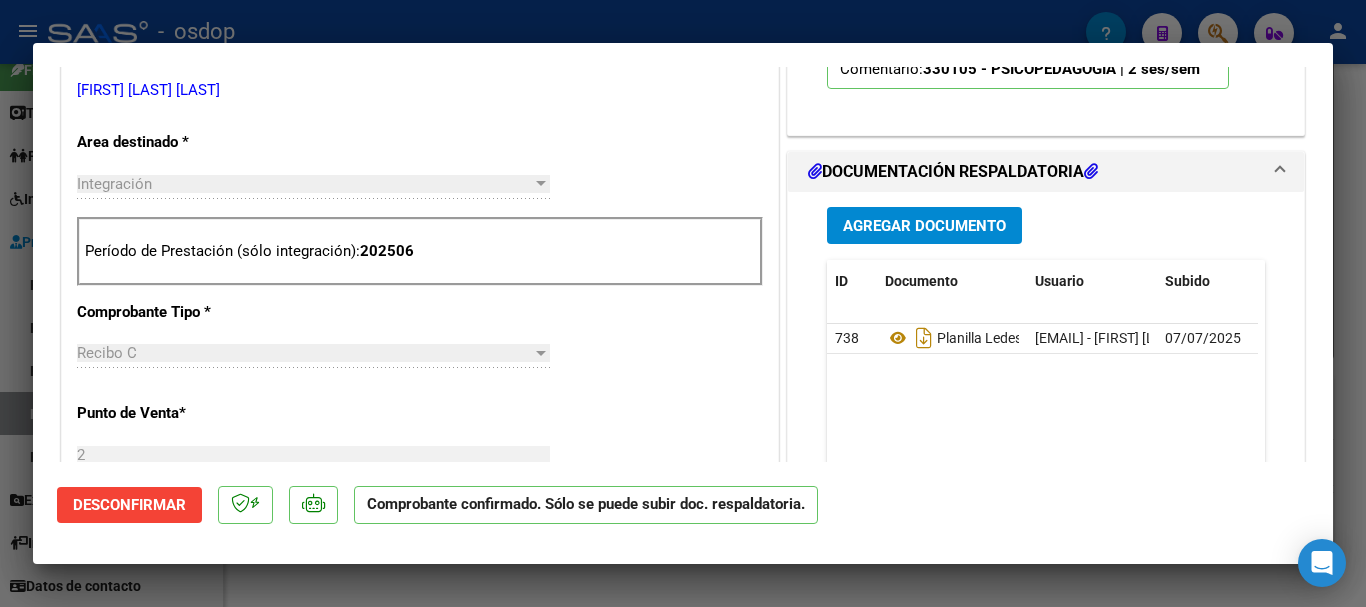 drag, startPoint x: 368, startPoint y: 249, endPoint x: 425, endPoint y: 249, distance: 57 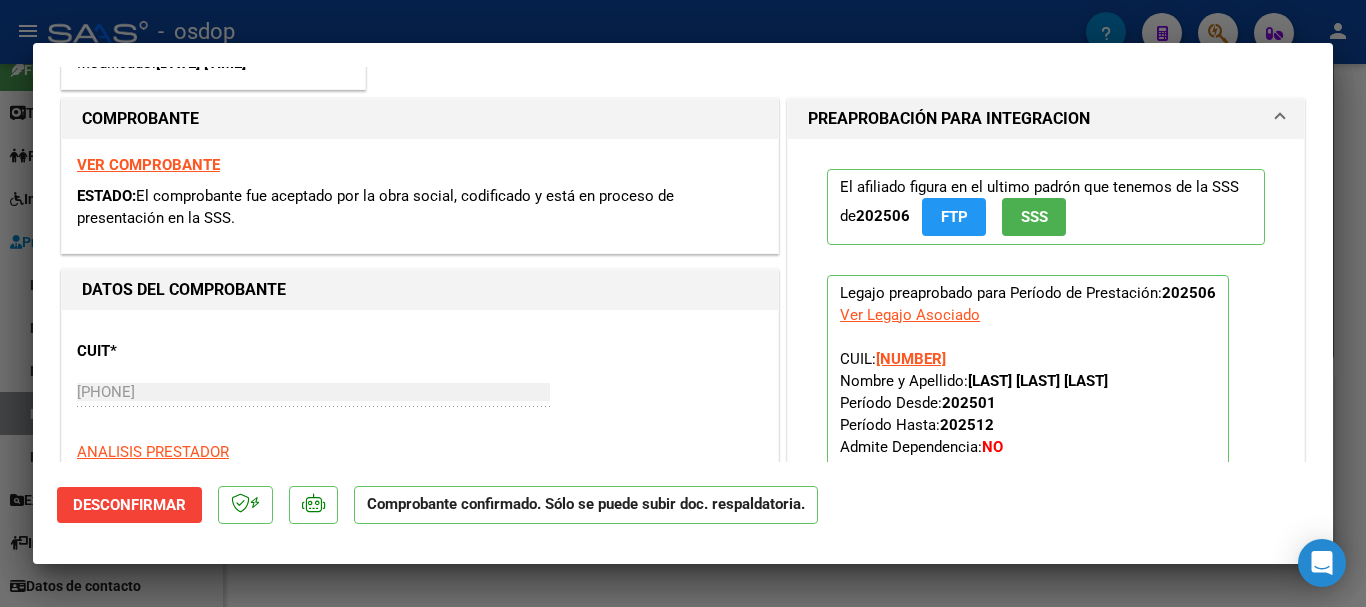 scroll, scrollTop: 0, scrollLeft: 0, axis: both 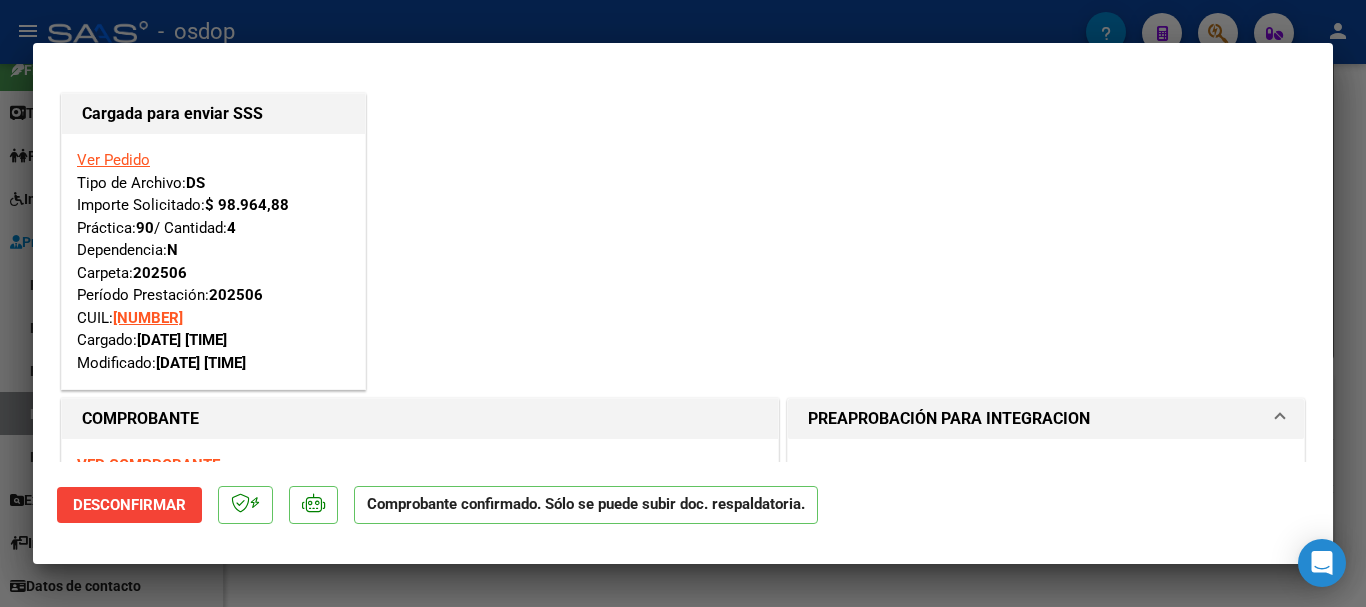 click at bounding box center (683, 303) 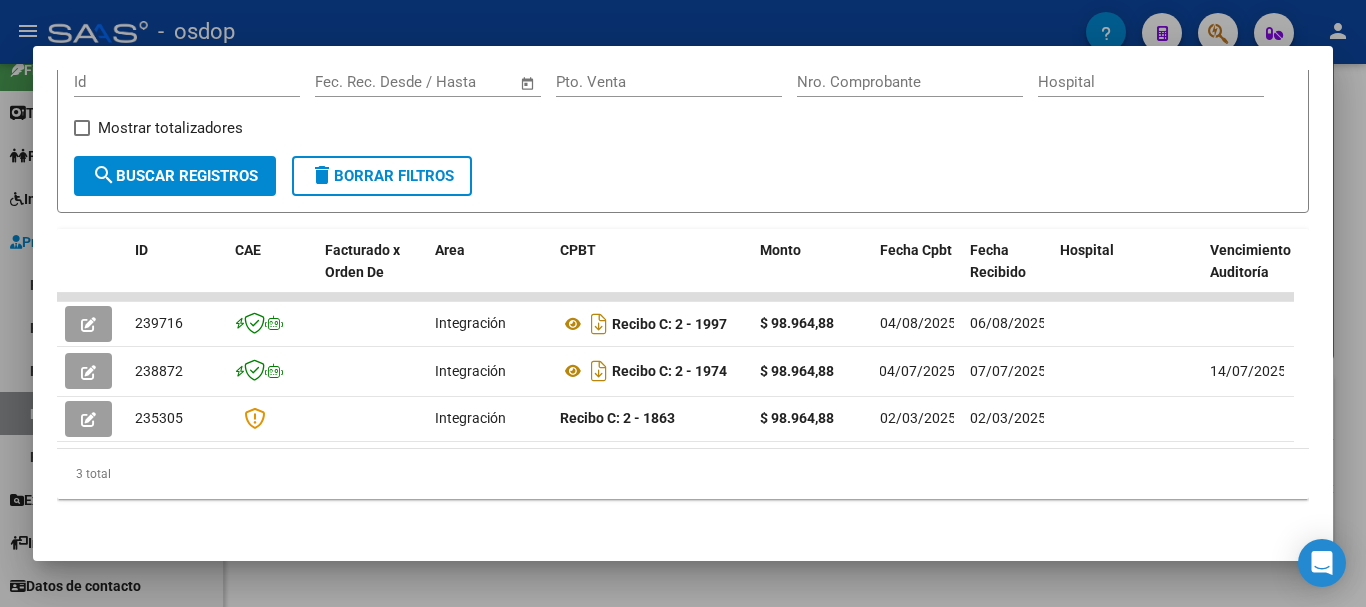 click at bounding box center (683, 303) 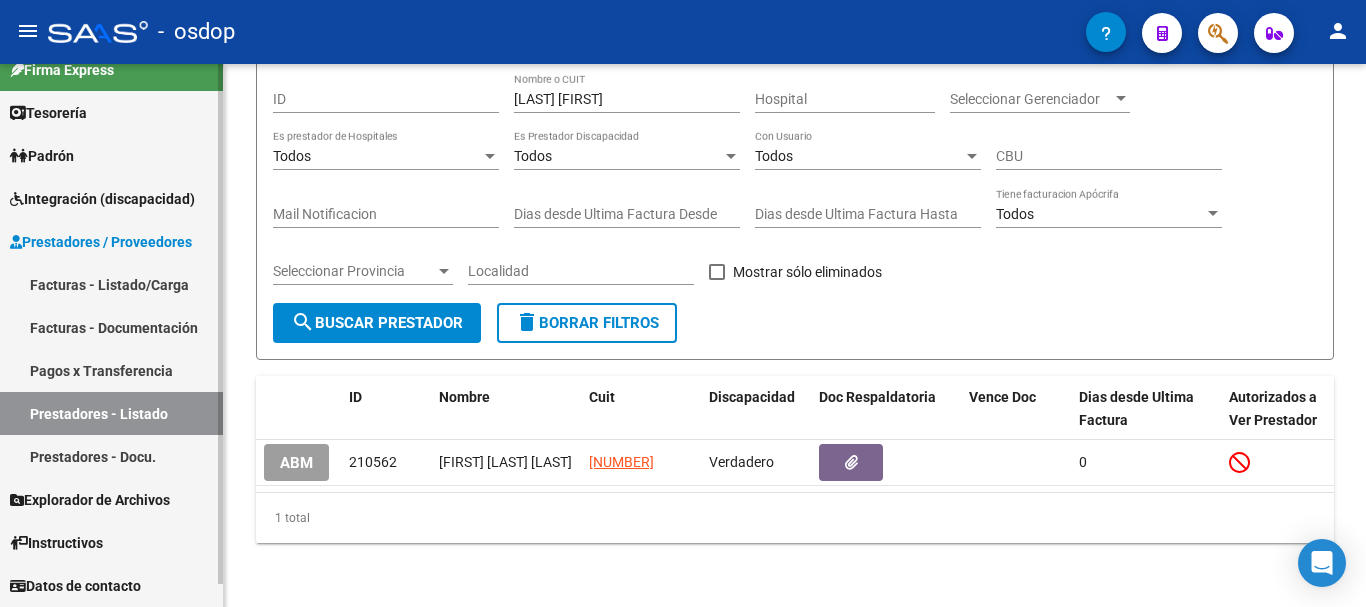click on "Integración (discapacidad)" at bounding box center [102, 199] 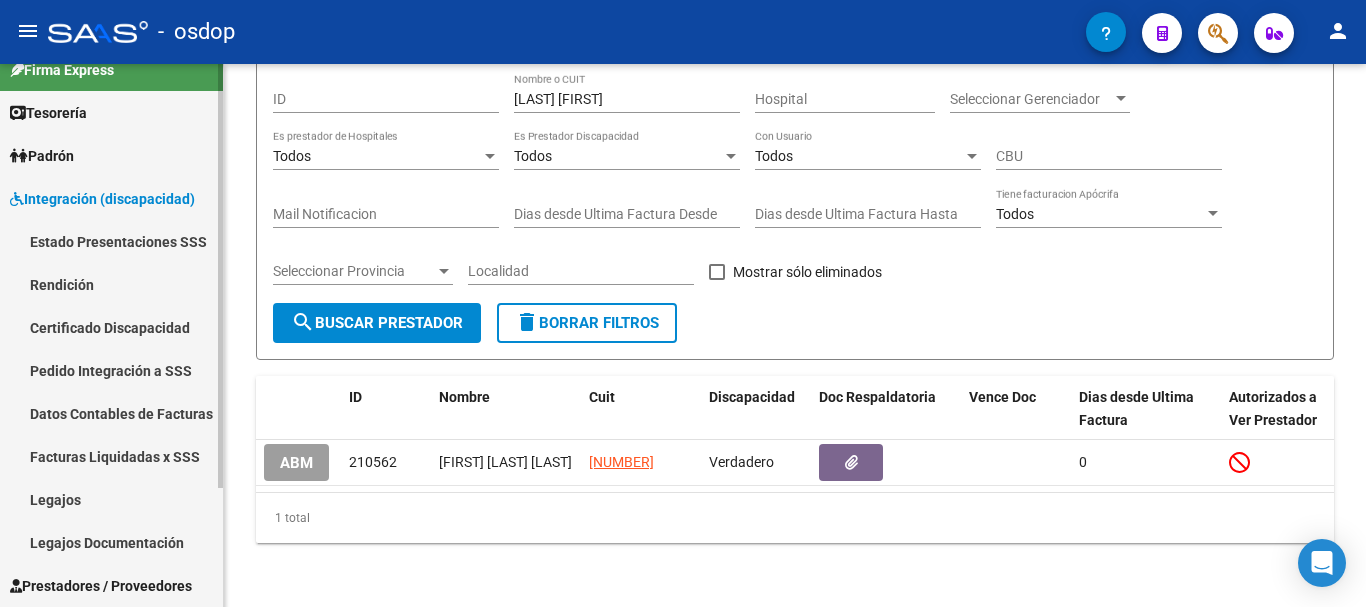 click on "Pedido Integración a SSS" at bounding box center (111, 370) 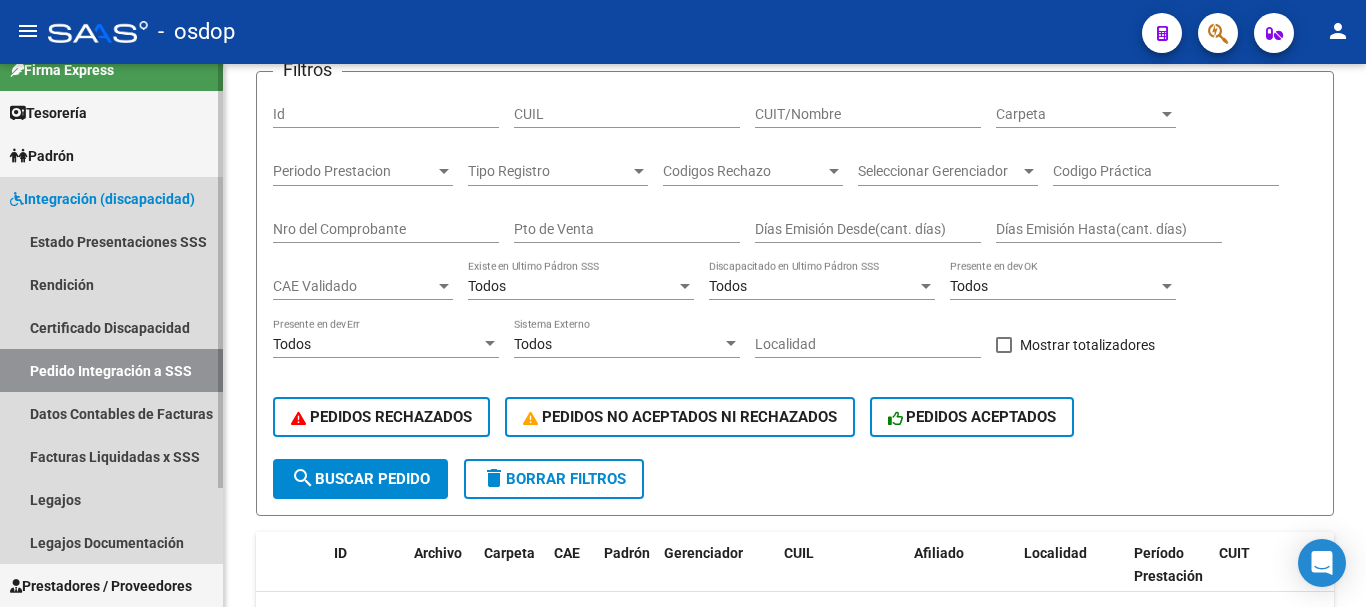 scroll, scrollTop: 0, scrollLeft: 0, axis: both 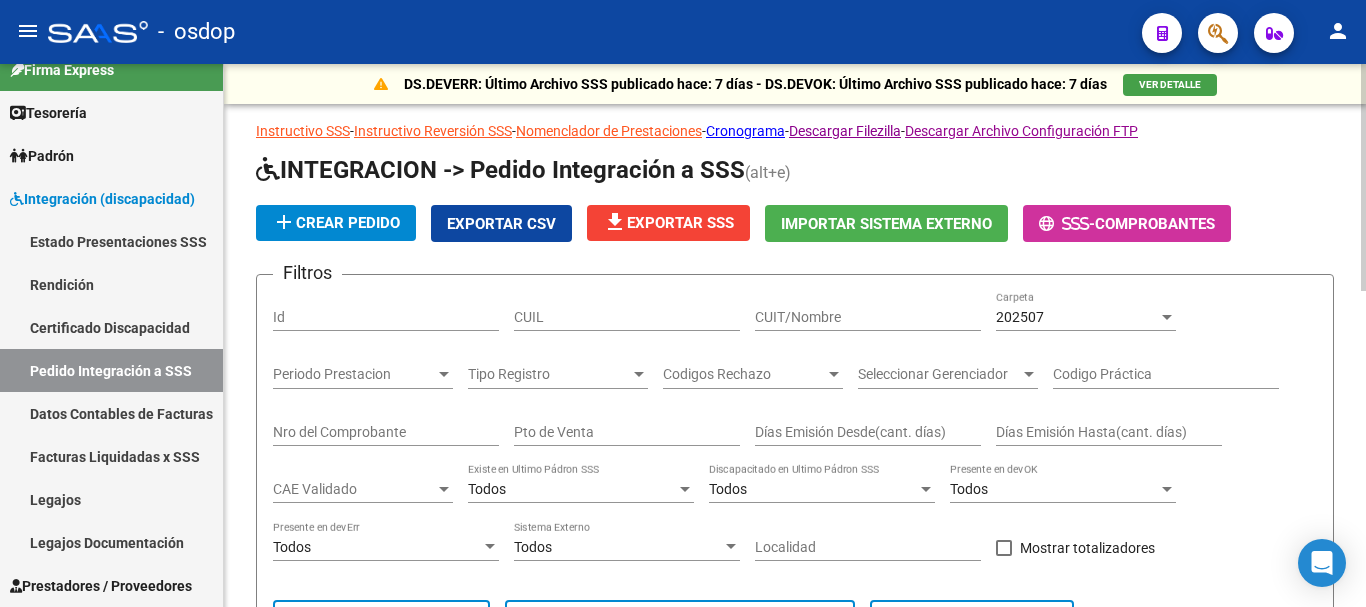 click on "CUIL" at bounding box center [627, 317] 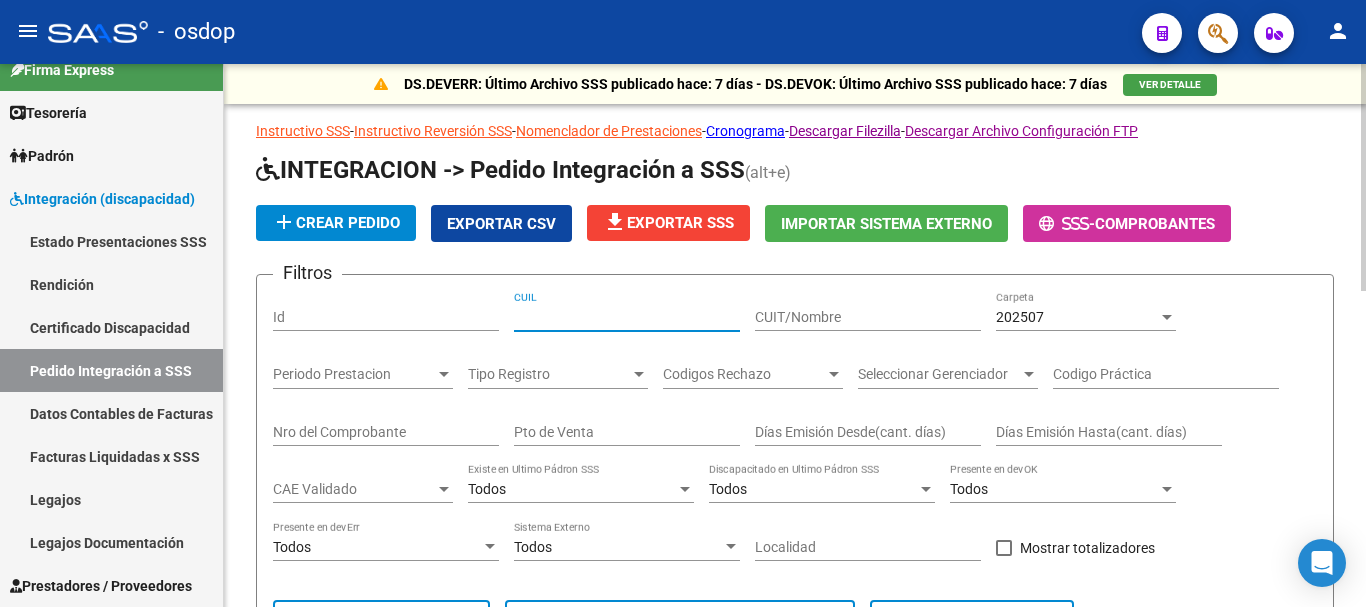 paste on "[NUMBER]" 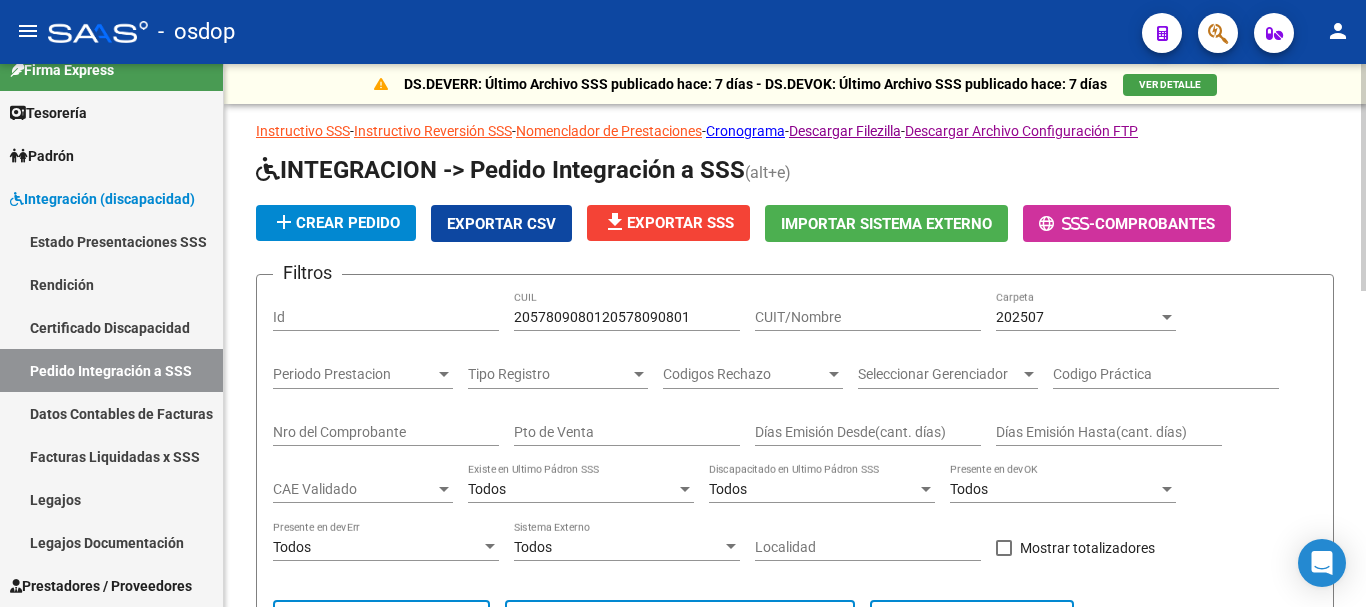 drag, startPoint x: 716, startPoint y: 325, endPoint x: 484, endPoint y: 313, distance: 232.31013 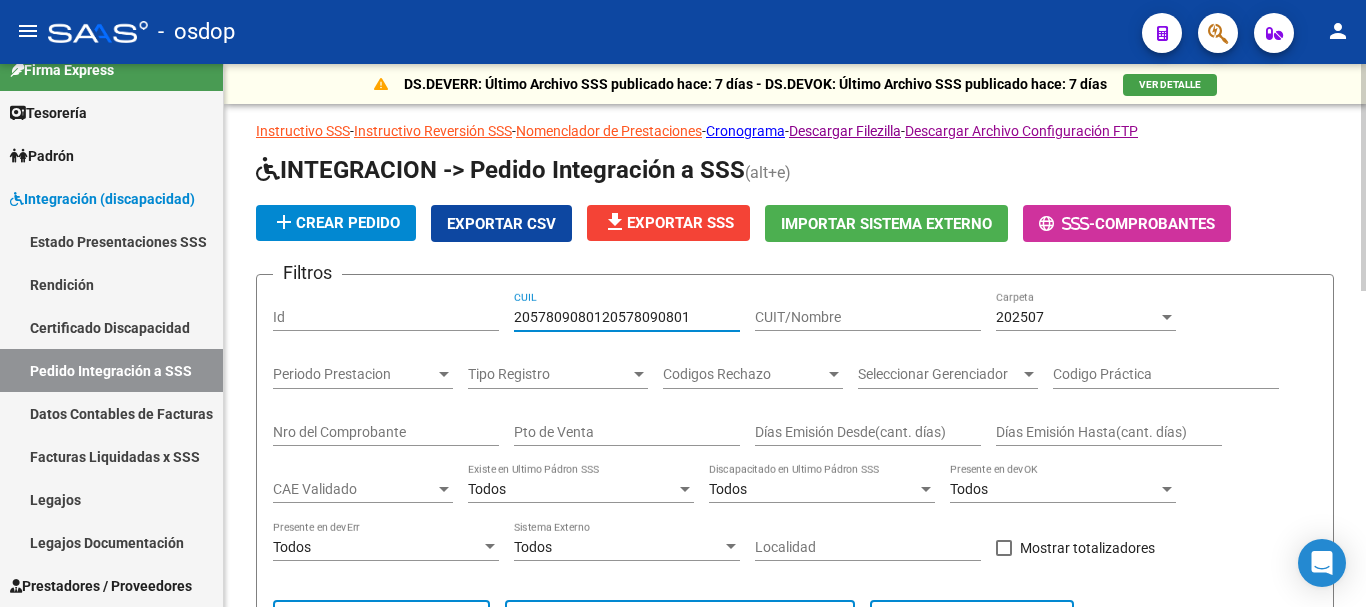 drag, startPoint x: 687, startPoint y: 314, endPoint x: 503, endPoint y: 323, distance: 184.21997 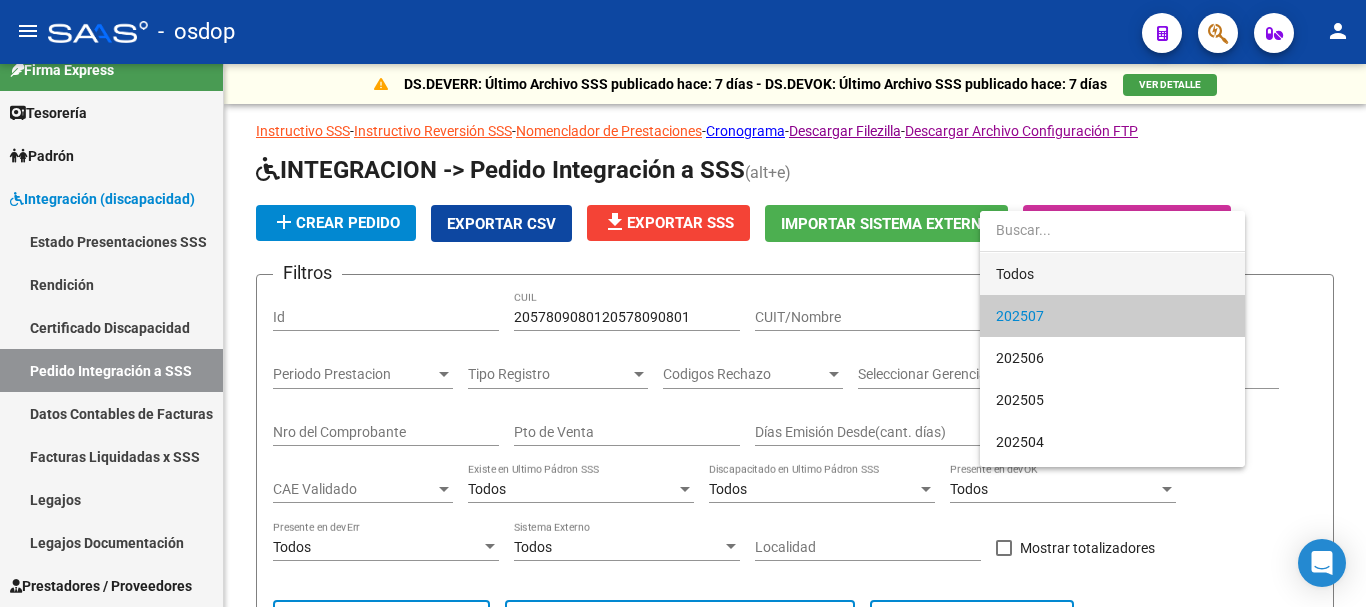 click on "Todos" at bounding box center (1112, 274) 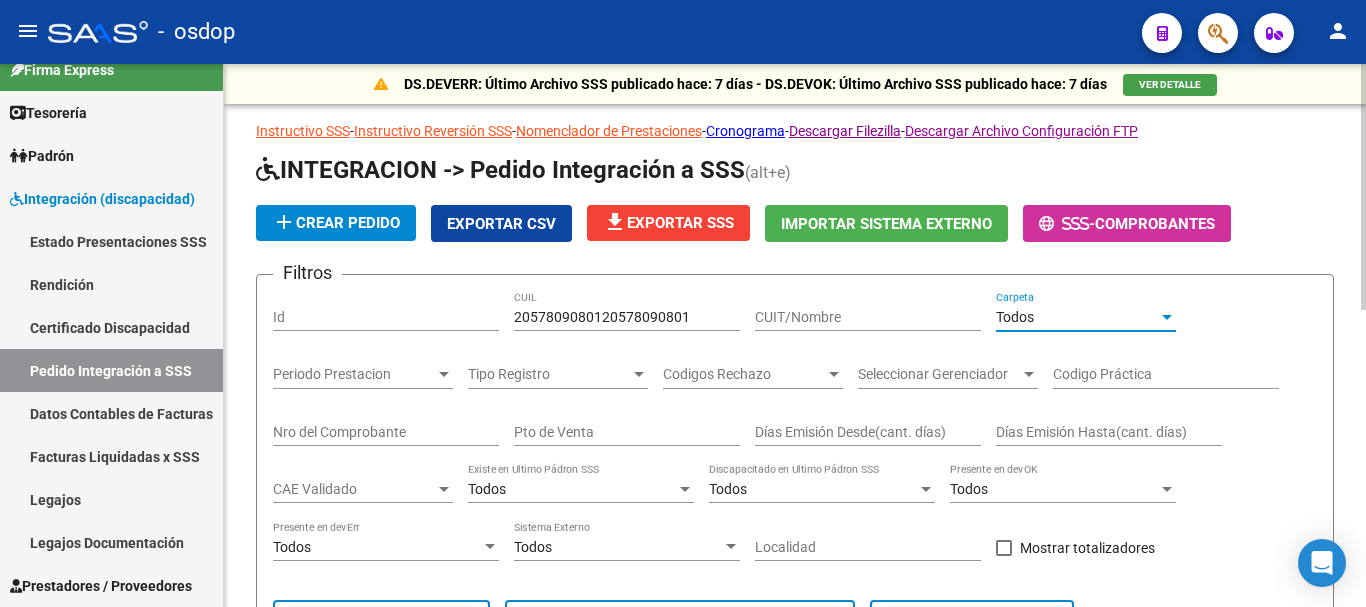 scroll, scrollTop: 400, scrollLeft: 0, axis: vertical 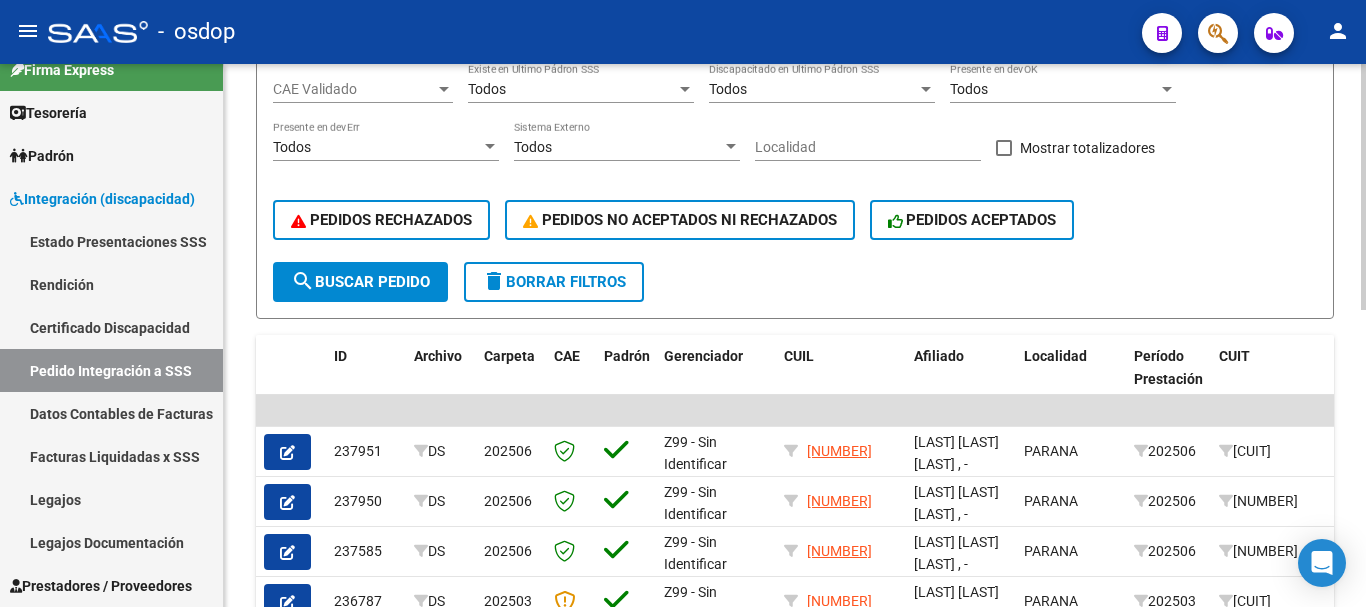 click on "search  Buscar Pedido" 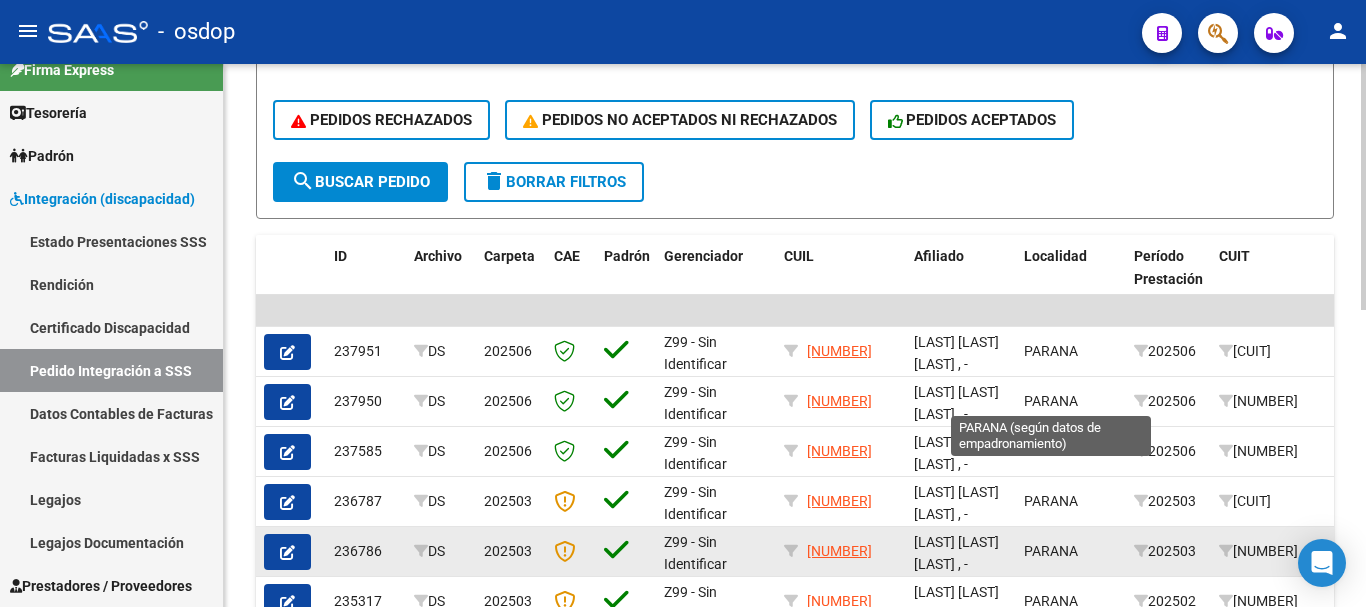 scroll, scrollTop: 656, scrollLeft: 0, axis: vertical 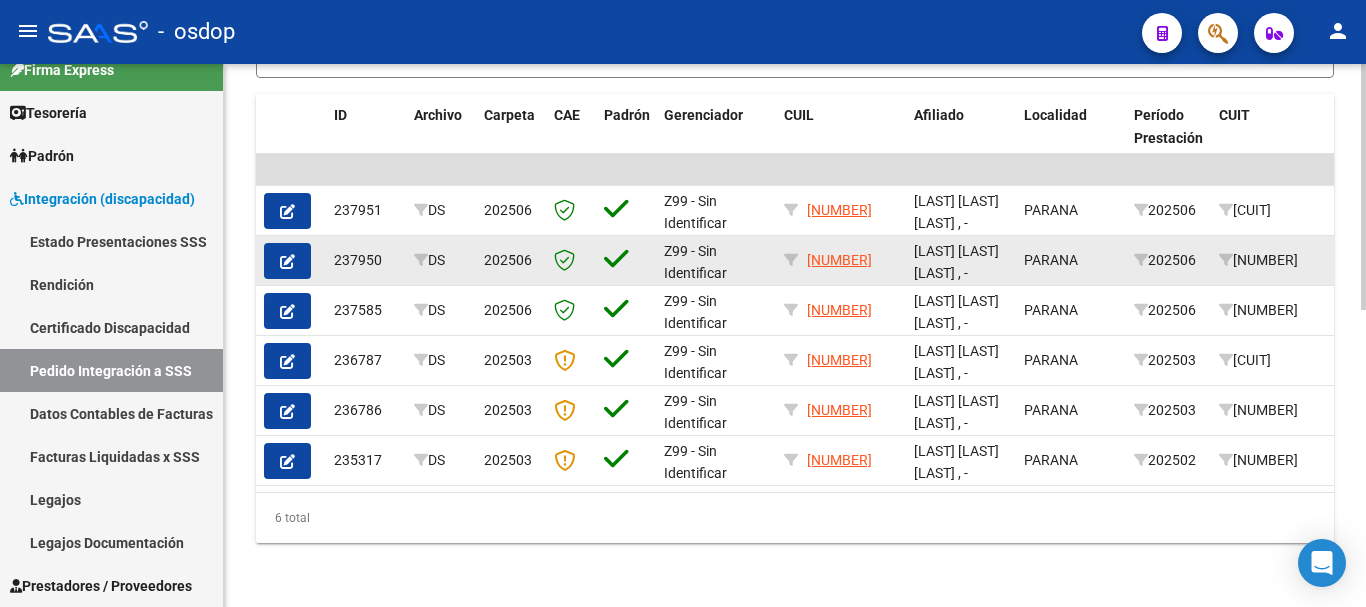 click 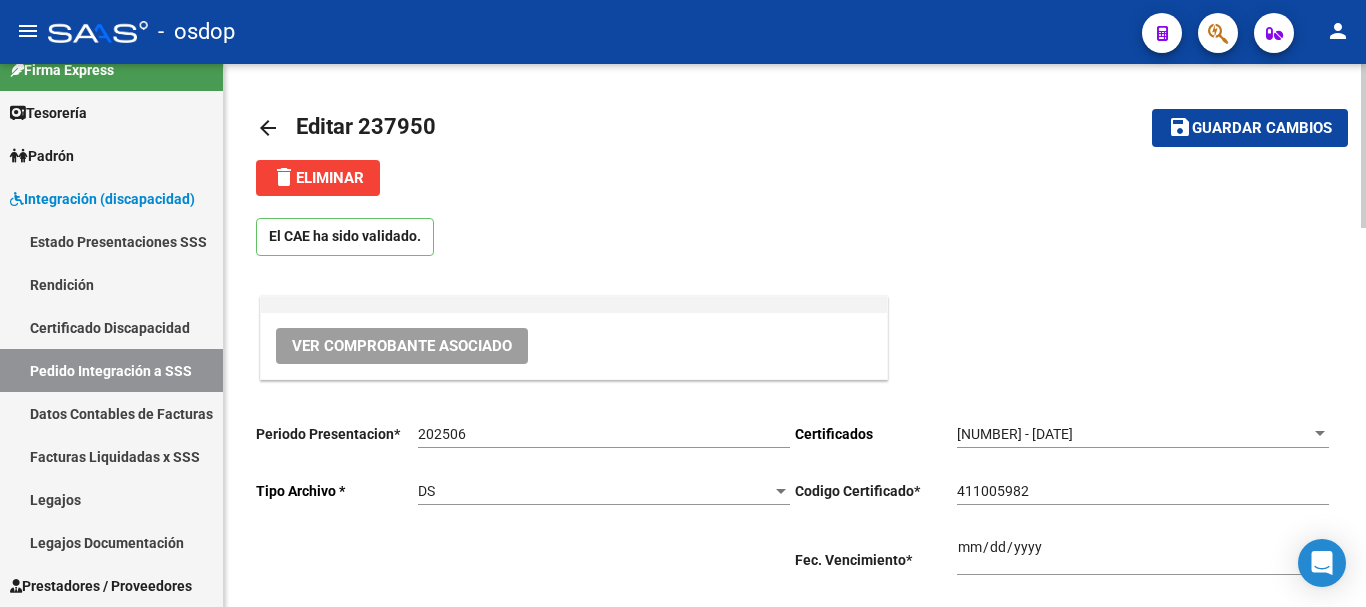 scroll, scrollTop: 200, scrollLeft: 0, axis: vertical 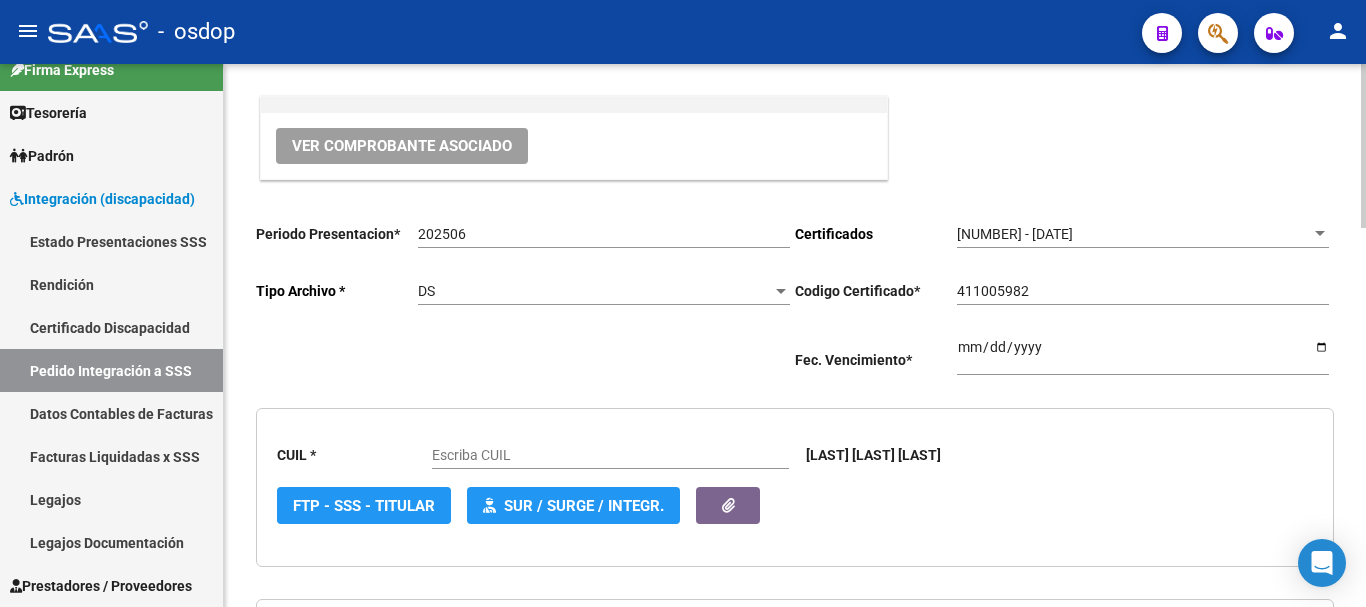 type on "[NUMBER]" 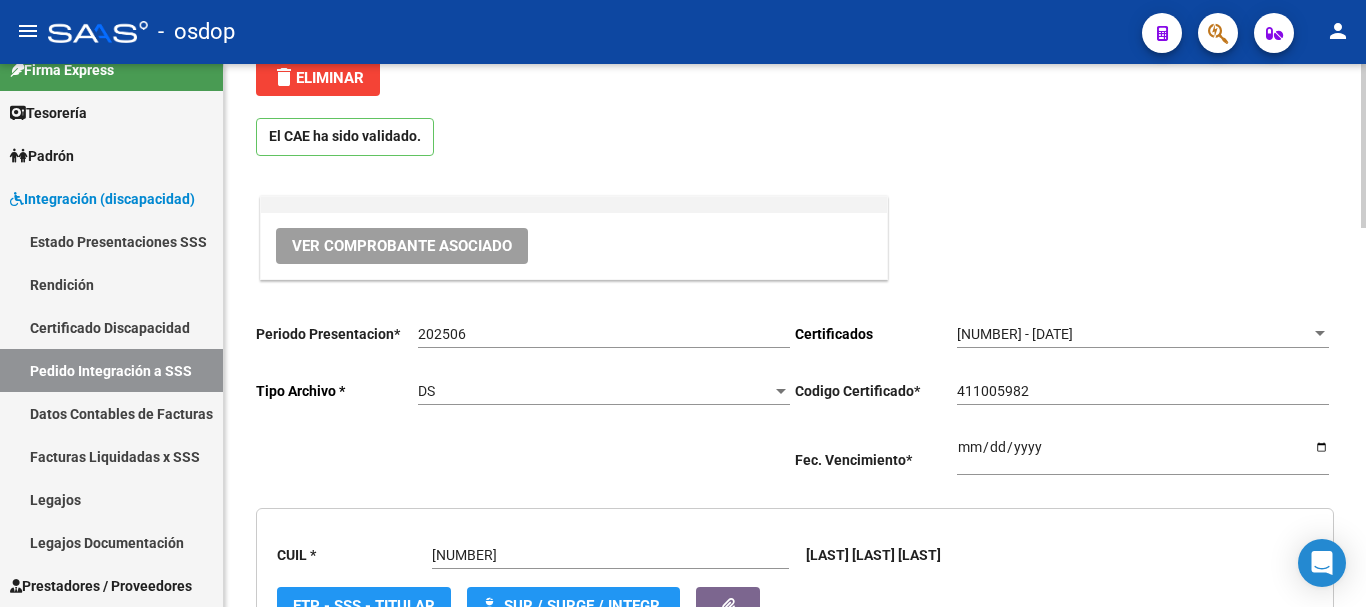 scroll, scrollTop: 0, scrollLeft: 0, axis: both 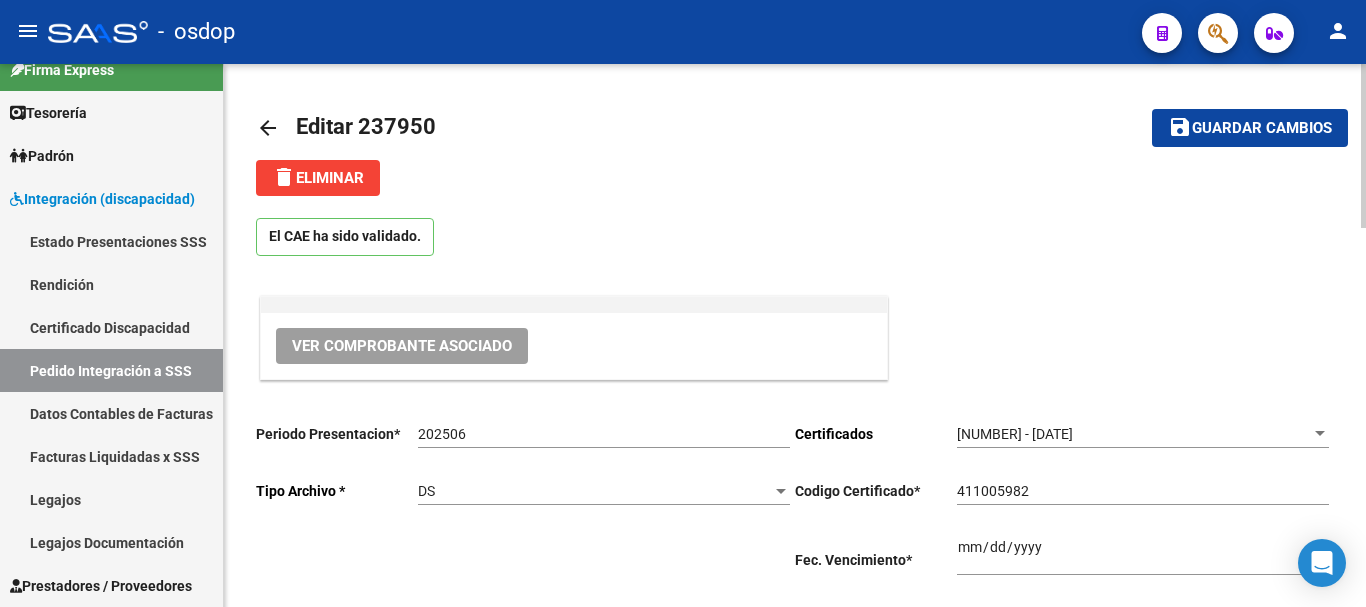 click on "arrow_back" 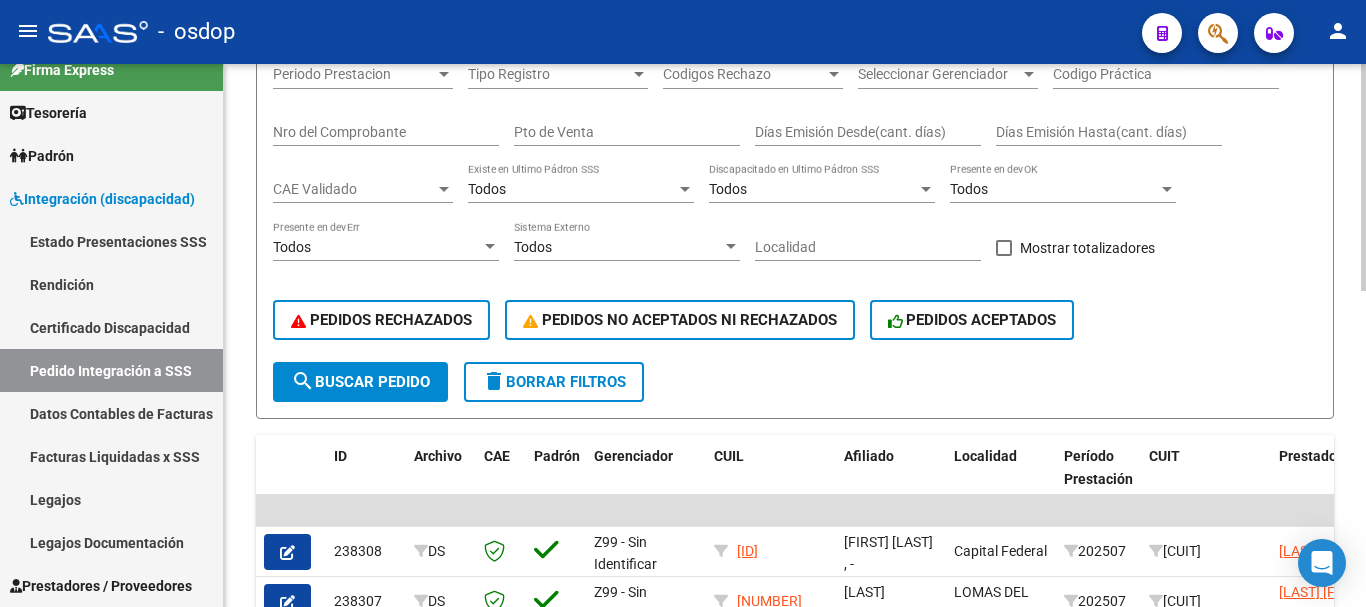 scroll, scrollTop: 600, scrollLeft: 0, axis: vertical 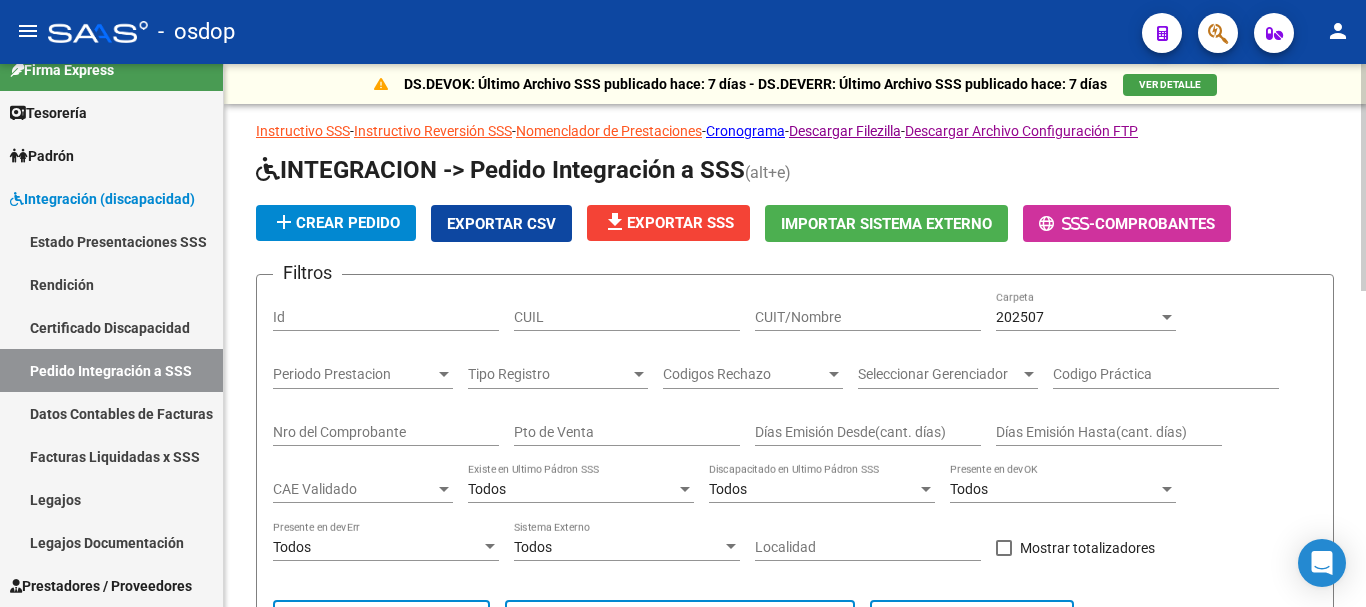 click on "CUIL" at bounding box center [627, 317] 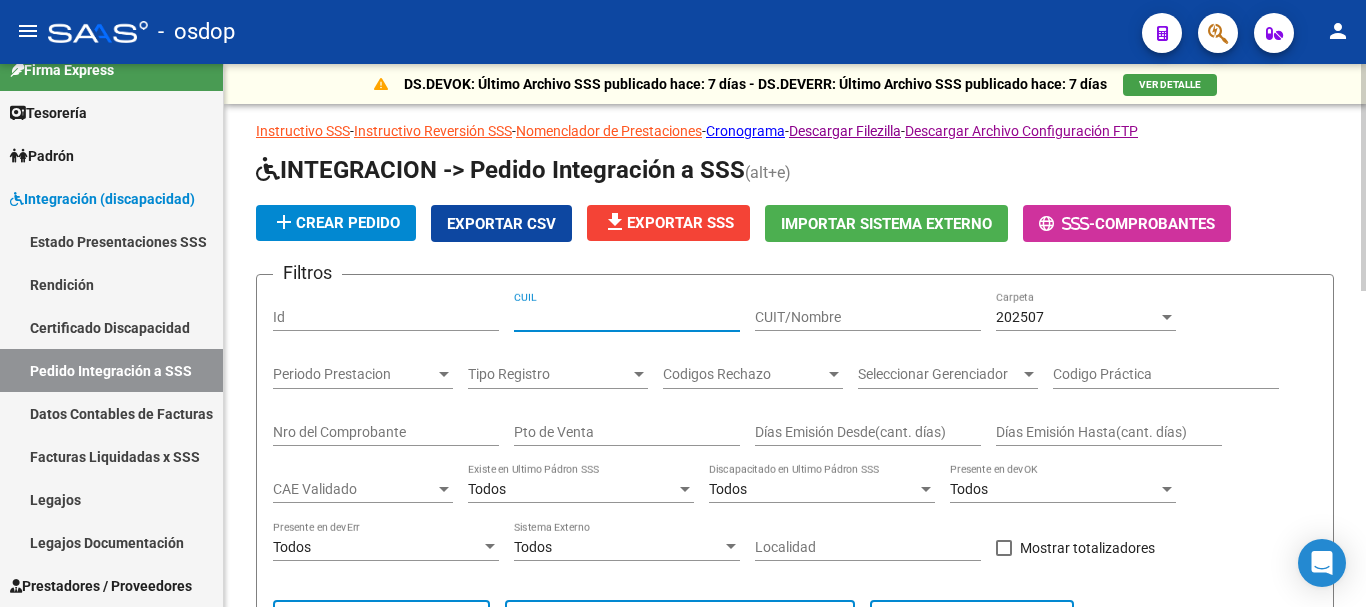 paste on "[NUMBER]" 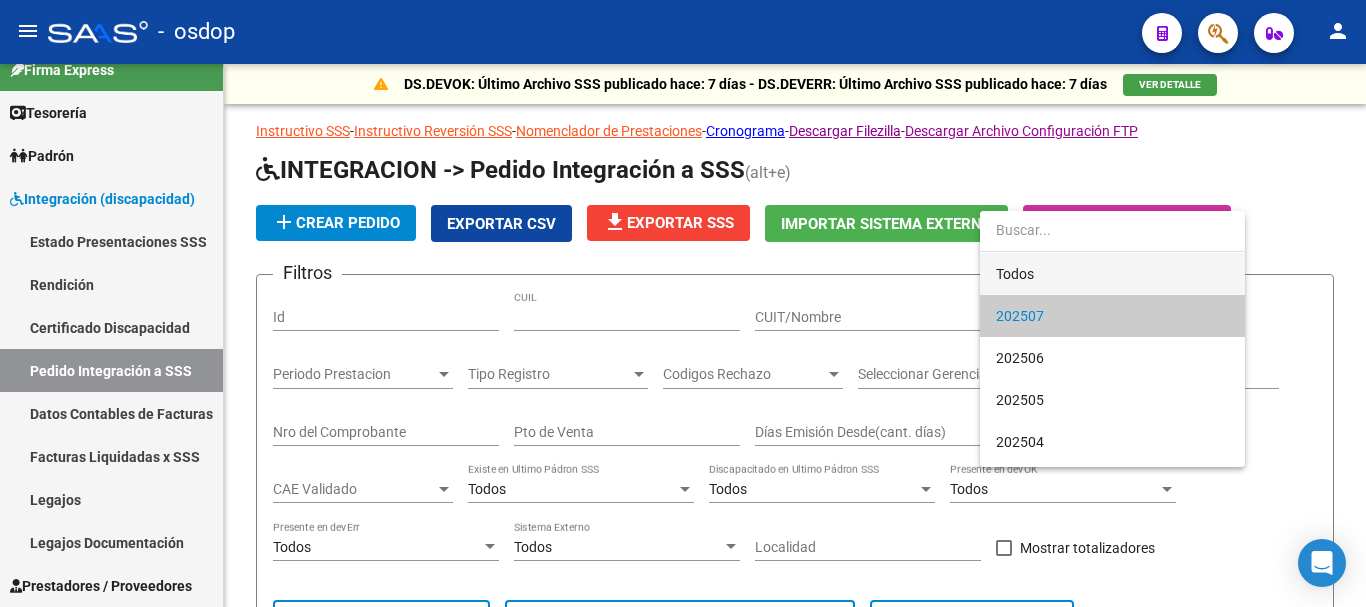 click on "Todos" at bounding box center [1112, 274] 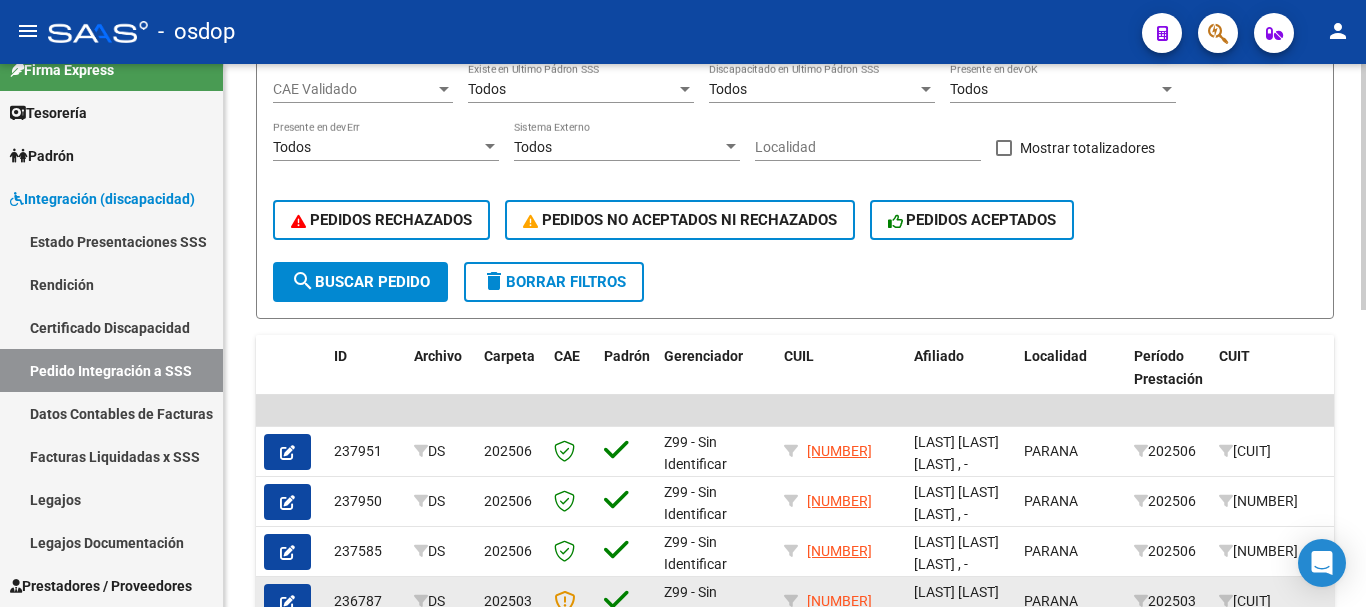 scroll, scrollTop: 600, scrollLeft: 0, axis: vertical 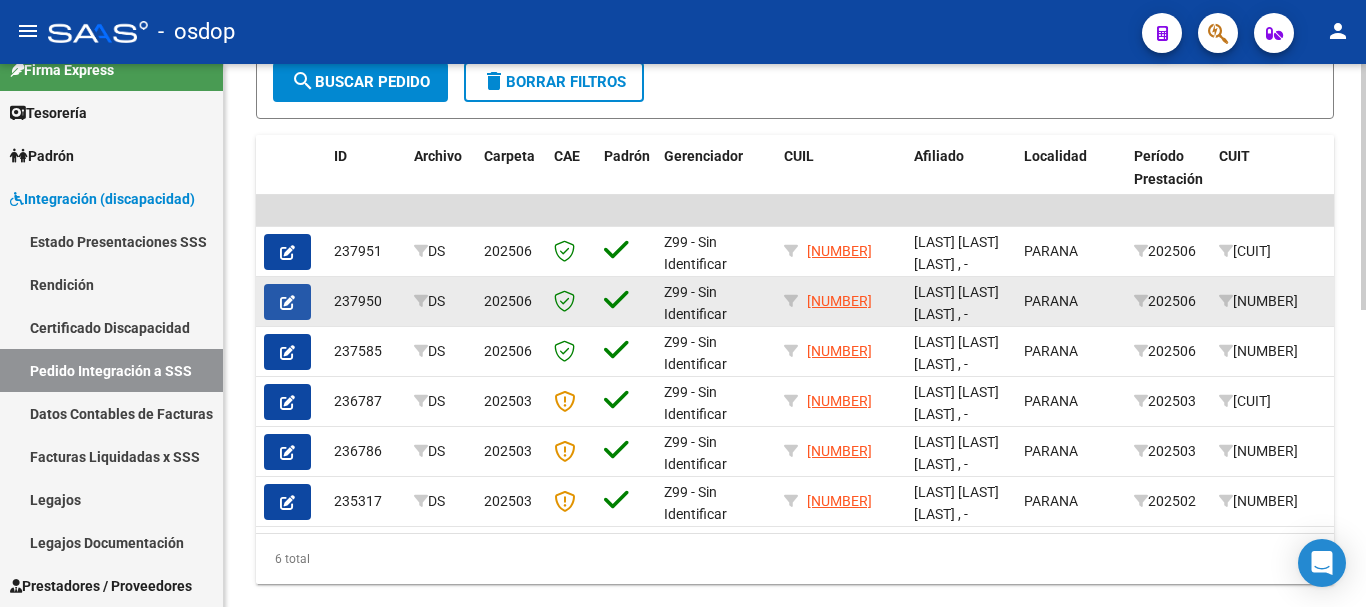 click 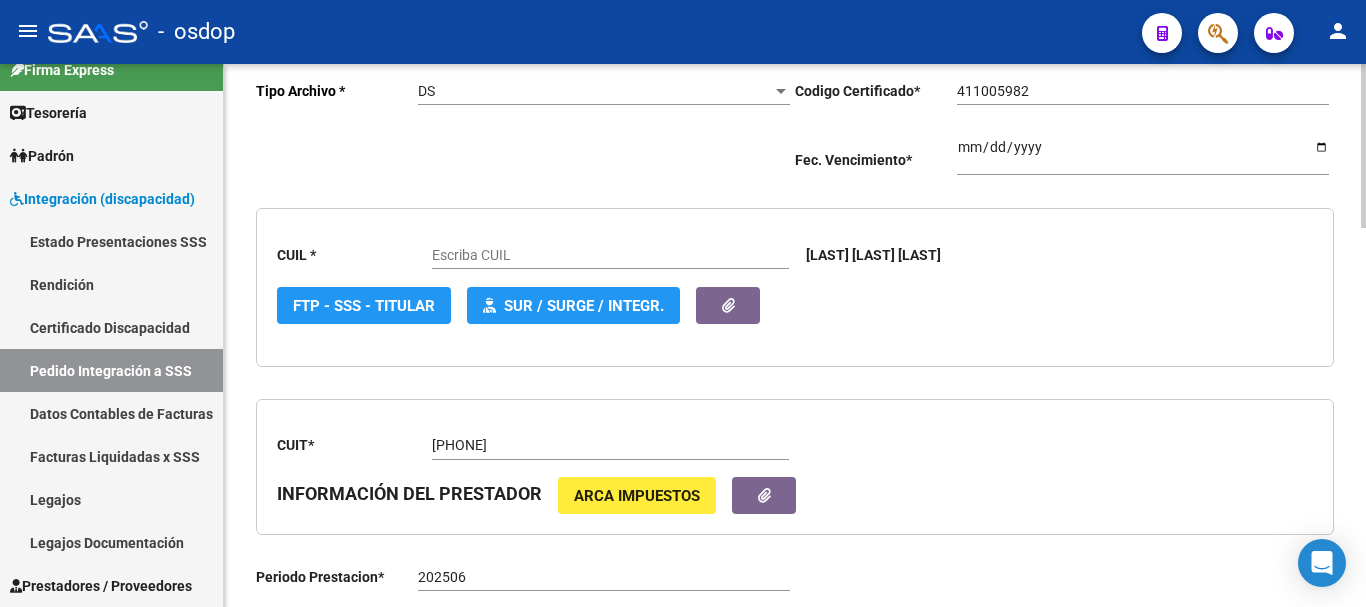 type on "[NUMBER]" 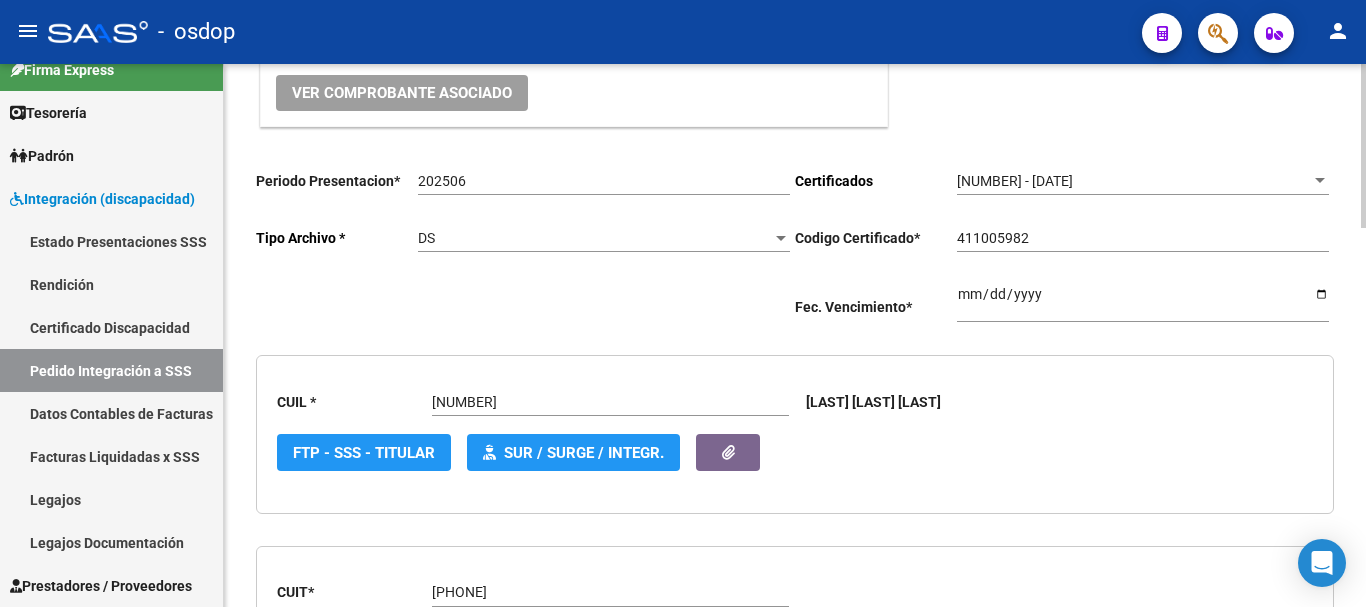 scroll, scrollTop: 0, scrollLeft: 0, axis: both 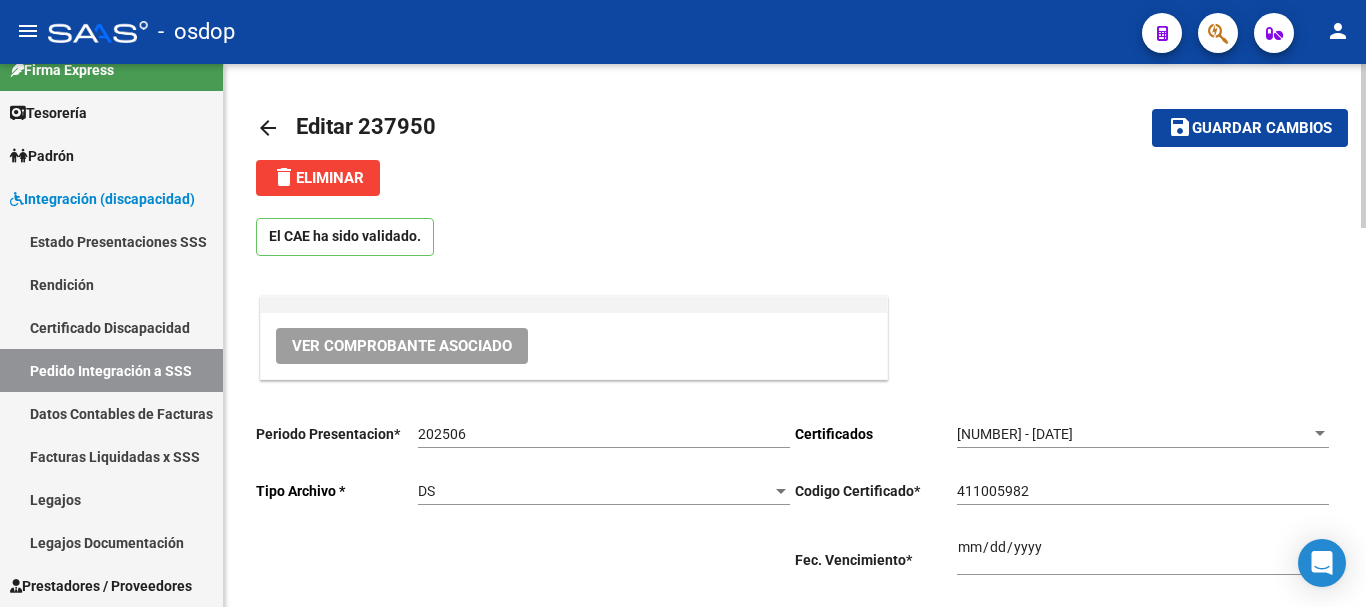 click on "arrow_back" 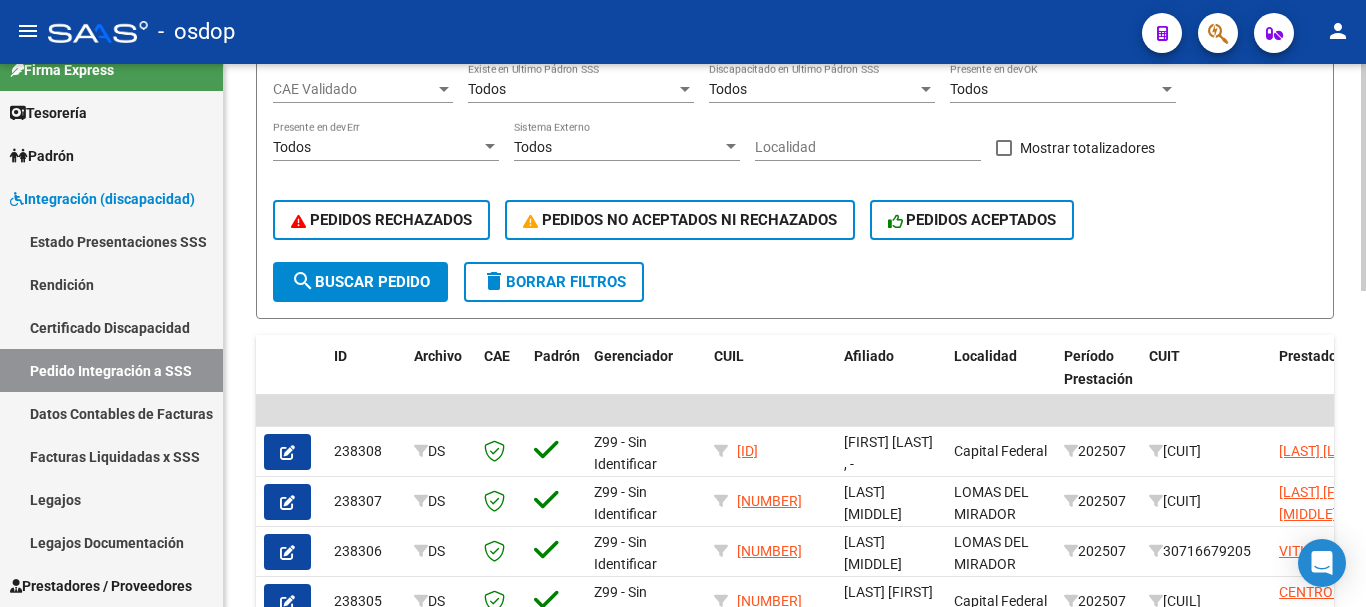 scroll, scrollTop: 0, scrollLeft: 0, axis: both 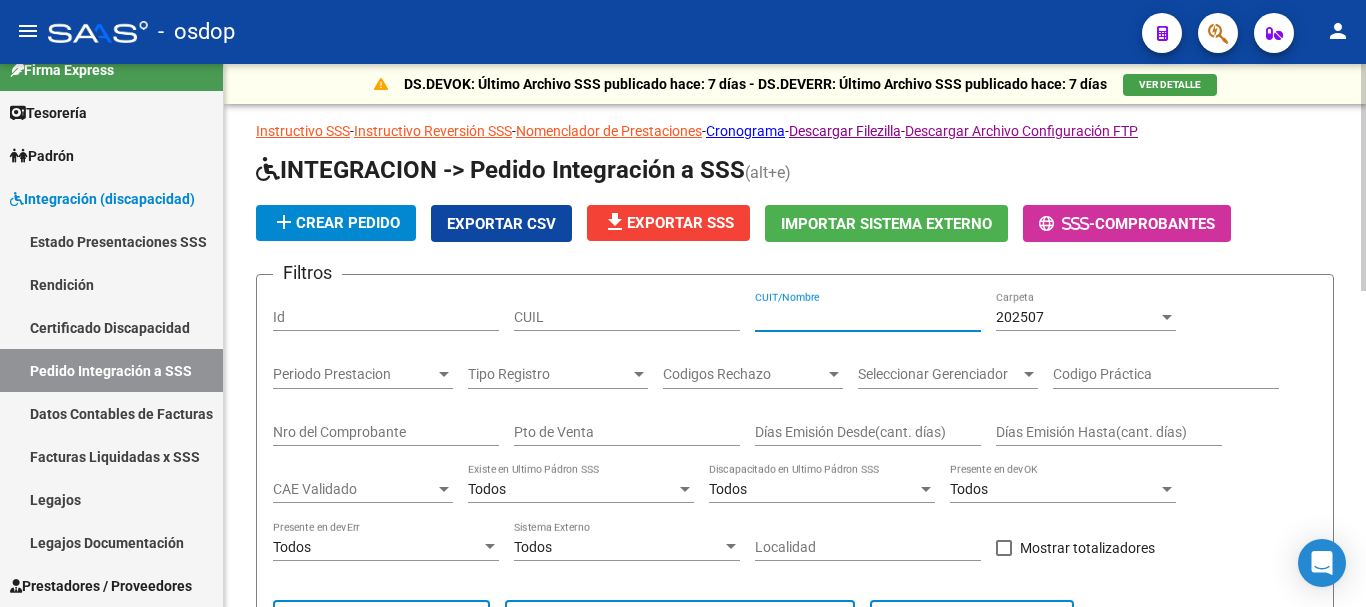 click on "CUIT/Nombre" at bounding box center (868, 317) 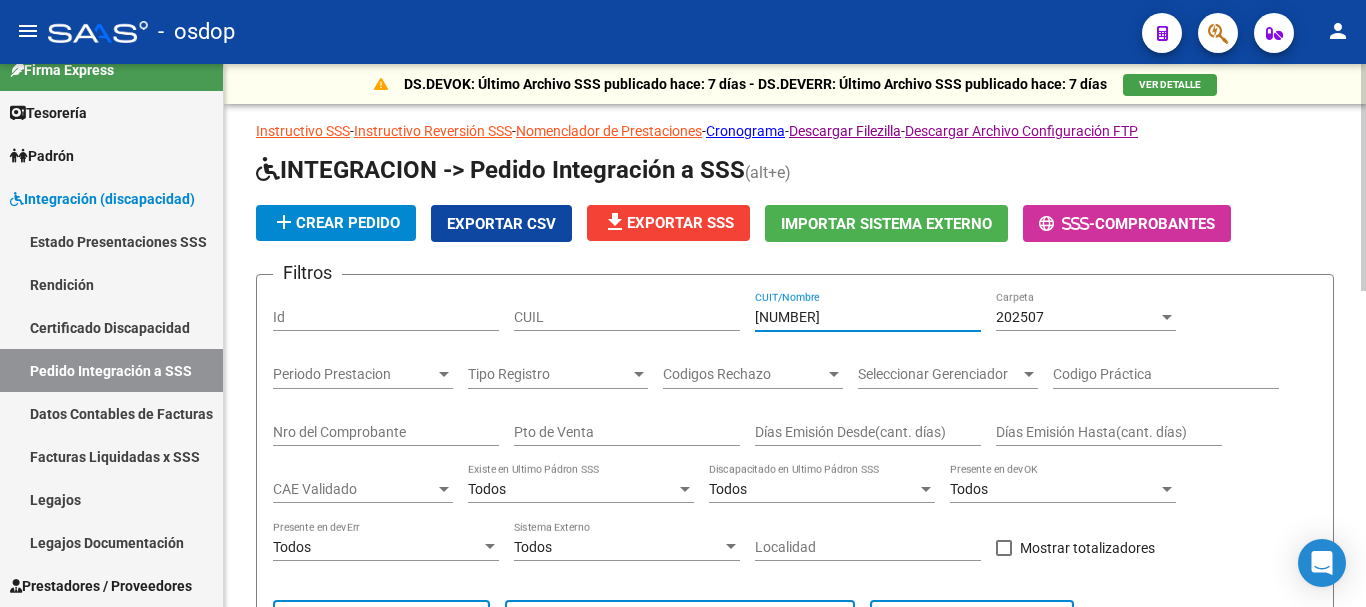 type on "[NUMBER]" 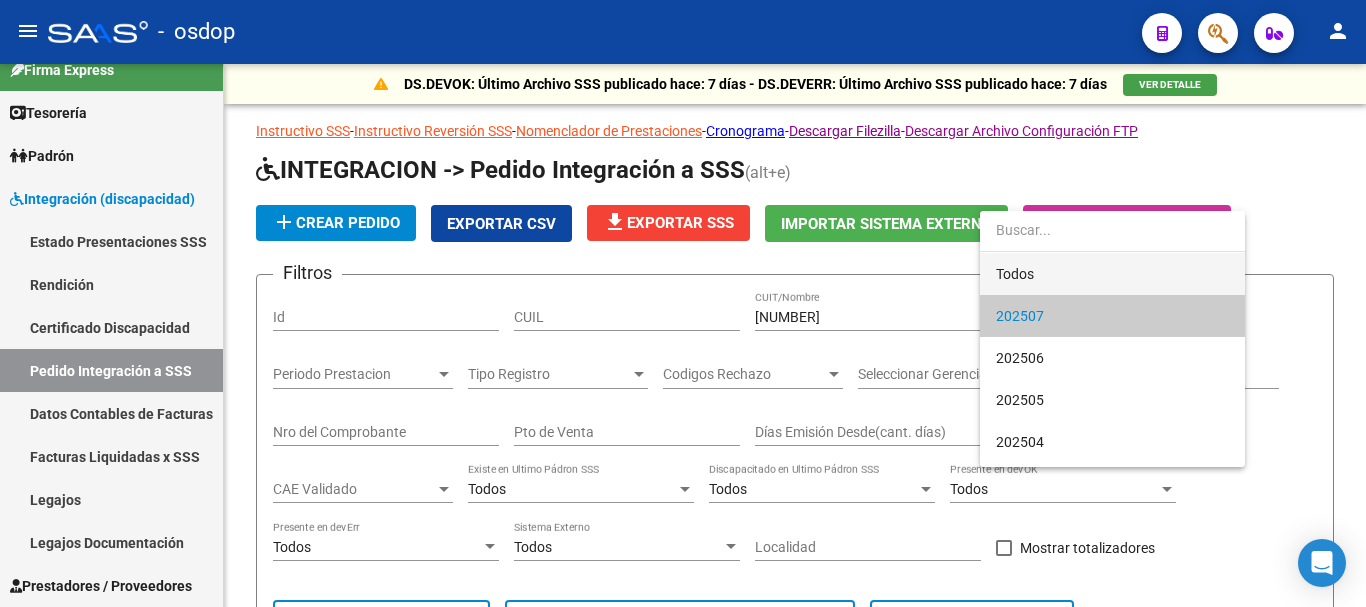click on "Todos" at bounding box center (1112, 274) 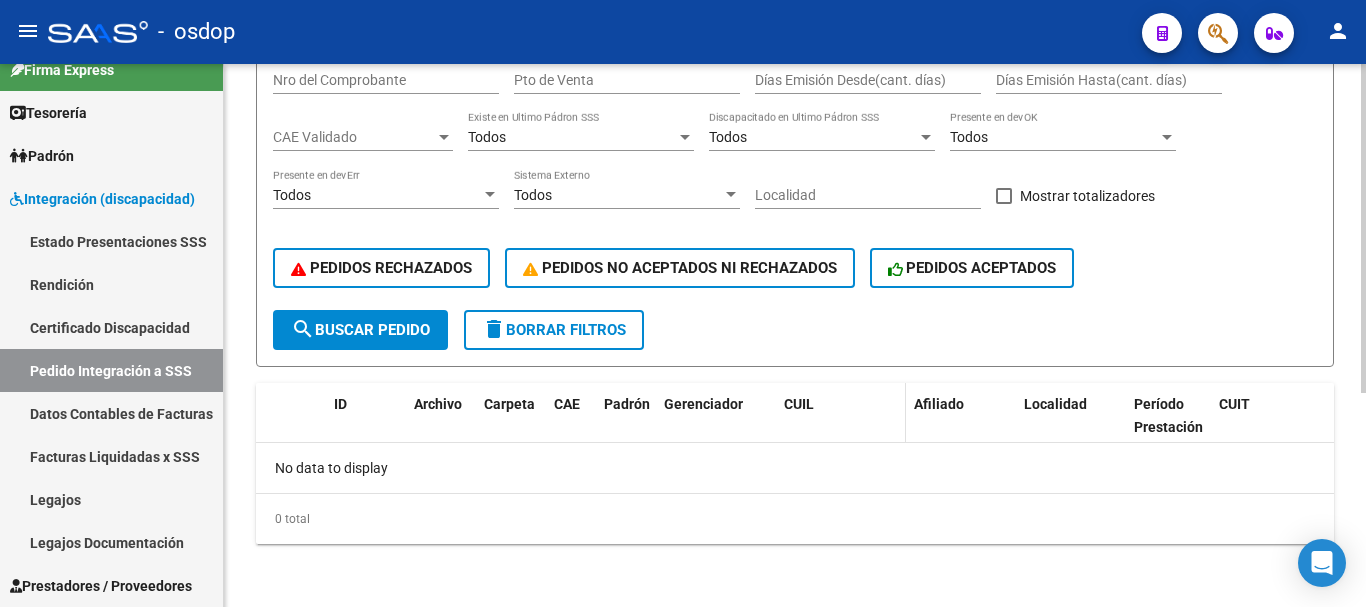 scroll, scrollTop: 0, scrollLeft: 0, axis: both 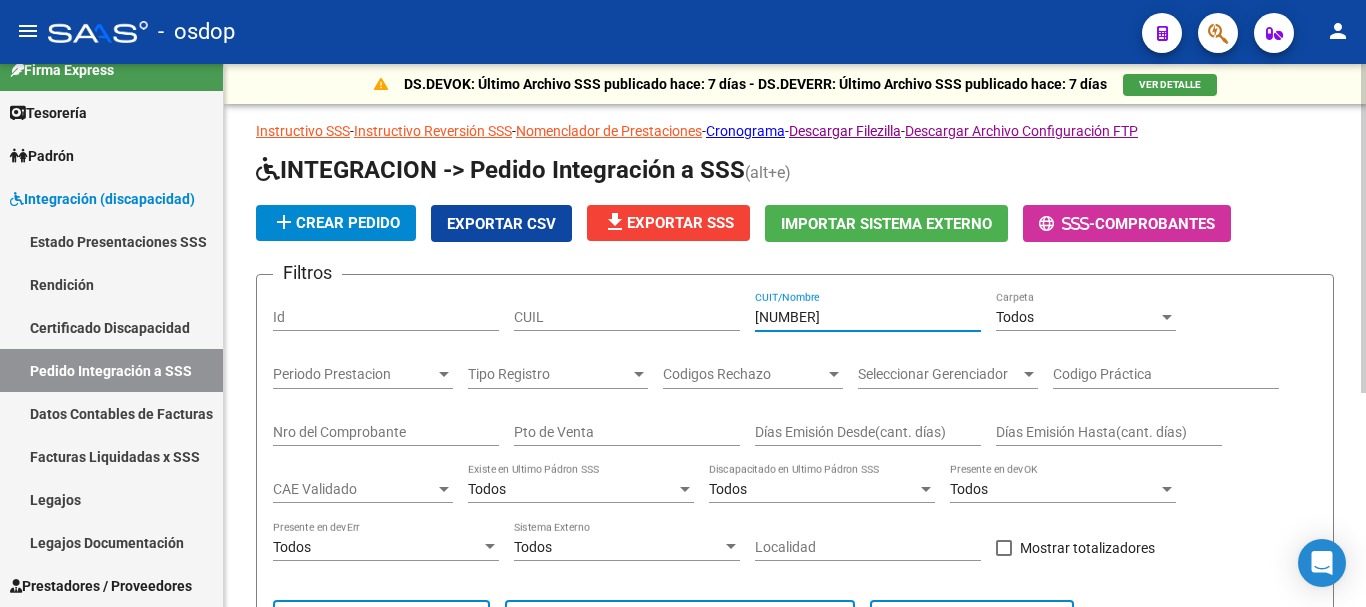 drag, startPoint x: 918, startPoint y: 313, endPoint x: 638, endPoint y: 327, distance: 280.3498 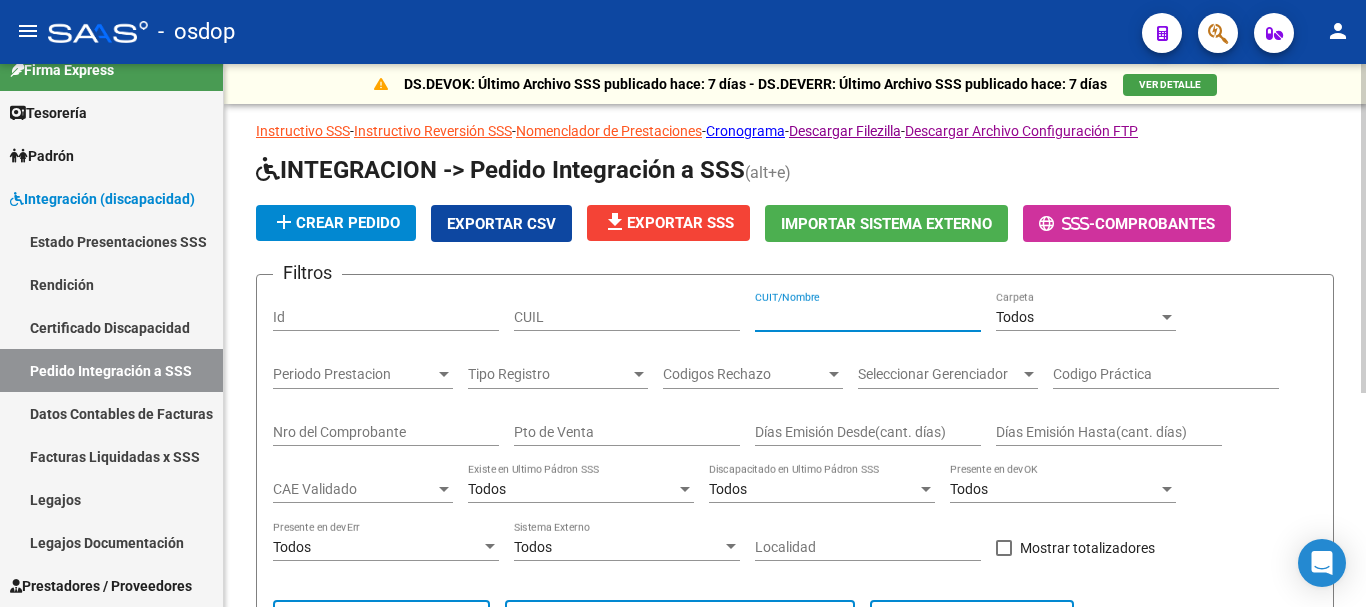 type 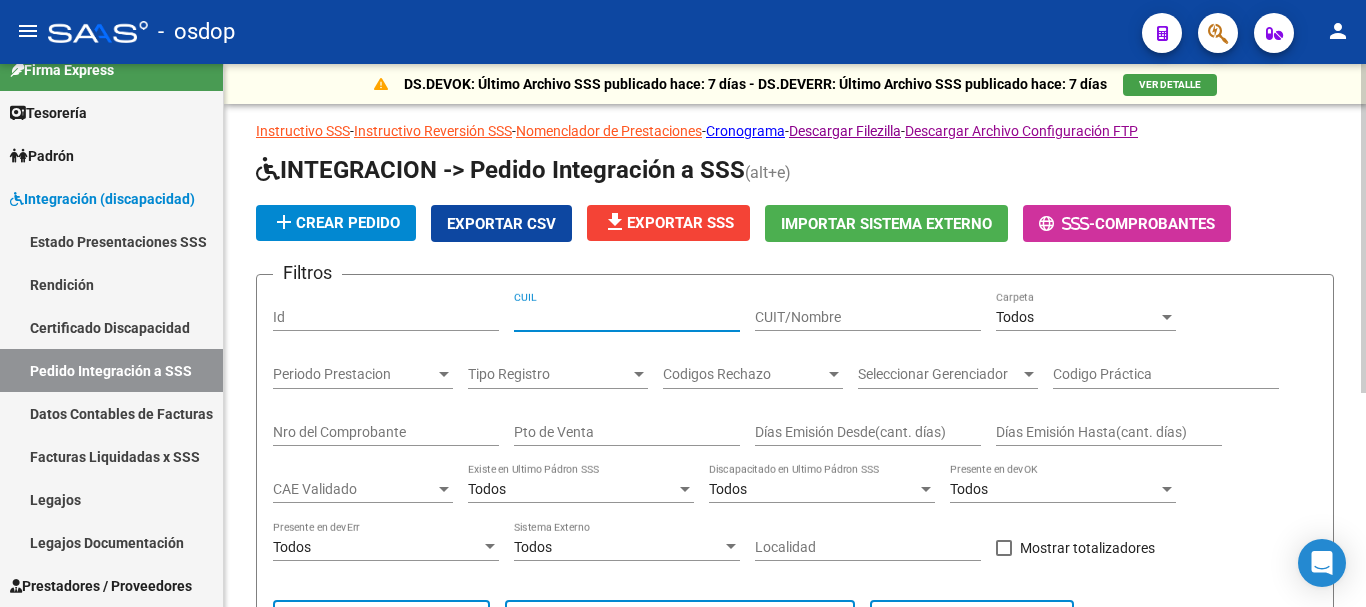 click on "CUIL" at bounding box center [627, 317] 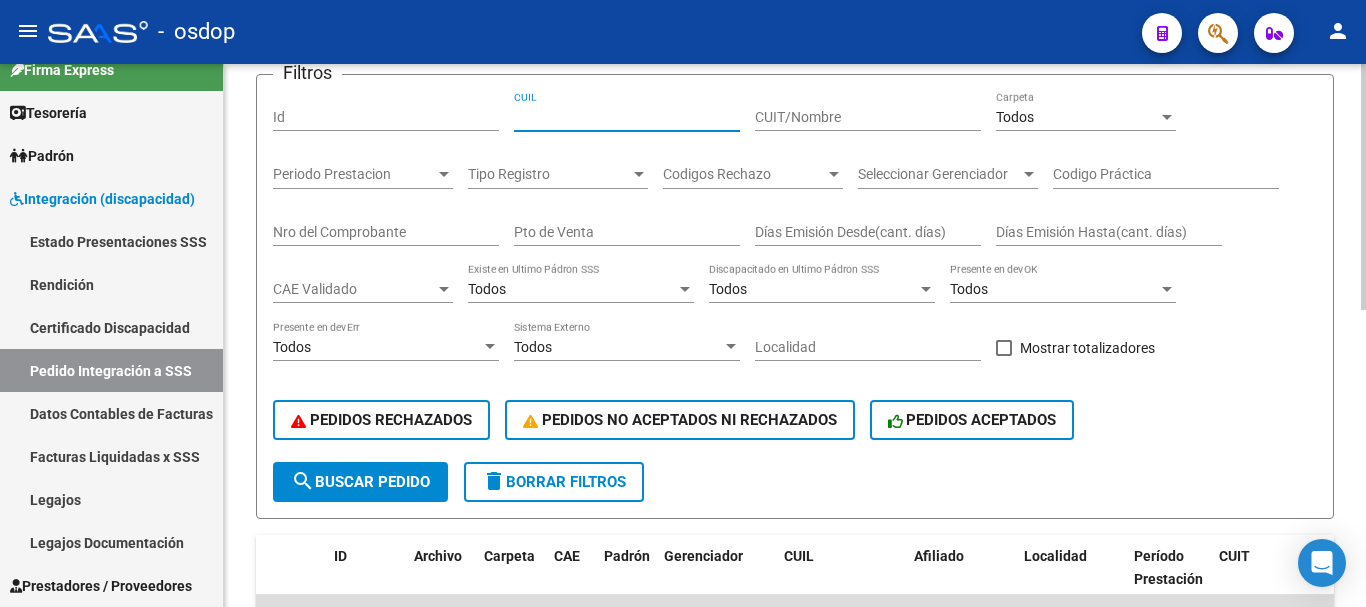 scroll, scrollTop: 500, scrollLeft: 0, axis: vertical 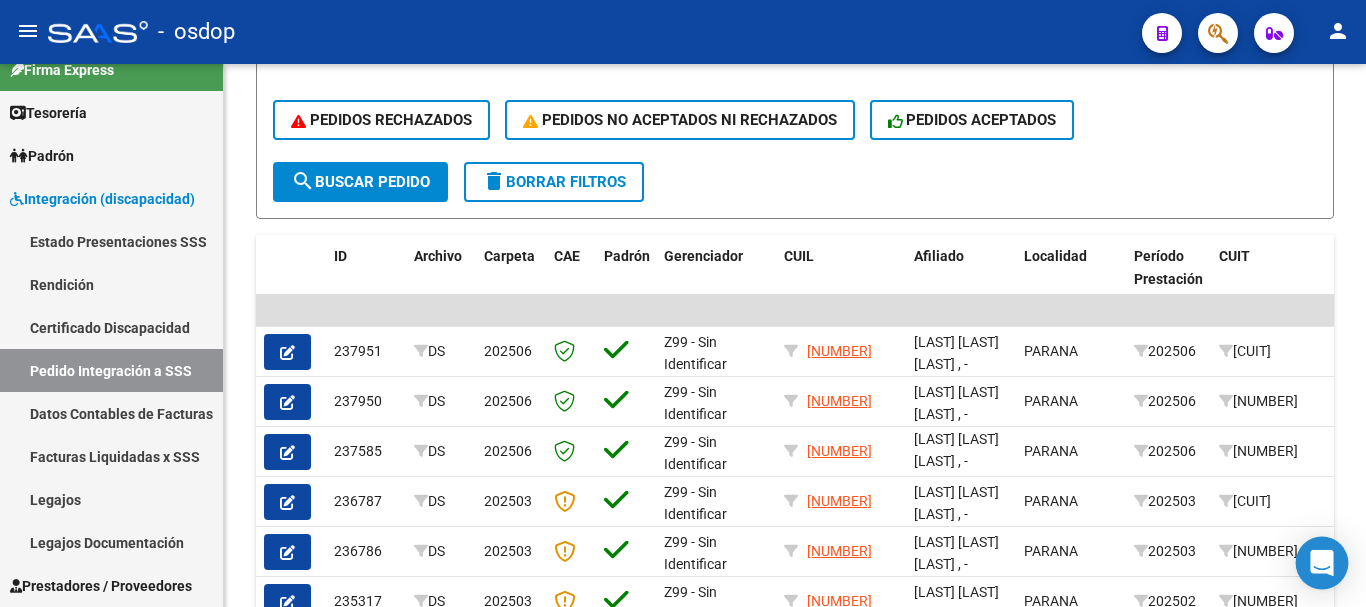 type on "[NUMBER]" 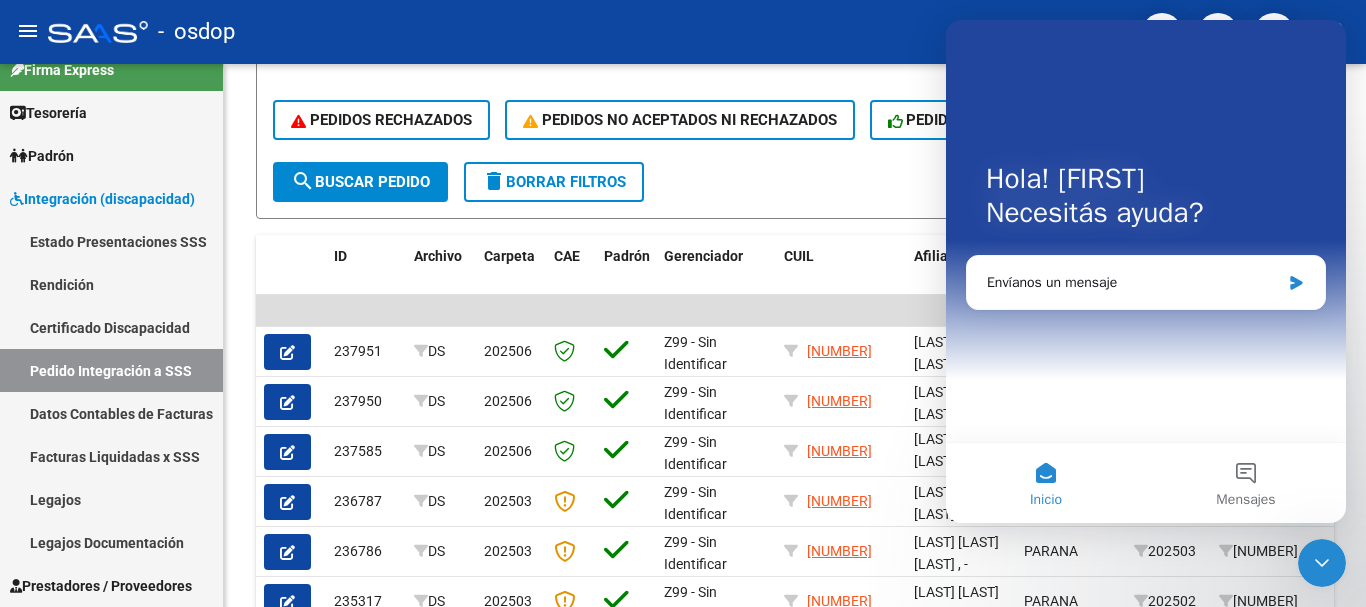 scroll, scrollTop: 0, scrollLeft: 0, axis: both 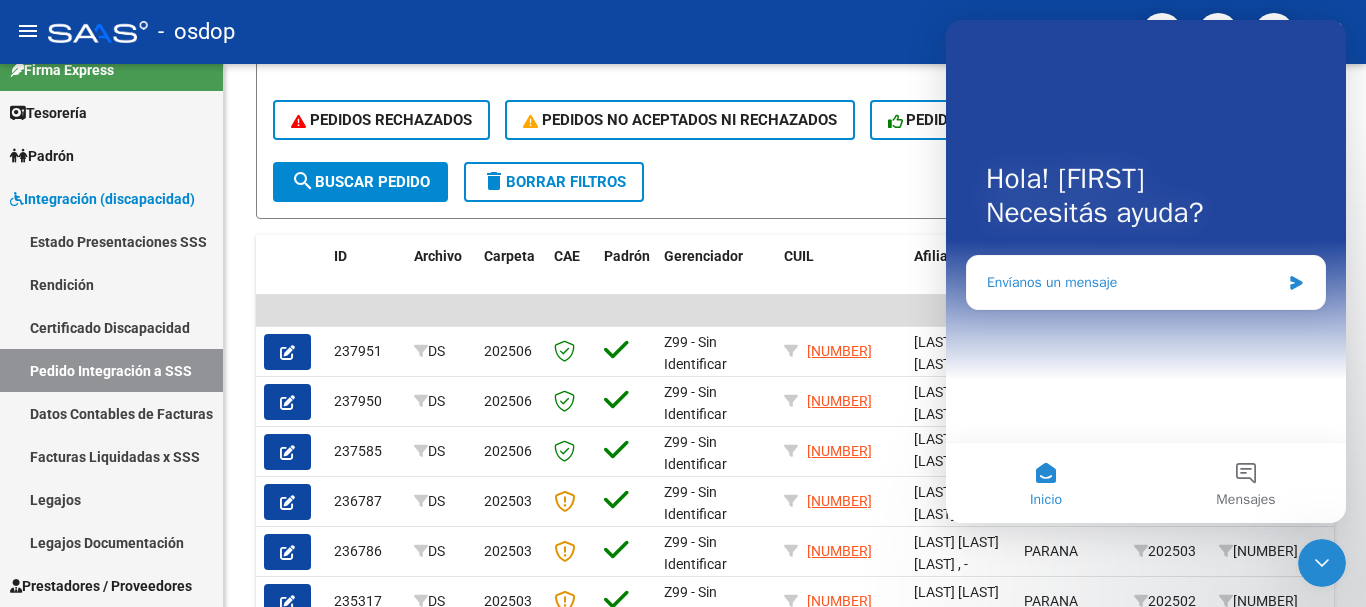 click on "Envíanos un mensaje" at bounding box center [1133, 282] 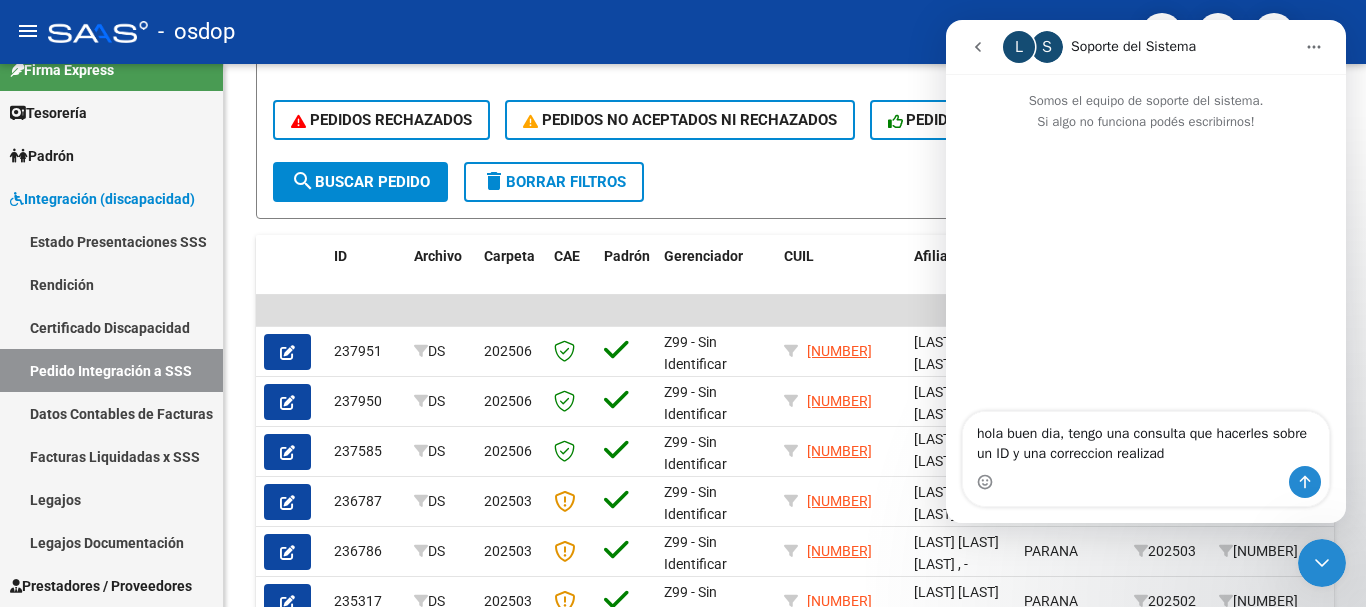 type on "hola buen dia, tengo una consulta que hacerles sobre un ID y una correccion realizada" 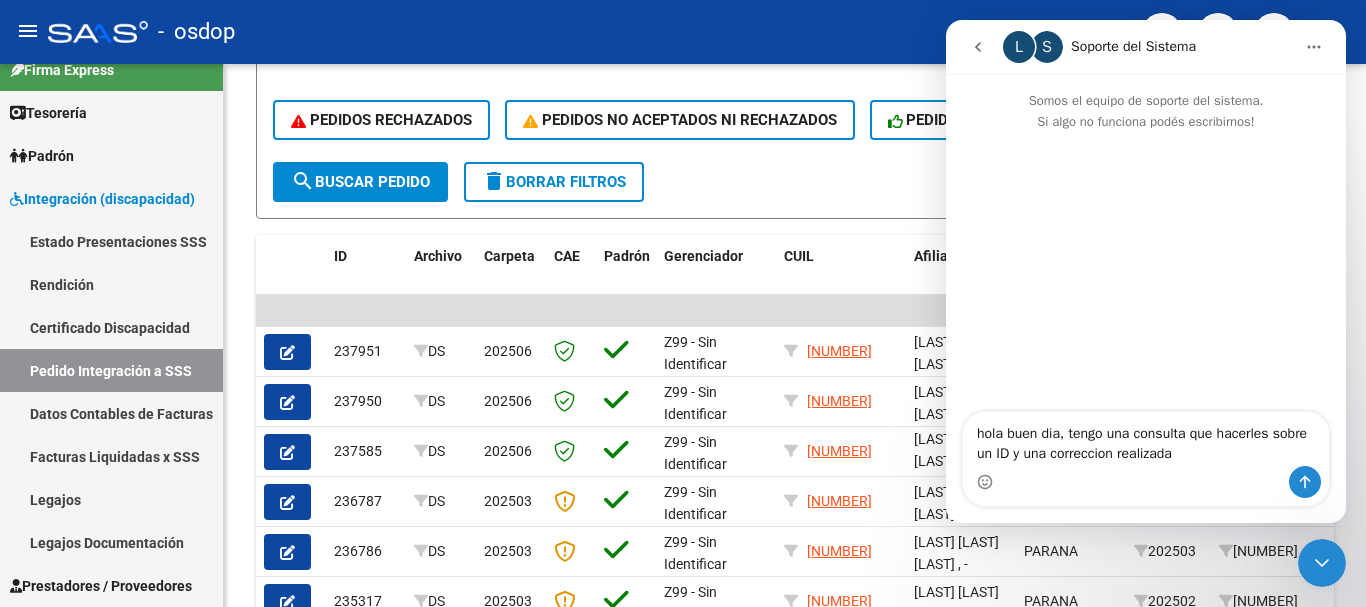 type 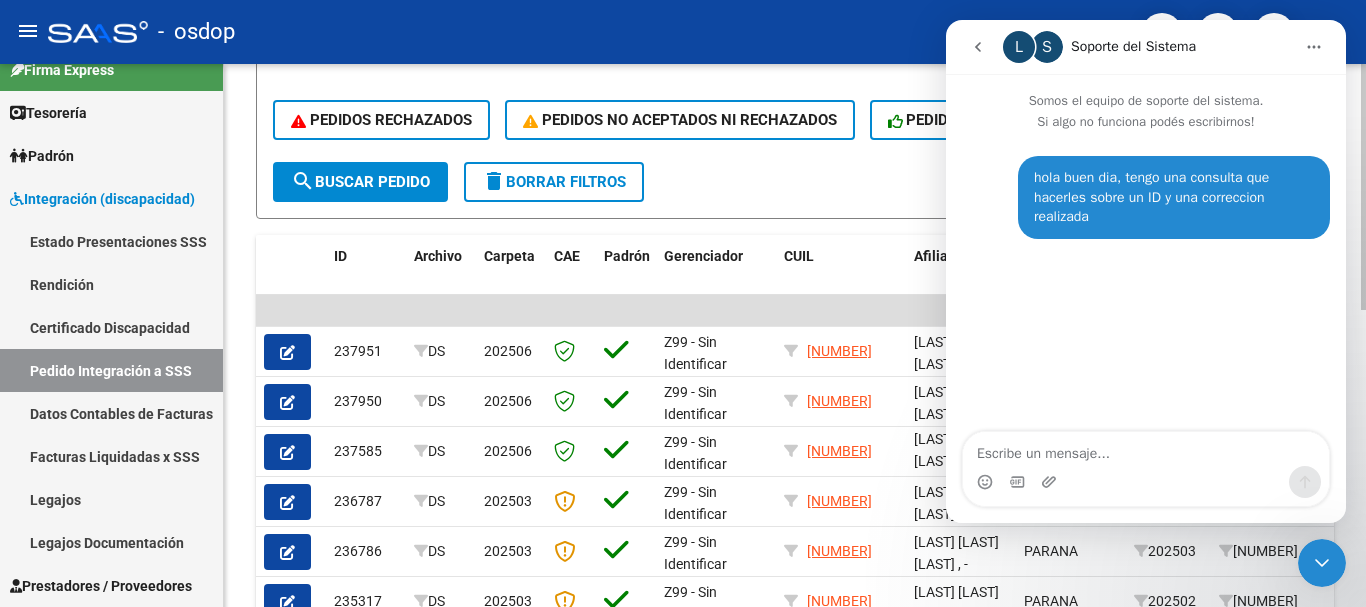 click on "Filtros Id 20578090801 CUIL CUIT/Nombre Todos Carpeta Periodo Prestacion Periodo Prestacion Tipo Registro Tipo Registro Codigos Rechazo Codigos Rechazo Seleccionar Gerenciador Seleccionar Gerenciador Codigo Práctica Nro del Comprobante Pto de Venta Días Emisión Desde(cant. días) Días Emisión Hasta(cant. días) CAE Validado CAE Validado Todos Existe en Ultimo Pádron SSS Todos Discapacitado en Ultimo Pádron SSS Todos Presente en devOK Todos Presente en devErr Todos Sistema Externo Localidad    Mostrar totalizadores    PEDIDOS RECHAZADOS    PEDIDOS NO ACEPTADOS NI RECHAZADOS    PEDIDOS ACEPTADOS search  Buscar Pedido  delete  Borrar Filtros" 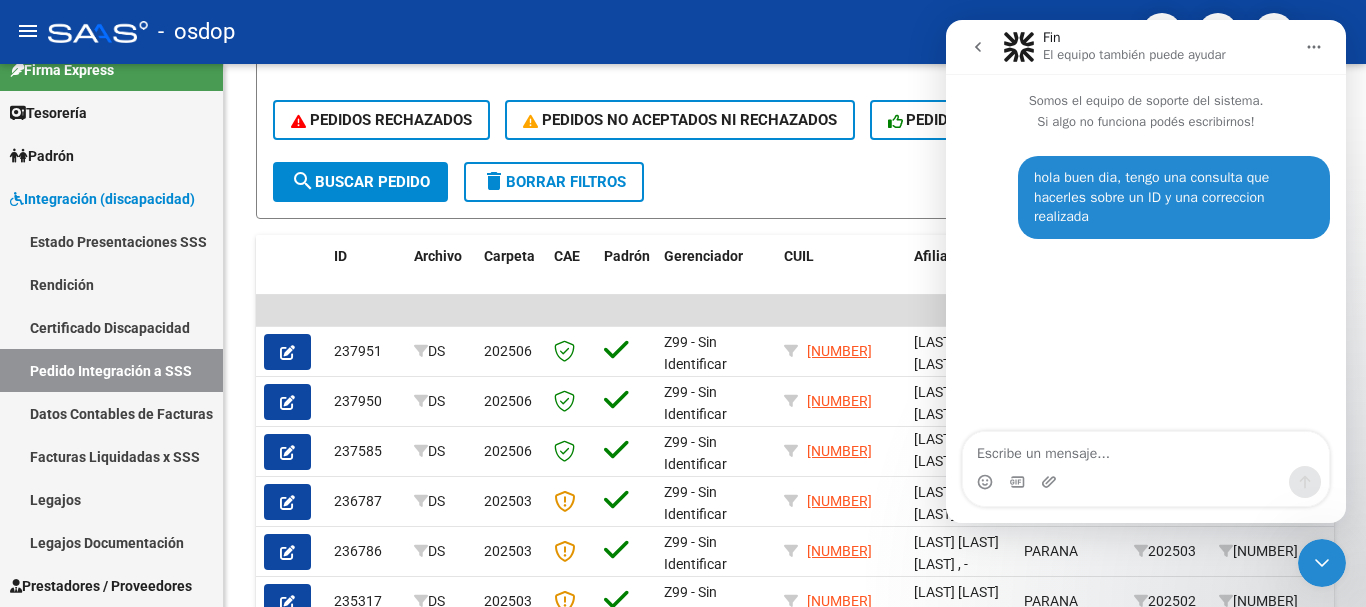 click 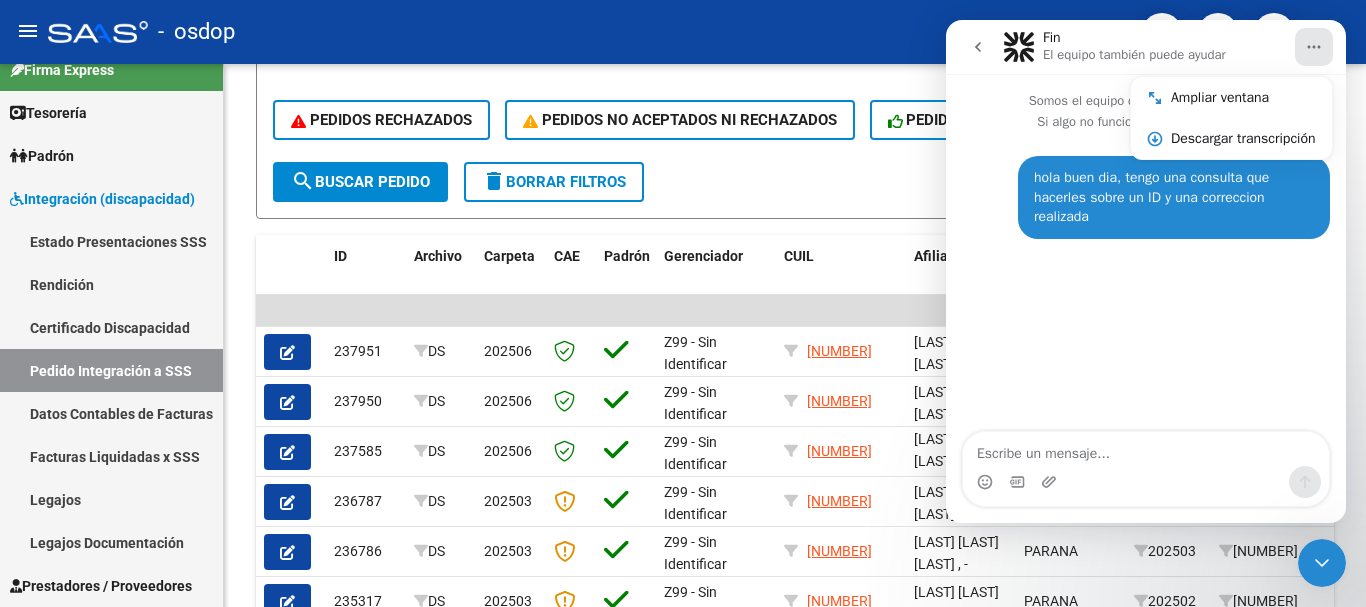 click 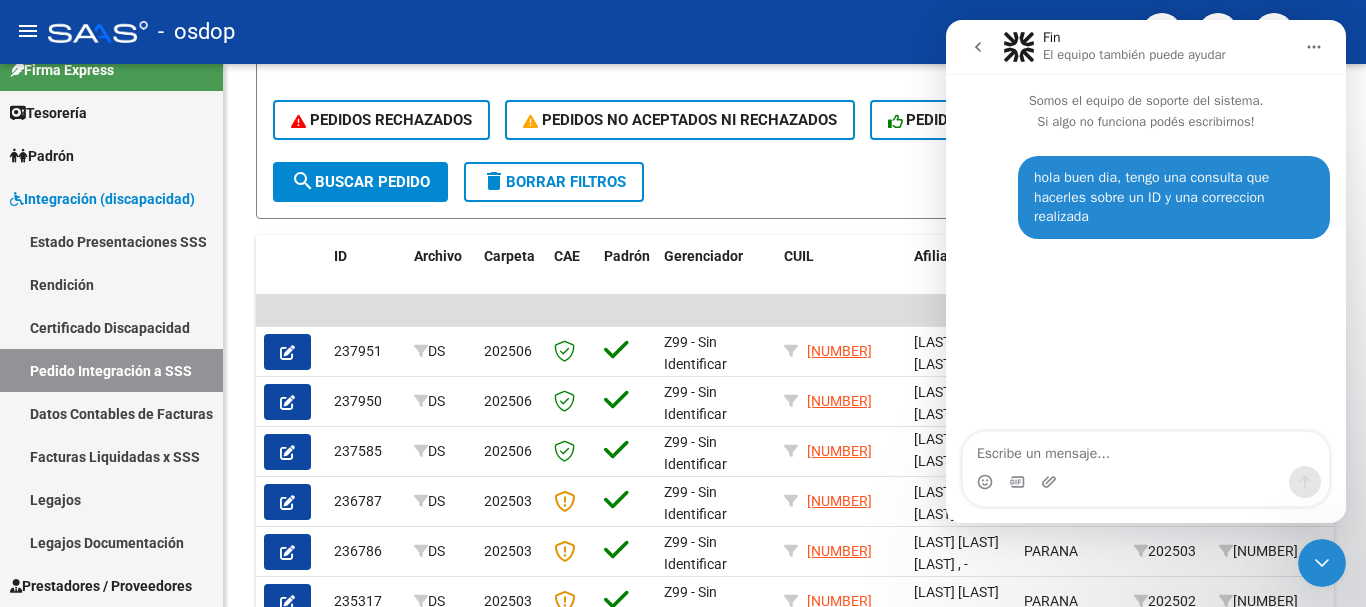 click 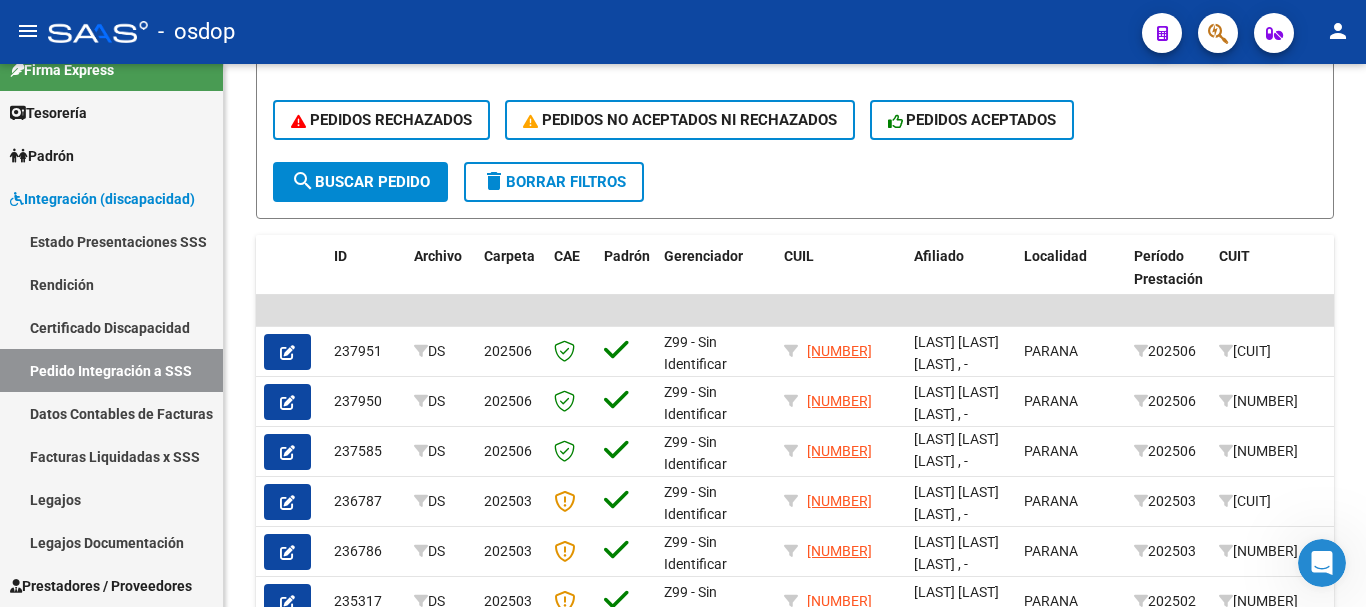 scroll, scrollTop: 0, scrollLeft: 0, axis: both 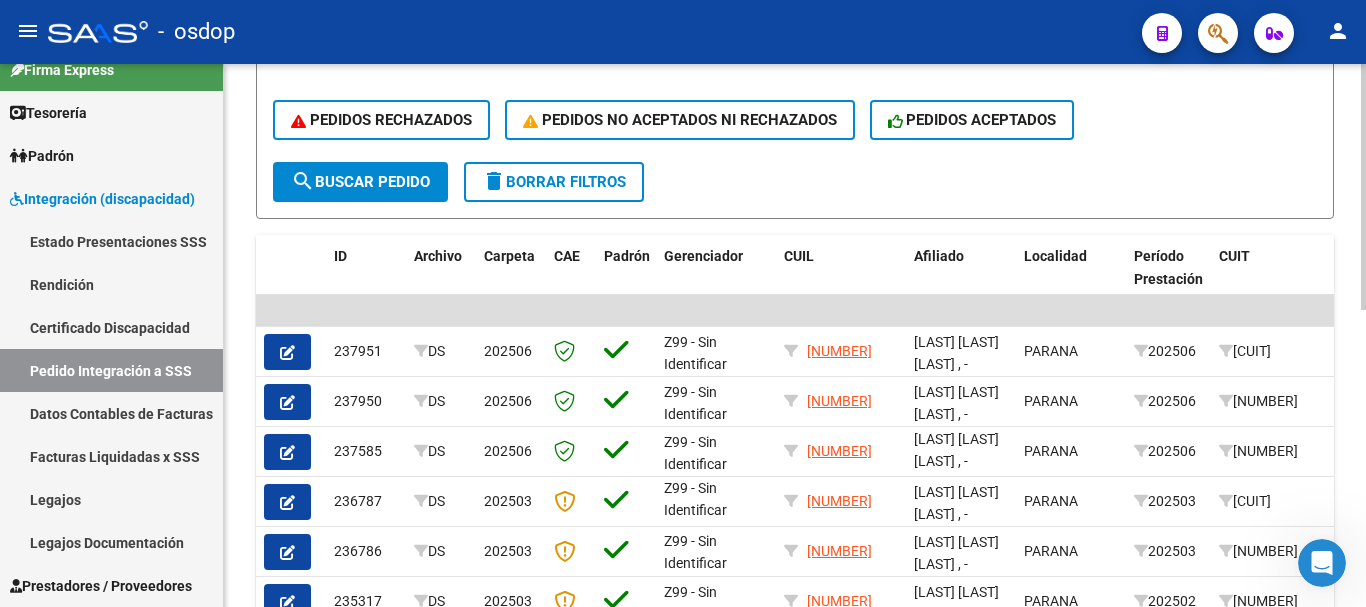 click on "DS.DEVOK: Último Archivo SSS publicado hace: 7 días - DS.DEVERR: Último Archivo SSS publicado hace: 7 días  VER DETALLE  Instructivo SSS  -  Instructivo Reversión SSS   -  Nomenclador de Prestaciones  -  Cronograma  -  Descargar Filezilla  -  Descargar Archivo Configuración FTP  INTEGRACION -> Pedido Integración a SSS  (alt+e) add  Crear Pedido
Exportar CSV  file_download  Exportar SSS
Importar Sistema Externo     -  Comprobantes Filtros Id 20578090801 CUIL CUIT/Nombre Todos Carpeta Periodo Prestacion Periodo Prestacion Tipo Registro Tipo Registro Codigos Rechazo Codigos Rechazo Seleccionar Gerenciador Seleccionar Gerenciador Codigo Práctica Nro del Comprobante Pto de Venta Días Emisión Desde(cant. días) Días Emisión Hasta(cant. días) CAE Validado CAE Validado Todos Existe en Ultimo Pádron SSS Todos Discapacitado en Ultimo Pádron SSS Todos Presente en devOK Todos Presente en devErr Todos Sistema Externo Localidad    Mostrar totalizadores    PEDIDOS RECHAZADOS      PEDIDOS ACEPTADOS ID" 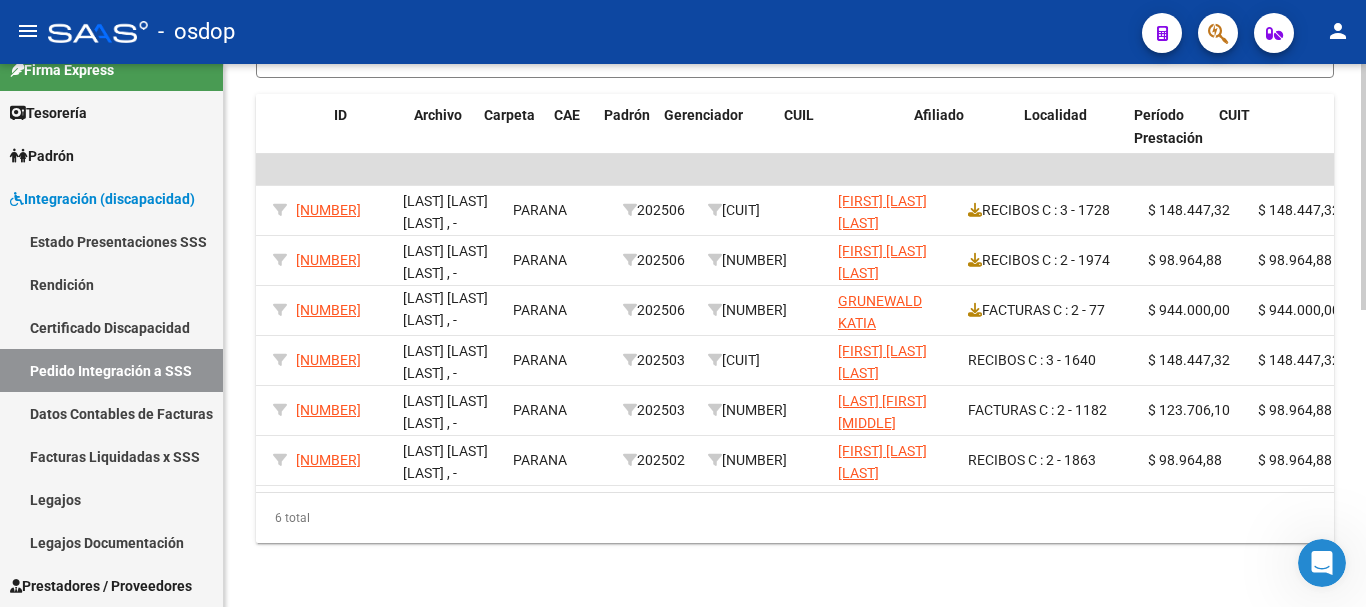 scroll, scrollTop: 0, scrollLeft: 0, axis: both 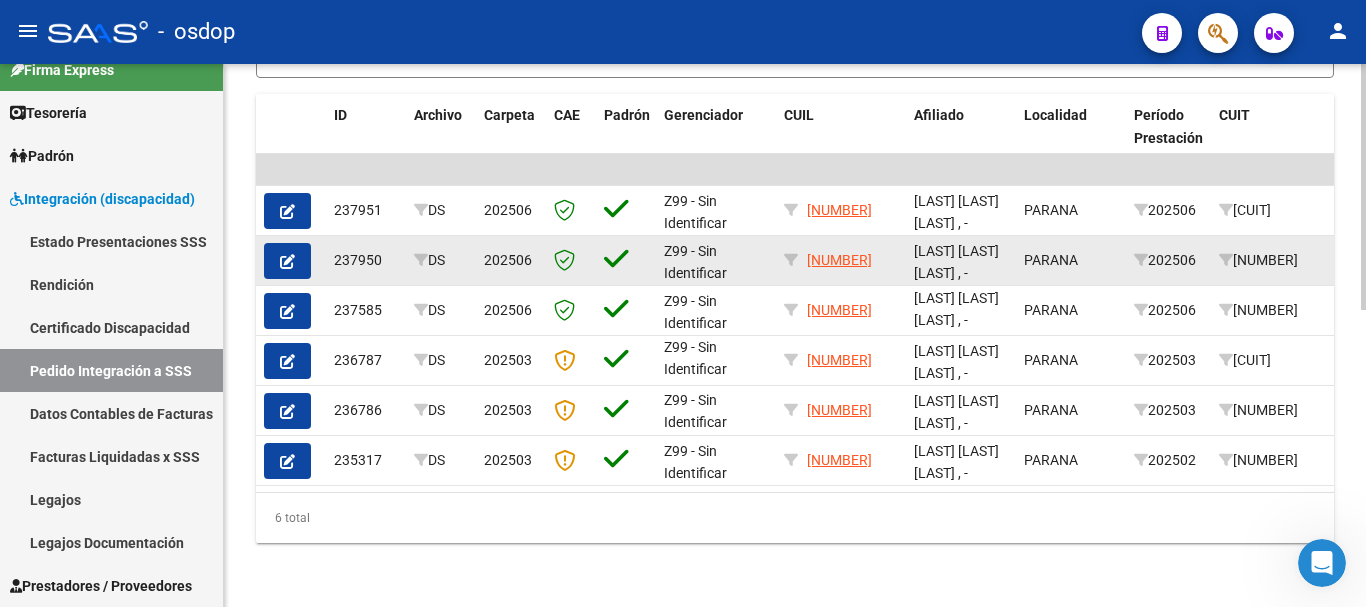 drag, startPoint x: 335, startPoint y: 244, endPoint x: 392, endPoint y: 251, distance: 57.428215 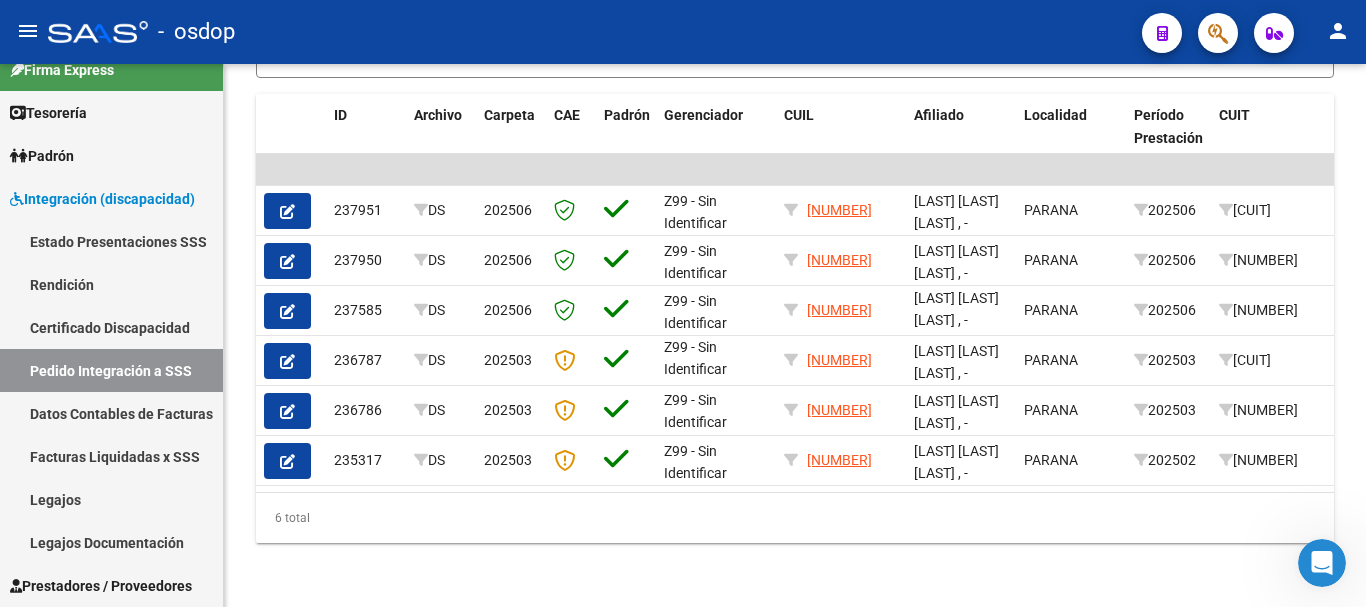click 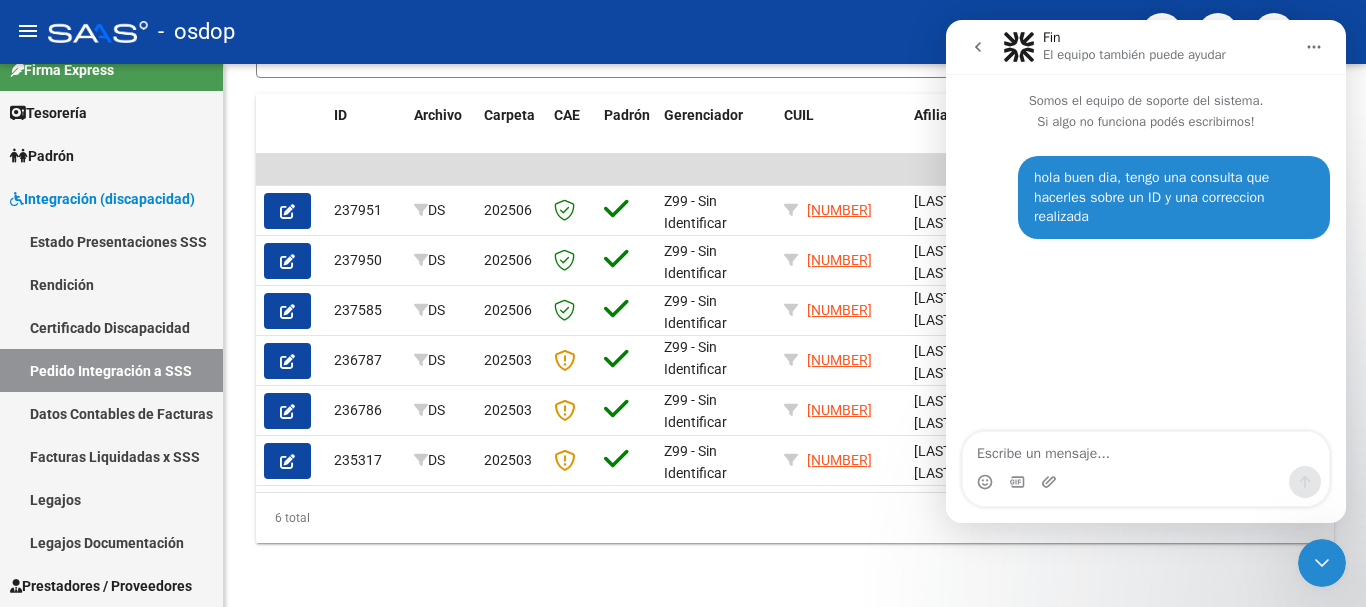 click at bounding box center (1146, 449) 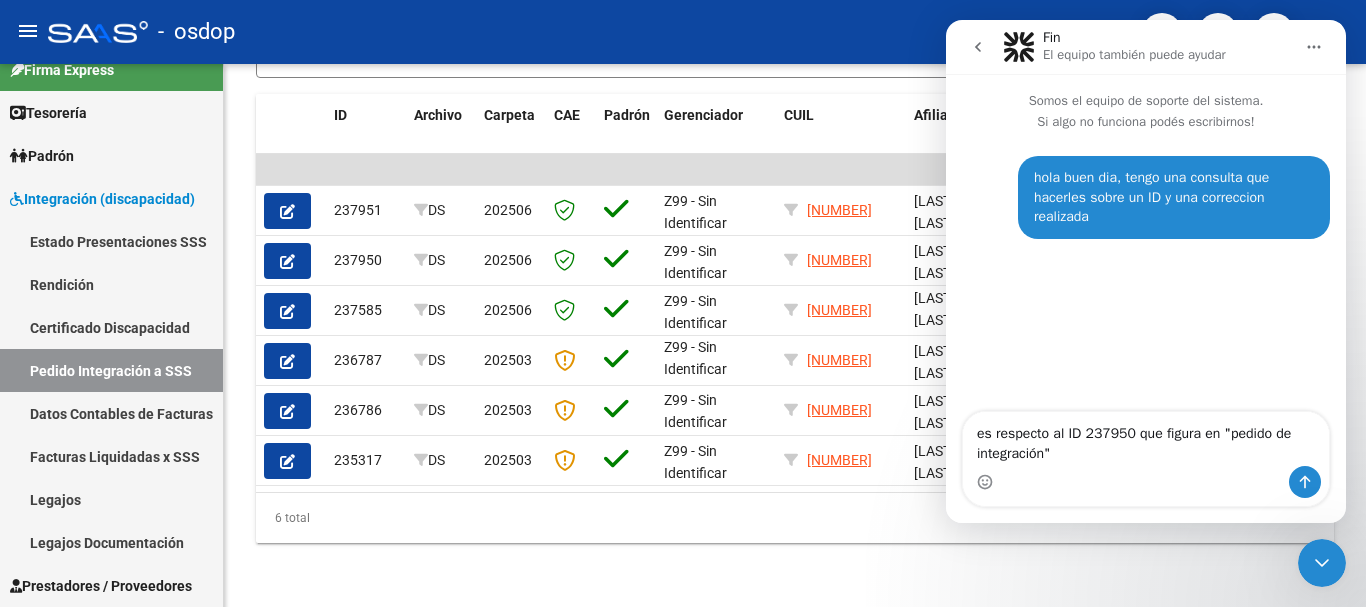click on "es respecto al ID 237950 que figura en "pedido de integración"" at bounding box center [1146, 439] 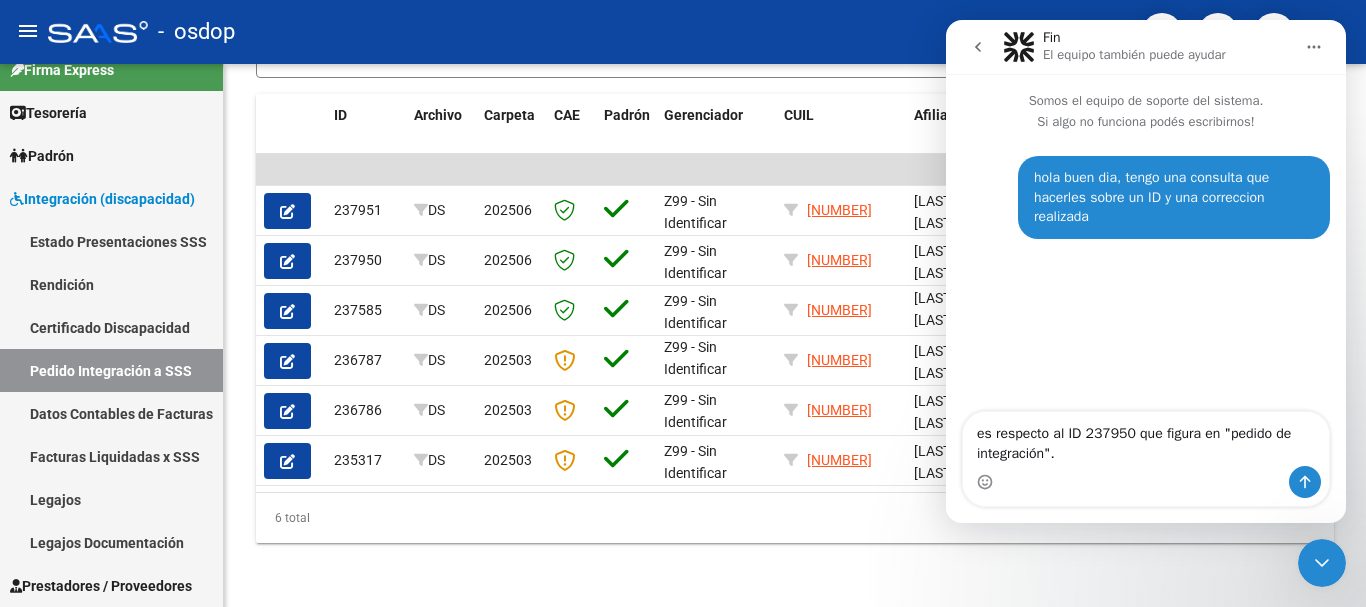 click on "es respecto al ID 237950 que figura en "pedido de integración"." at bounding box center [1146, 439] 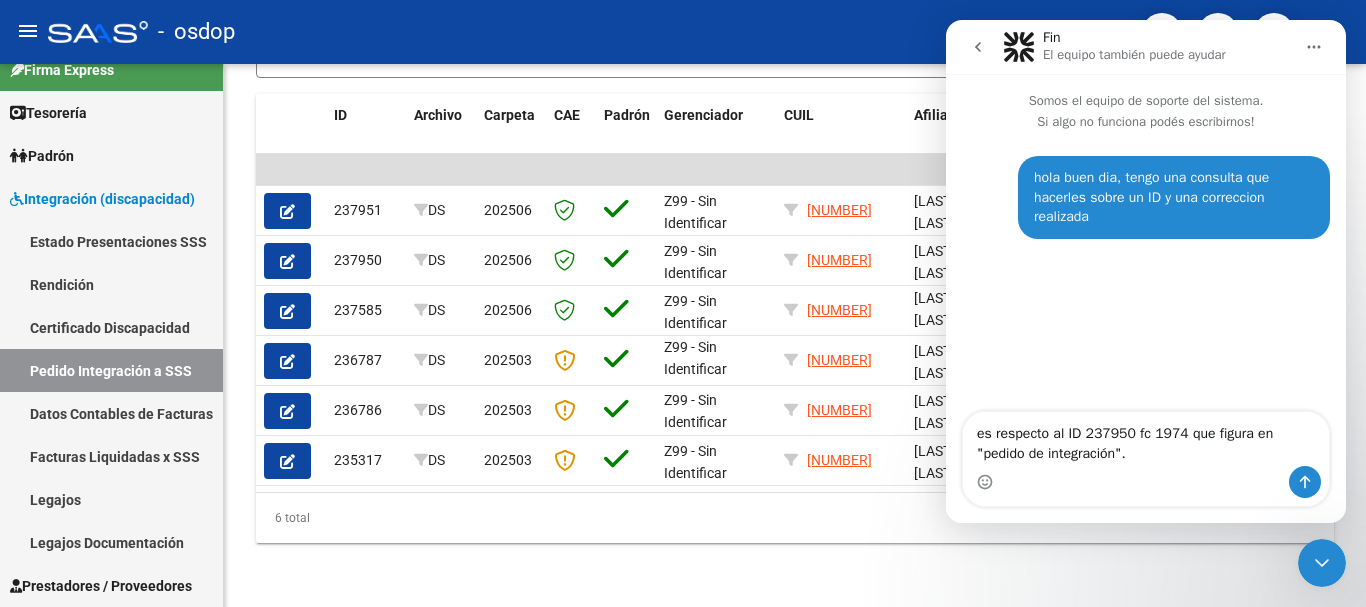 click on "es respecto al ID 237950 fc 1974 que figura en "pedido de integración"." at bounding box center (1146, 439) 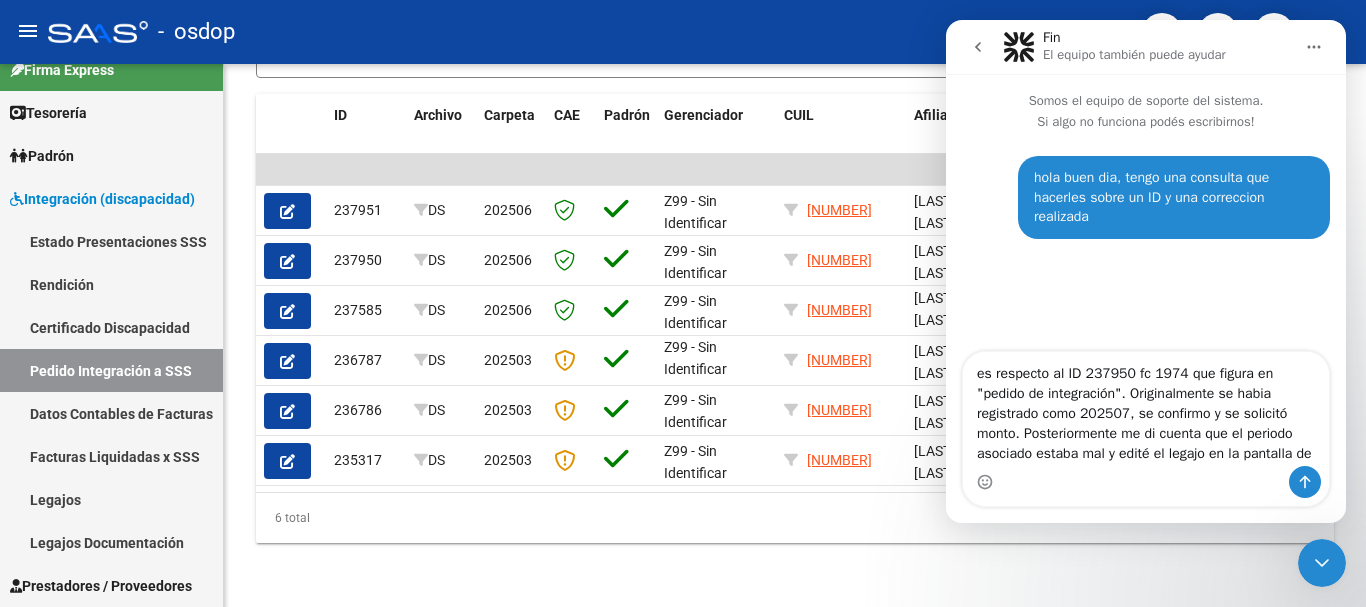 drag, startPoint x: 1270, startPoint y: 373, endPoint x: 1069, endPoint y: 402, distance: 203.08127 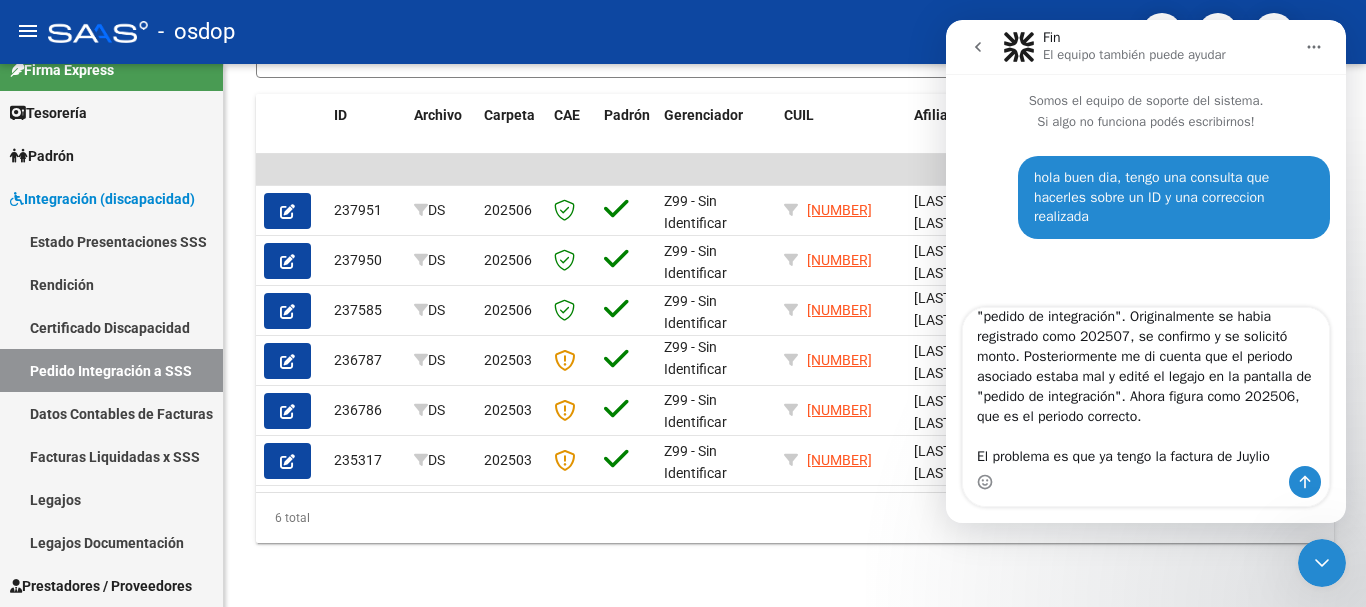 scroll, scrollTop: 0, scrollLeft: 0, axis: both 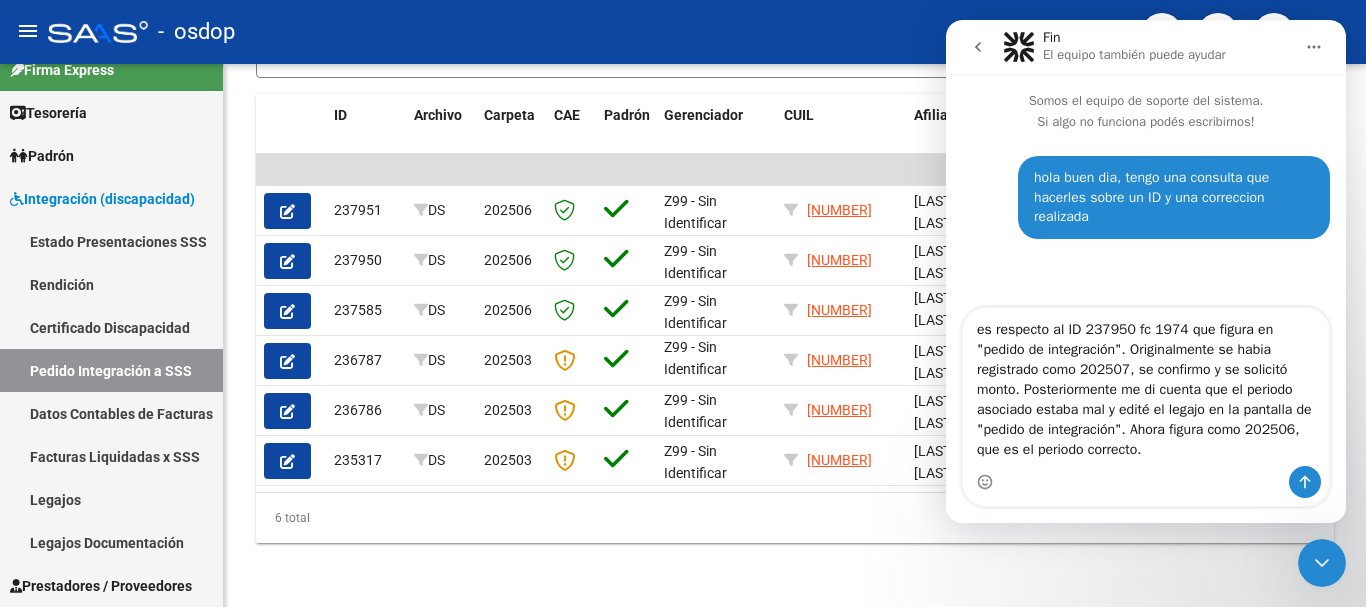 click on "es respecto al ID 237950 fc 1974 que figura en "pedido de integración". Originalmente se habia registrado como 202507, se confirmo y se solicitó monto. Posteriormente me di cuenta que el periodo asociado estaba mal y edité el legajo en la pantalla de "pedido de integración". Ahora figura como 202506, que es el periodo correcto.
El problema es que ya tengo la factura de Juylio" at bounding box center (1146, 387) 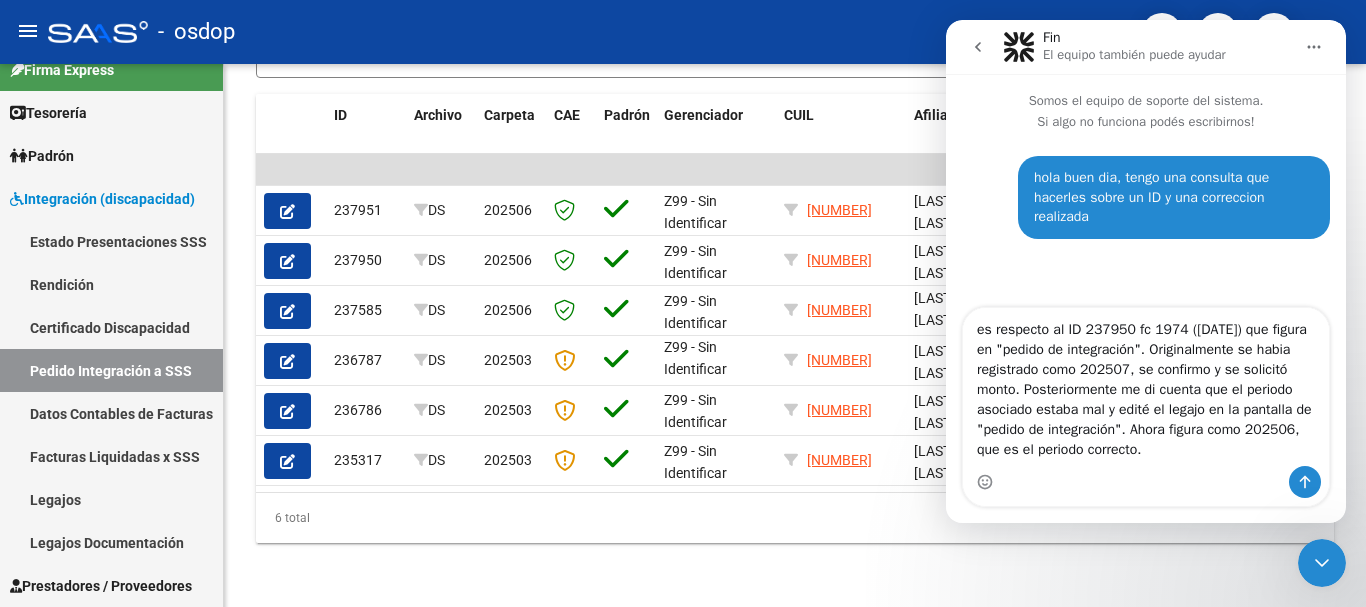 drag, startPoint x: 1165, startPoint y: 373, endPoint x: 1121, endPoint y: 372, distance: 44.011364 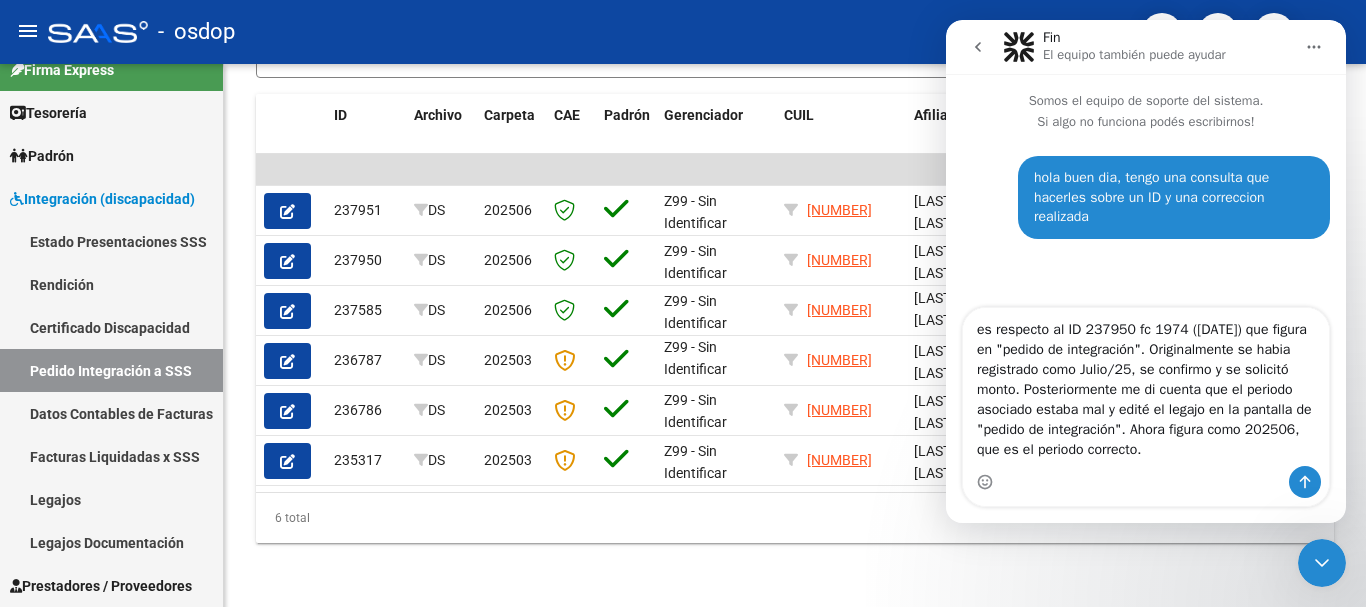 click on "es respecto al ID 237950 fc 1974 (junio/25) que figura en "pedido de integración". Originalmente se habia registrado como Julio/25, se confirmo y se solicitó monto. Posteriormente me di cuenta que el periodo asociado estaba mal y edité el legajo en la pantalla de "pedido de integración". Ahora figura como 202506, que es el periodo correcto.
El problema es que ya tengo la factura de Juylio" at bounding box center [1146, 387] 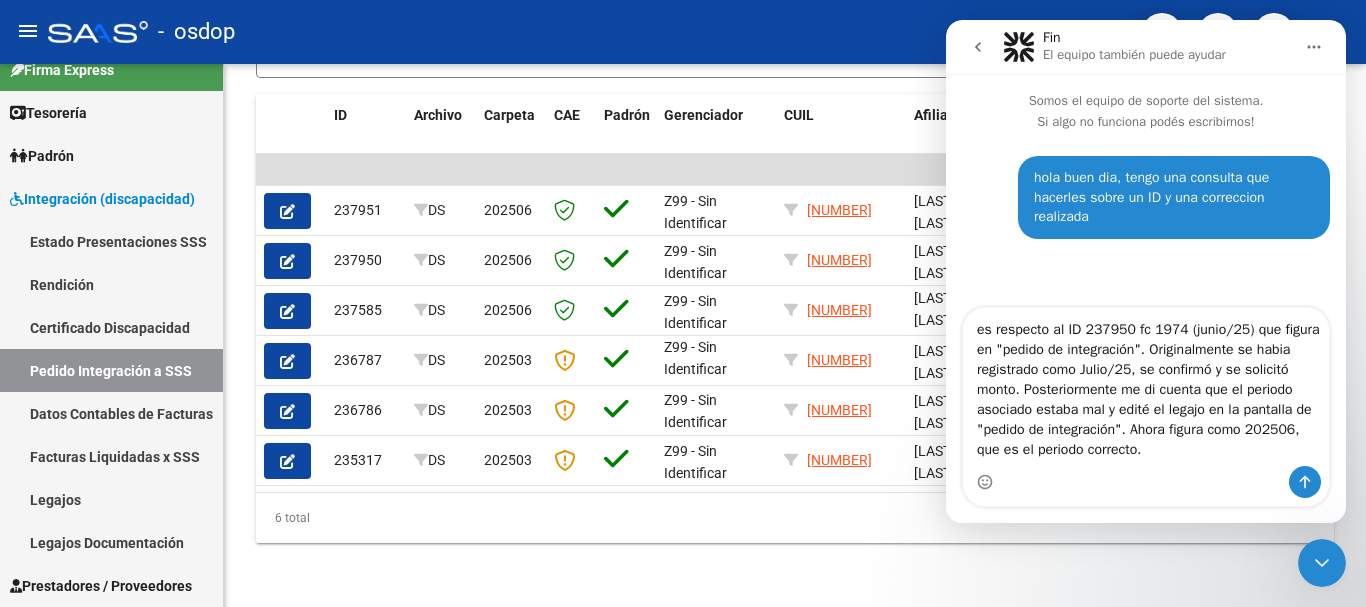 scroll, scrollTop: 36, scrollLeft: 0, axis: vertical 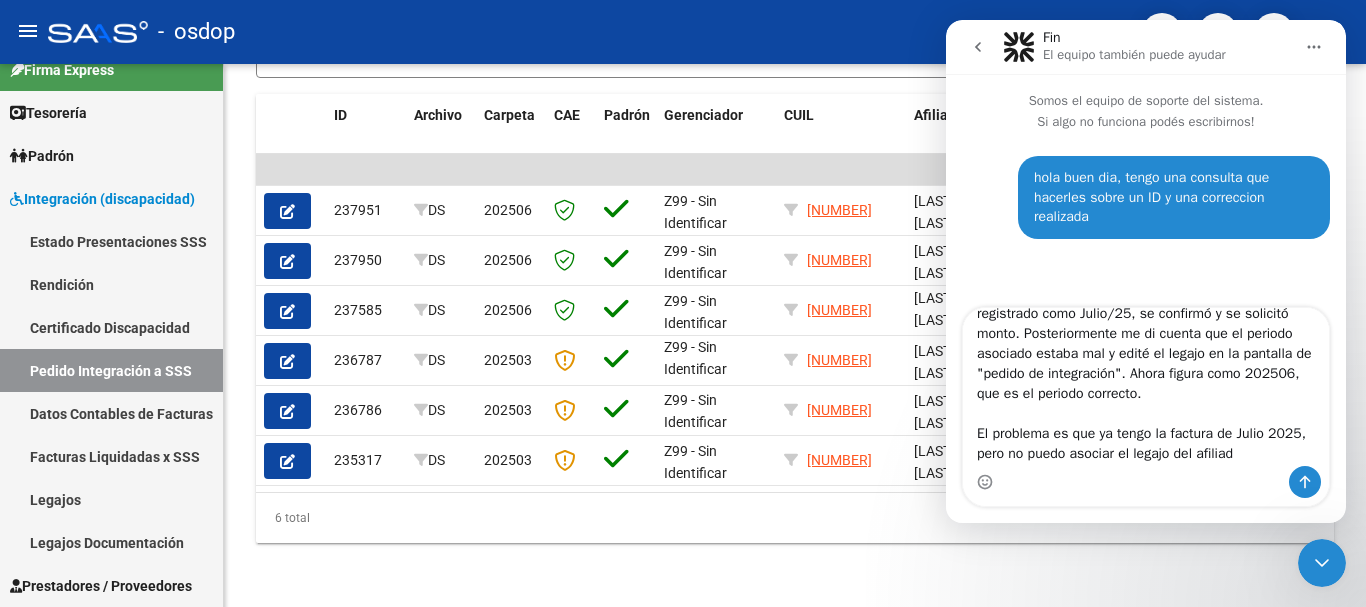 type on "es respecto al ID 237950 fc 1974 (junio/25) que figura en "pedido de integración". Originalmente se habia registrado como Julio/25, se confirmó y se solicitó monto. Posteriormente me di cuenta que el periodo asociado estaba mal y edité el legajo en la pantalla de "pedido de integración". Ahora figura como 202506, que es el periodo correcto.
El problema es que ya tengo la factura de Julio 2025, pero no puedo asociar el legajo del afiliado" 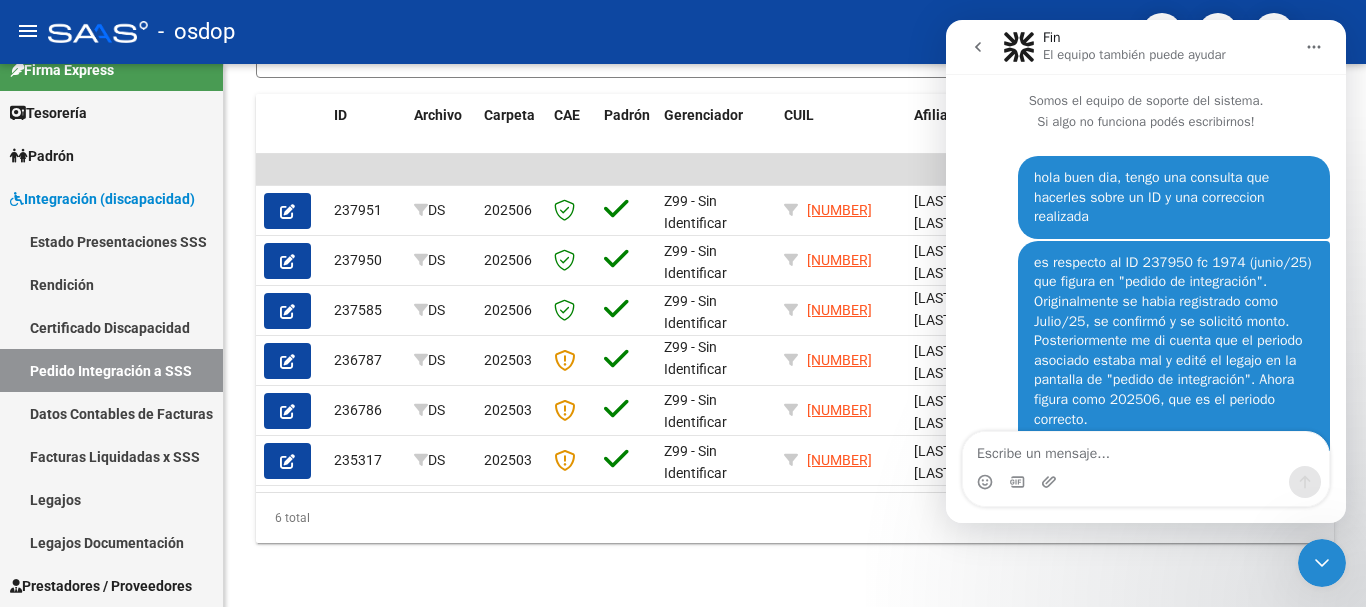 scroll, scrollTop: 0, scrollLeft: 0, axis: both 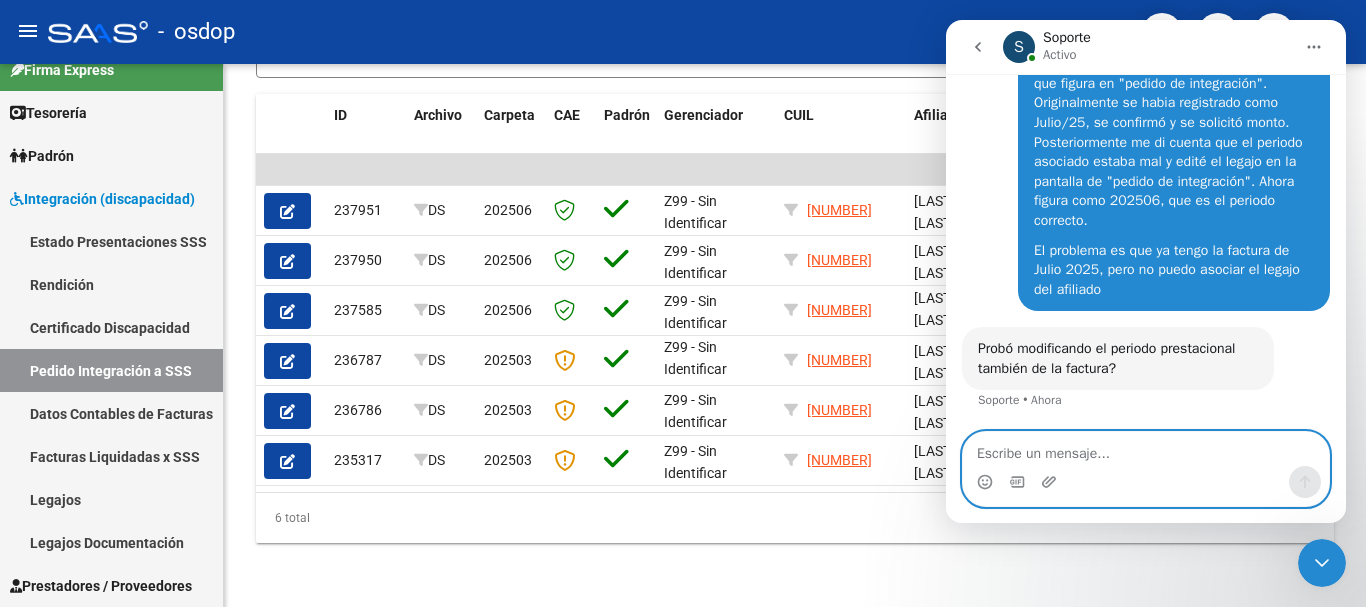 click at bounding box center (1146, 449) 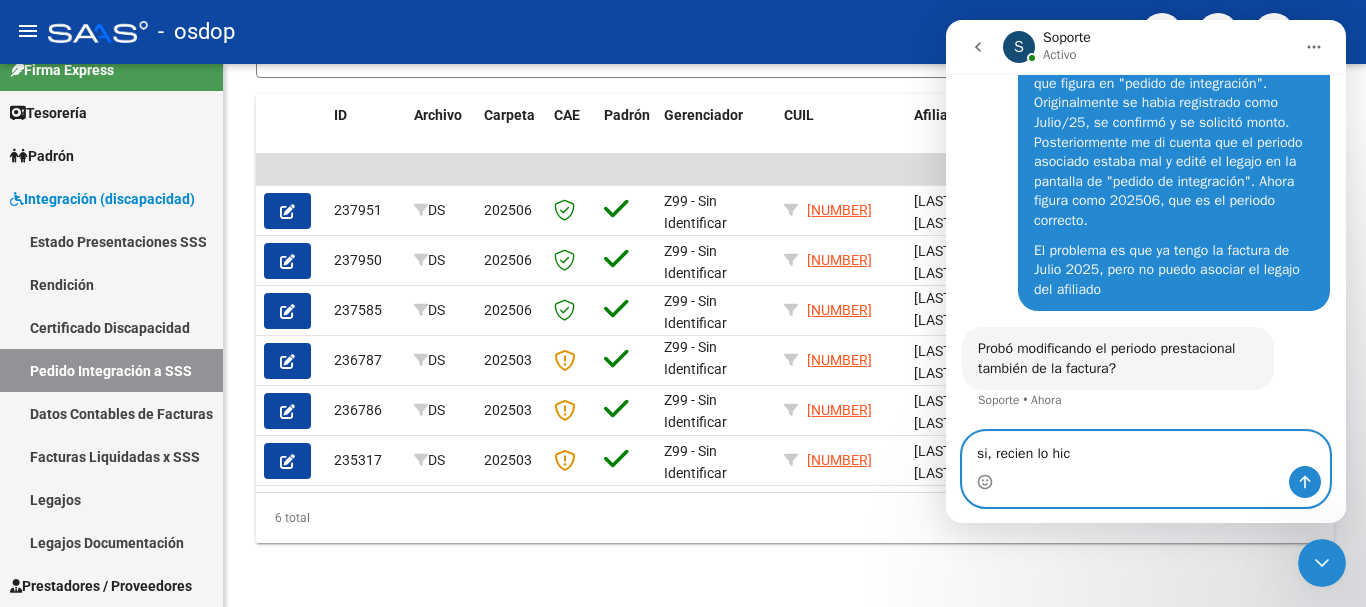 type on "si, recien lo hice" 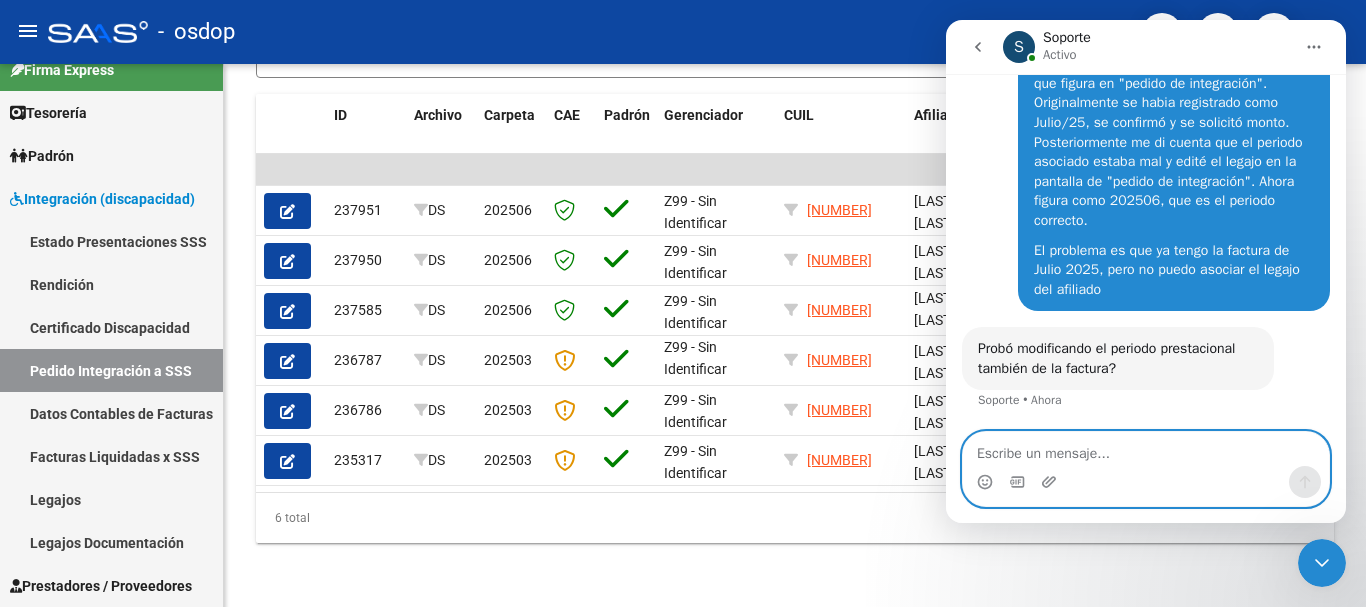 scroll, scrollTop: 417, scrollLeft: 0, axis: vertical 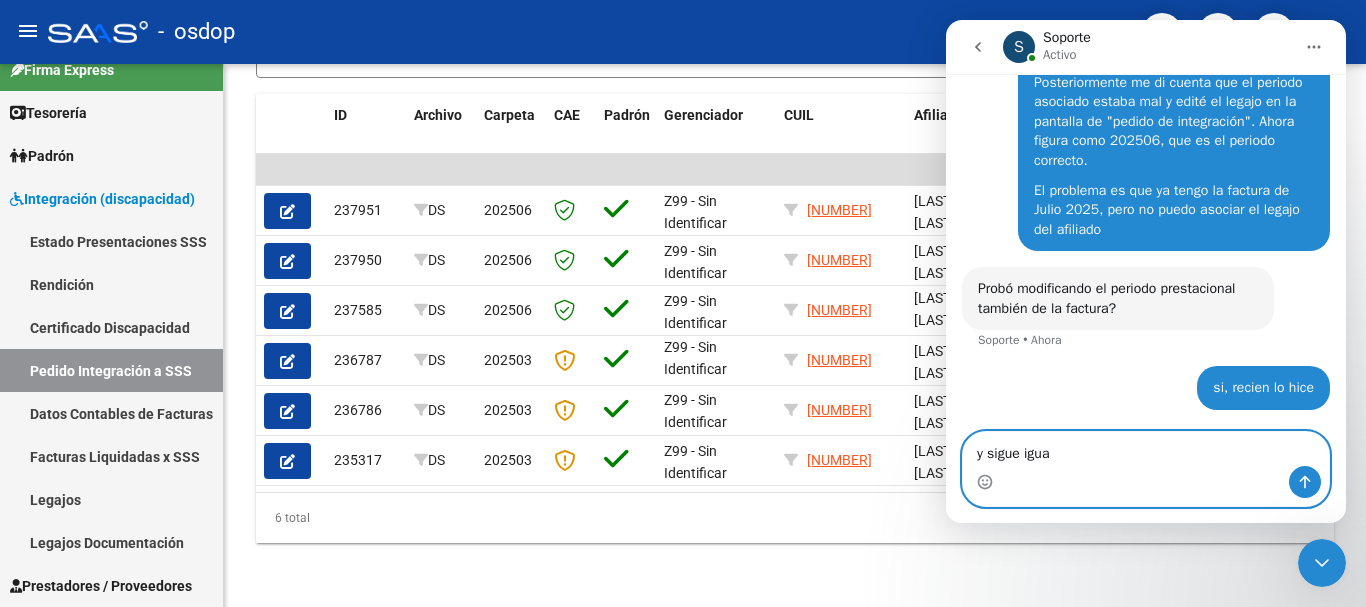 type on "y sigue igual" 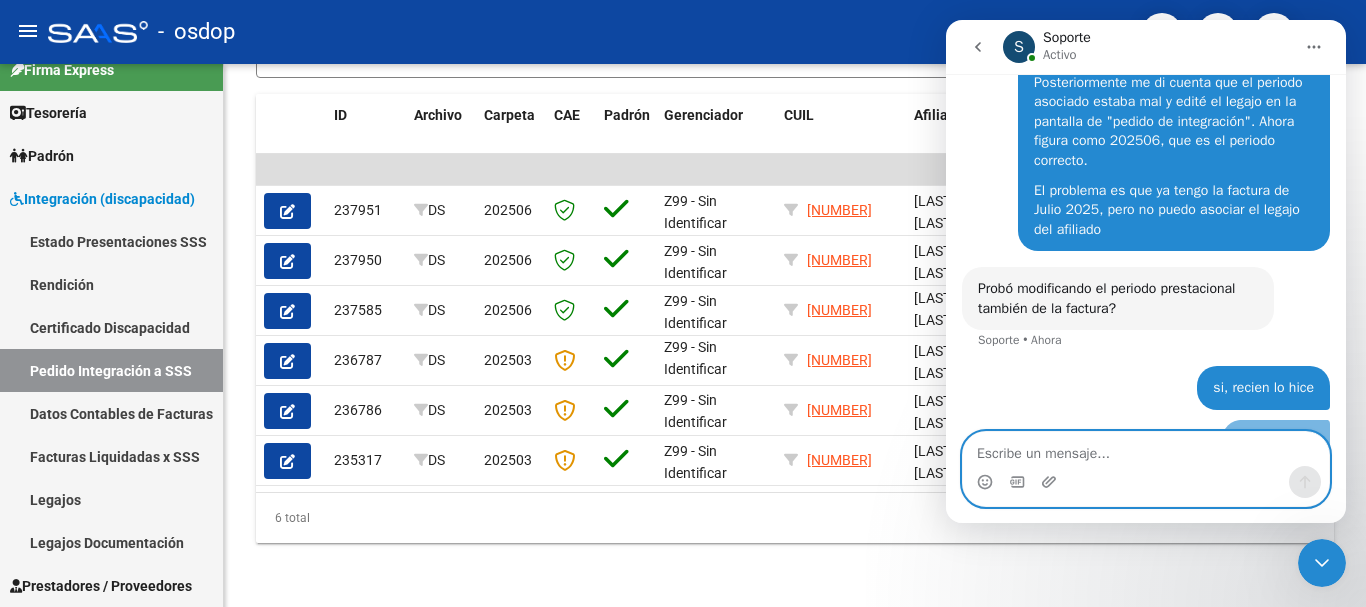 scroll, scrollTop: 463, scrollLeft: 0, axis: vertical 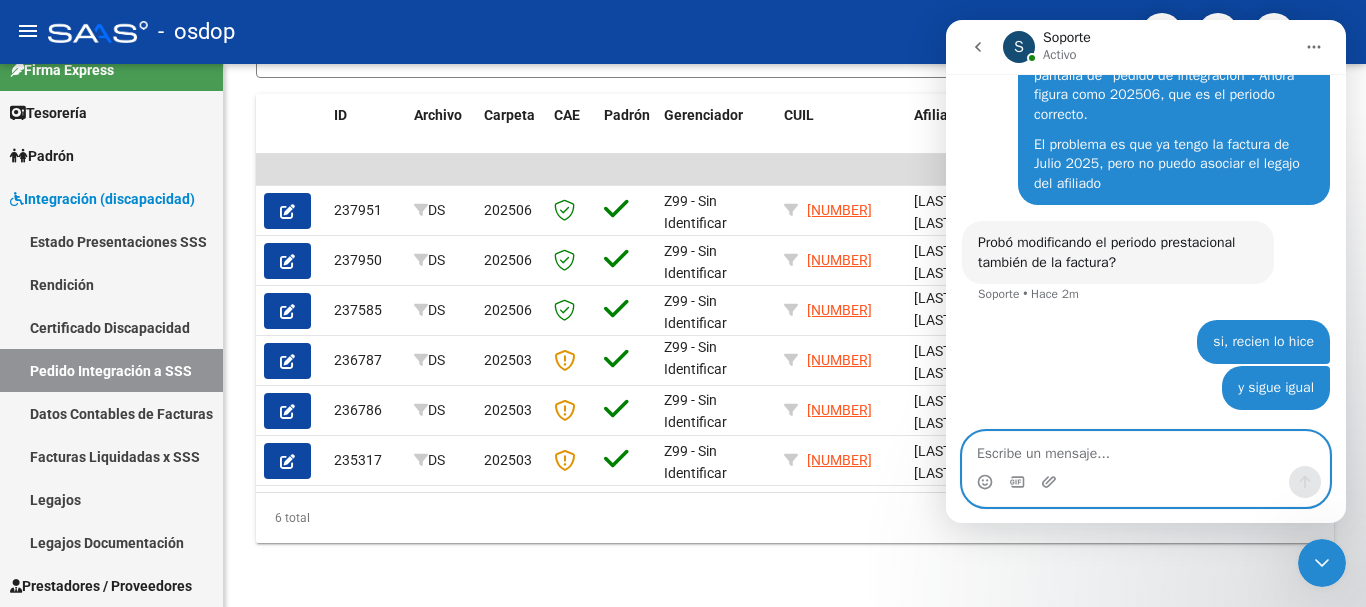click at bounding box center (1146, 449) 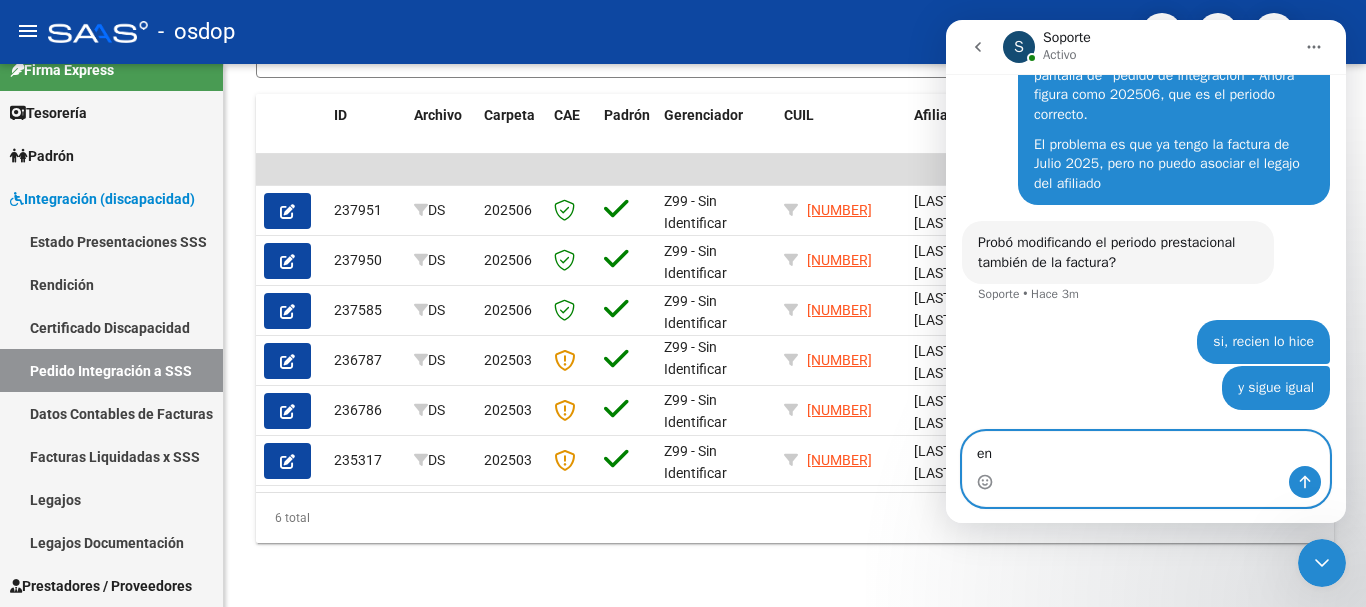 type on "e" 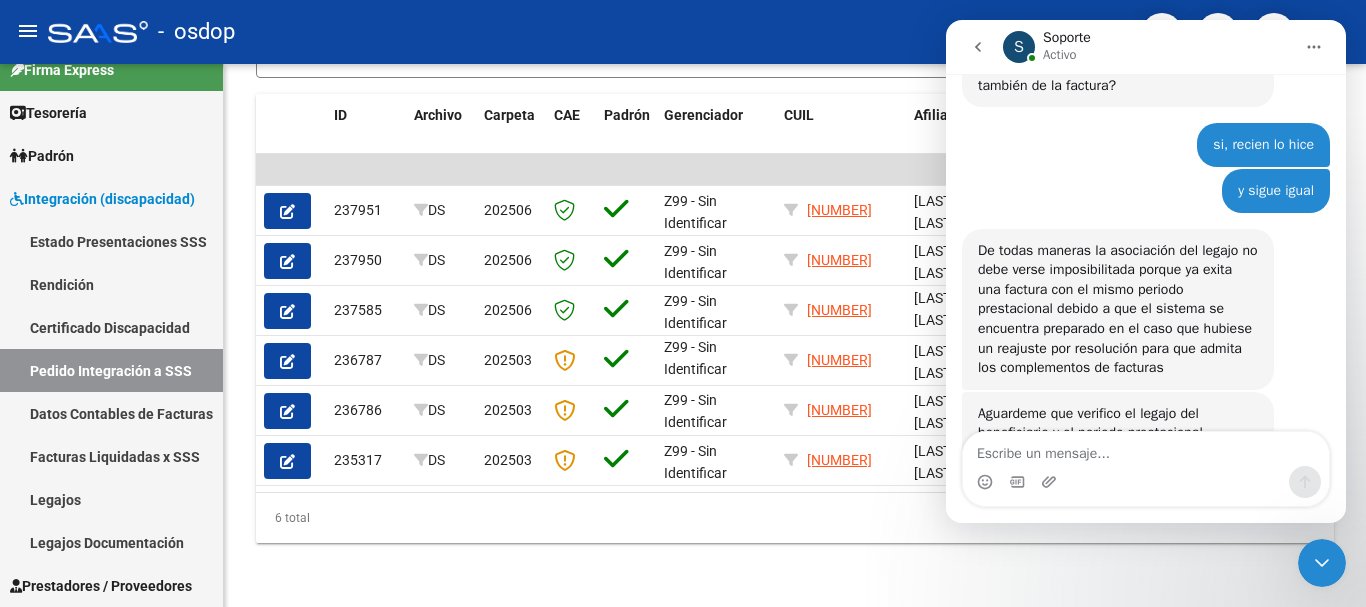 scroll, scrollTop: 725, scrollLeft: 0, axis: vertical 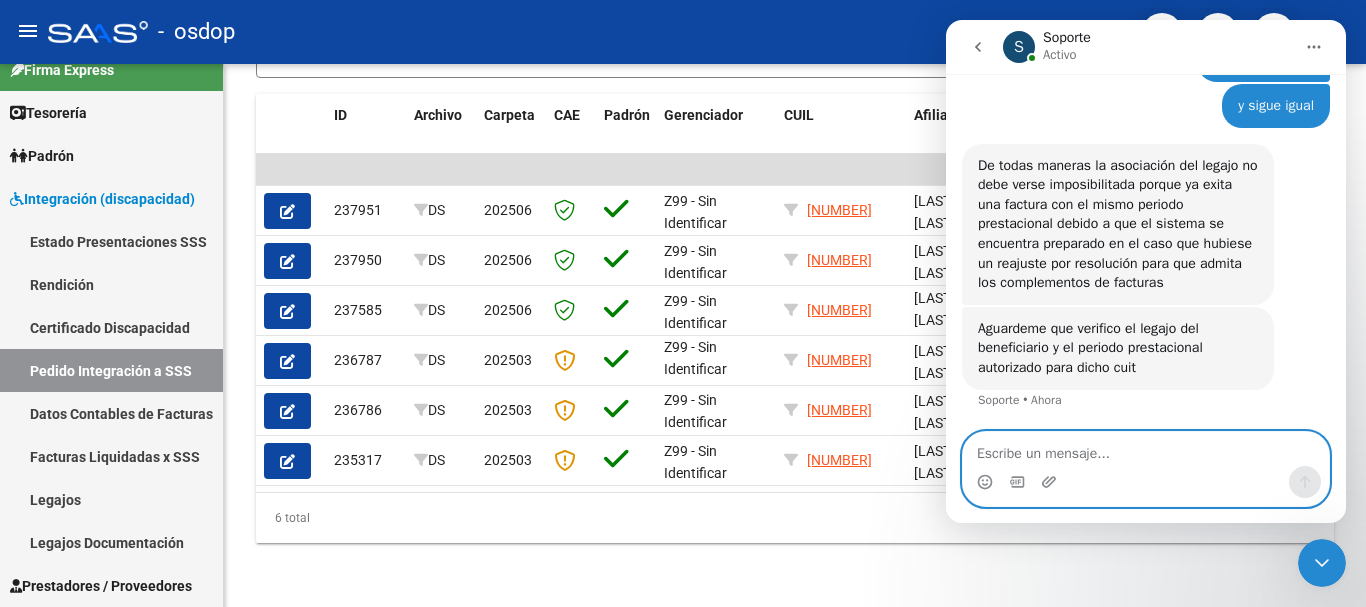 click at bounding box center (1146, 449) 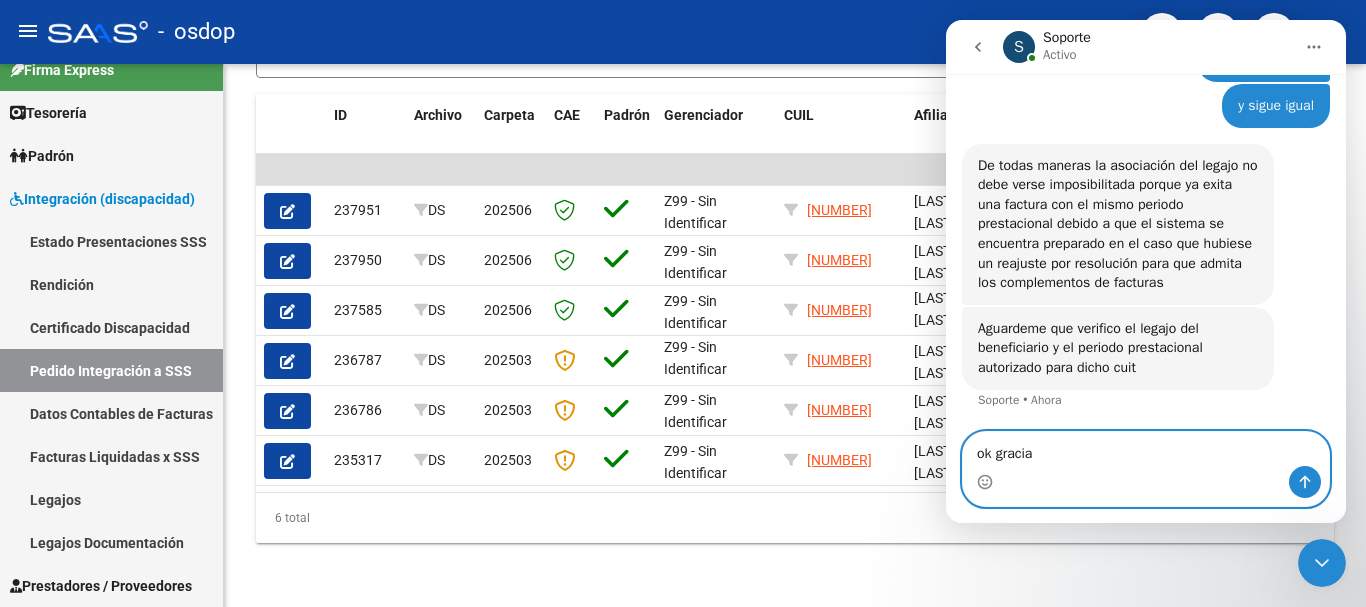 type on "ok gracias" 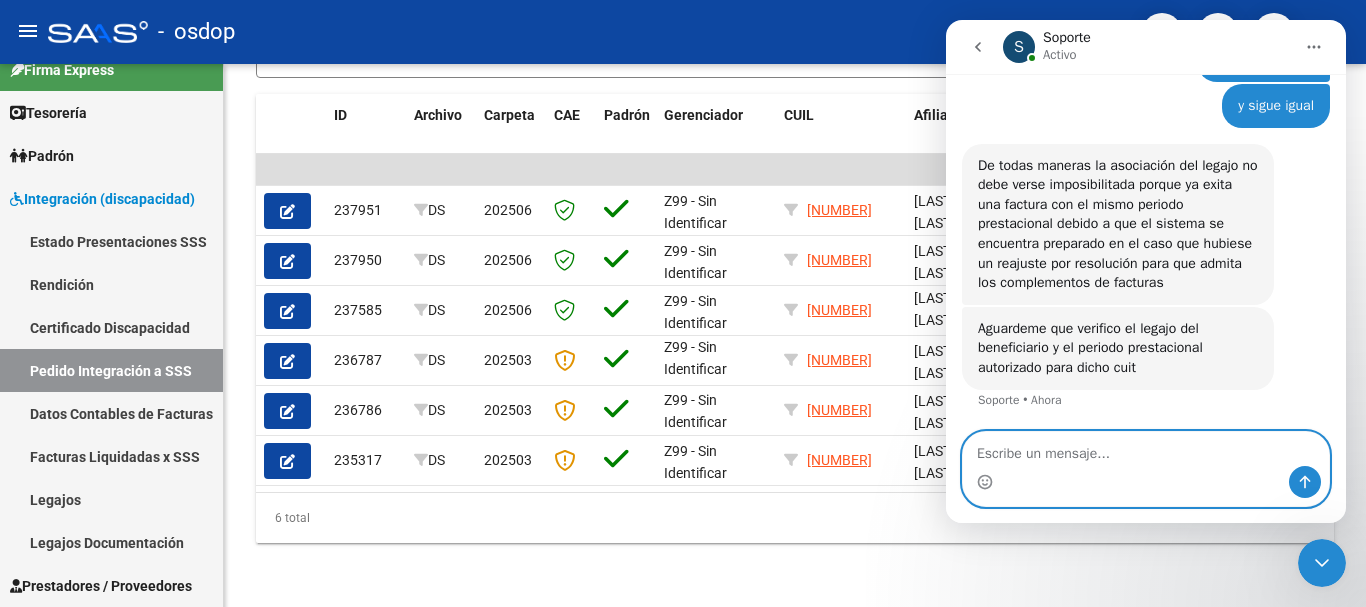scroll, scrollTop: 784, scrollLeft: 0, axis: vertical 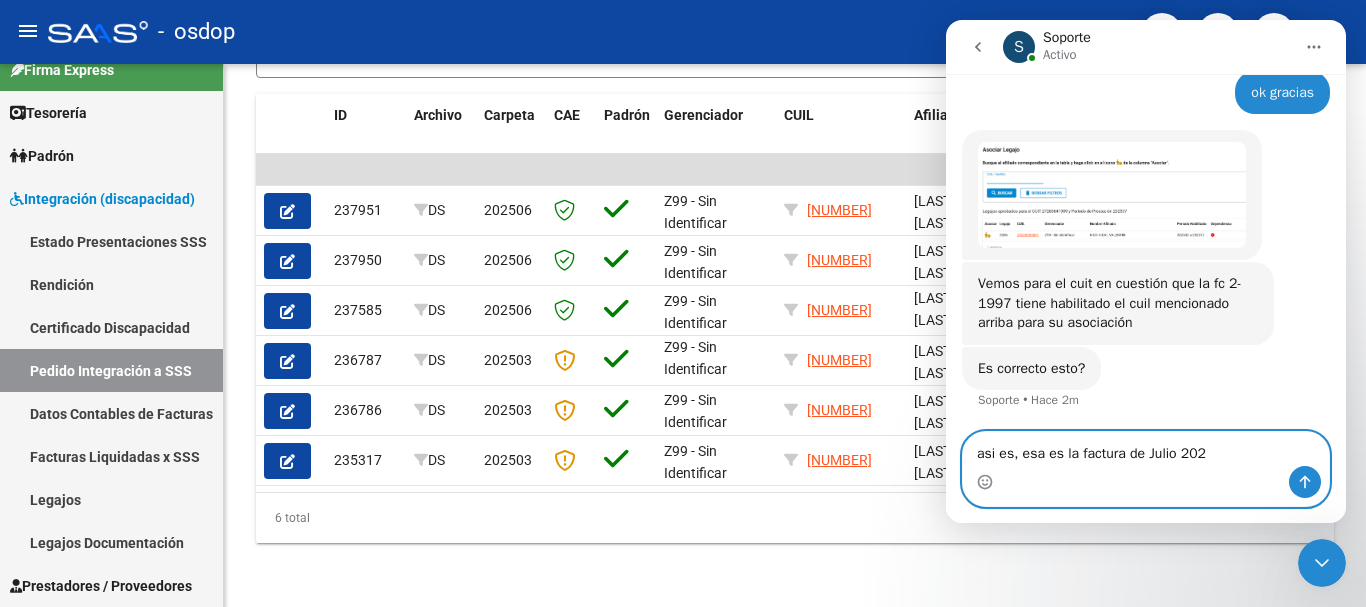 type on "asi es, esa es la factura de Julio 2025" 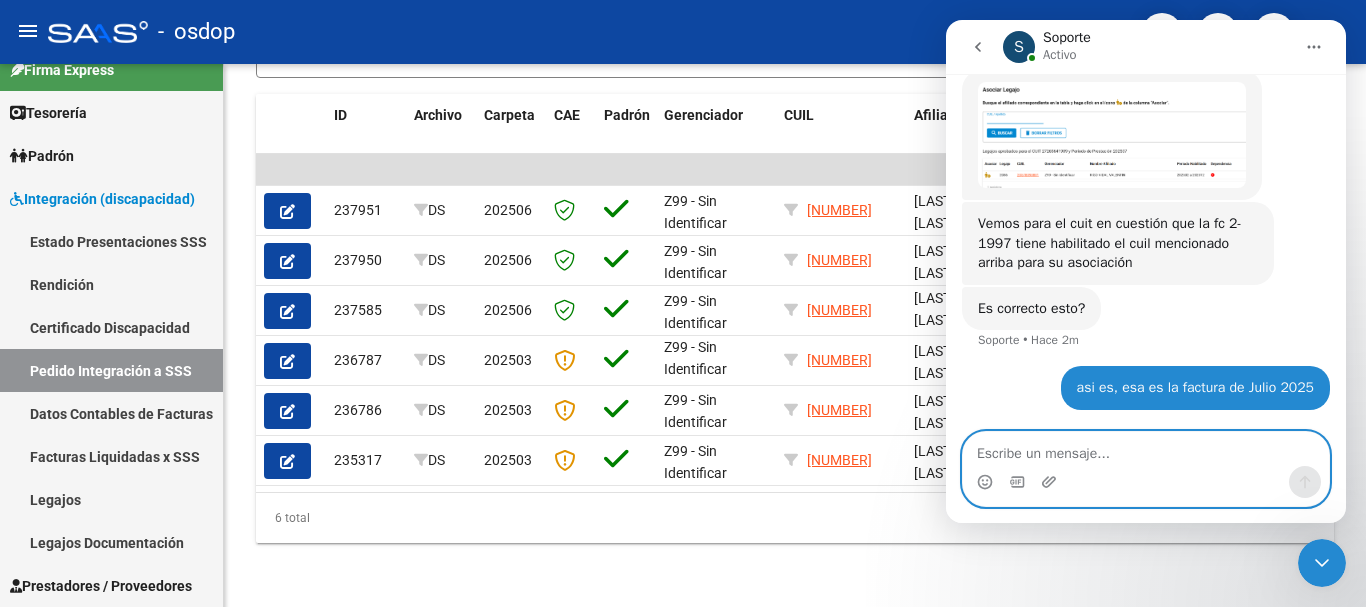 scroll, scrollTop: 920, scrollLeft: 0, axis: vertical 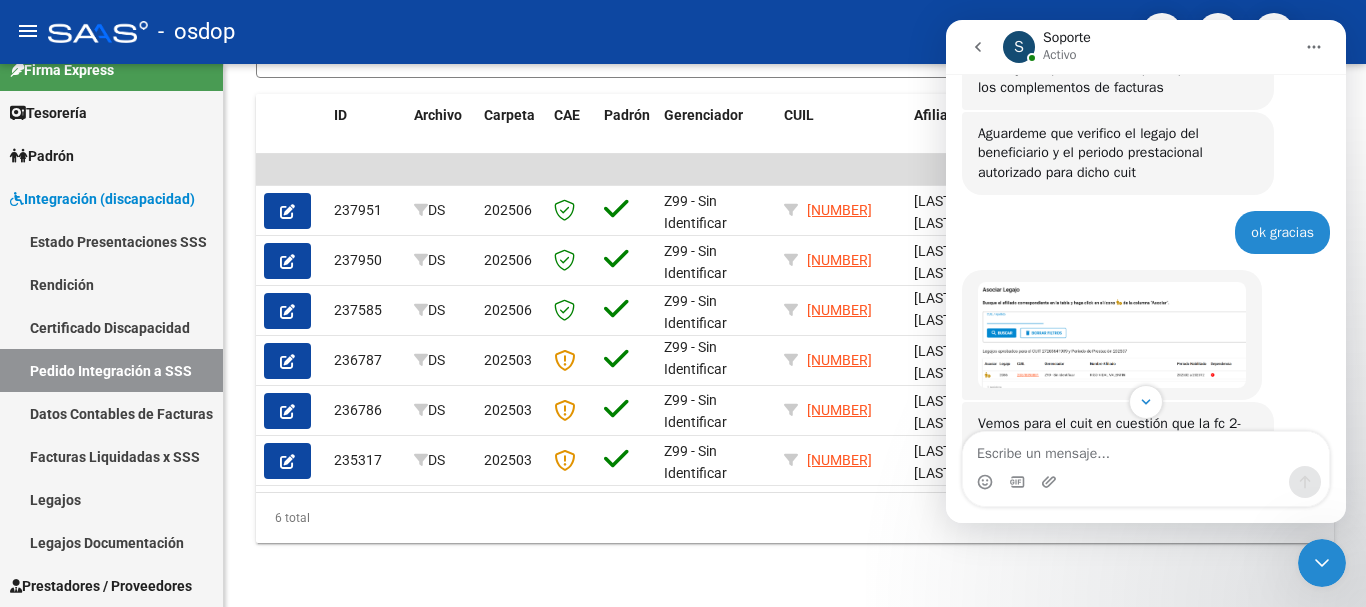 click at bounding box center [1112, 335] 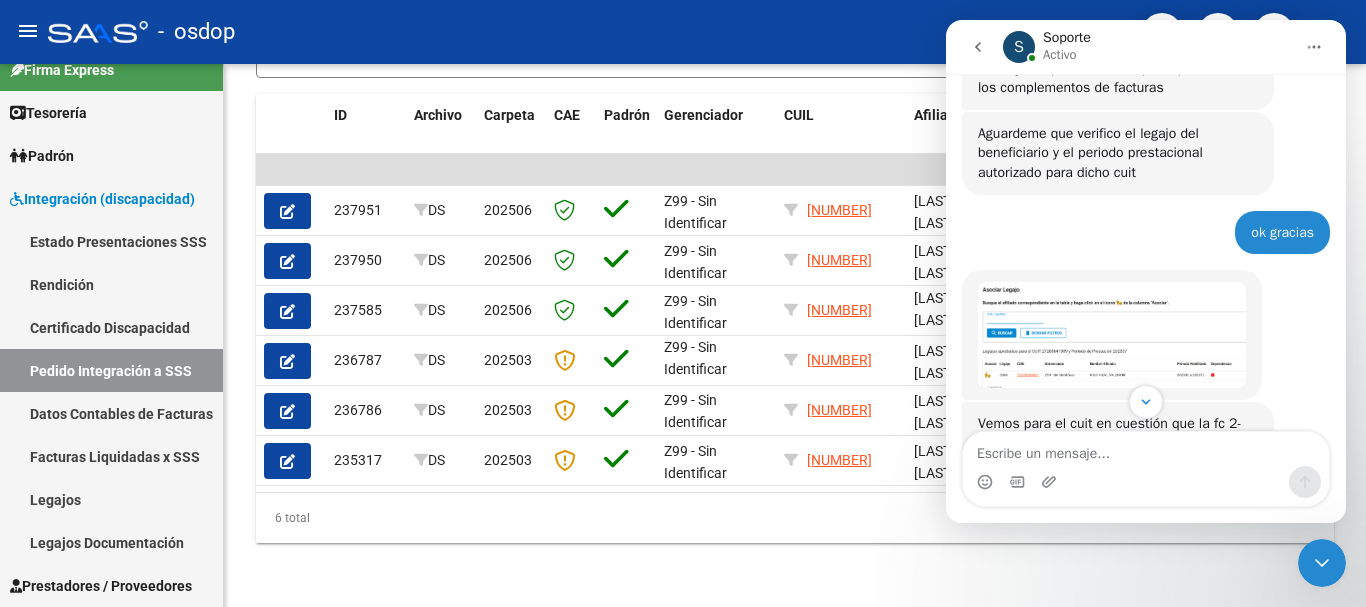 scroll, scrollTop: 0, scrollLeft: 0, axis: both 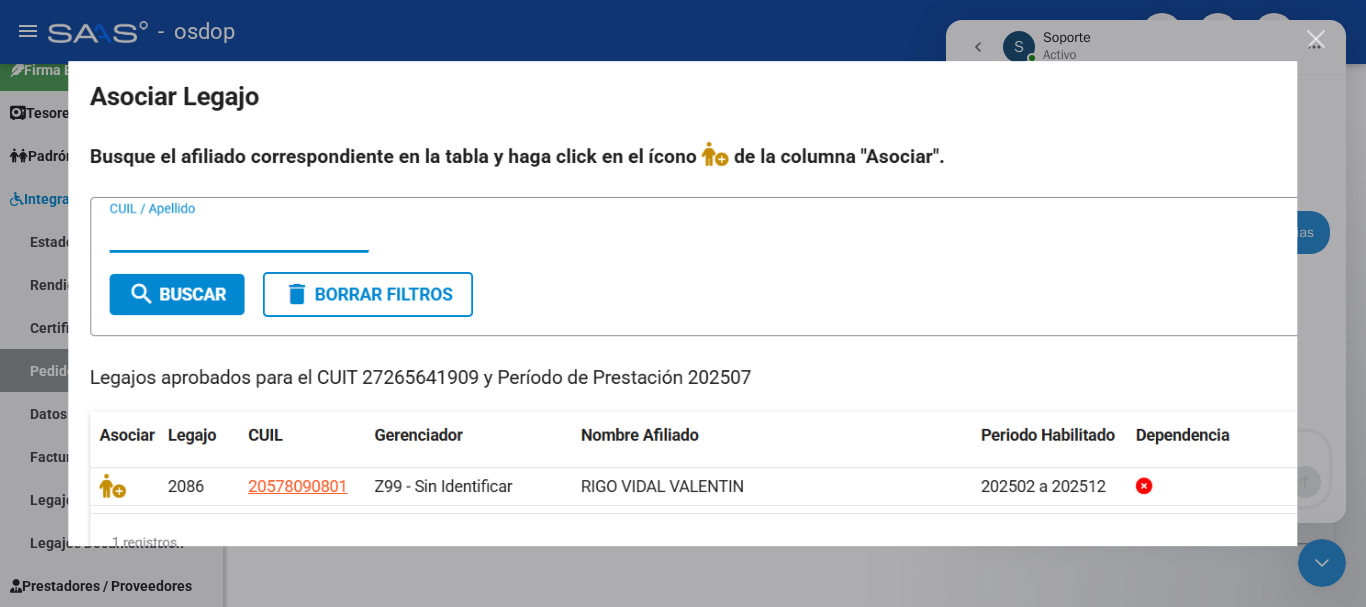 click at bounding box center [683, 303] 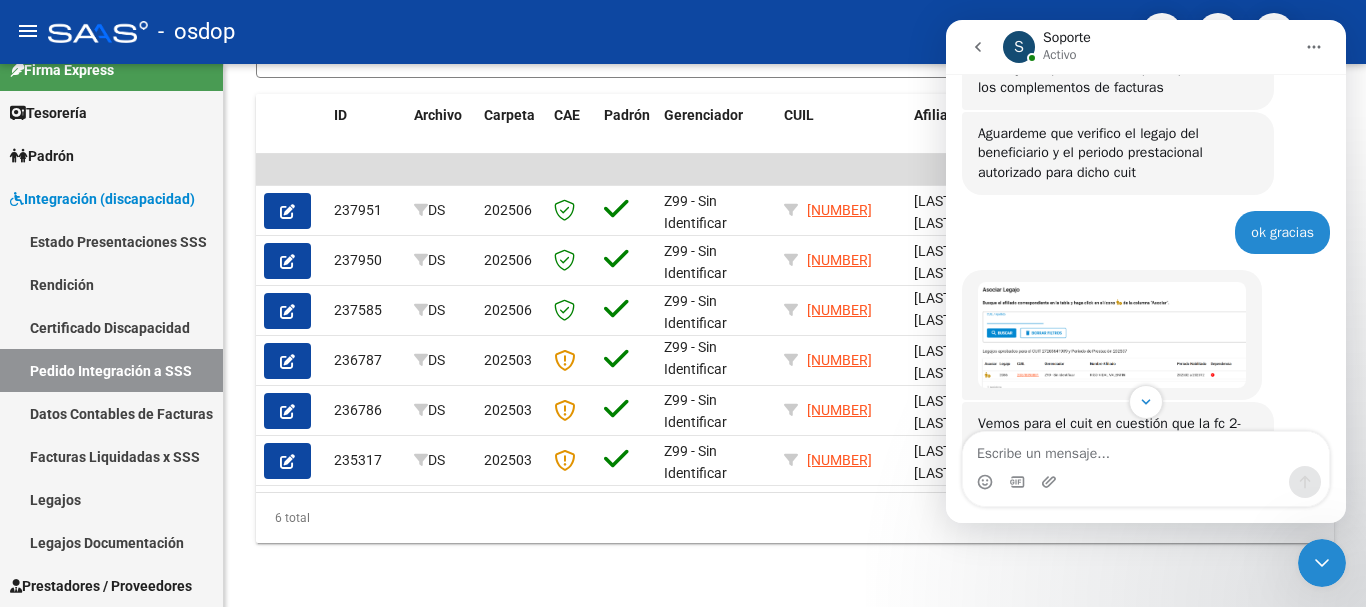 scroll, scrollTop: 1120, scrollLeft: 0, axis: vertical 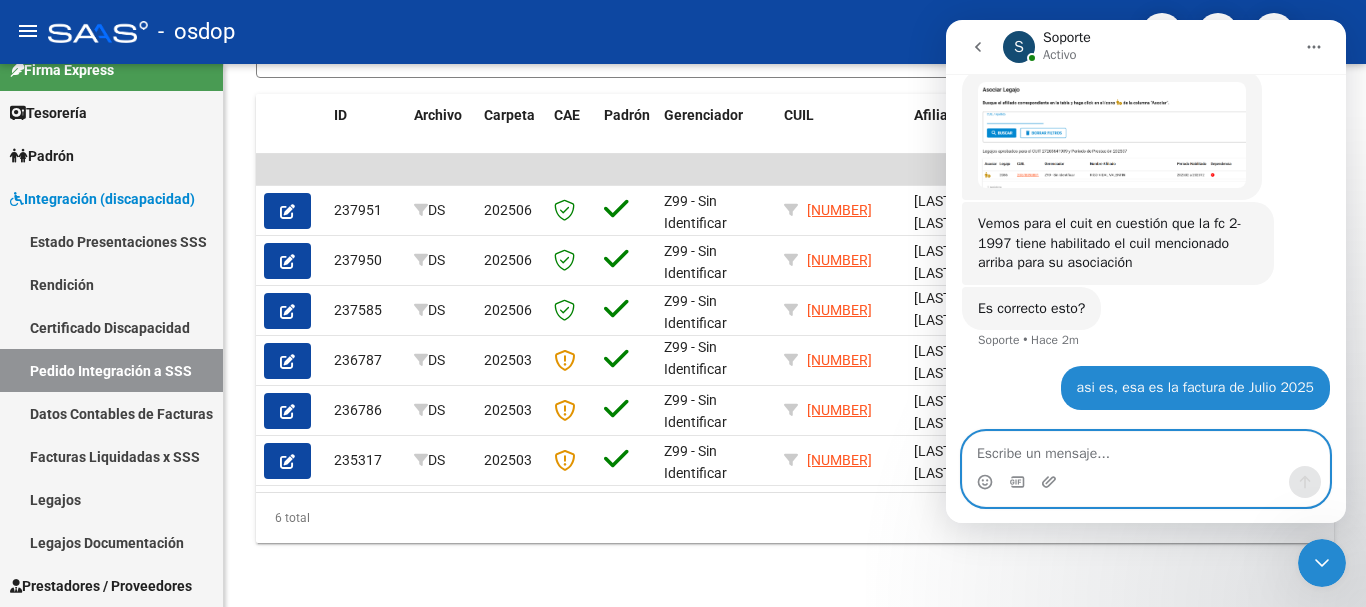 click at bounding box center (1146, 449) 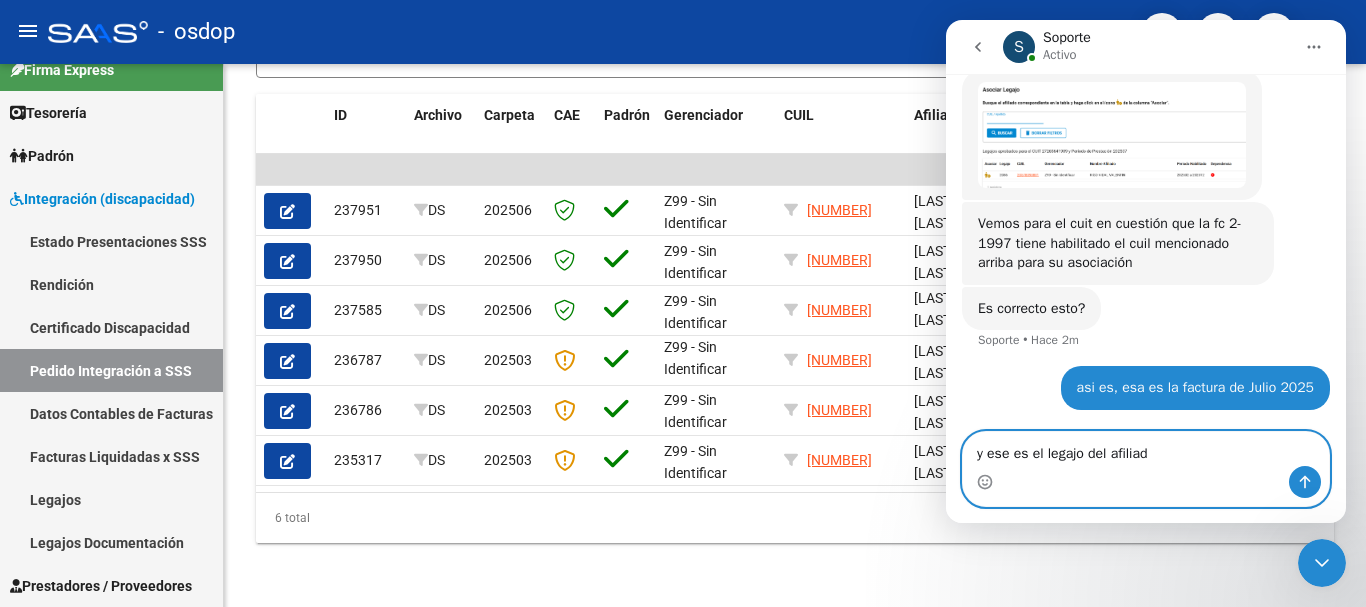 type on "y ese es el legajo del afiliado" 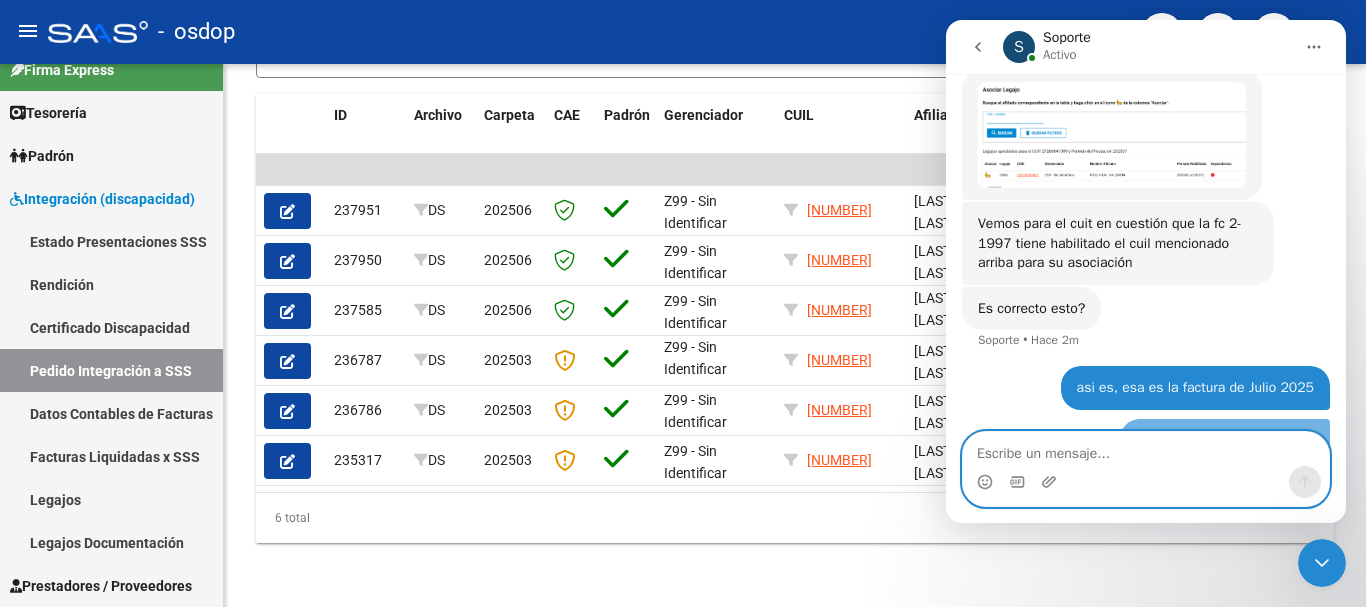 scroll, scrollTop: 1166, scrollLeft: 0, axis: vertical 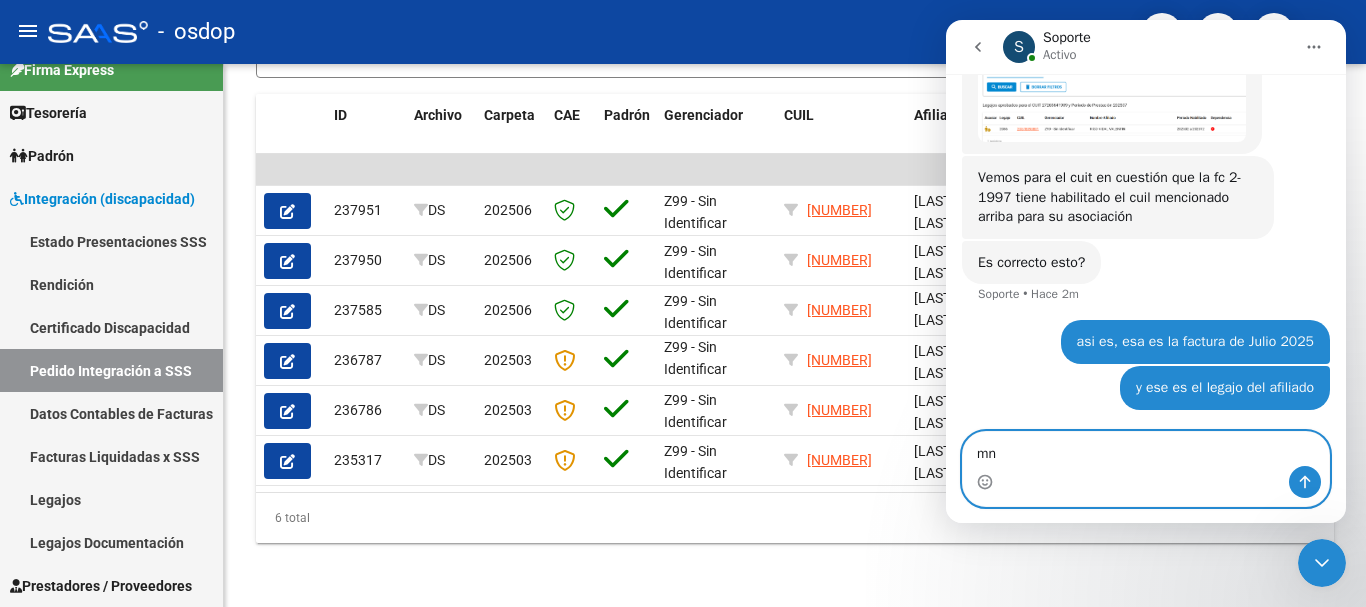 type on "m" 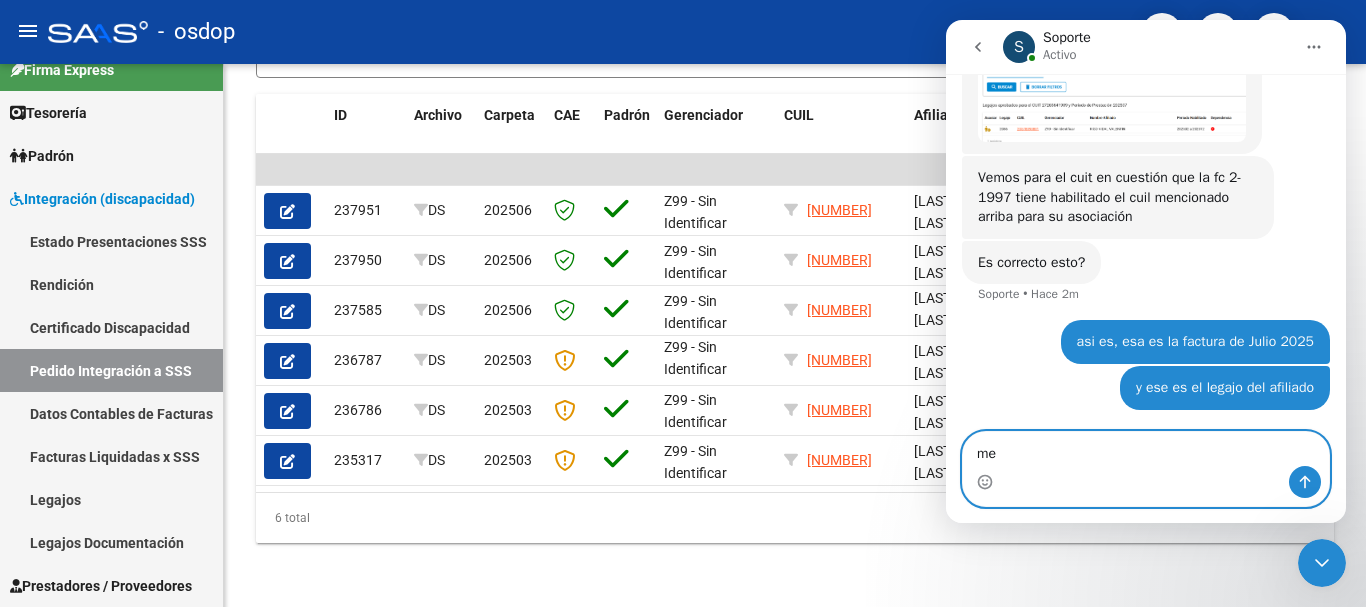 type on "m" 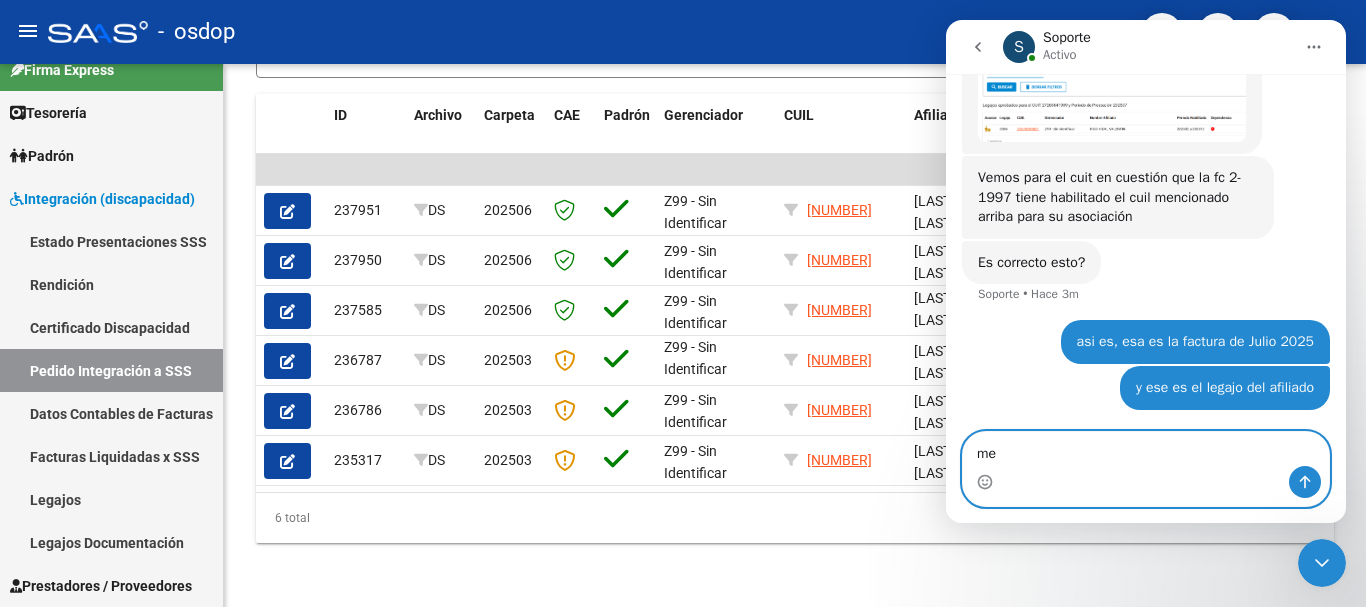 type on "m" 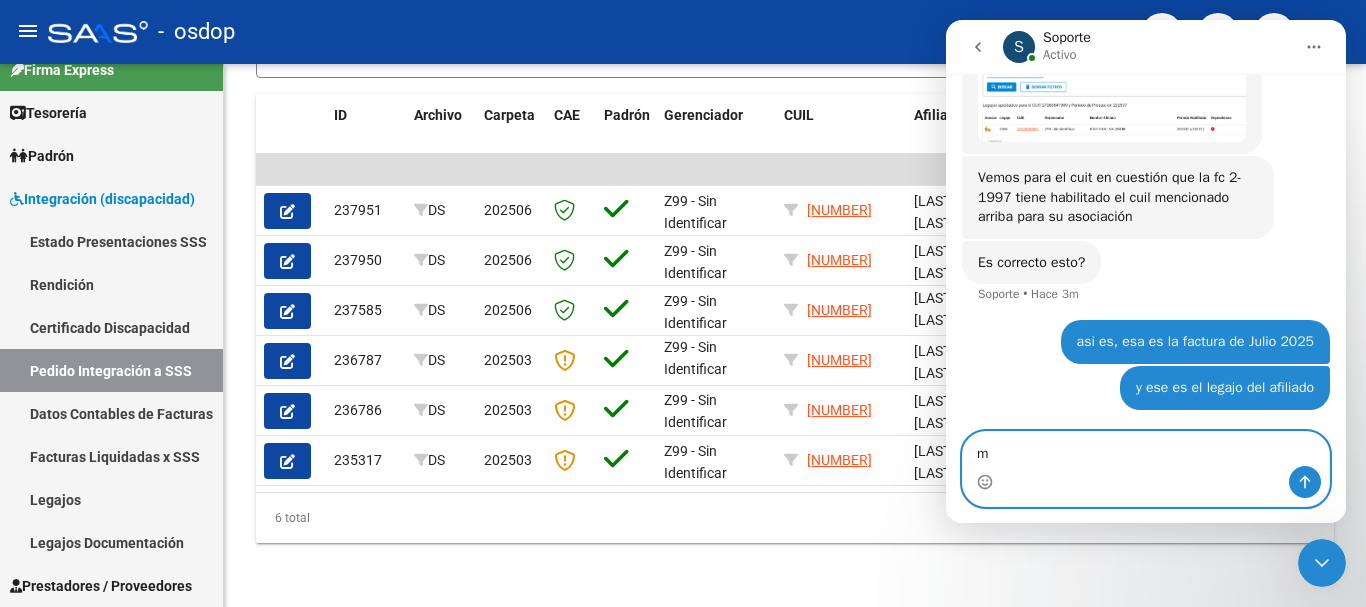 type 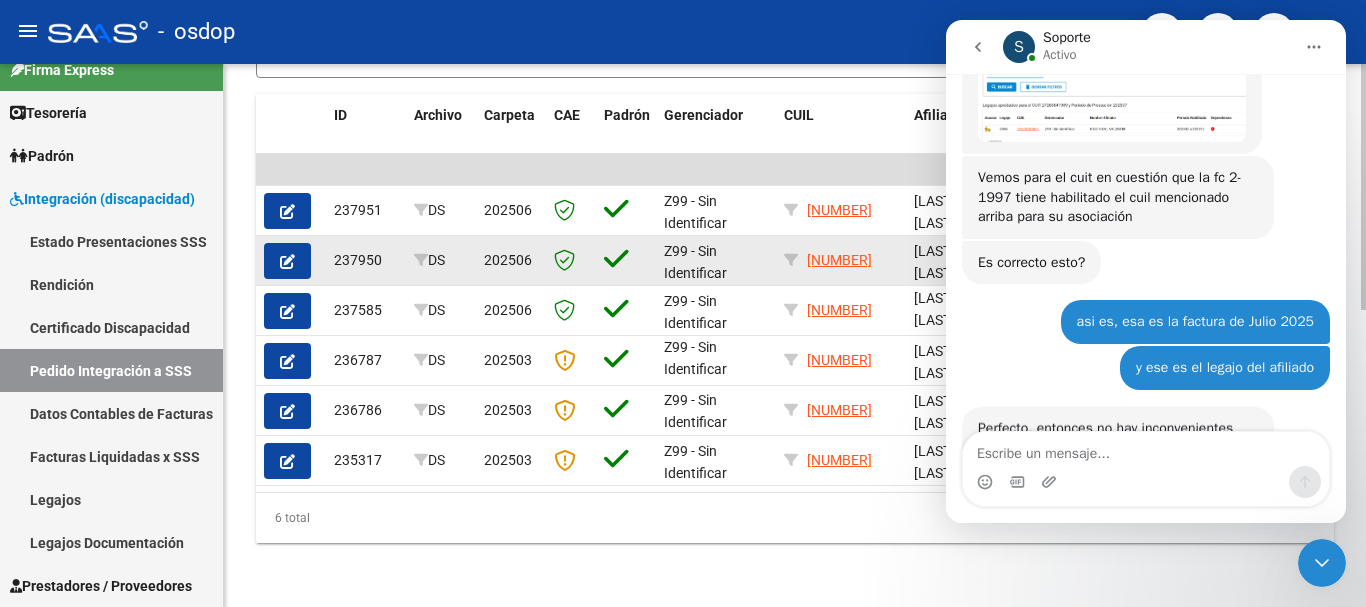 scroll, scrollTop: 1245, scrollLeft: 0, axis: vertical 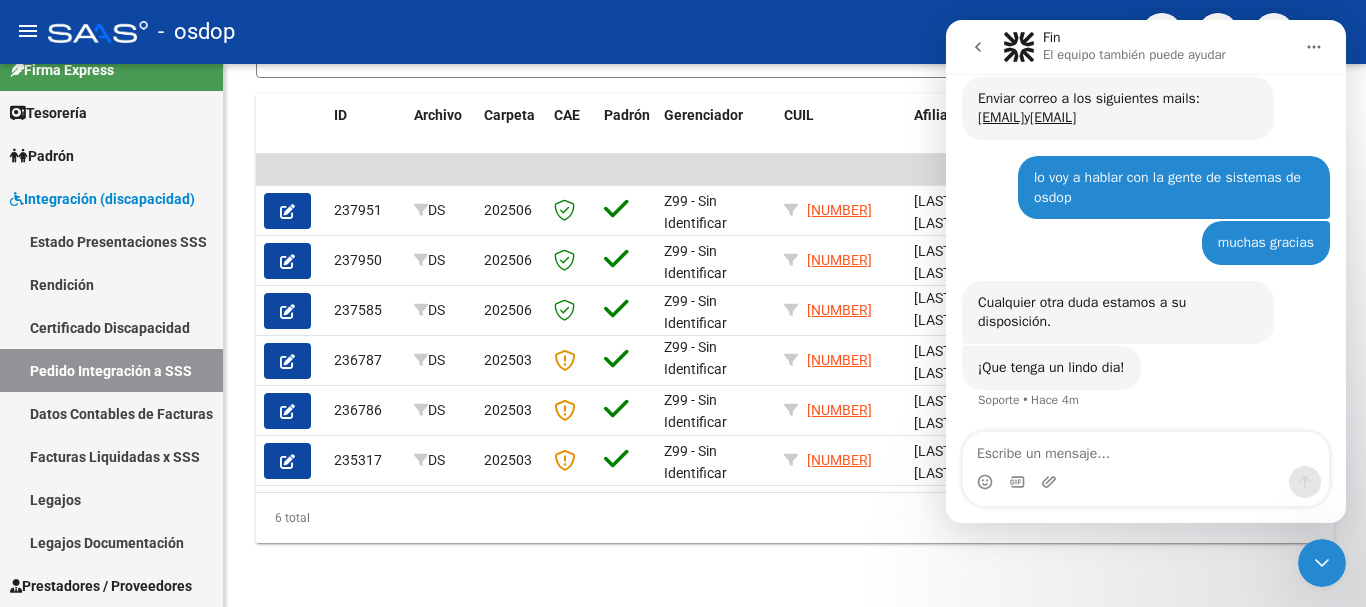 click 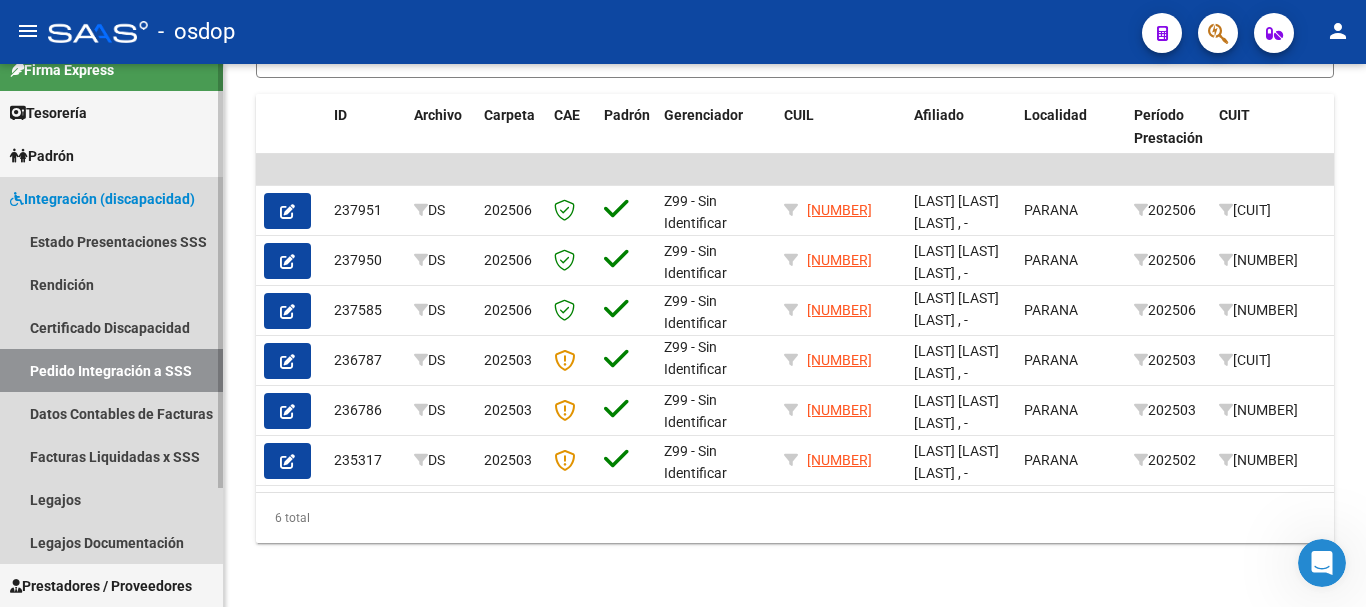 click on "Integración (discapacidad)" at bounding box center (102, 199) 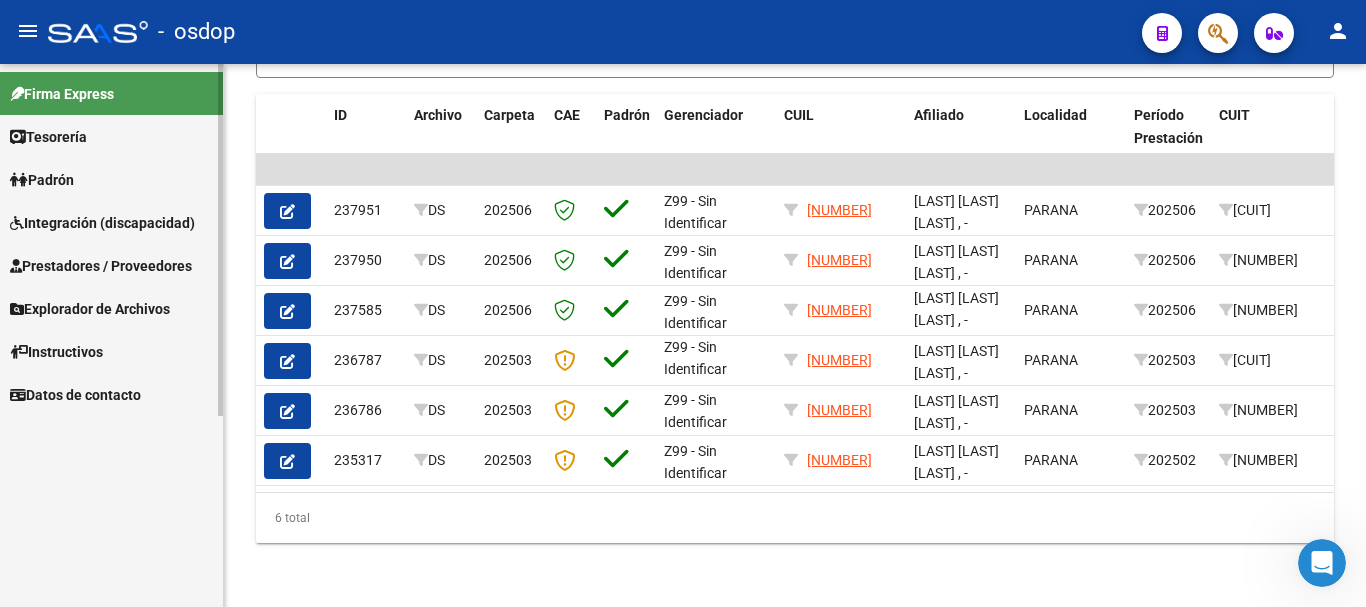 scroll, scrollTop: 0, scrollLeft: 0, axis: both 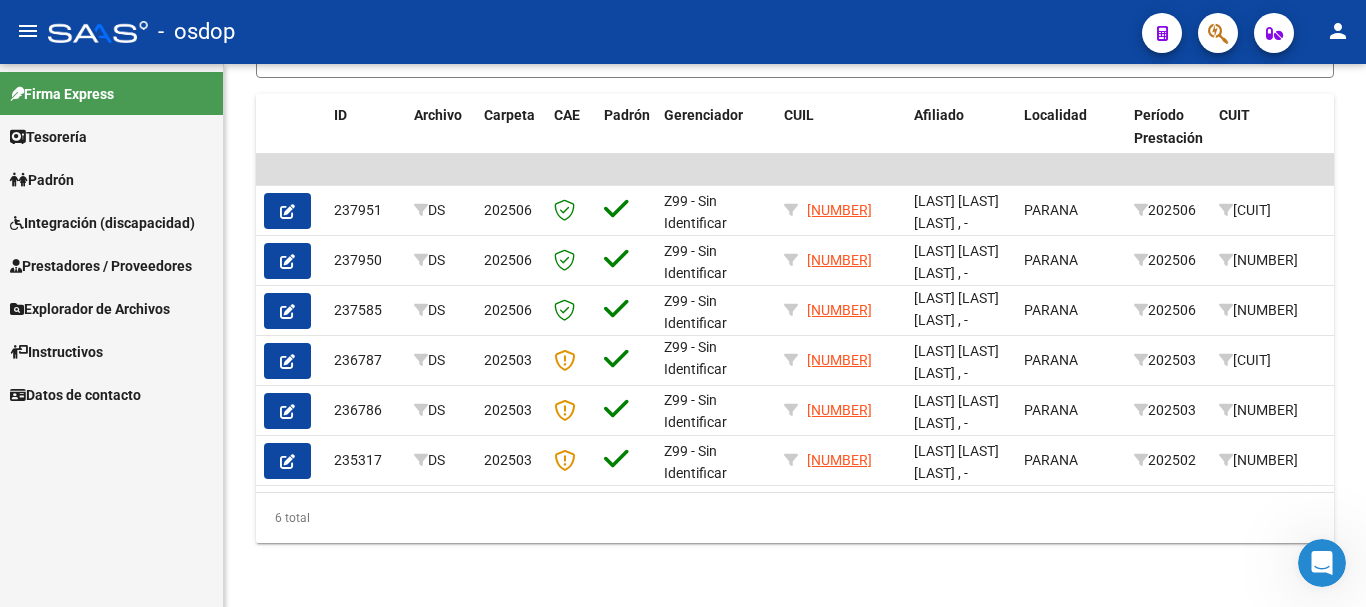 click on "Prestadores / Proveedores" at bounding box center (101, 266) 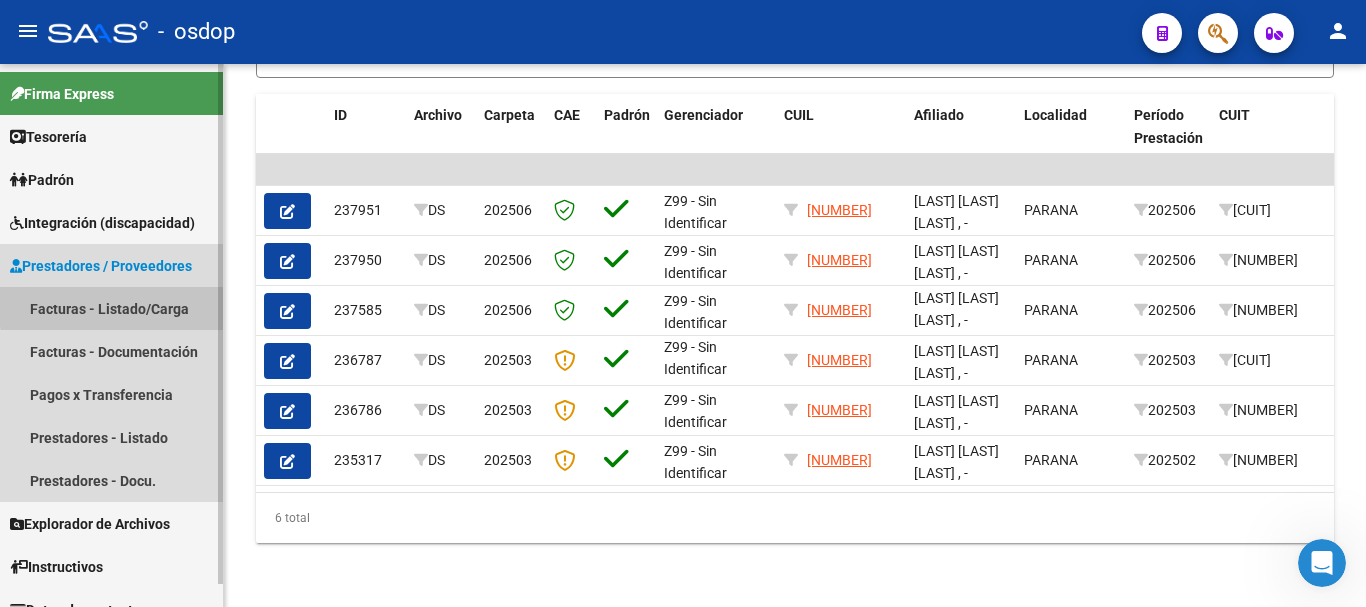 click on "Facturas - Listado/Carga" at bounding box center (111, 308) 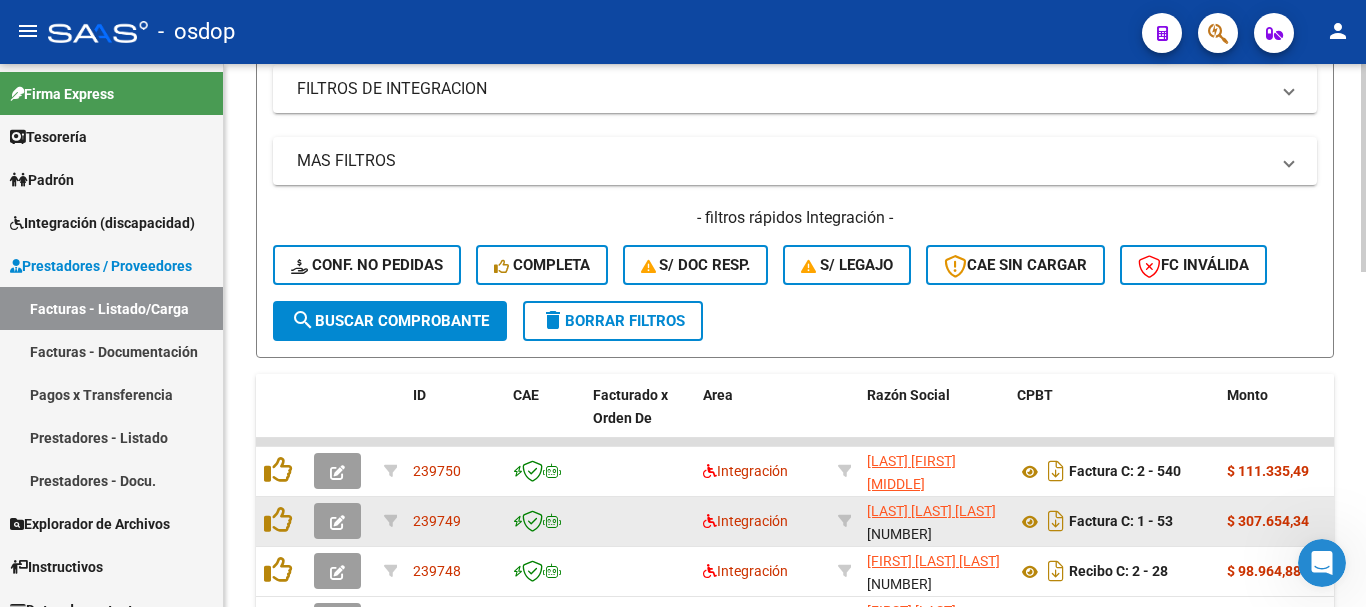 scroll, scrollTop: 500, scrollLeft: 0, axis: vertical 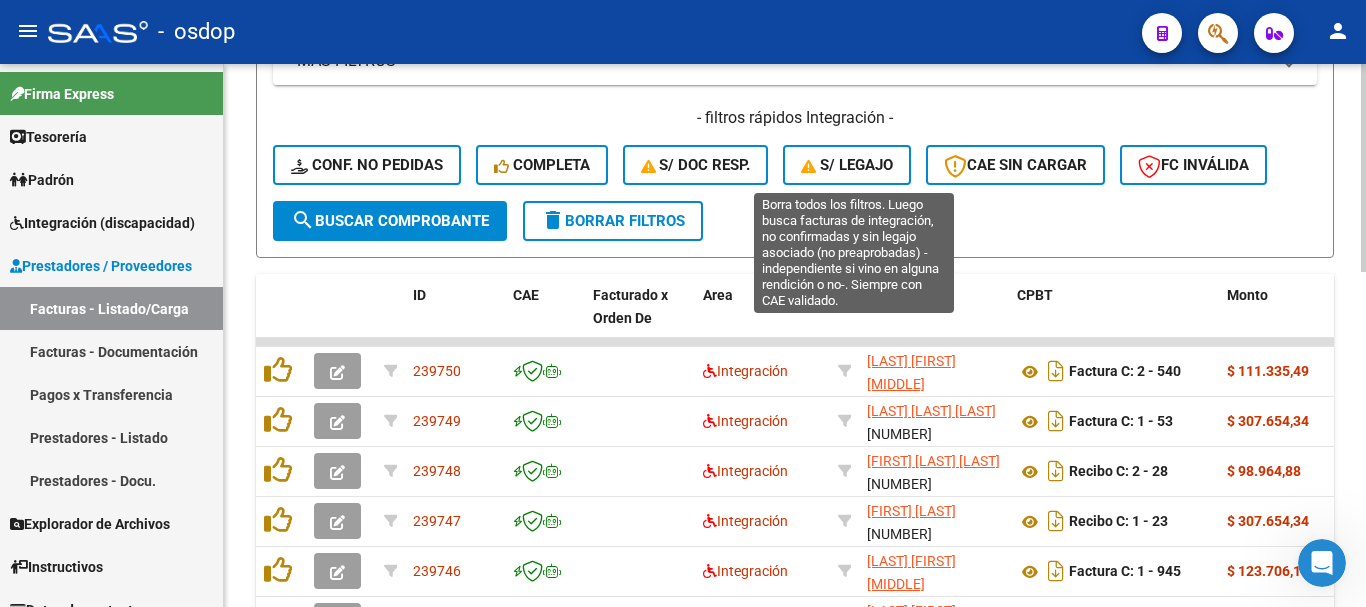 click on "S/ legajo" 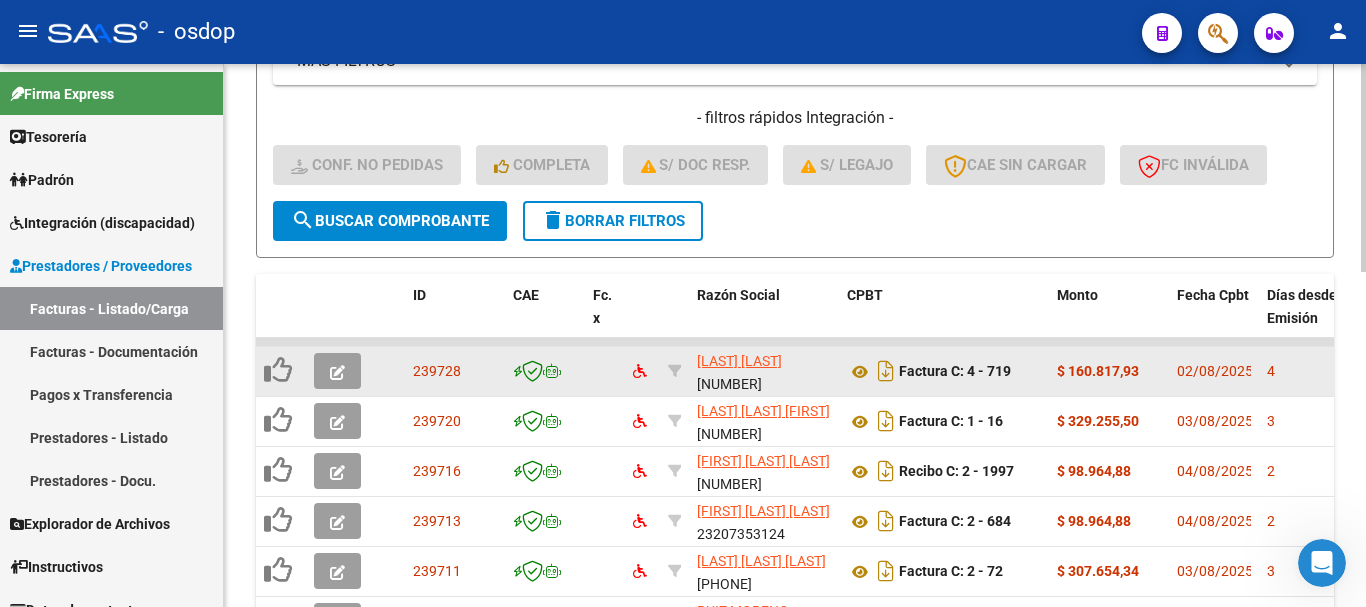 scroll, scrollTop: 700, scrollLeft: 0, axis: vertical 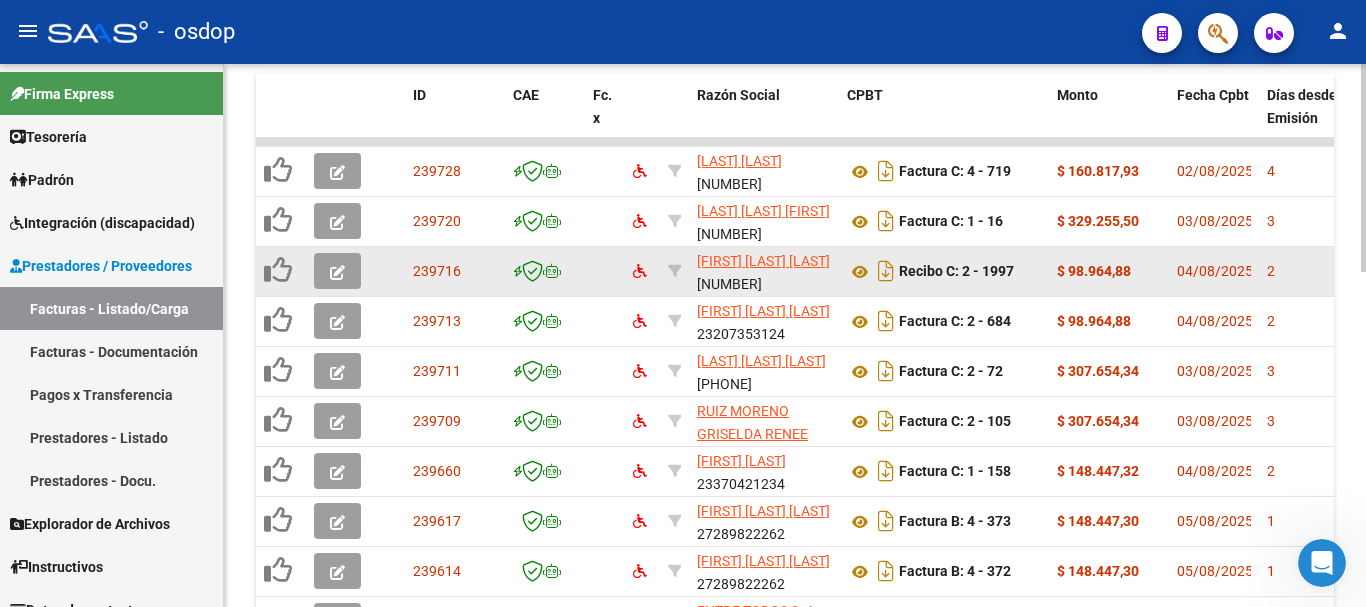 click 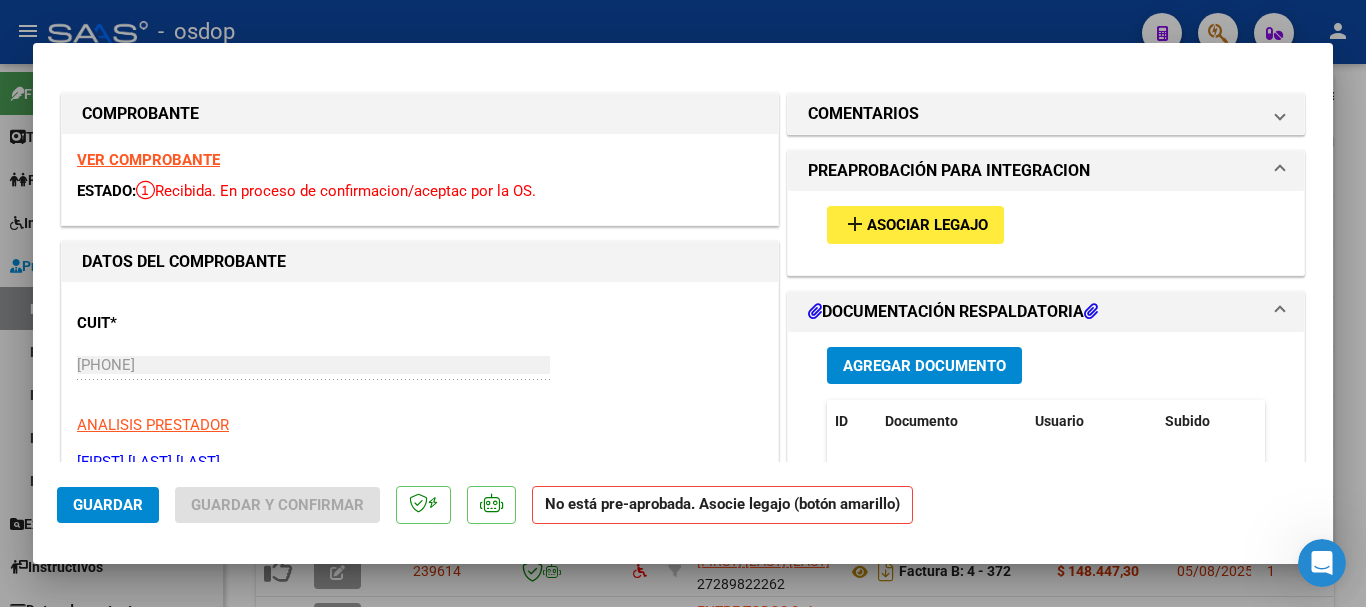 click on "Asociar Legajo" at bounding box center [927, 226] 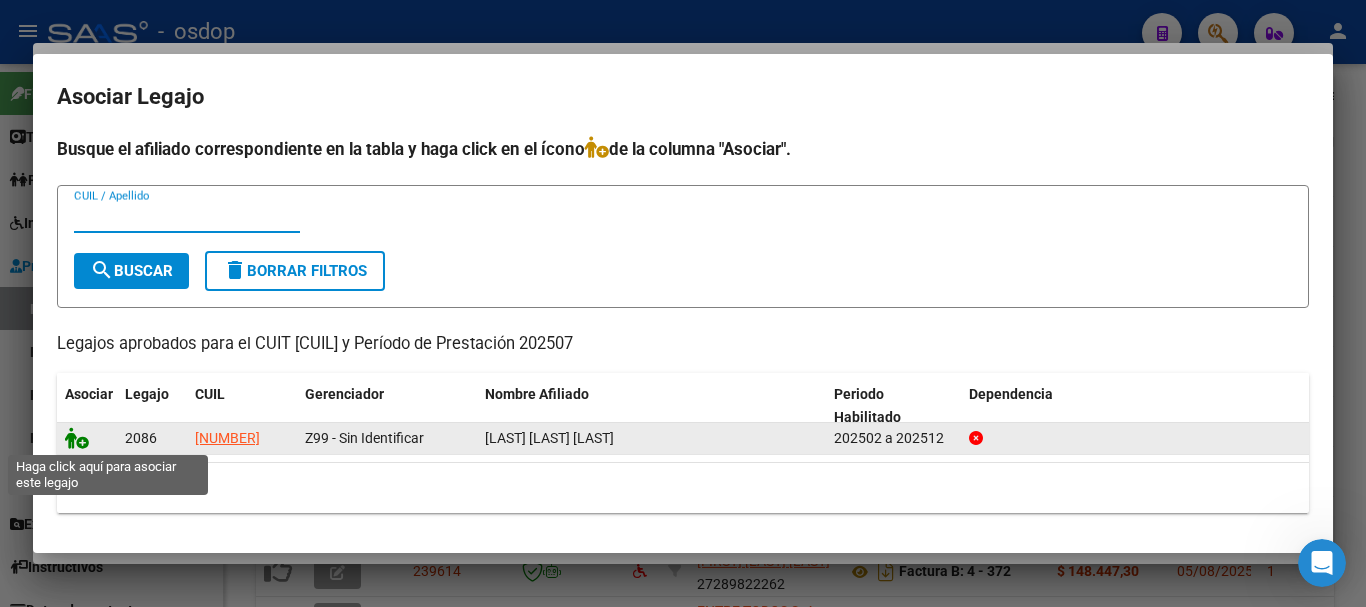 click 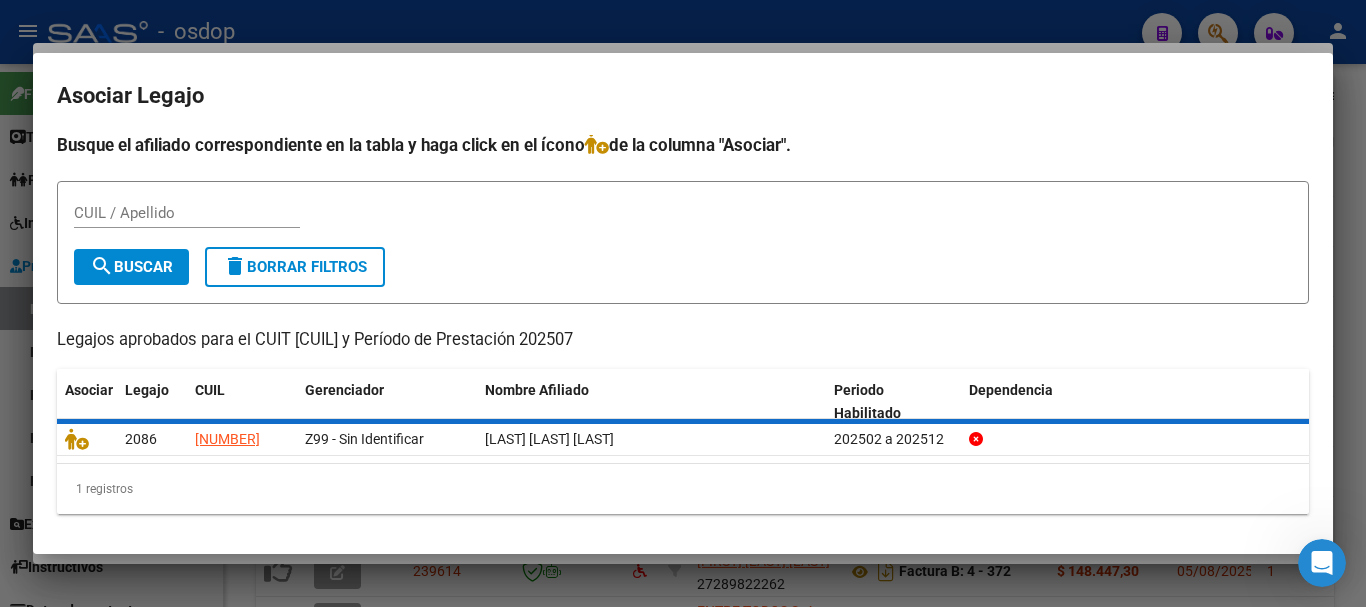 scroll, scrollTop: 0, scrollLeft: 0, axis: both 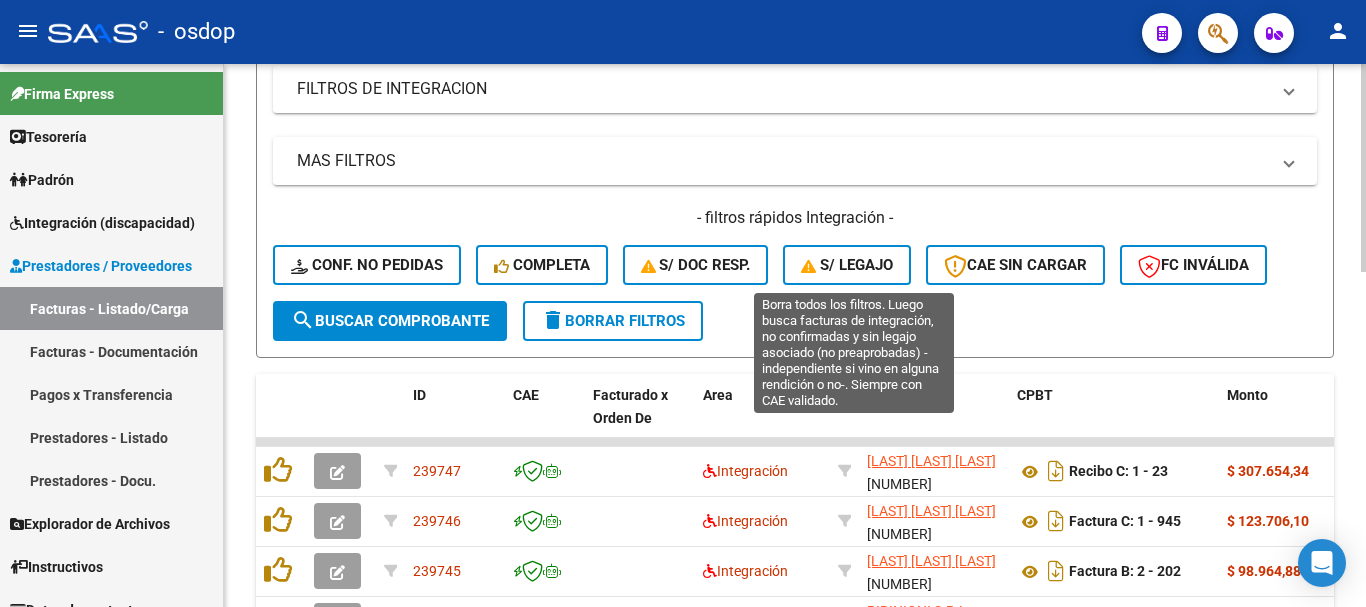 click on "S/ legajo" 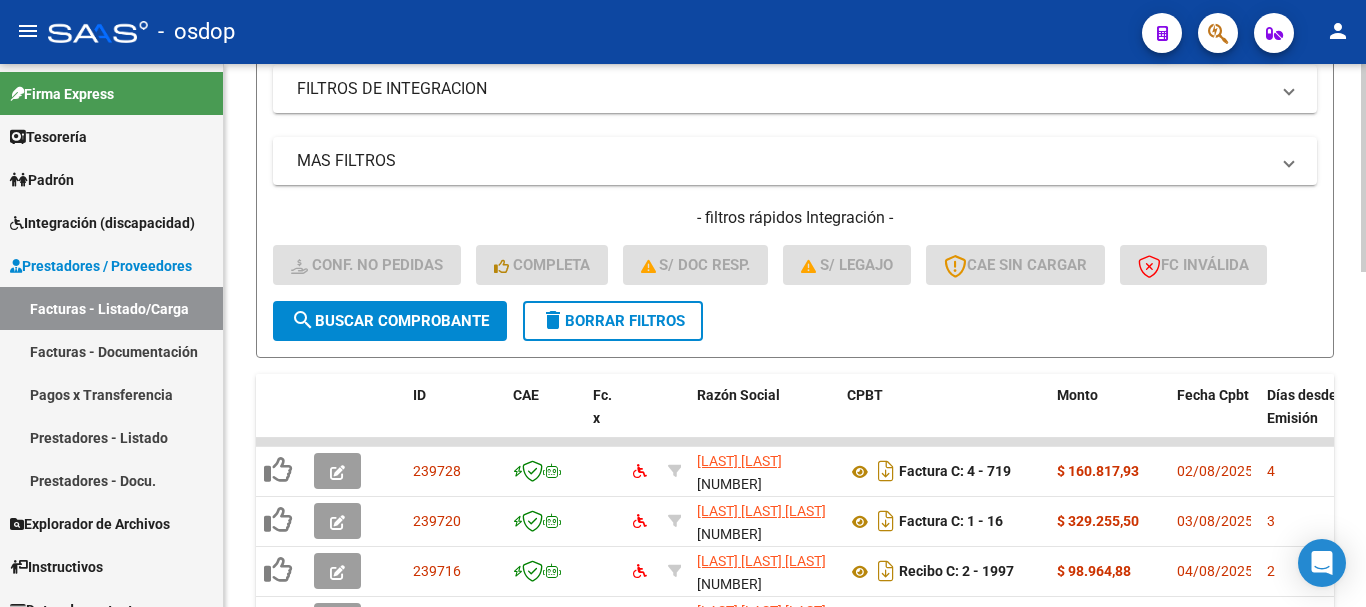 scroll, scrollTop: 600, scrollLeft: 0, axis: vertical 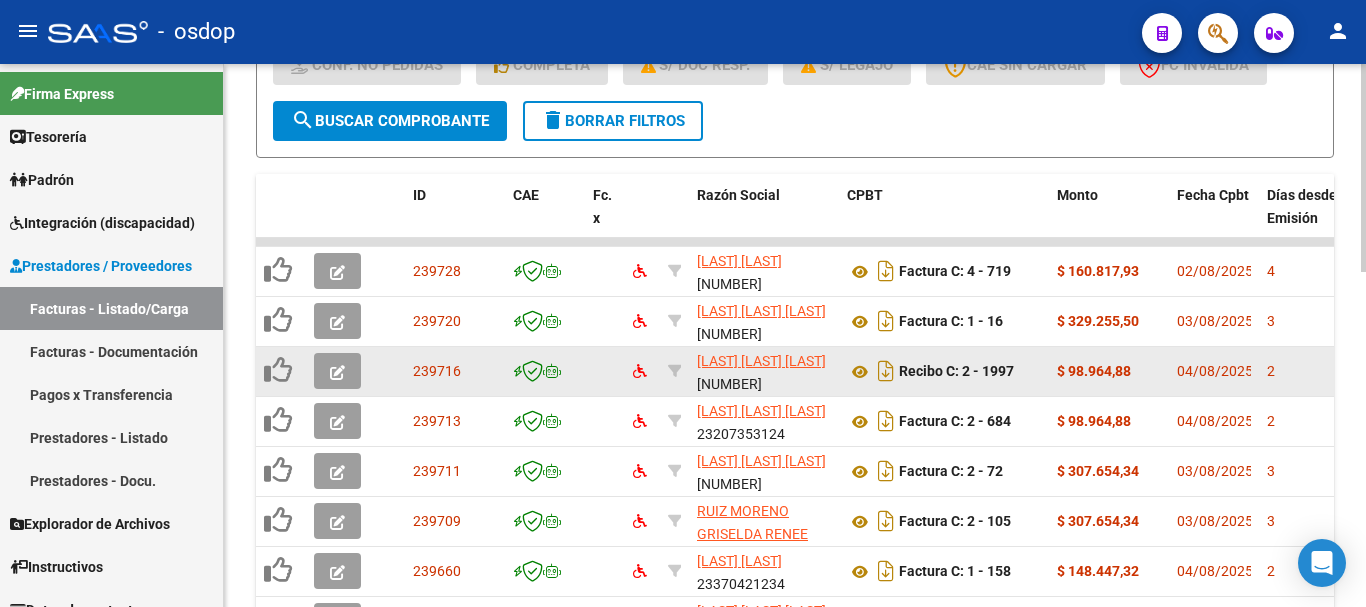 click 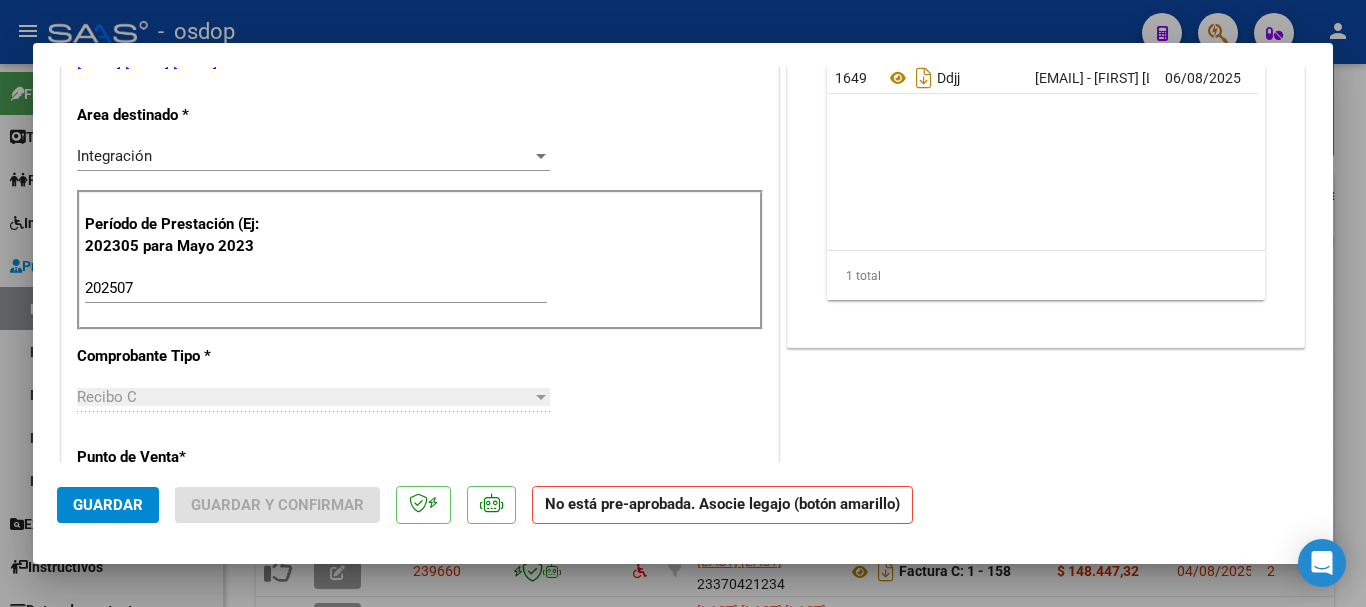 scroll, scrollTop: 0, scrollLeft: 0, axis: both 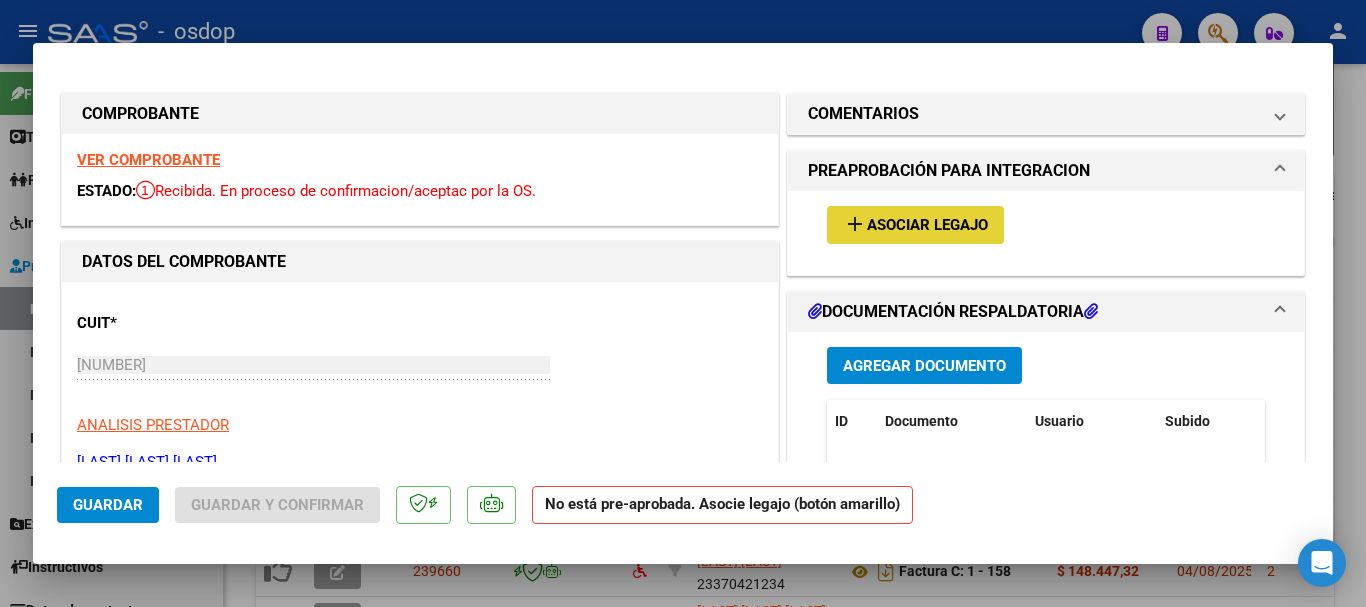 click on "add Asociar Legajo" at bounding box center [915, 224] 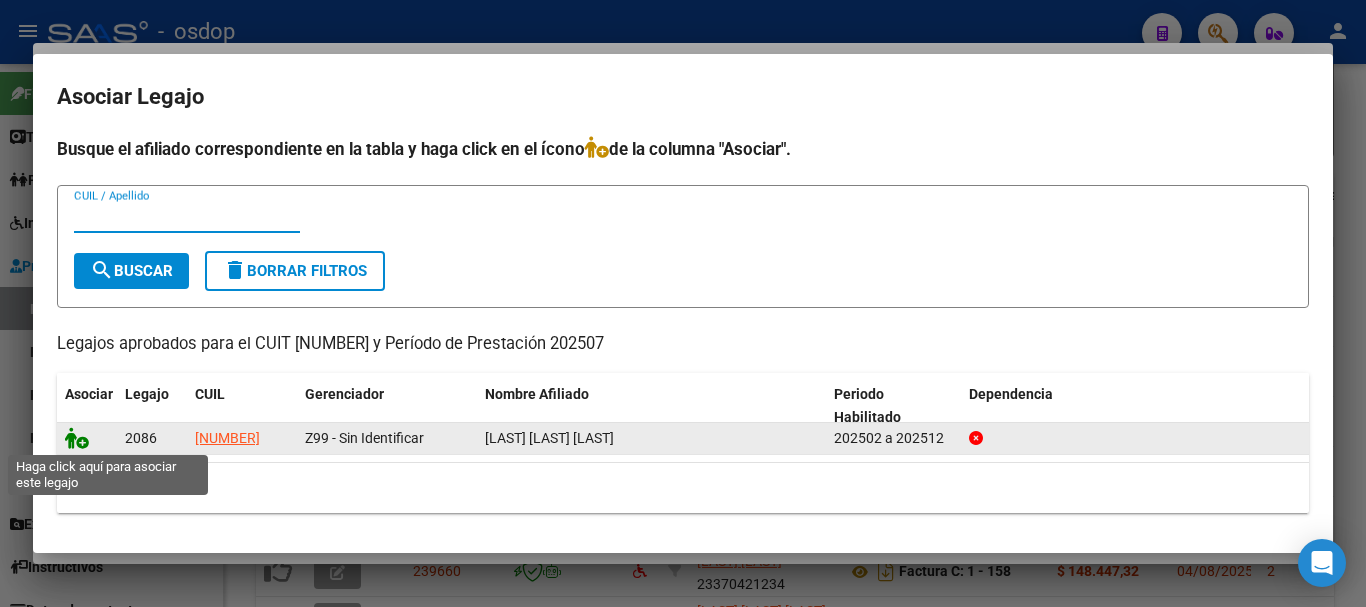 click 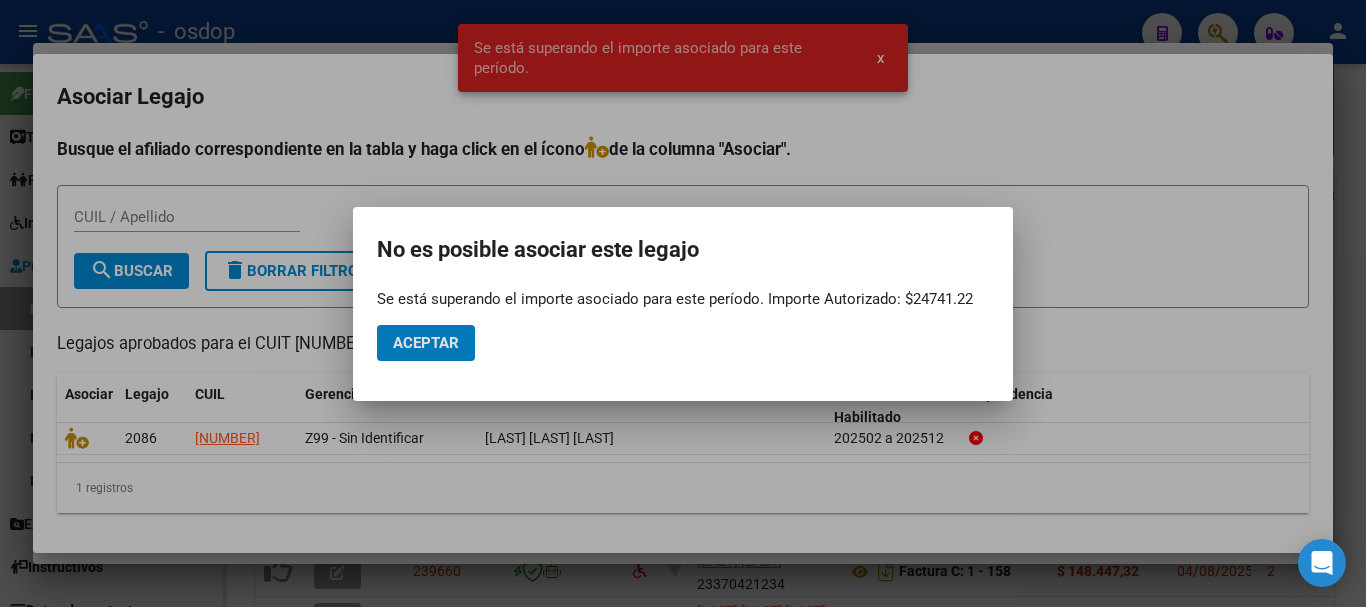 type 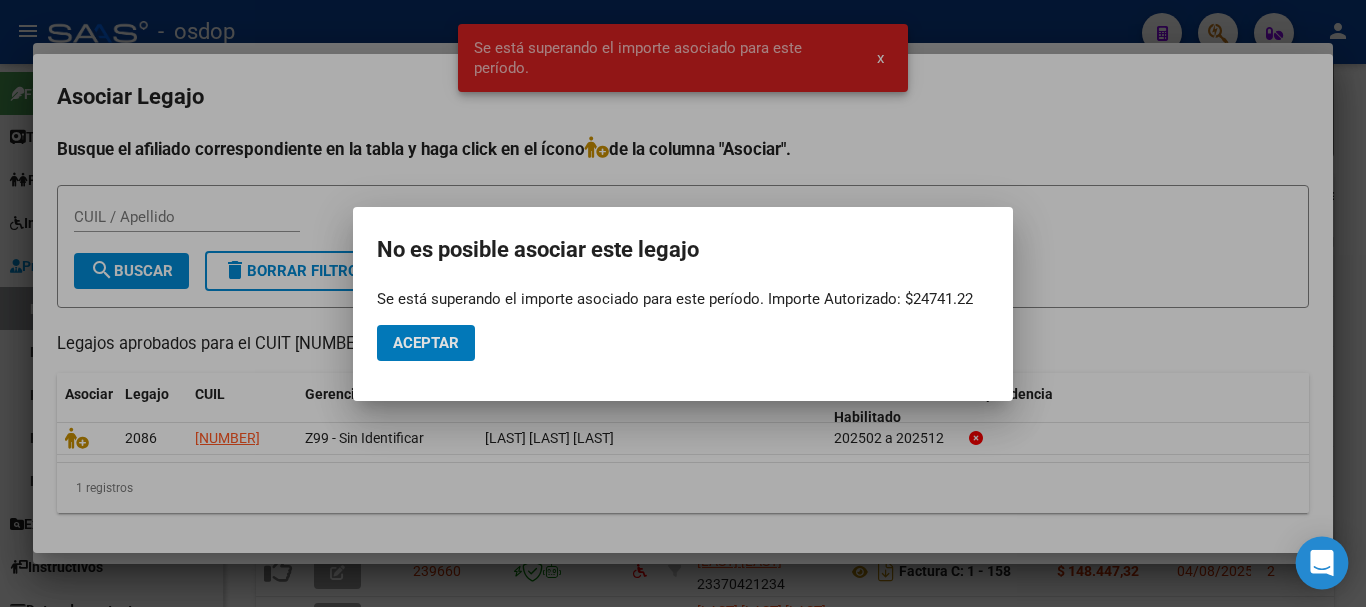 click at bounding box center [1322, 563] 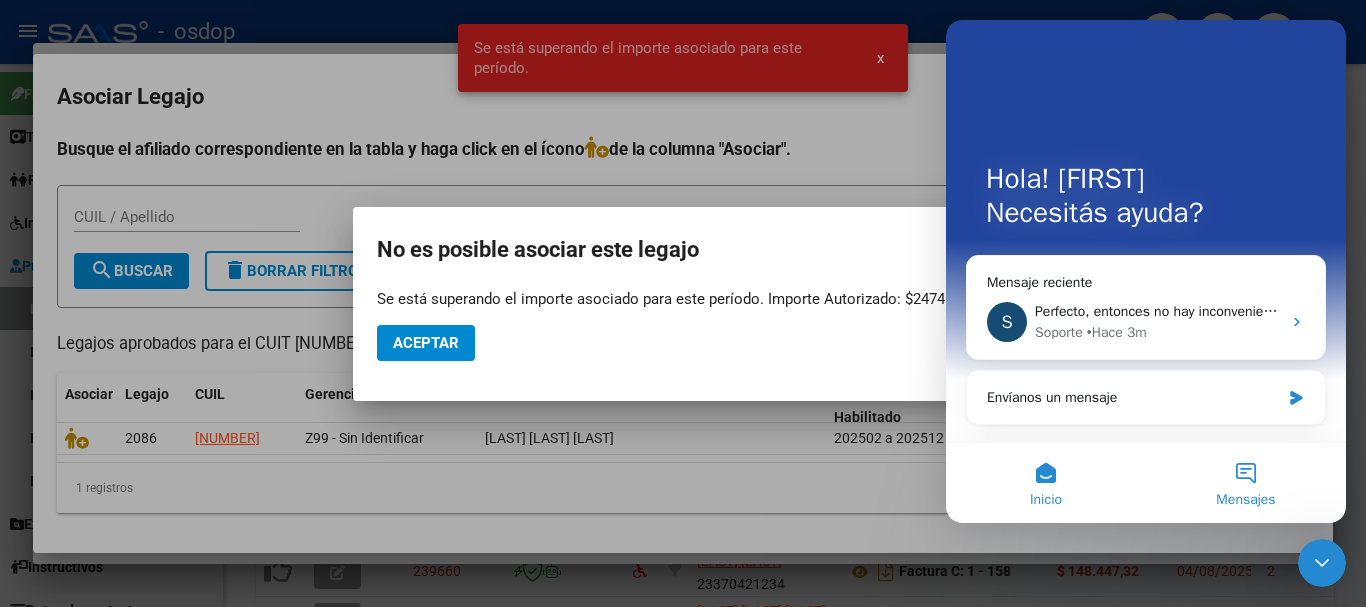 scroll, scrollTop: 0, scrollLeft: 0, axis: both 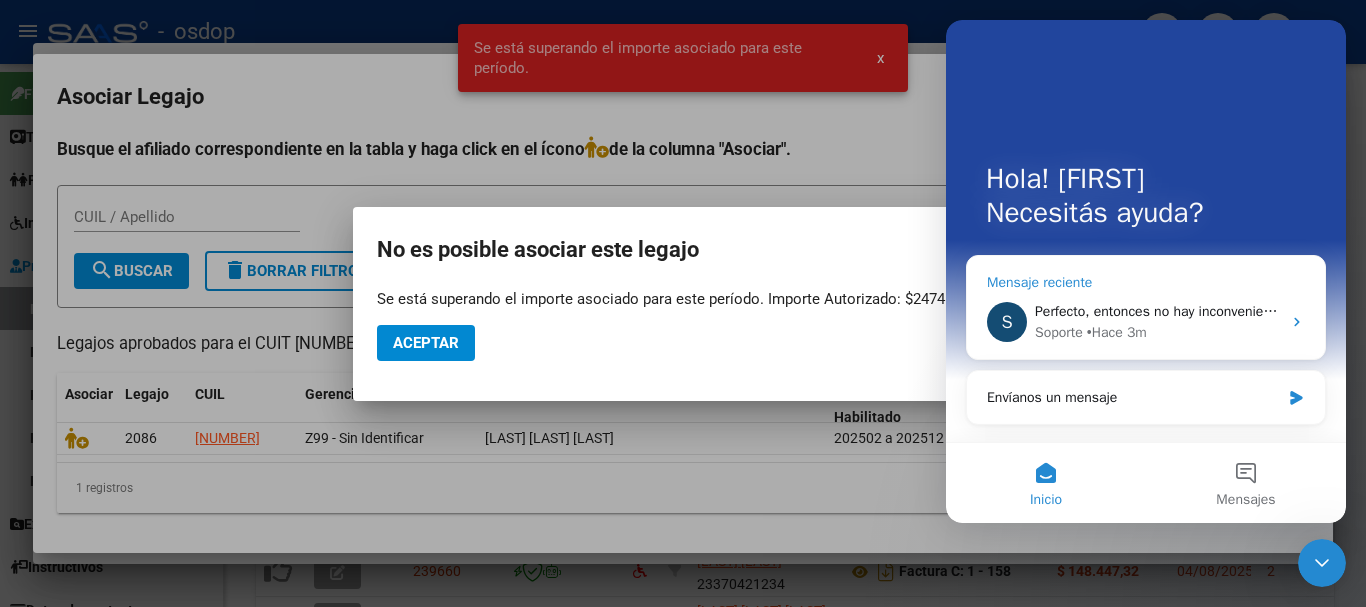 click on "Perfecto, entonces no hay inconvenientes para asociar el legajo" at bounding box center [1230, 311] 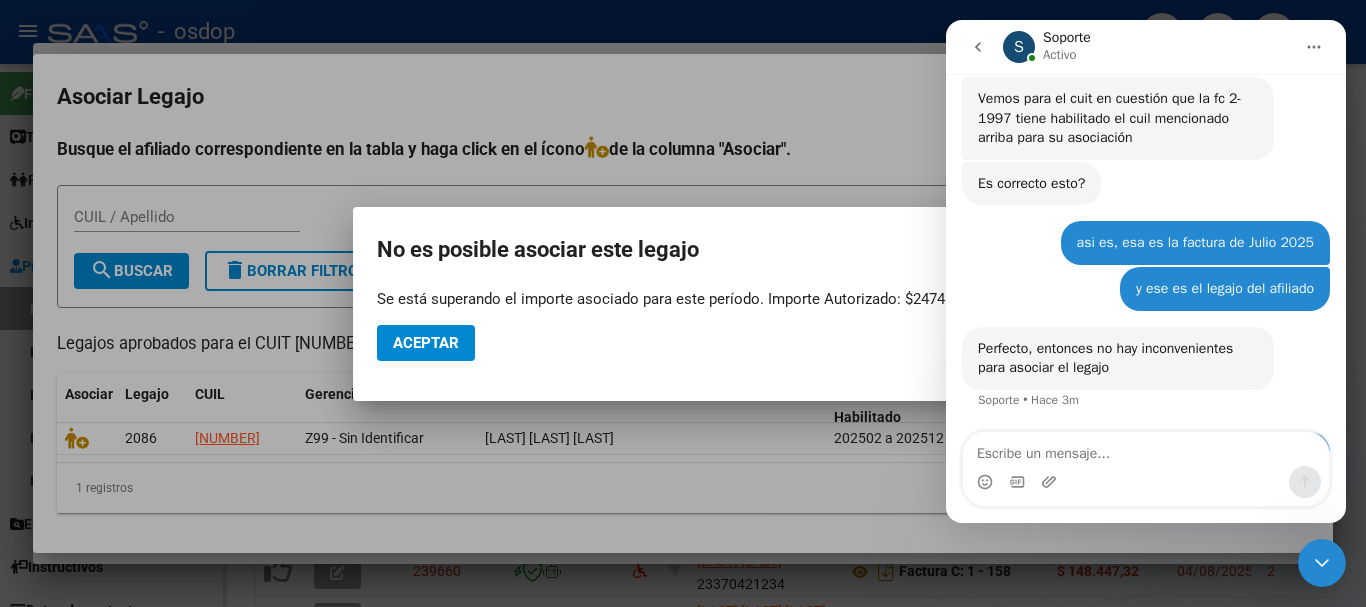 scroll, scrollTop: 1371, scrollLeft: 0, axis: vertical 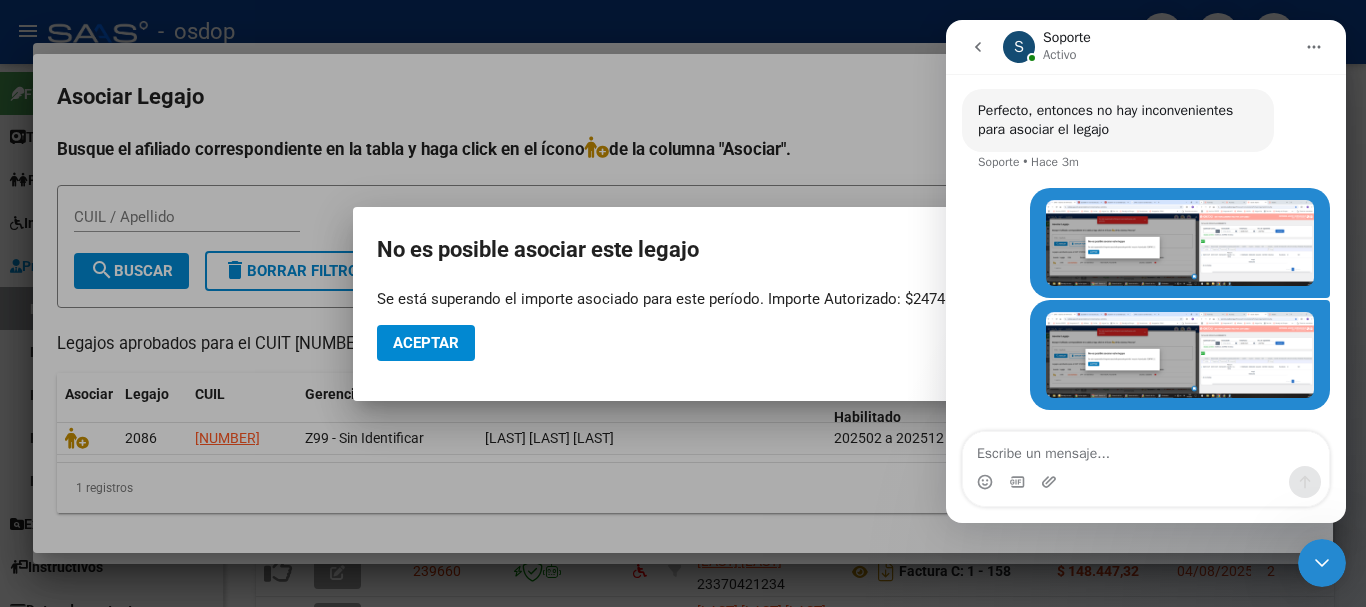 click at bounding box center (1180, 355) 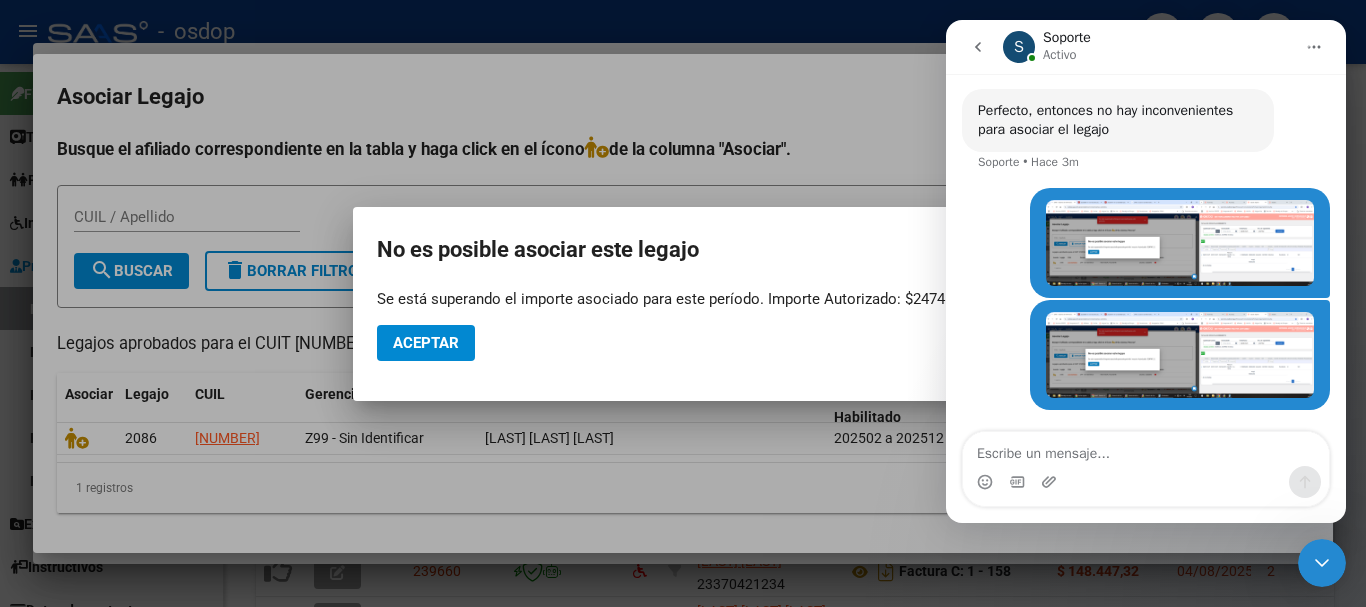 scroll, scrollTop: 0, scrollLeft: 0, axis: both 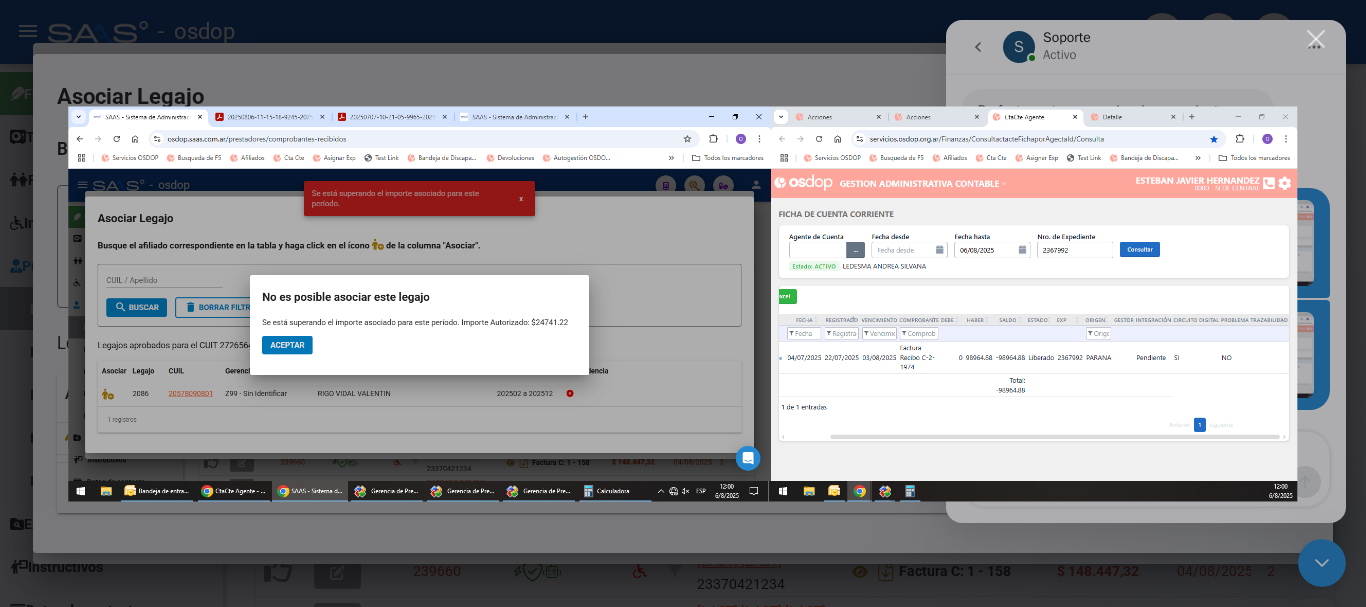 click at bounding box center [1316, 39] 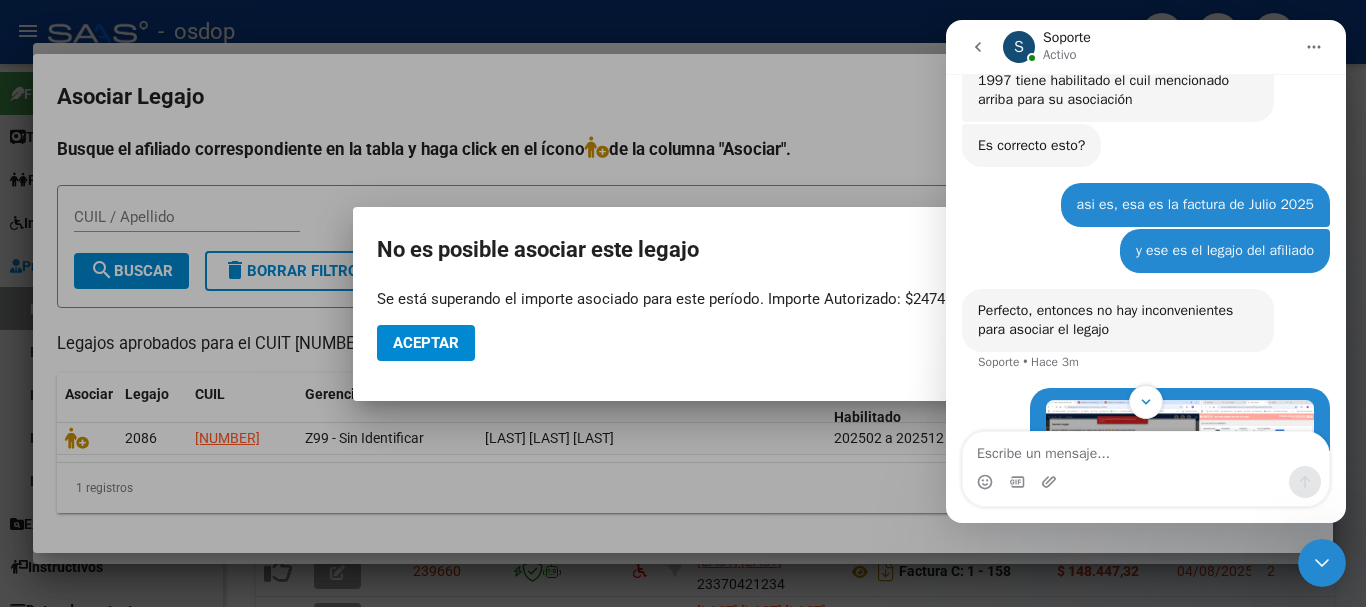 scroll, scrollTop: 1483, scrollLeft: 0, axis: vertical 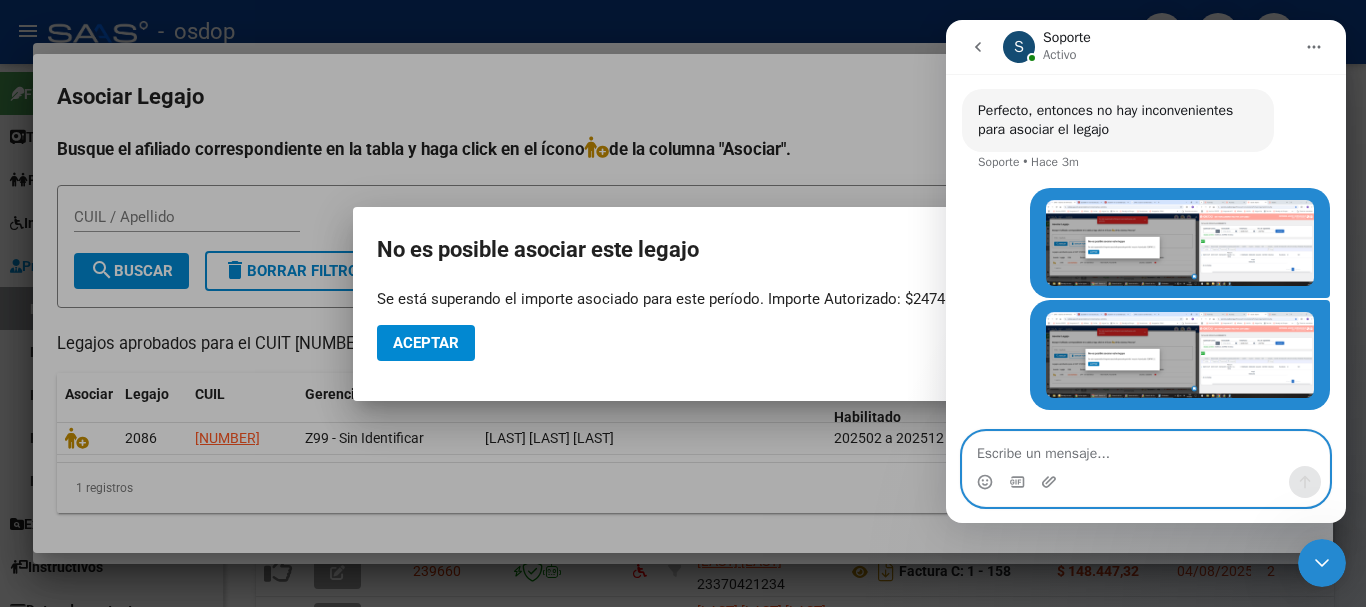 click at bounding box center (1146, 449) 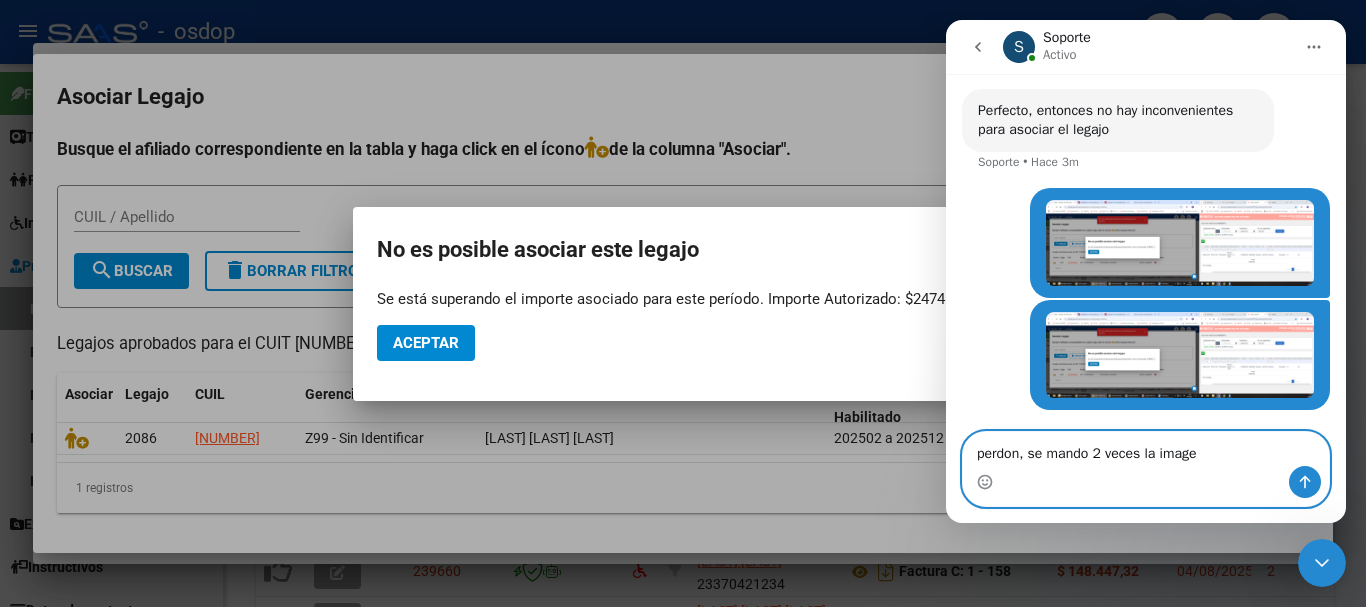 type on "perdon, se mando 2 veces la imagen" 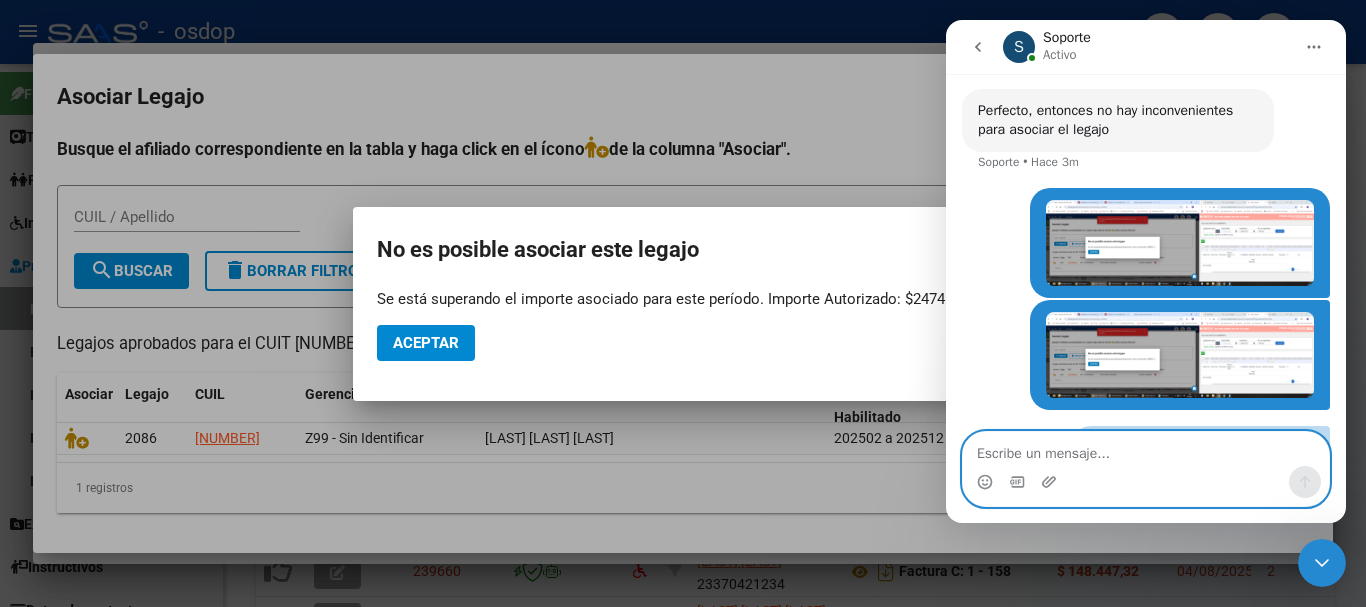 scroll, scrollTop: 1529, scrollLeft: 0, axis: vertical 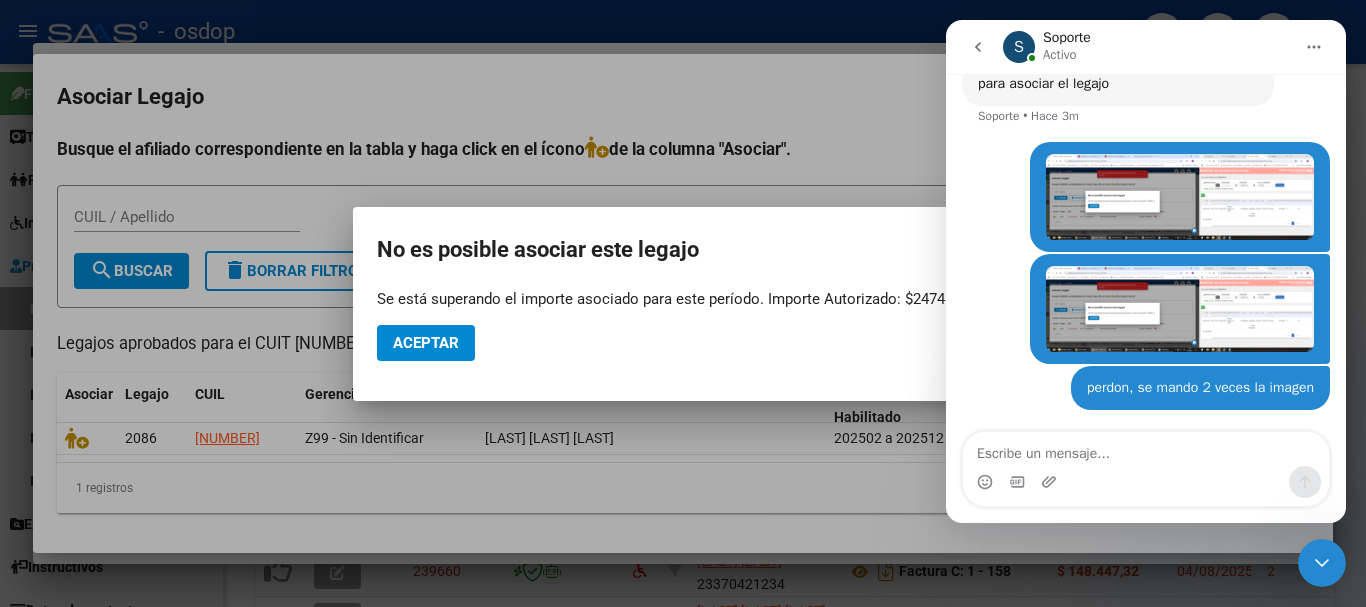 drag, startPoint x: 1118, startPoint y: 295, endPoint x: 1150, endPoint y: 206, distance: 94.57801 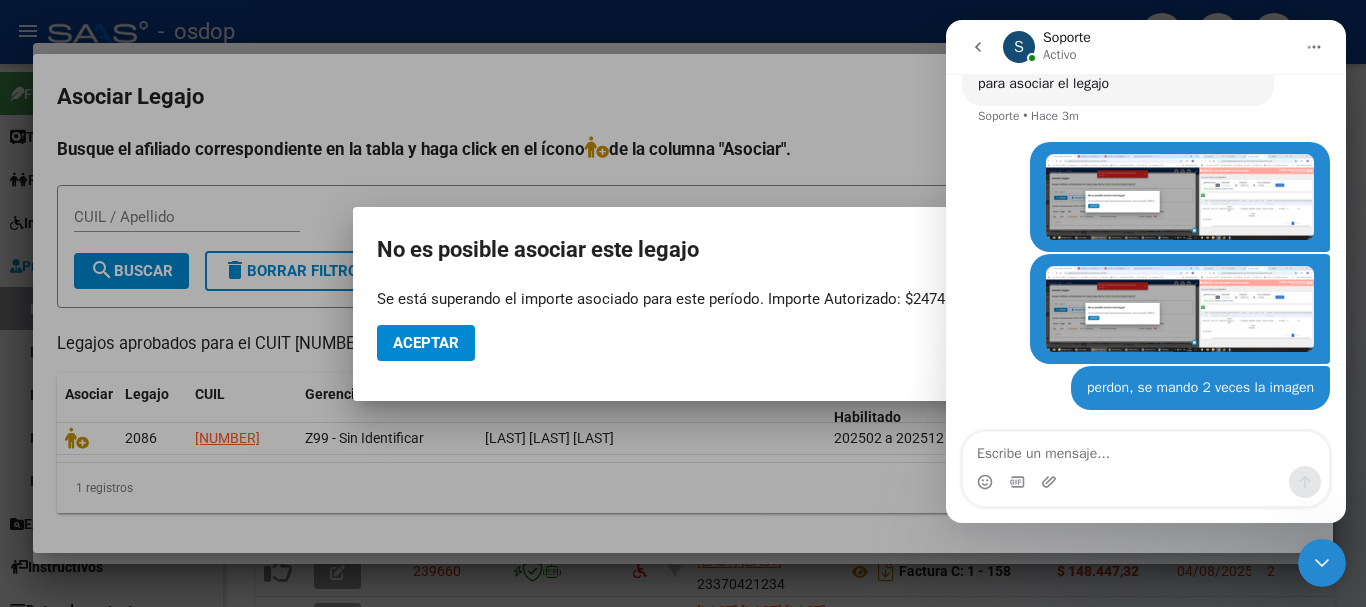 scroll, scrollTop: 0, scrollLeft: 0, axis: both 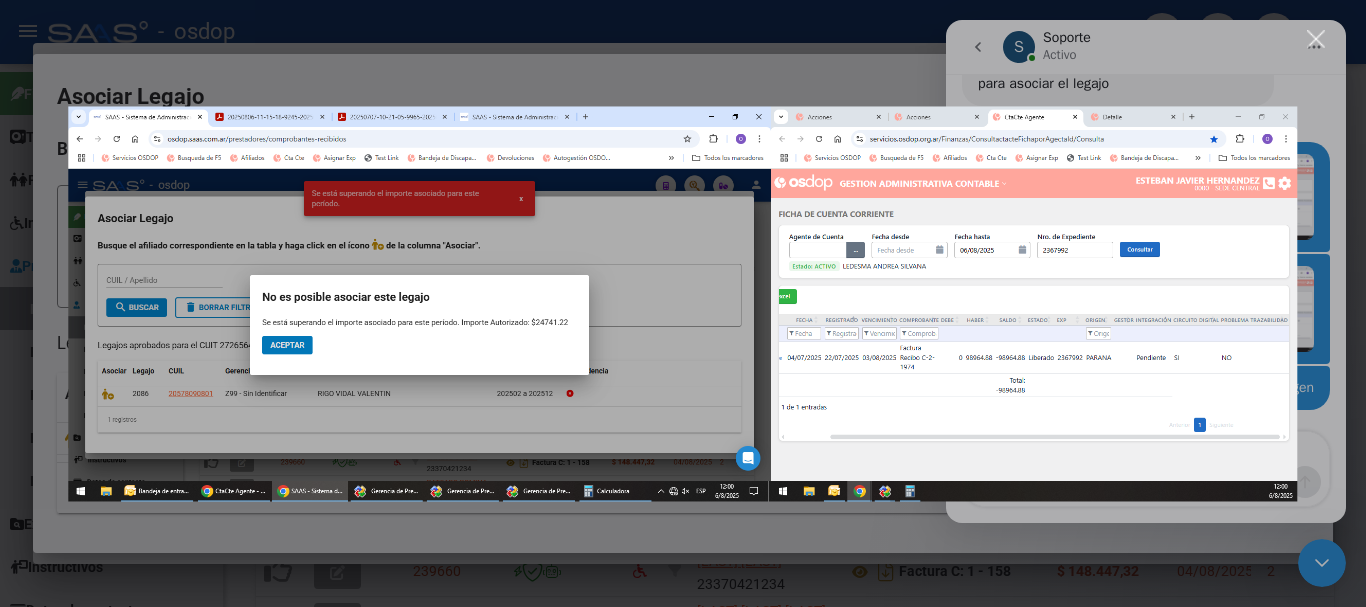click at bounding box center (683, 303) 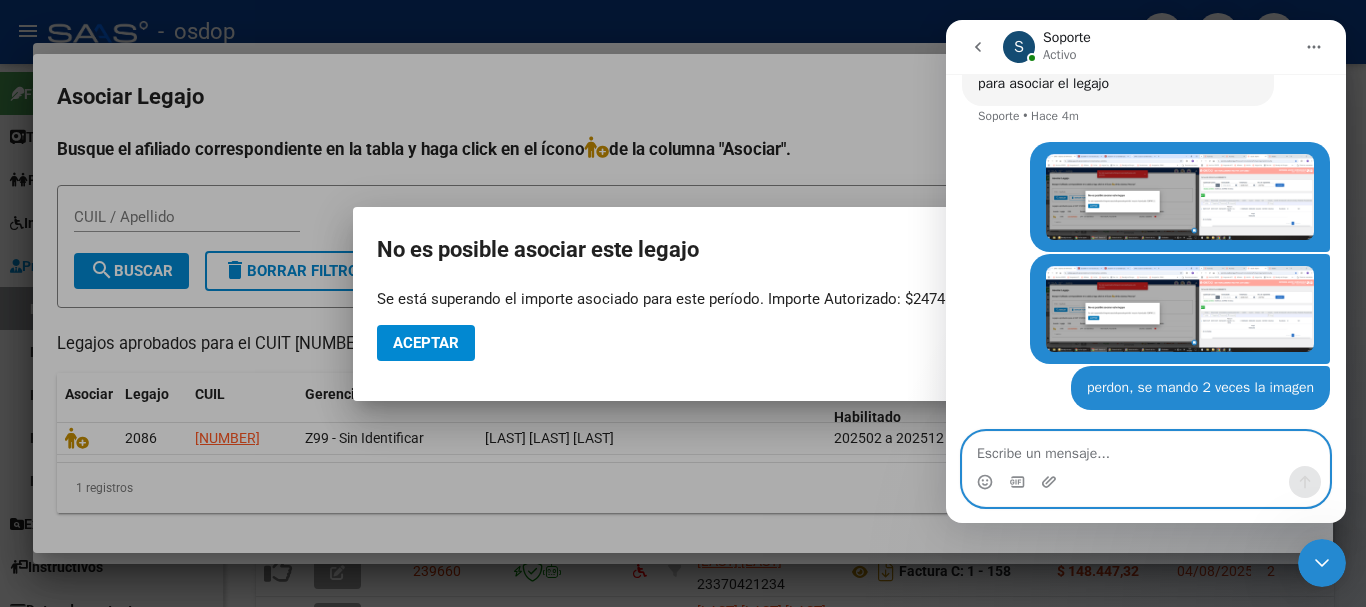 click at bounding box center [1146, 449] 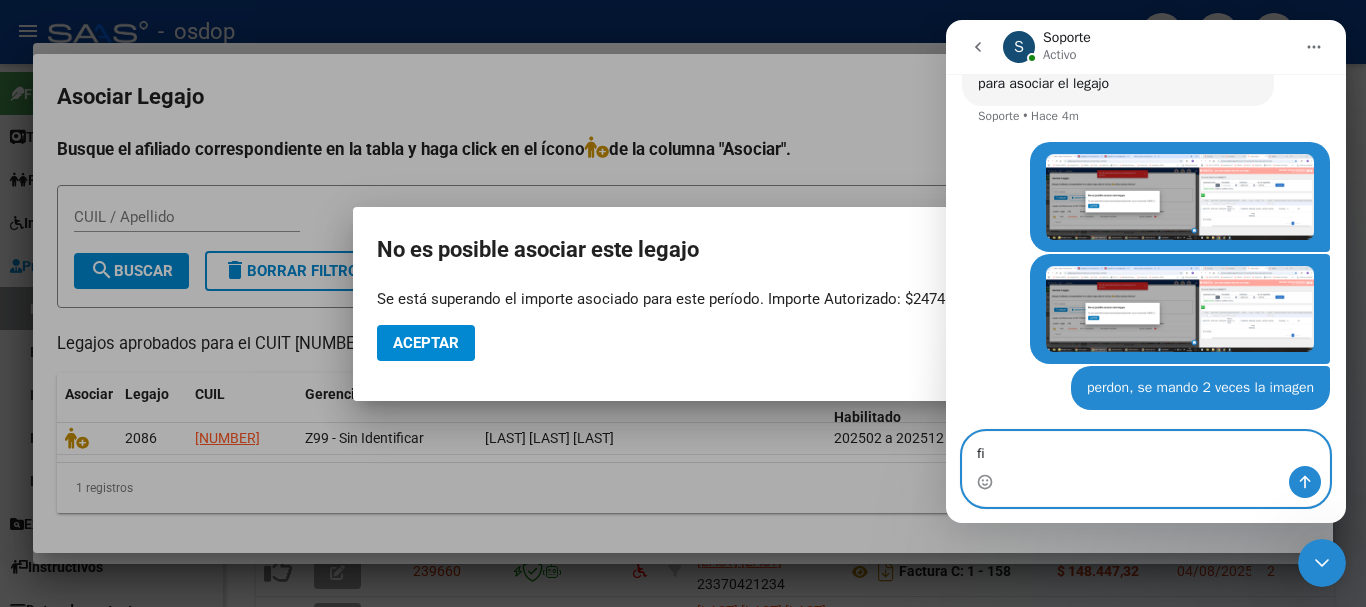 type on "f" 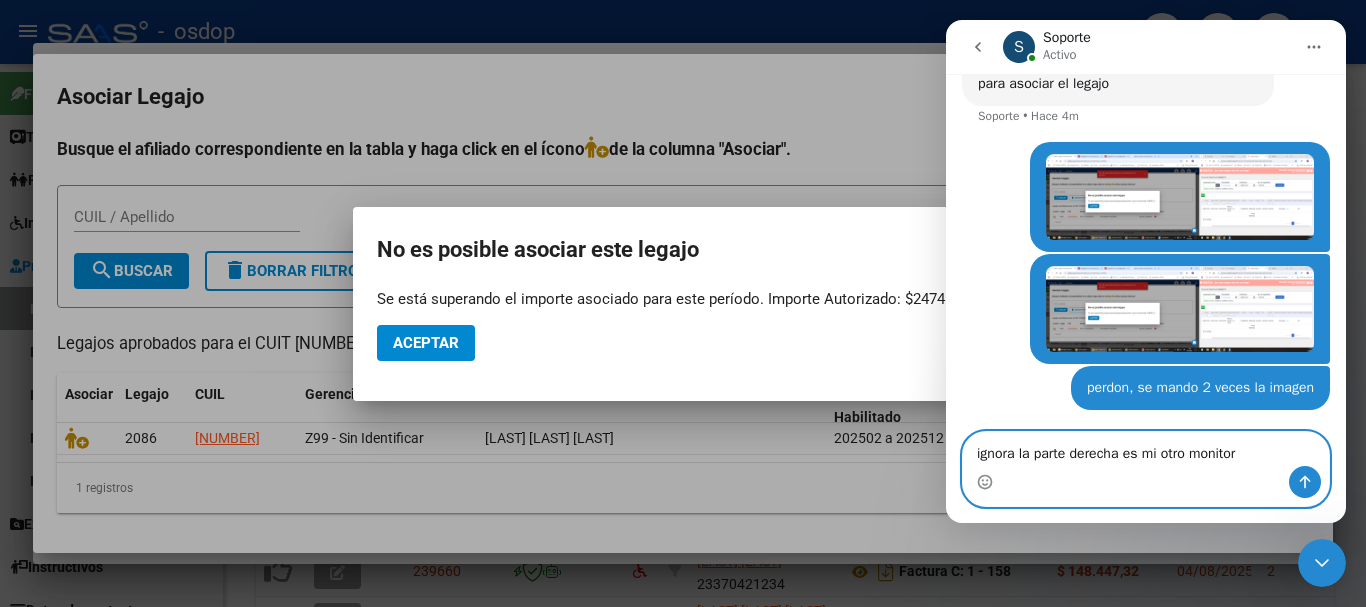 type on "ignora la parte derecha es mi otro monitor." 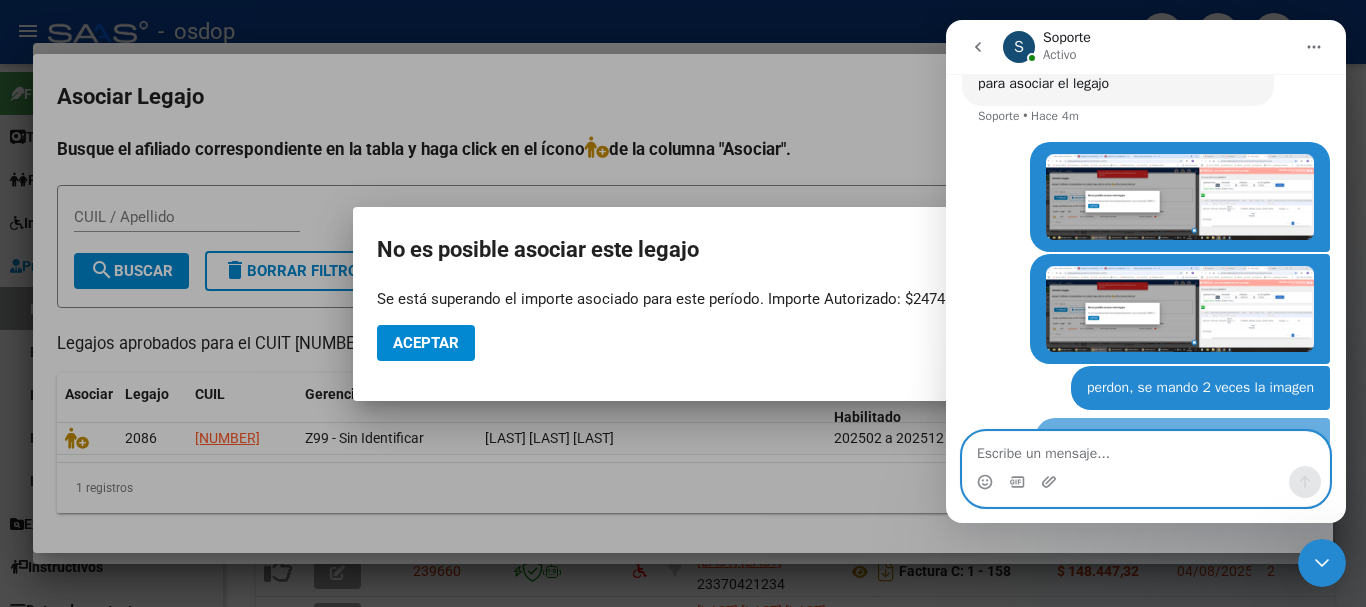 scroll, scrollTop: 1574, scrollLeft: 0, axis: vertical 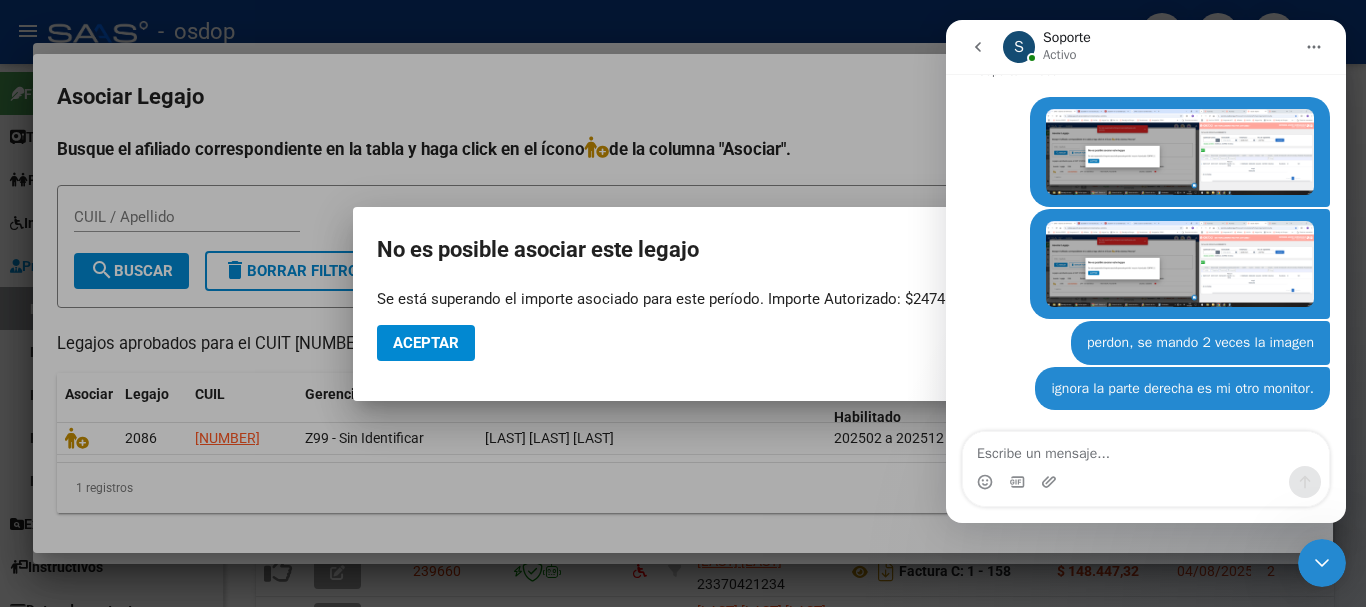 click at bounding box center [1180, 264] 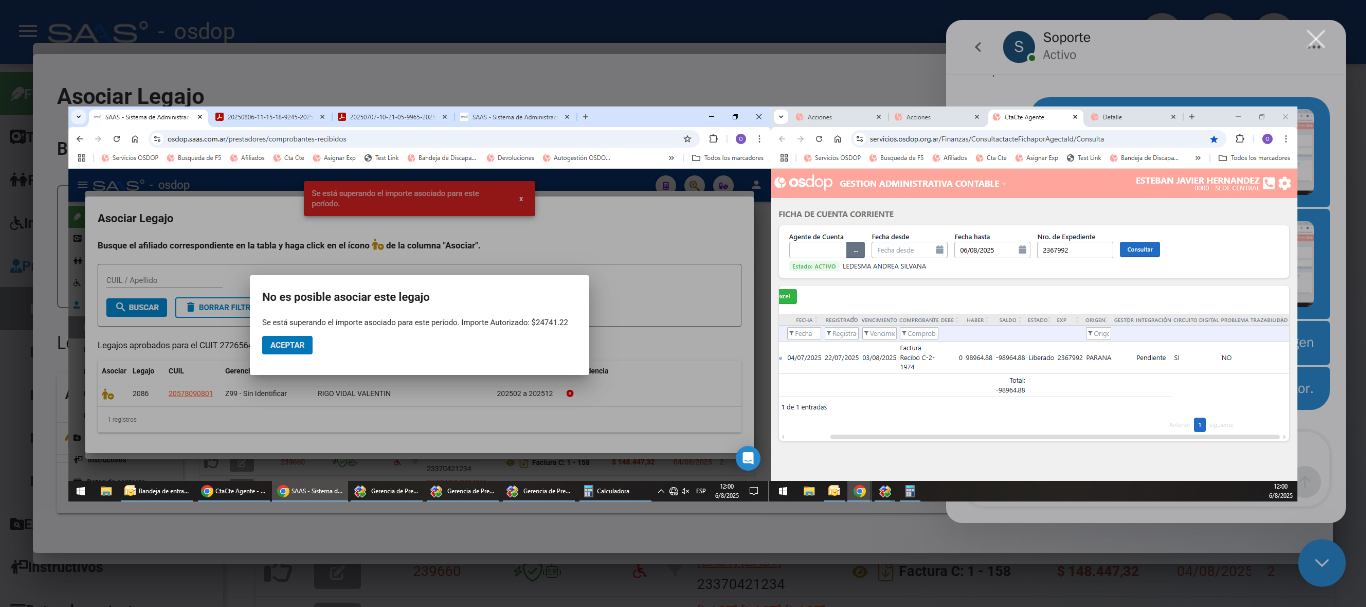 scroll, scrollTop: 0, scrollLeft: 0, axis: both 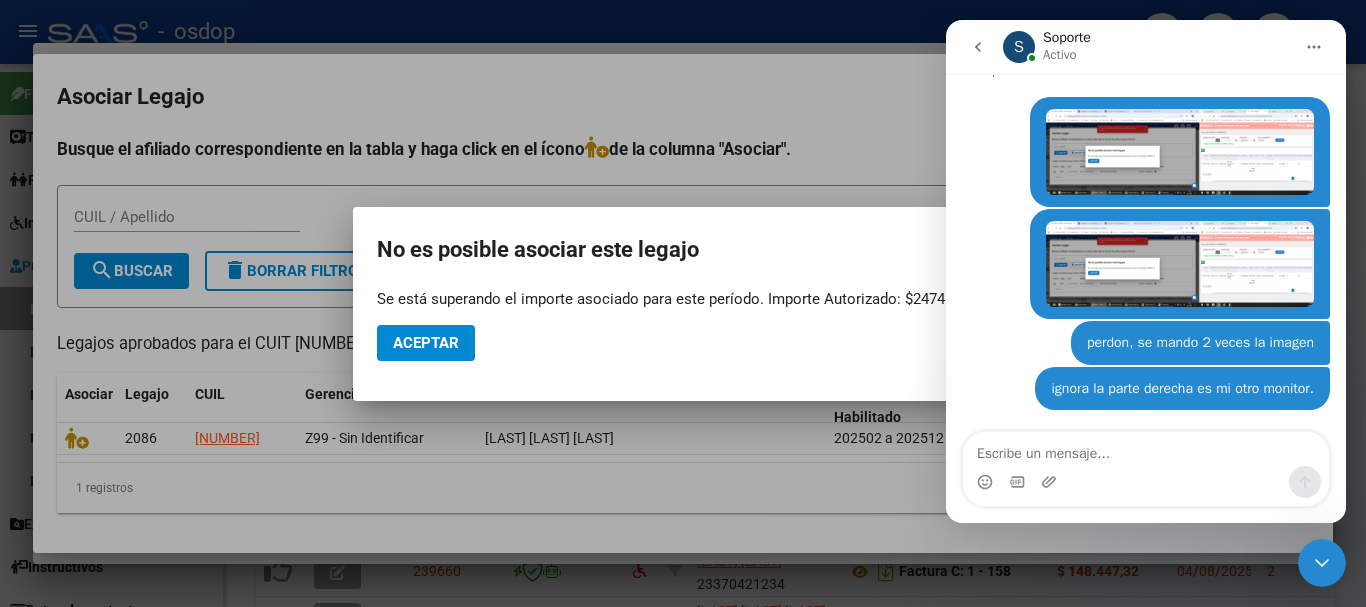 click on "Aceptar" 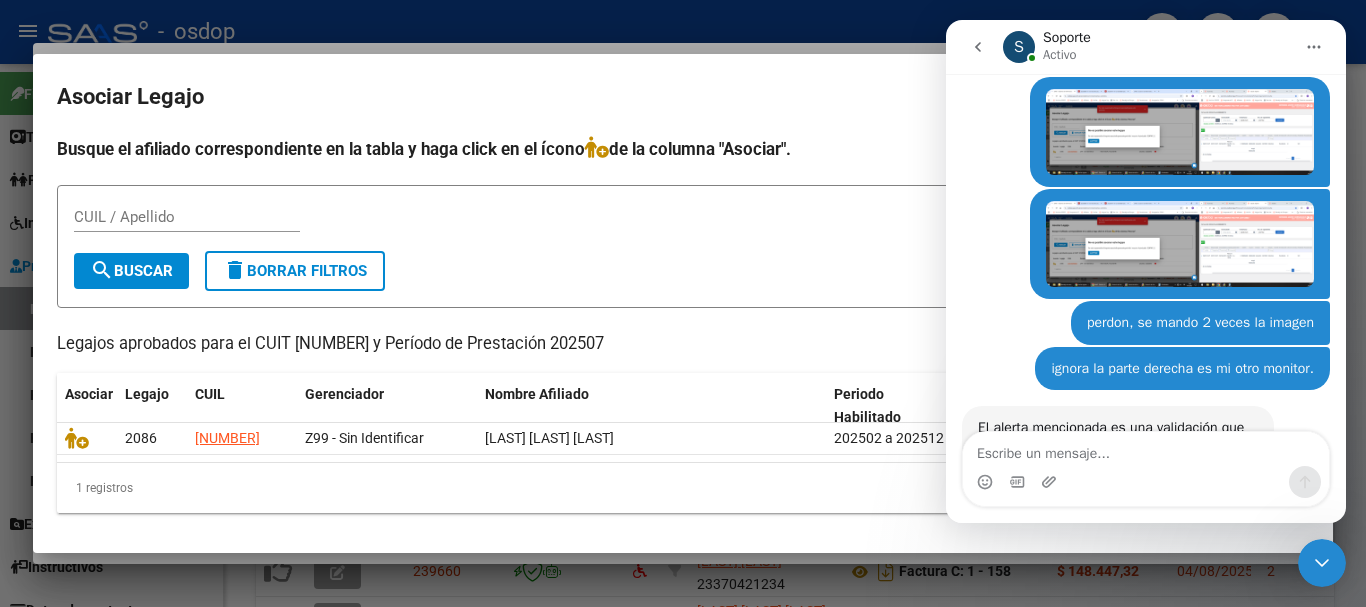 scroll, scrollTop: 1712, scrollLeft: 0, axis: vertical 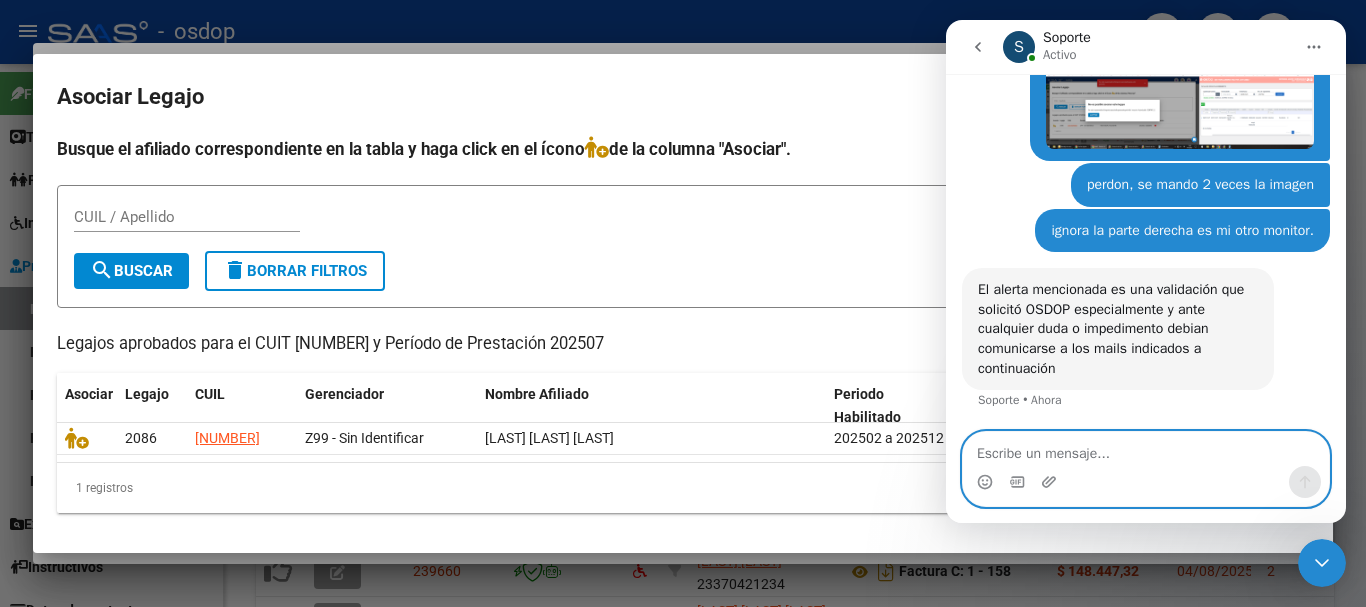 click at bounding box center (1146, 449) 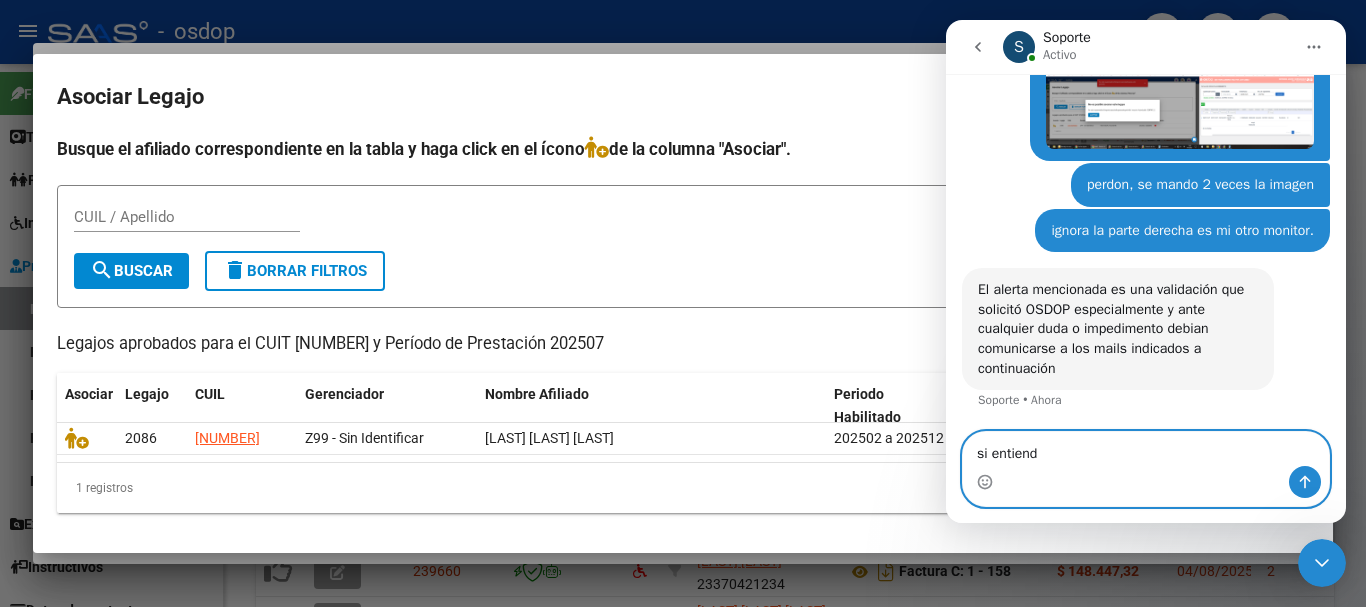 type on "si entiendo" 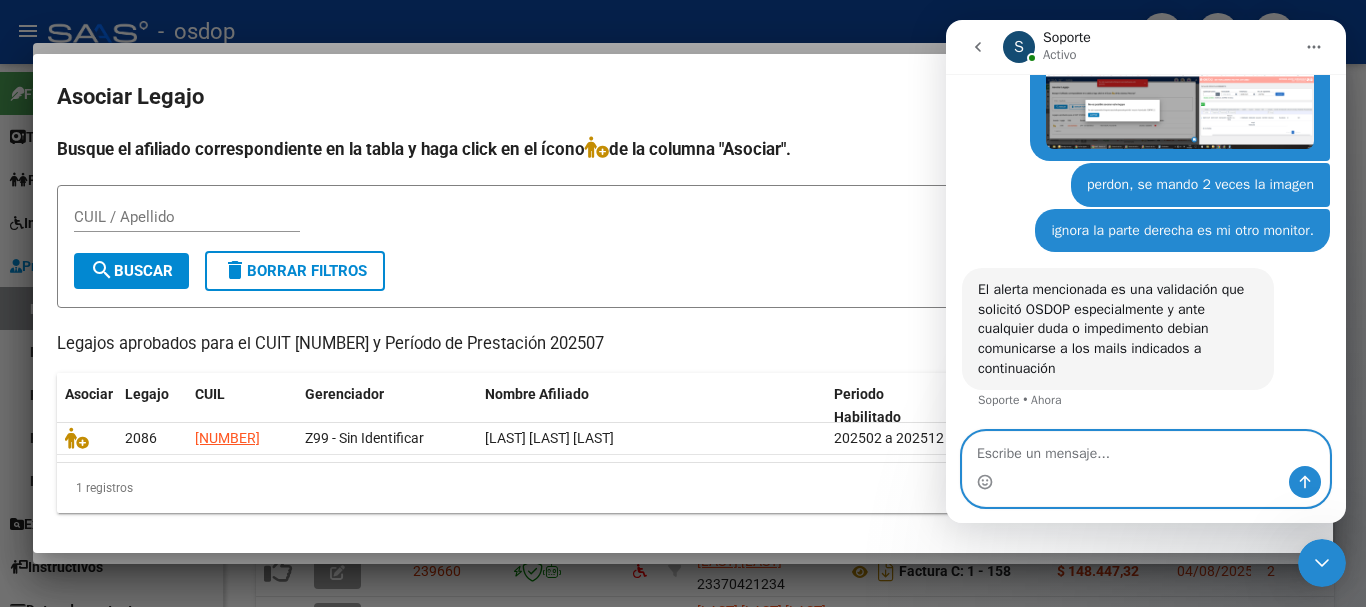 scroll, scrollTop: 1772, scrollLeft: 0, axis: vertical 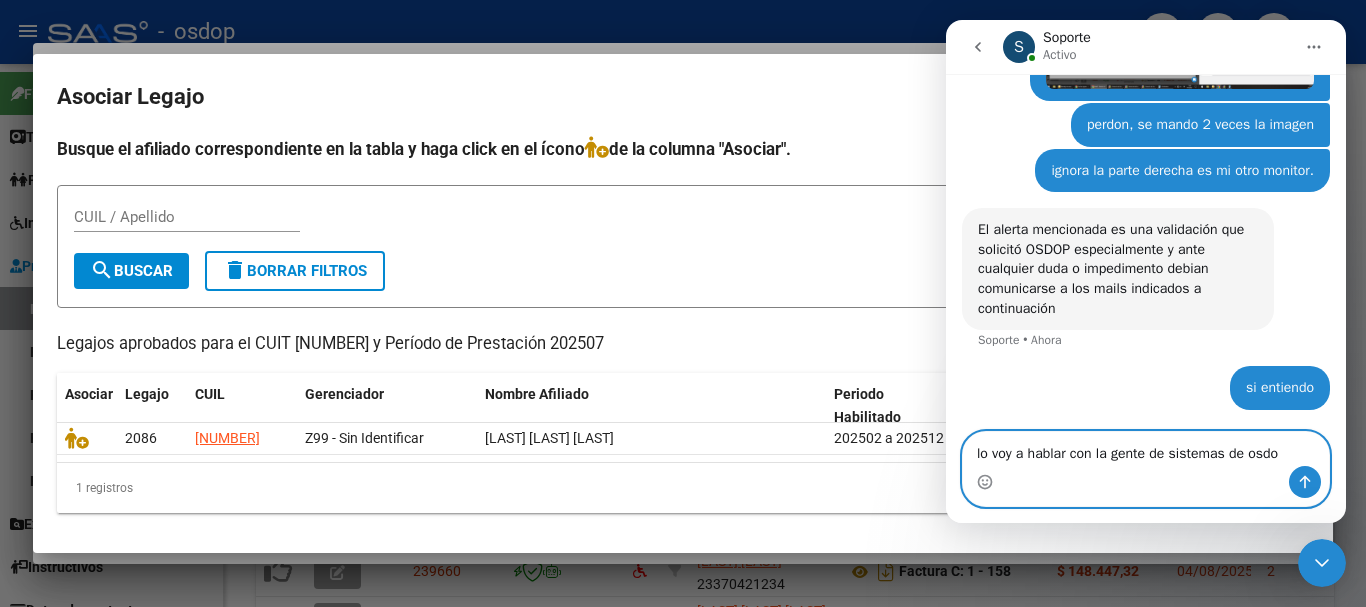 type on "lo voy a hablar con la gente de sistemas de osdop" 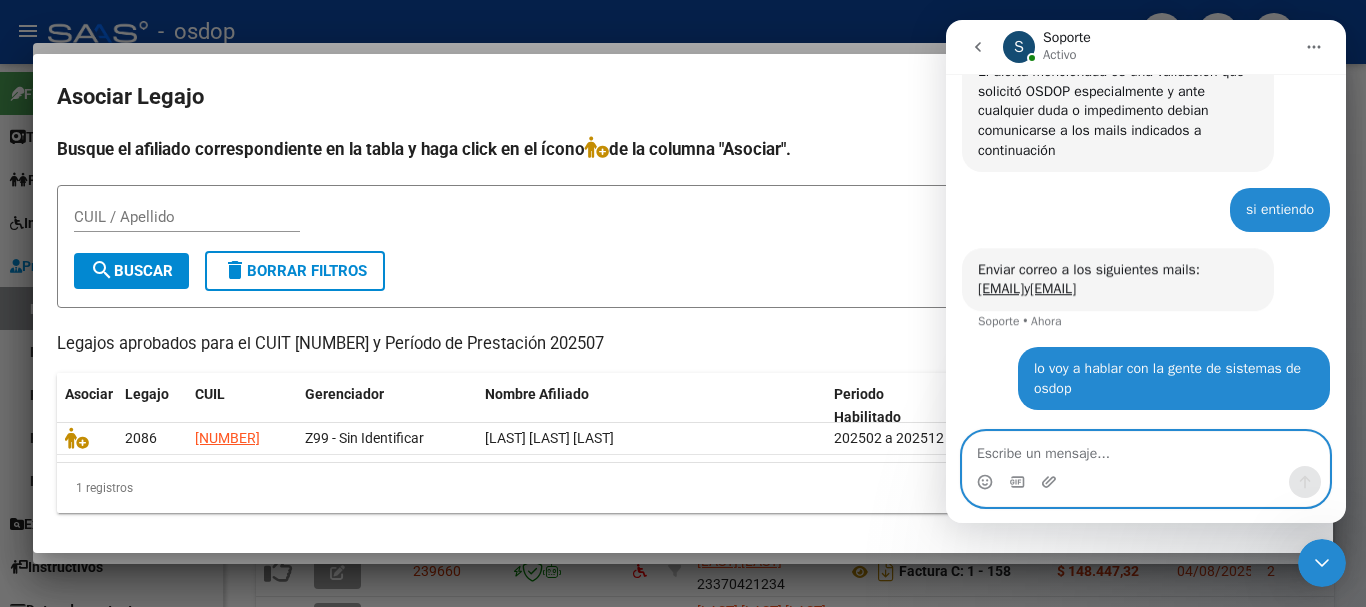 scroll, scrollTop: 1950, scrollLeft: 0, axis: vertical 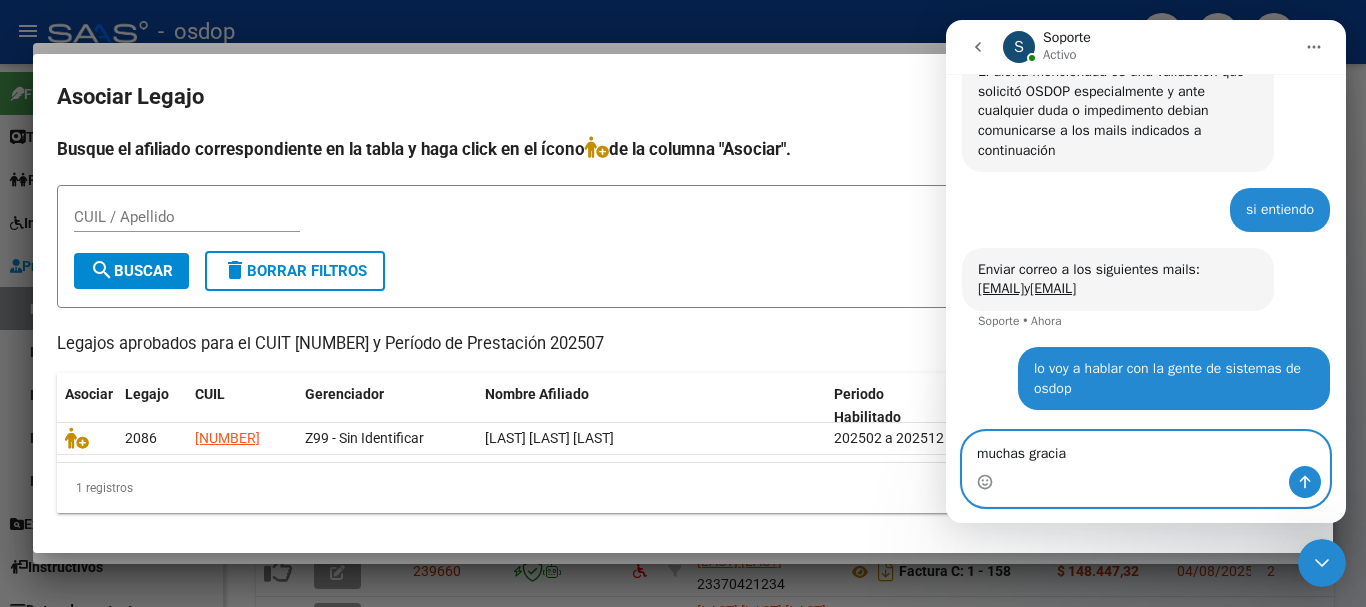 type on "muchas gracias" 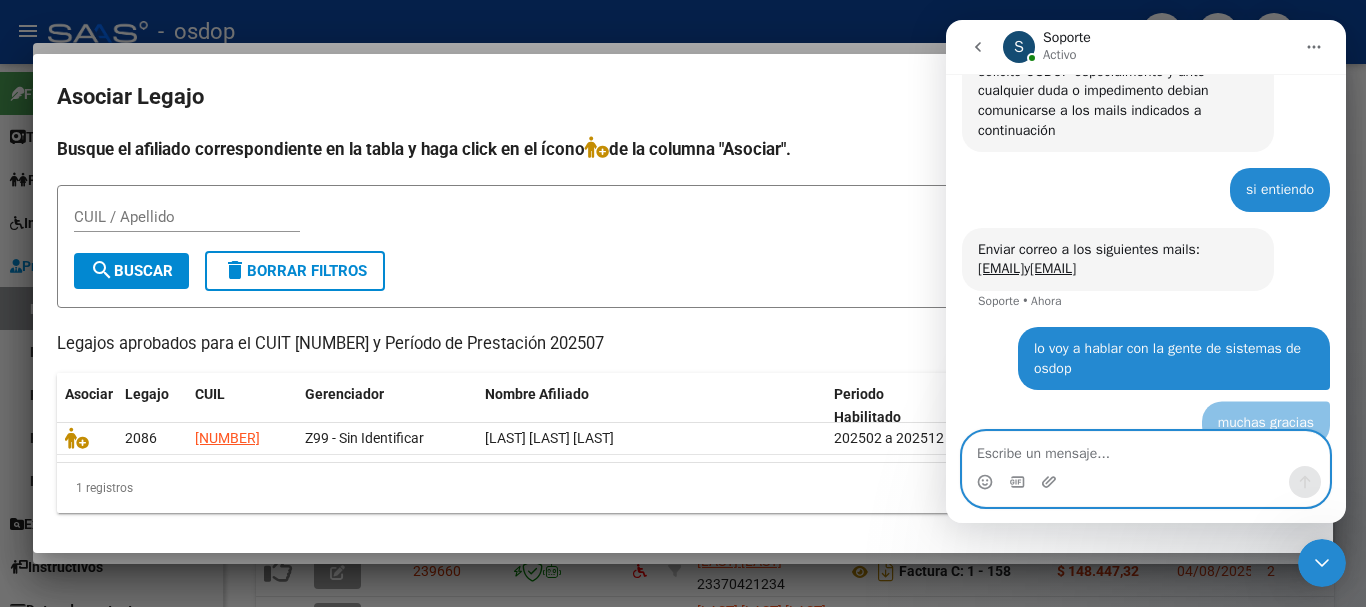 scroll, scrollTop: 1995, scrollLeft: 0, axis: vertical 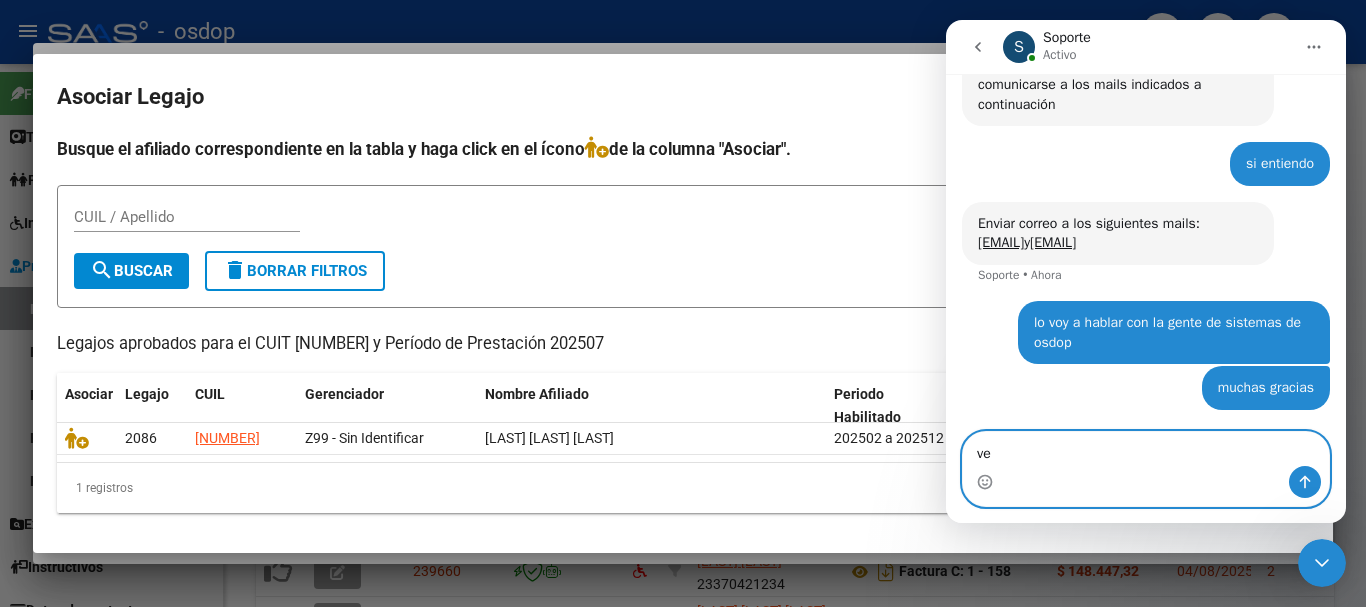 type on "v" 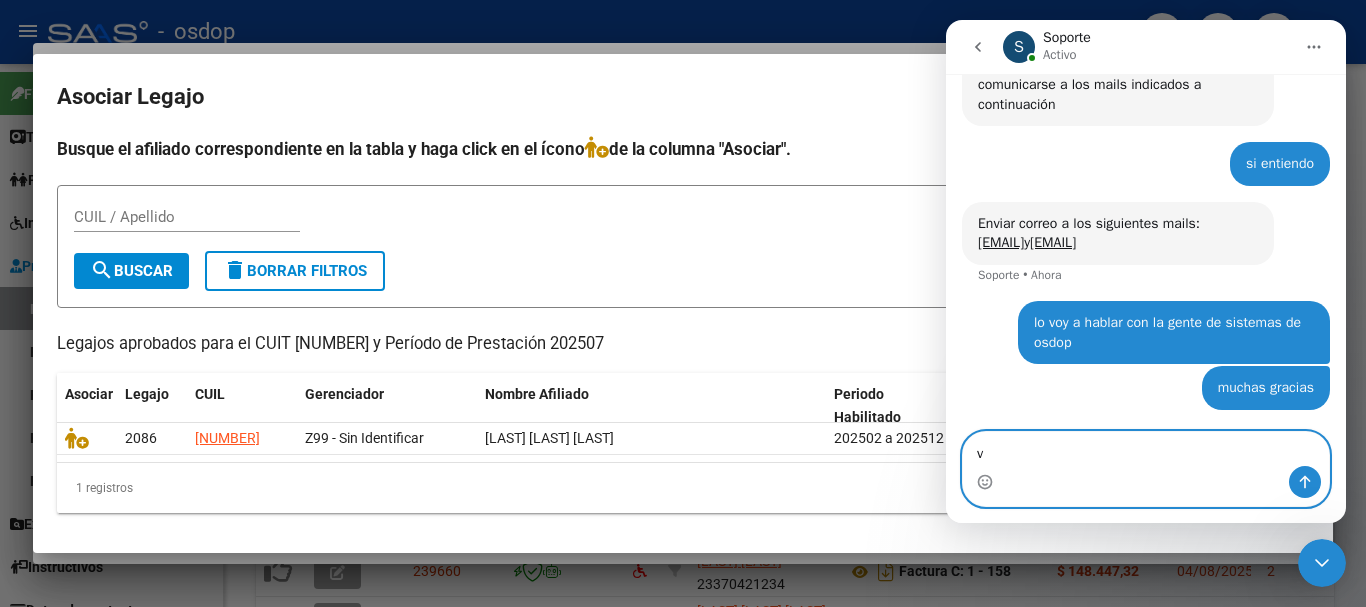type 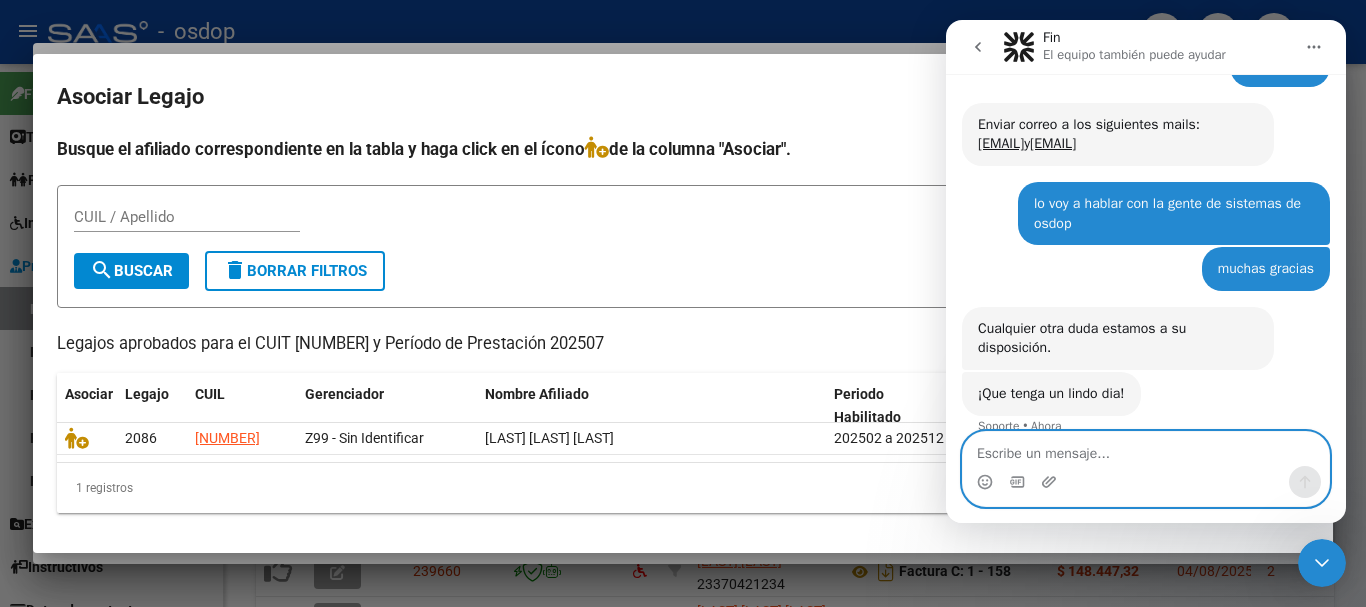 scroll, scrollTop: 2120, scrollLeft: 0, axis: vertical 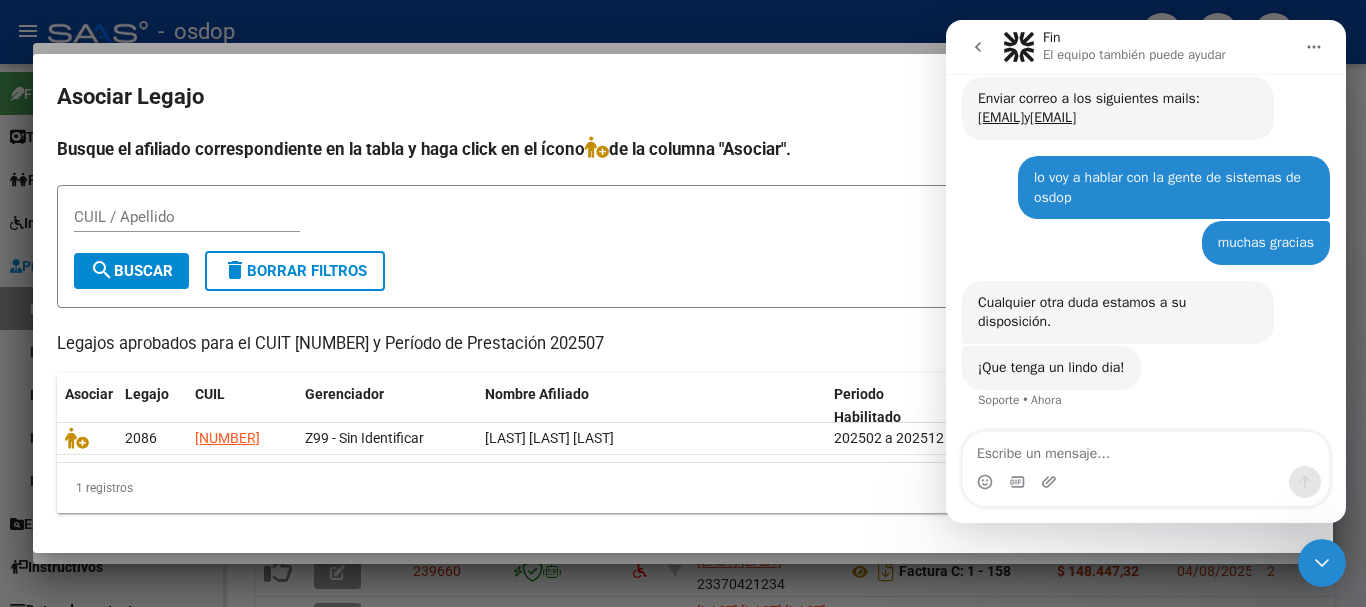 click on "Asociar Legajo Busque el afiliado correspondiente en la tabla y haga click en el ícono   de la columna "Asociar". CUIL / Apellido search  Buscar  delete  Borrar Filtros  Legajos aprobados para el CUIT [NUMBER] y Período de Prestación 202507  Asociar Legajo CUIL Gerenciador Nombre Afiliado Periodo Habilitado Dependencia    2086 [NUMBER] [LAST] - Sin Identificar [LAST] [LAST] [LAST]  202502 a 202512   1 registros   1" at bounding box center [683, 303] 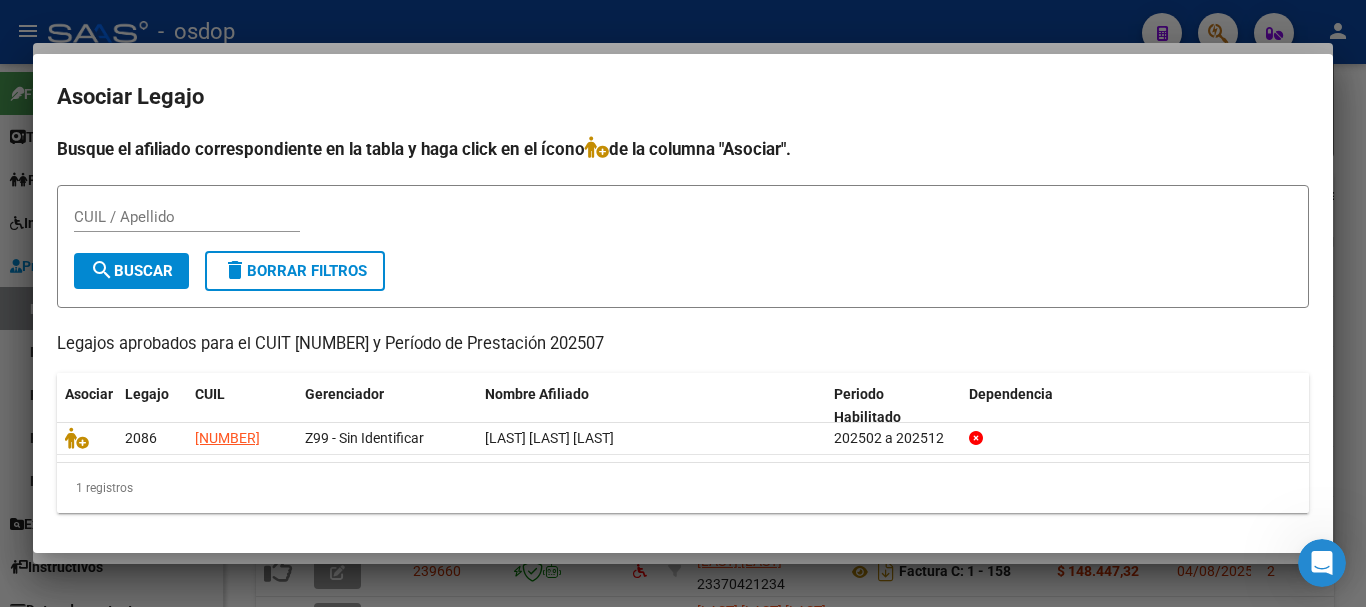 scroll, scrollTop: 0, scrollLeft: 0, axis: both 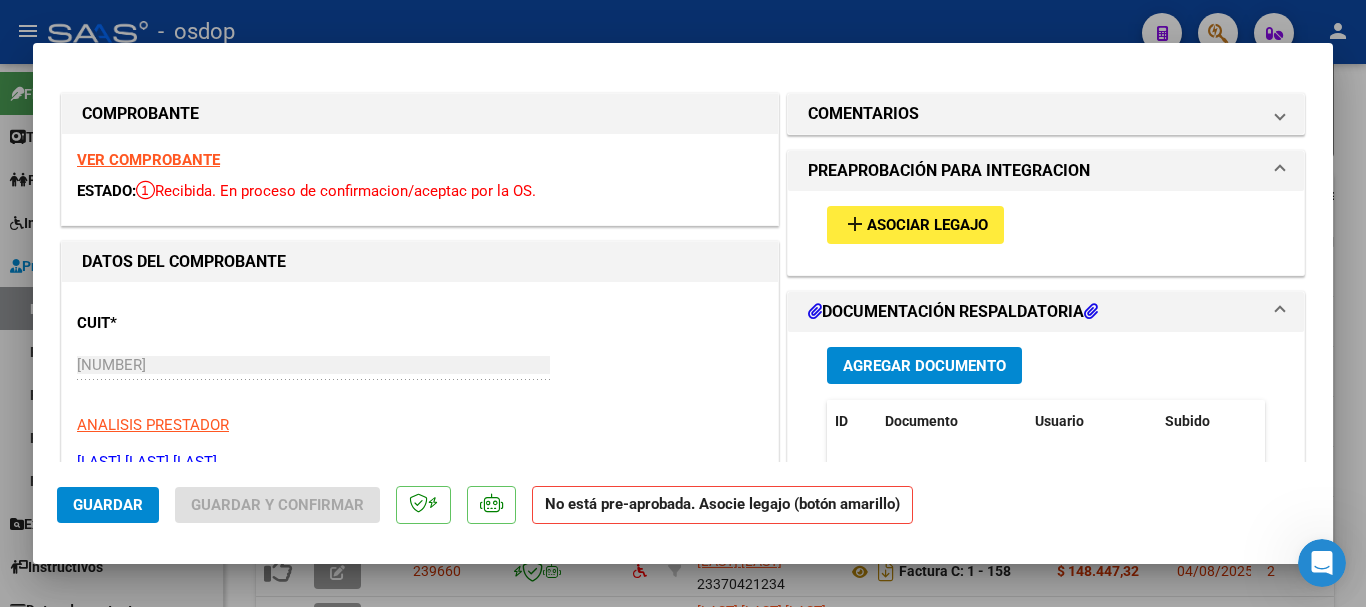 type 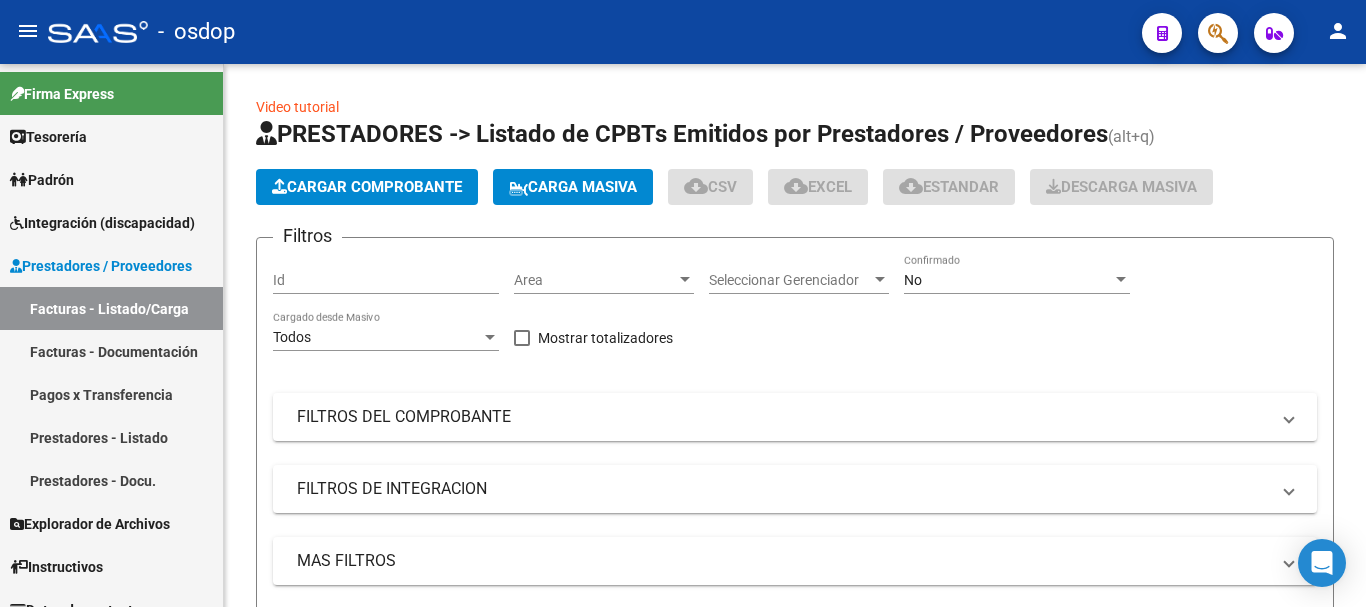 scroll, scrollTop: 0, scrollLeft: 0, axis: both 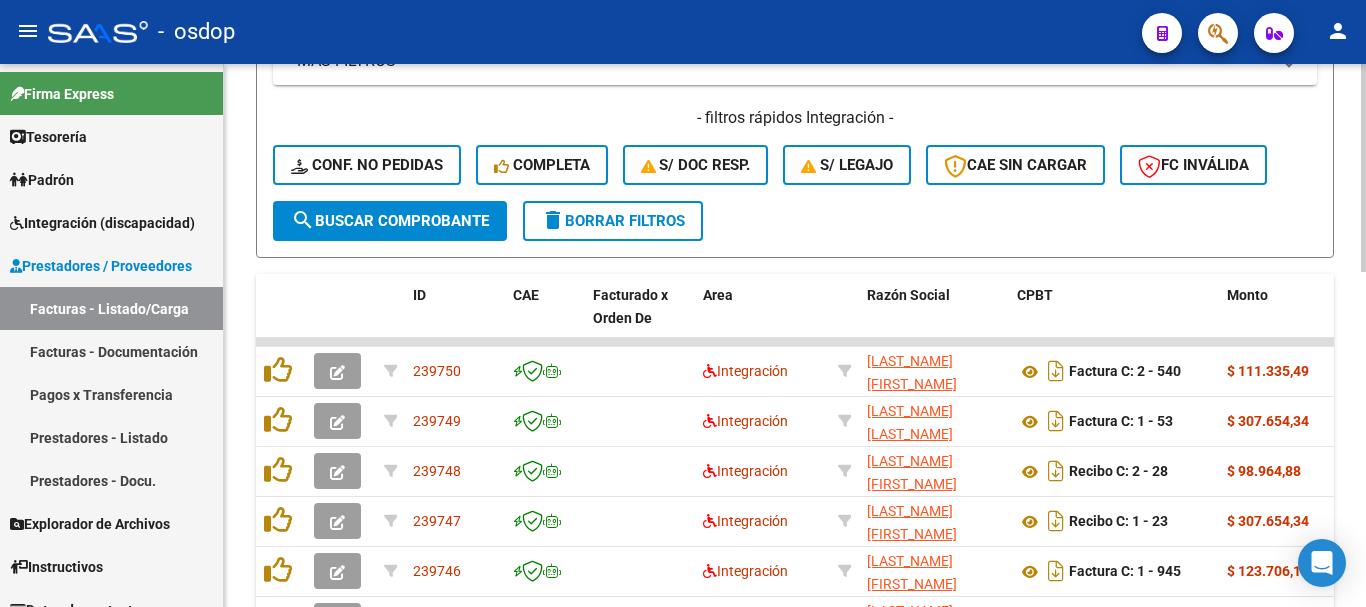click on "S/ legajo" 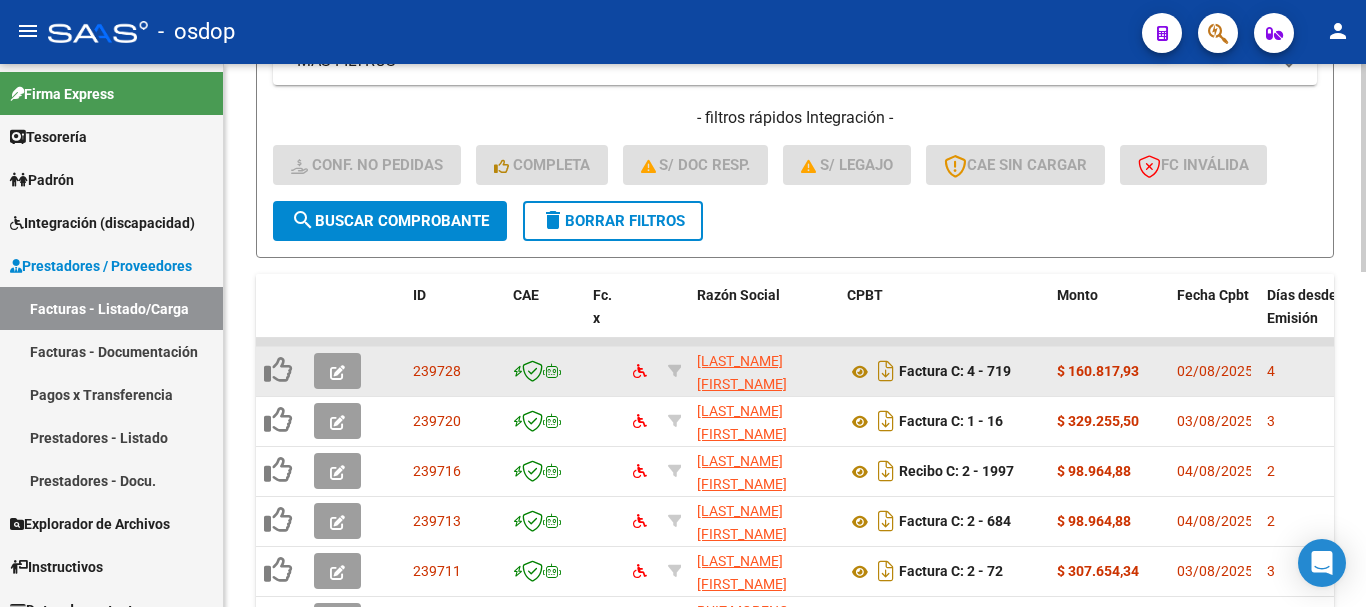 scroll, scrollTop: 4, scrollLeft: 0, axis: vertical 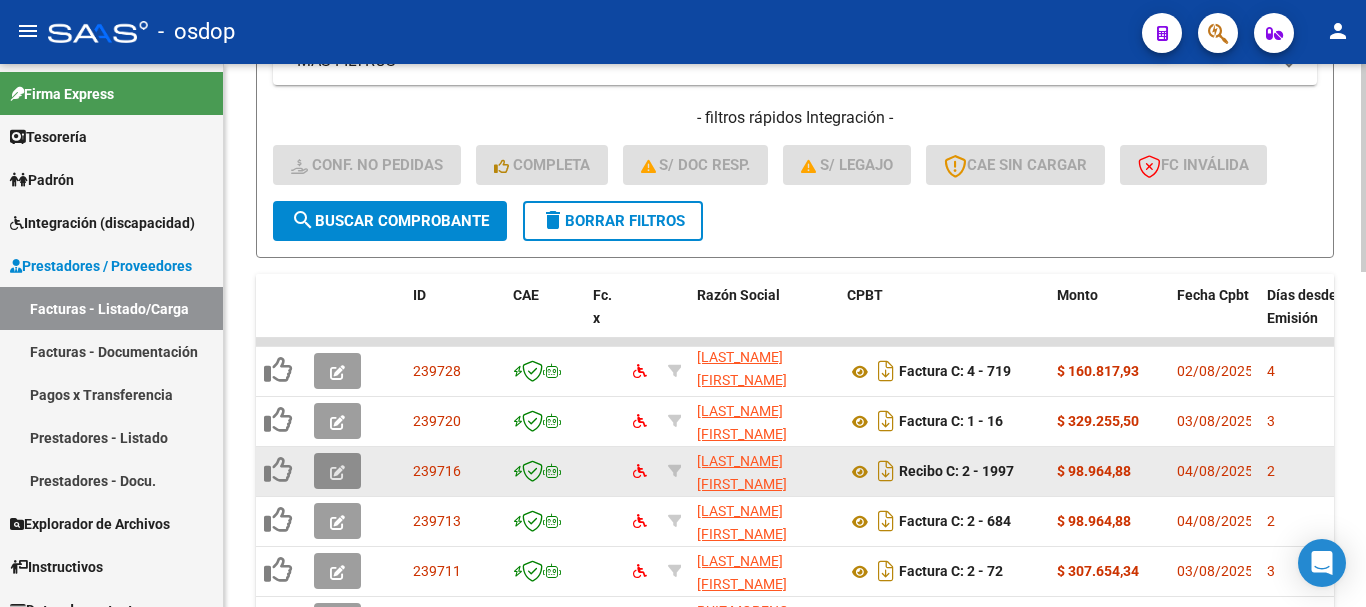 click 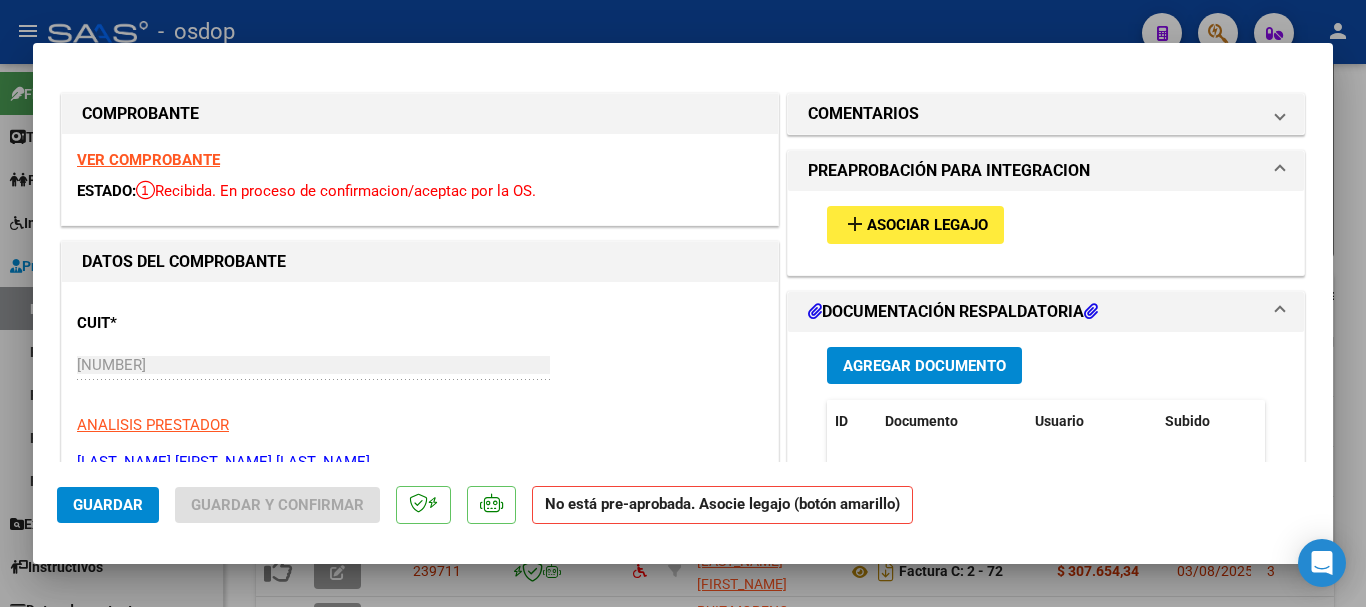 click on "Asociar Legajo" at bounding box center [927, 226] 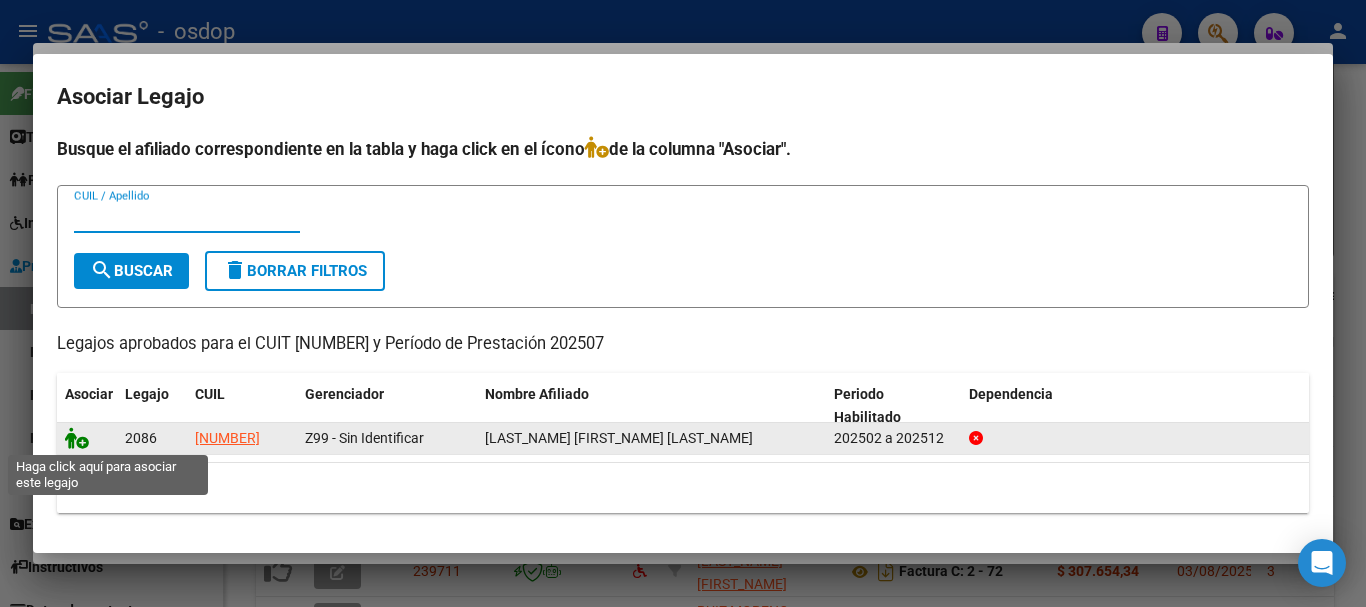 click 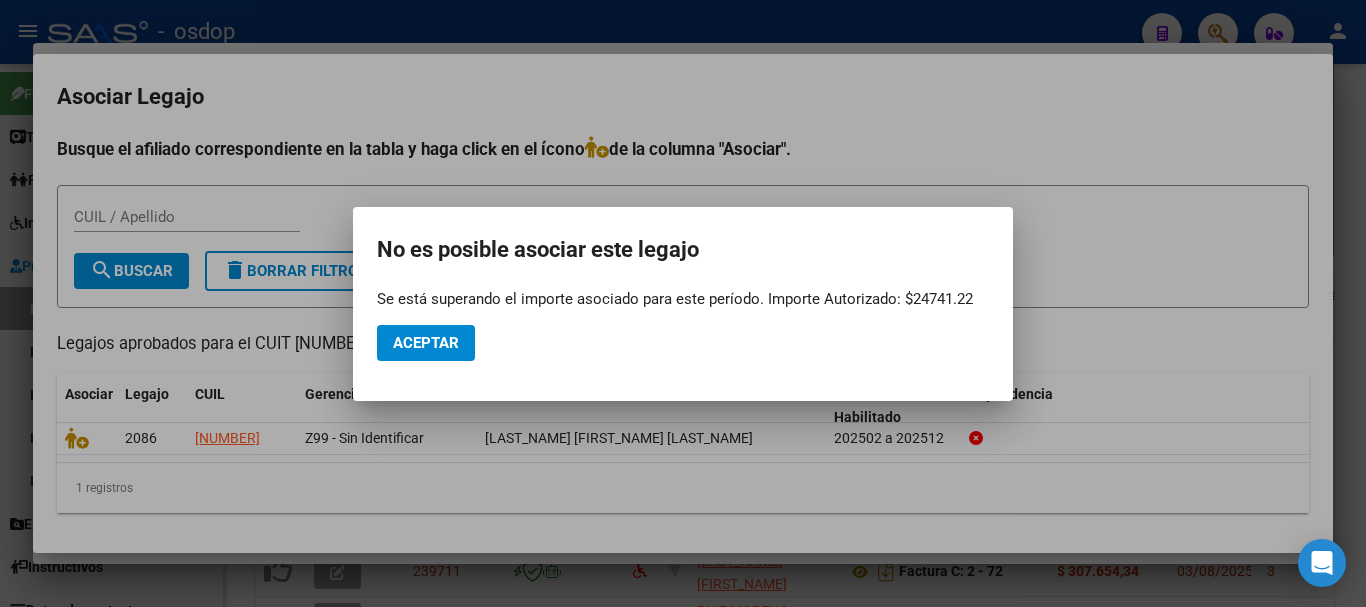 drag, startPoint x: 902, startPoint y: 296, endPoint x: 974, endPoint y: 300, distance: 72.11102 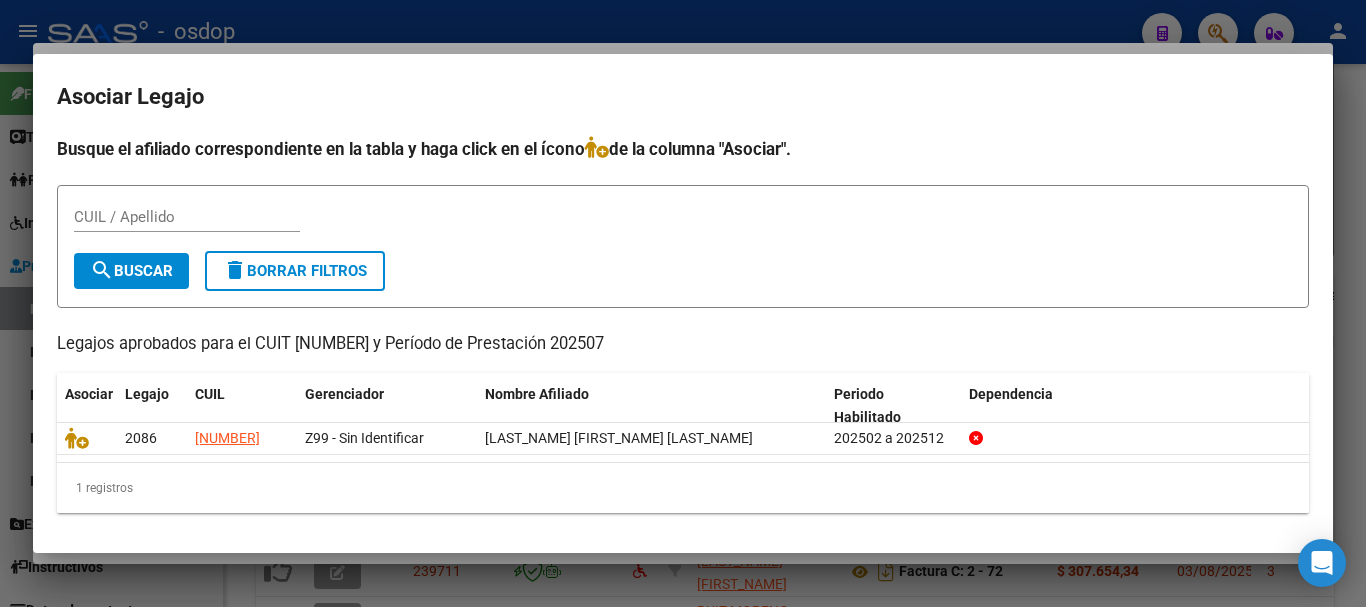 click at bounding box center [683, 303] 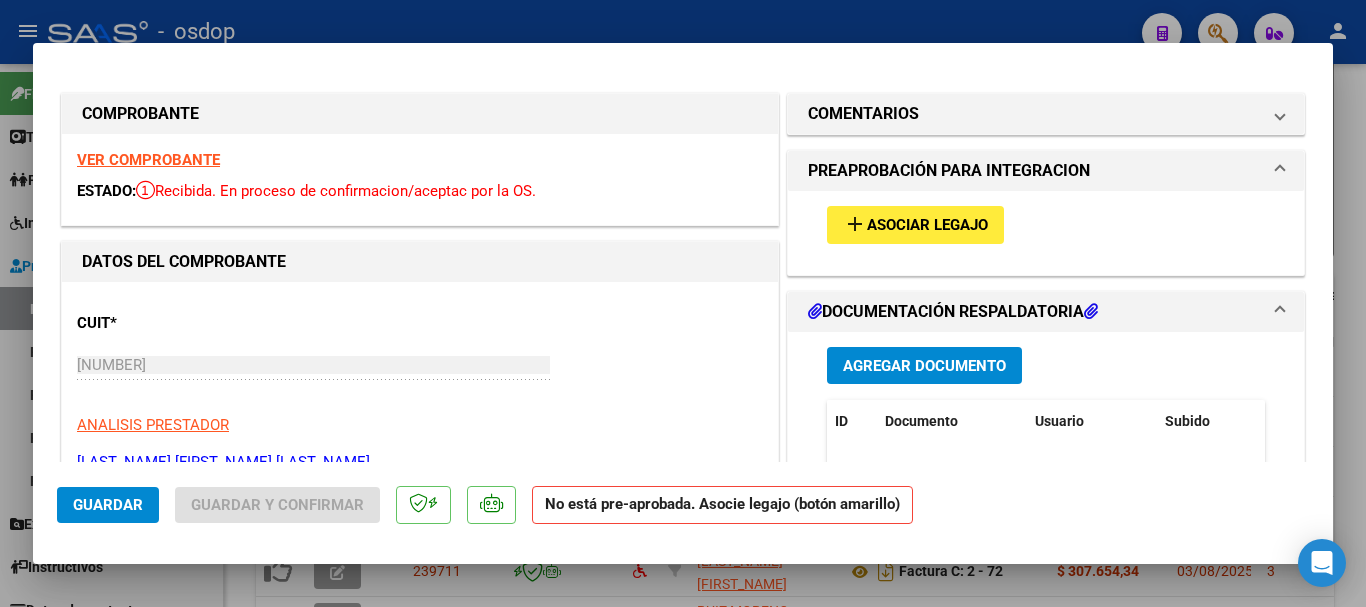 click at bounding box center (683, 303) 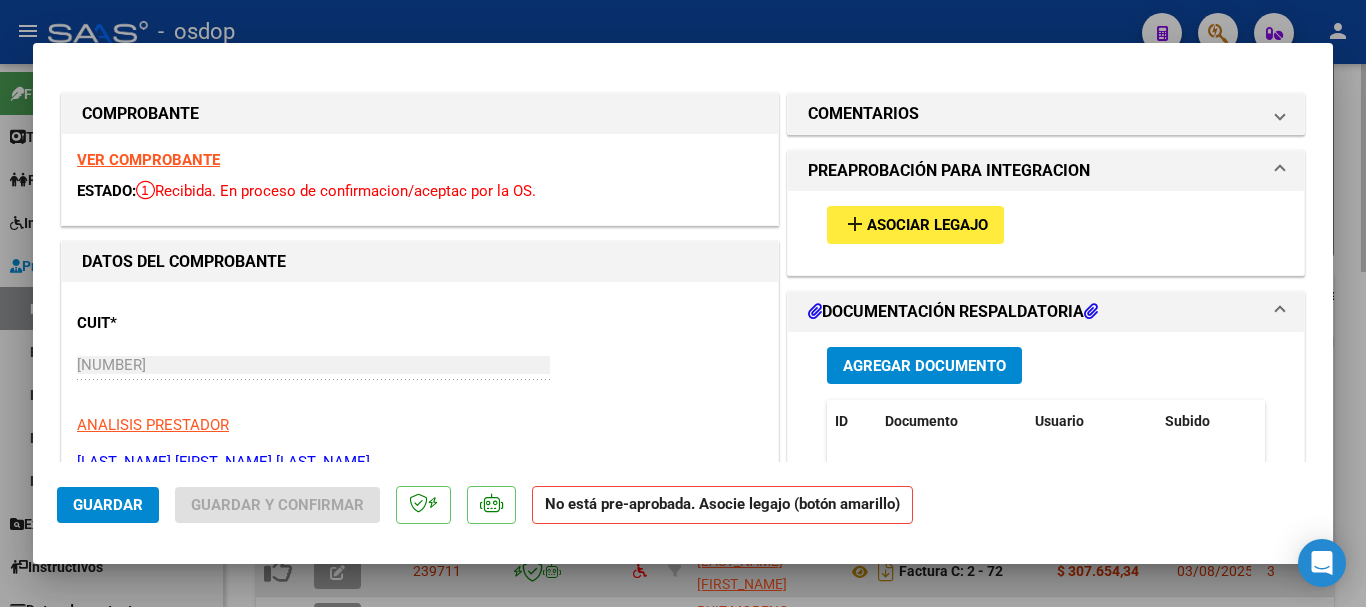 type 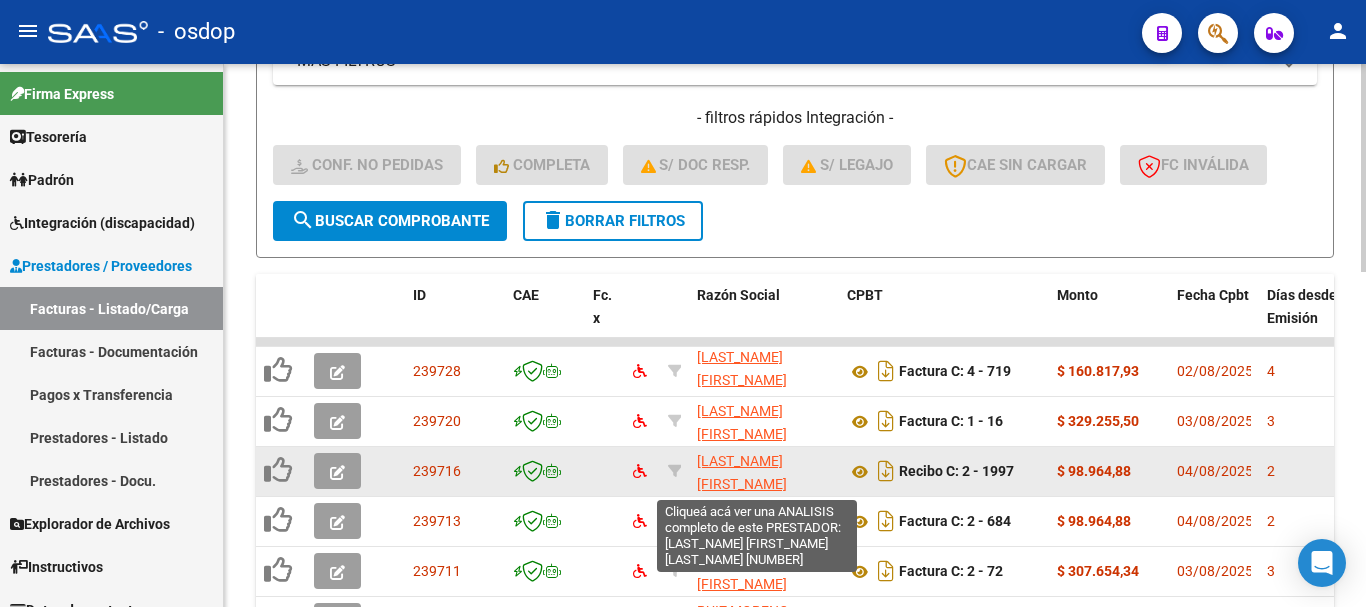 click on "[LAST_NAME] [FIRST_NAME] [LAST_NAME]" 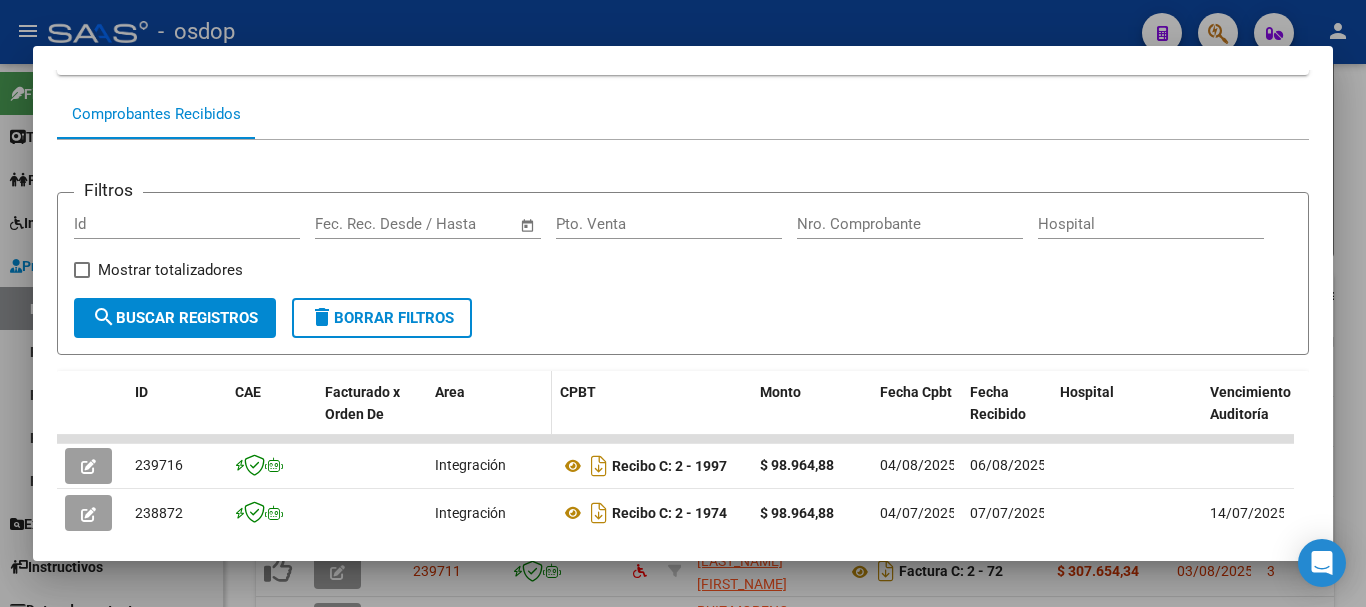 scroll, scrollTop: 341, scrollLeft: 0, axis: vertical 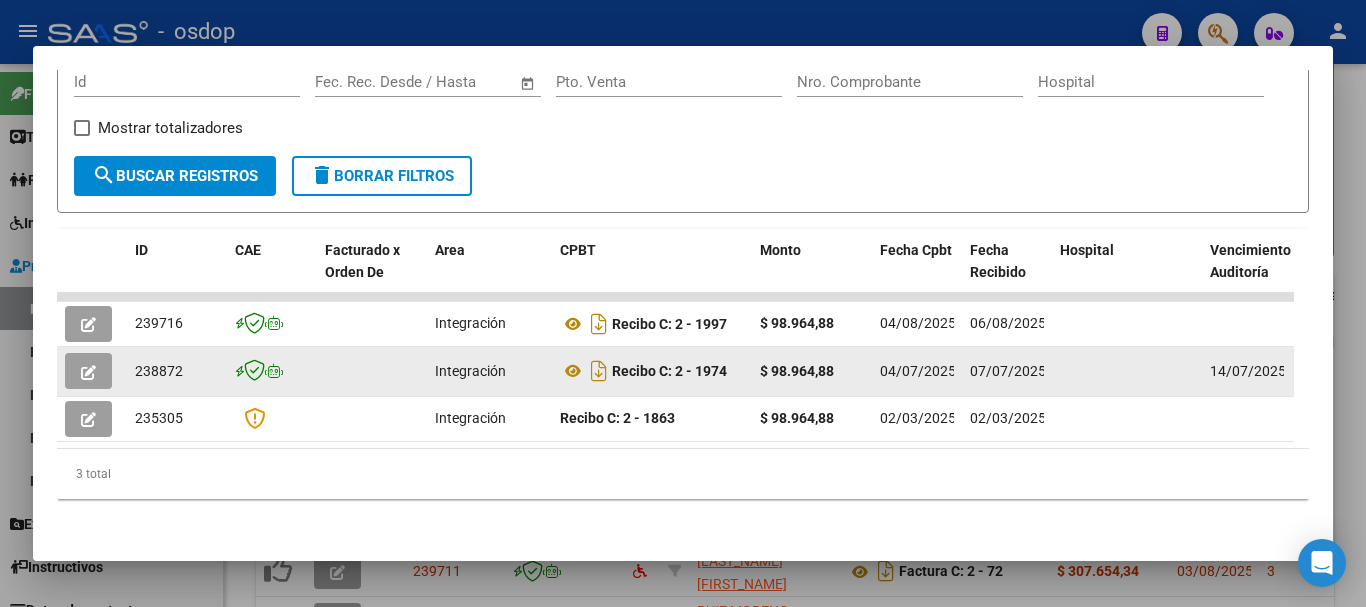 drag, startPoint x: 705, startPoint y: 359, endPoint x: 737, endPoint y: 360, distance: 32.01562 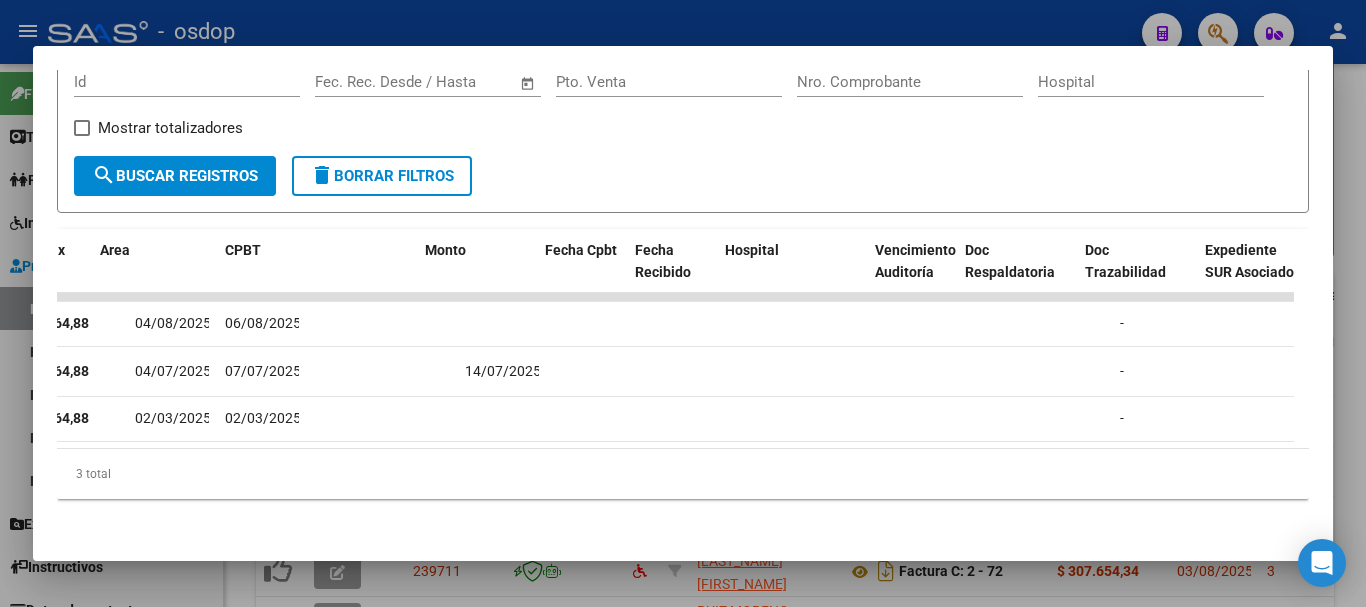 scroll, scrollTop: 0, scrollLeft: 0, axis: both 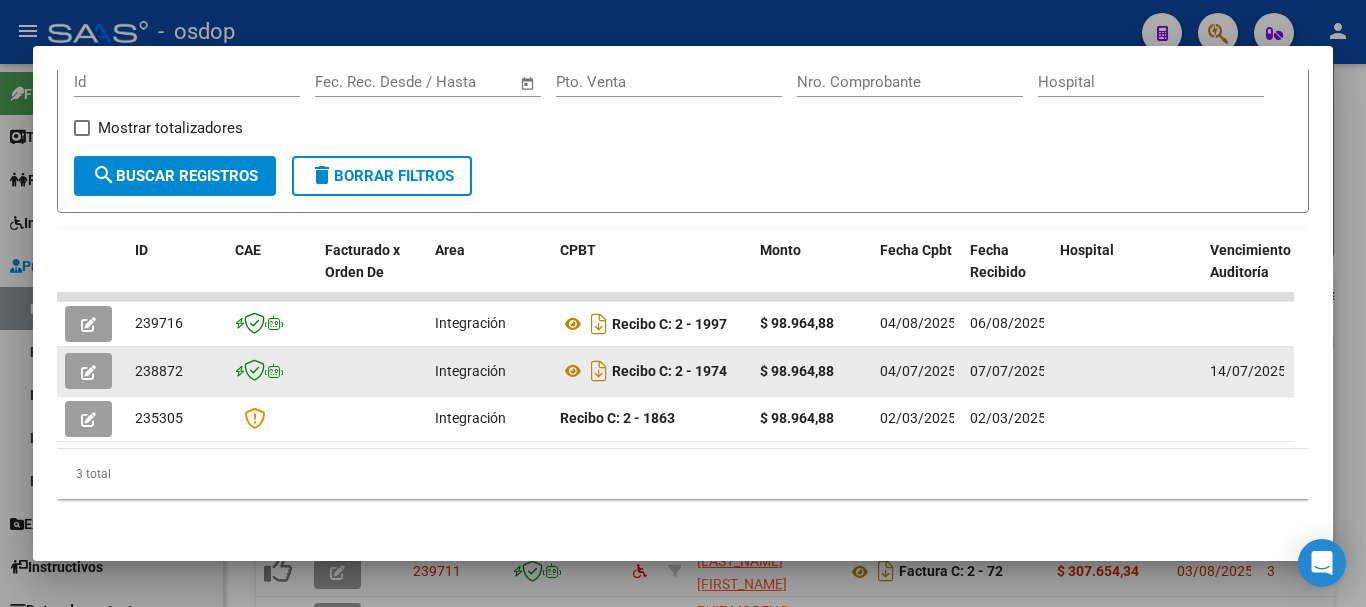 click 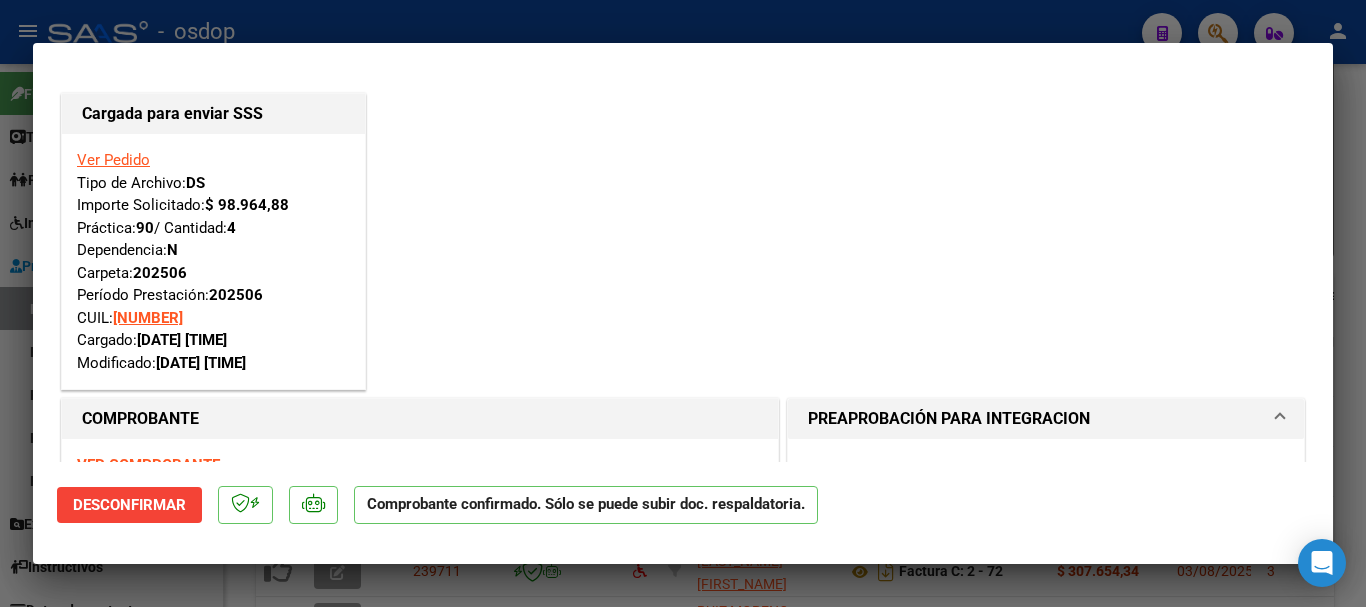 drag, startPoint x: 137, startPoint y: 270, endPoint x: 212, endPoint y: 276, distance: 75.23962 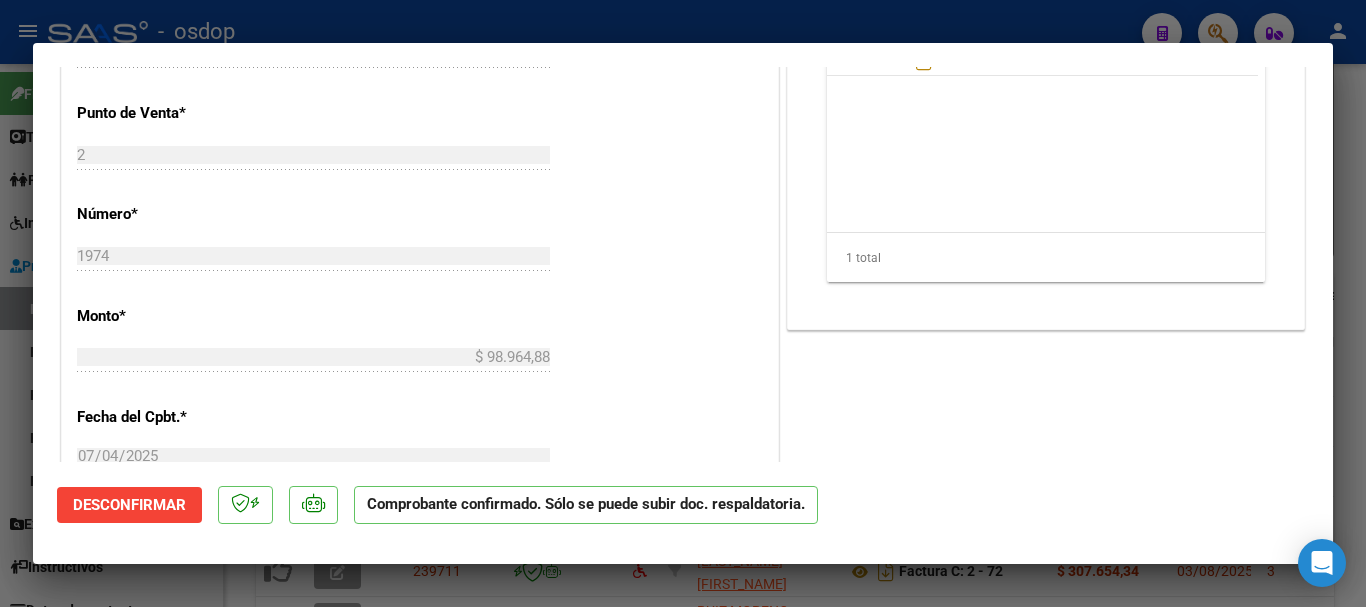 scroll, scrollTop: 600, scrollLeft: 0, axis: vertical 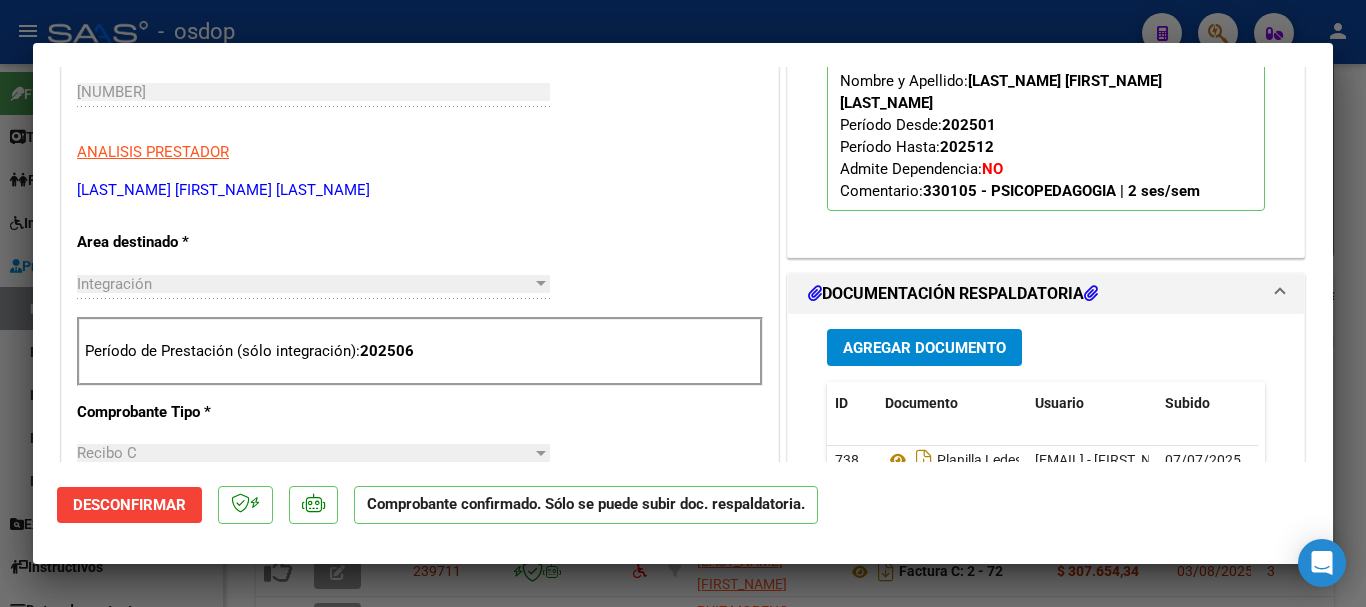 click at bounding box center (683, 303) 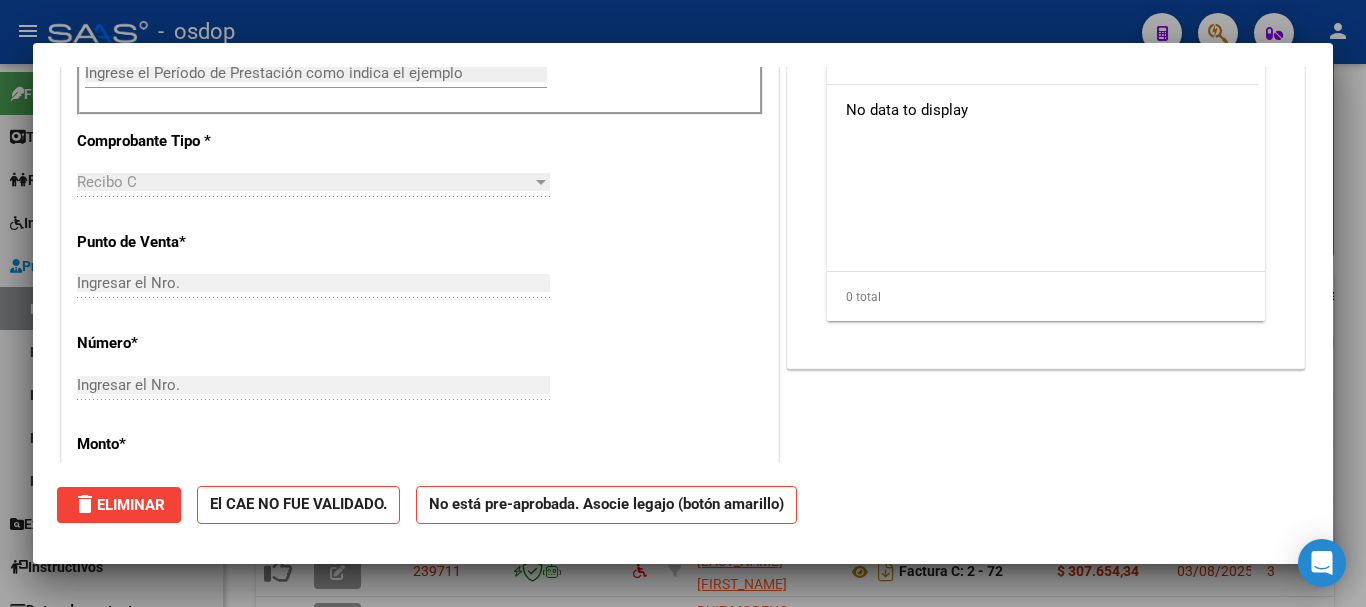 scroll, scrollTop: 0, scrollLeft: 0, axis: both 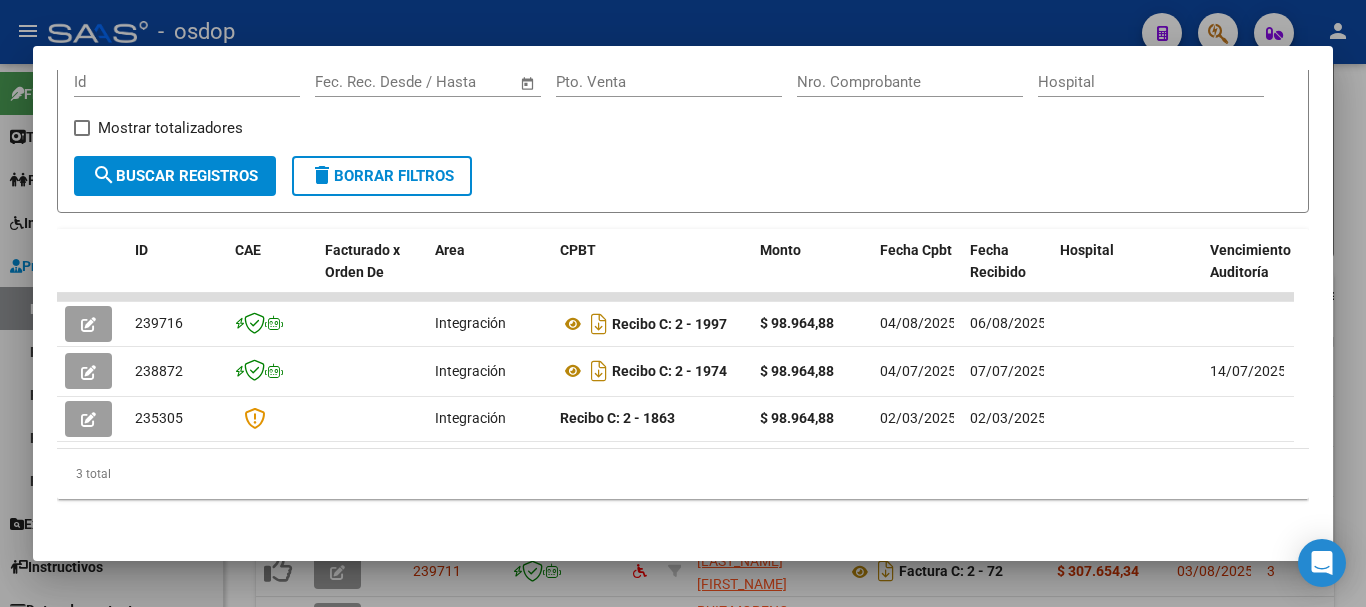 click at bounding box center [683, 303] 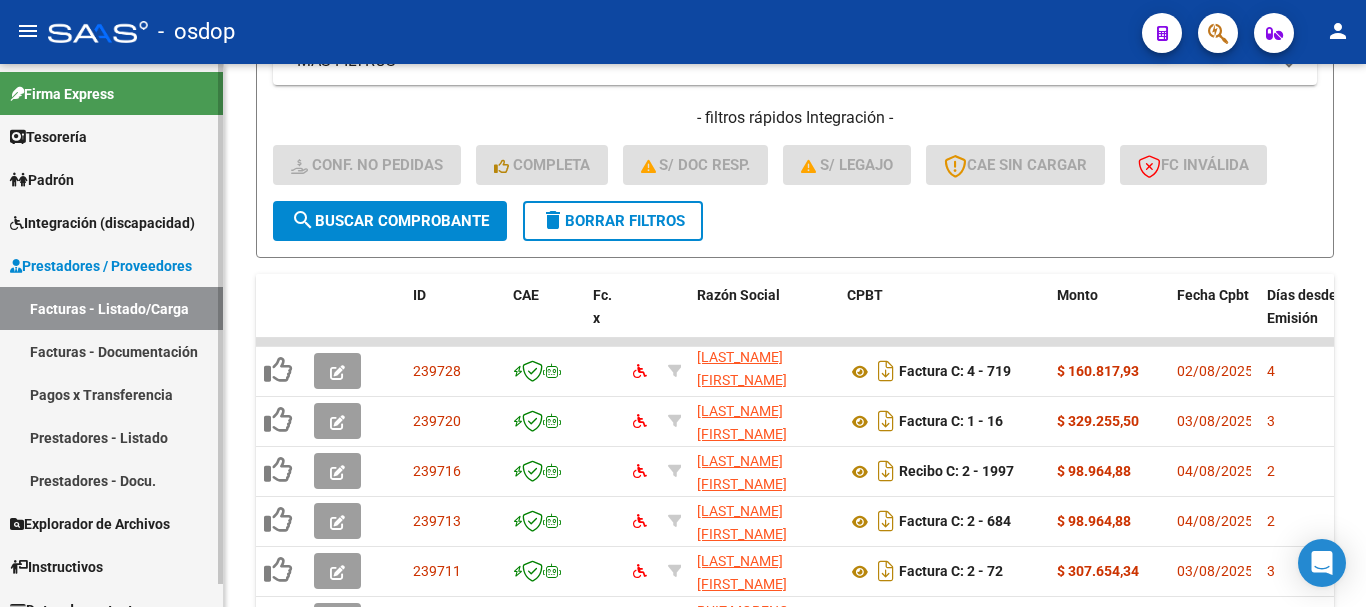 click on "Integración (discapacidad)" at bounding box center (111, 222) 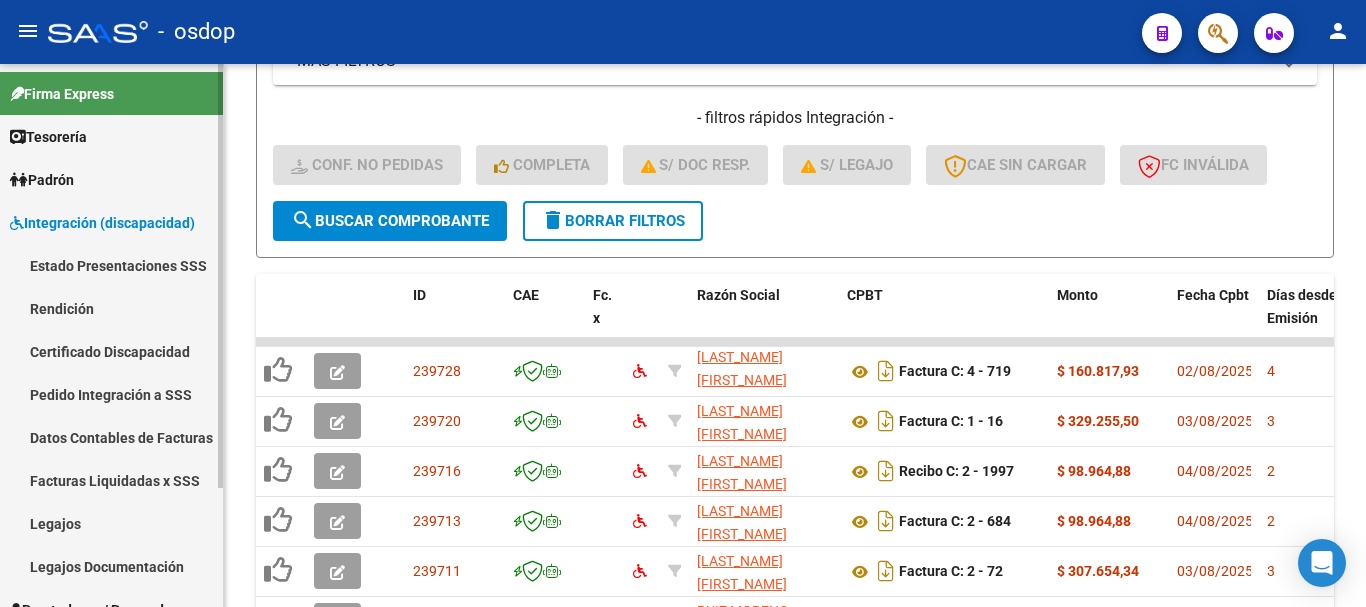 click on "Pedido Integración a SSS" at bounding box center [111, 394] 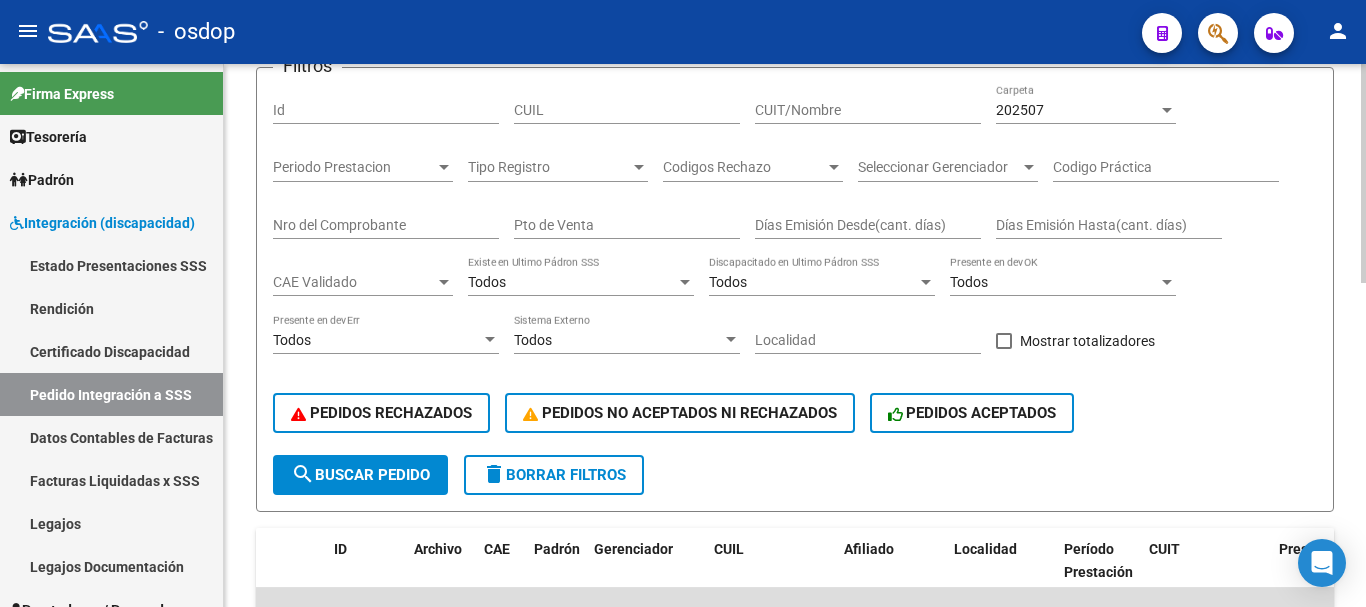 scroll, scrollTop: 0, scrollLeft: 0, axis: both 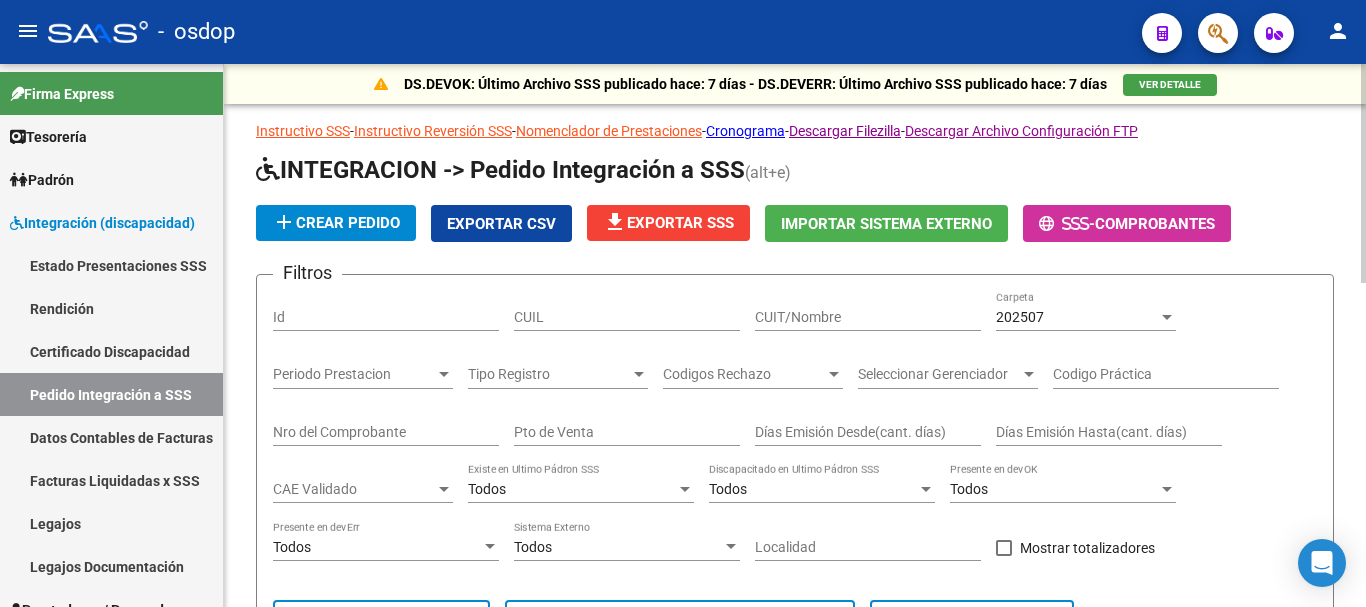 click on "202507 Carpeta" 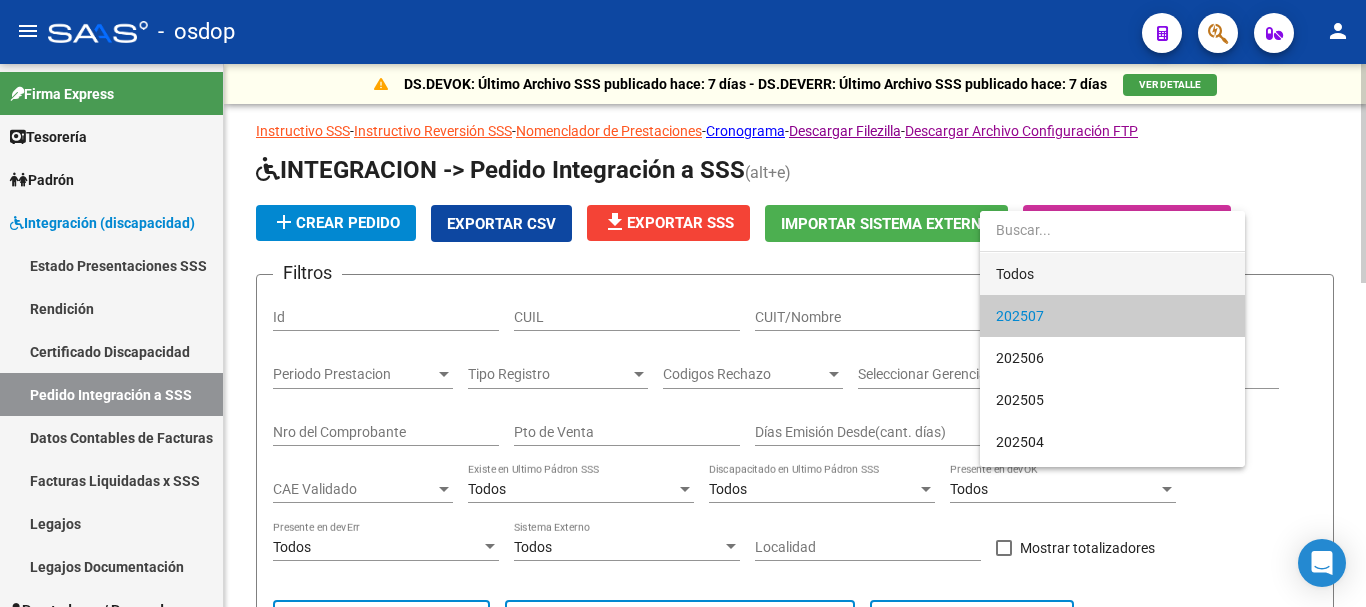 click on "Todos" at bounding box center [1112, 274] 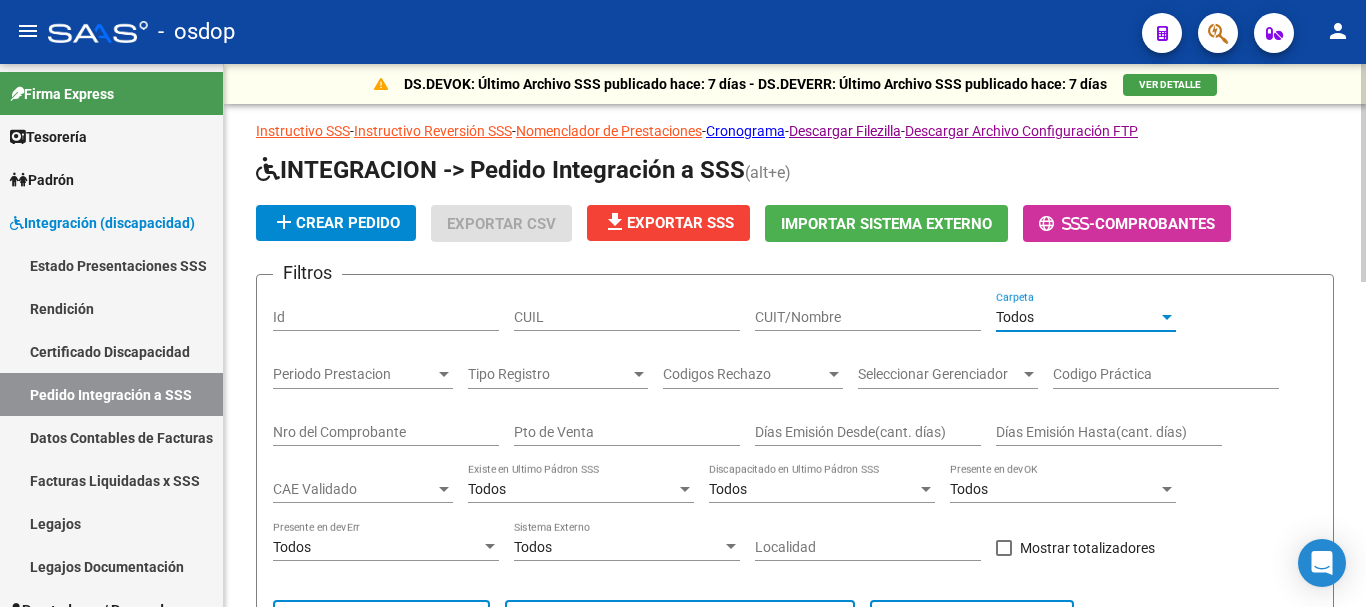 click on "CUIL" 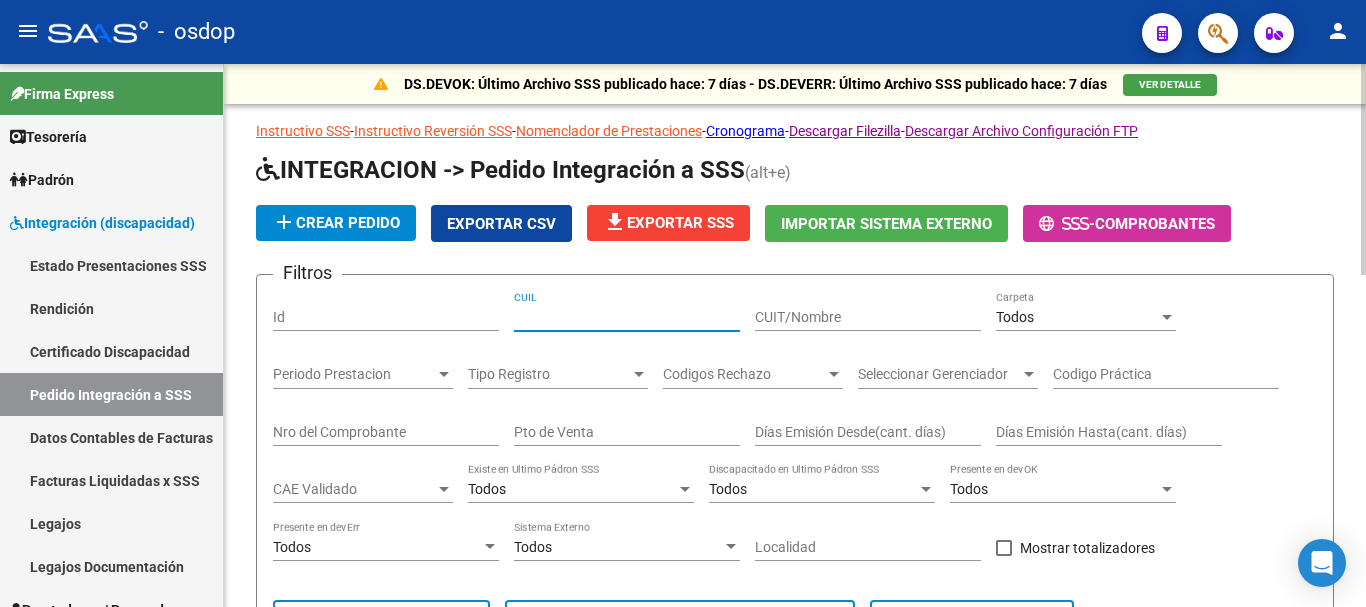 click on "CUIL" at bounding box center (627, 317) 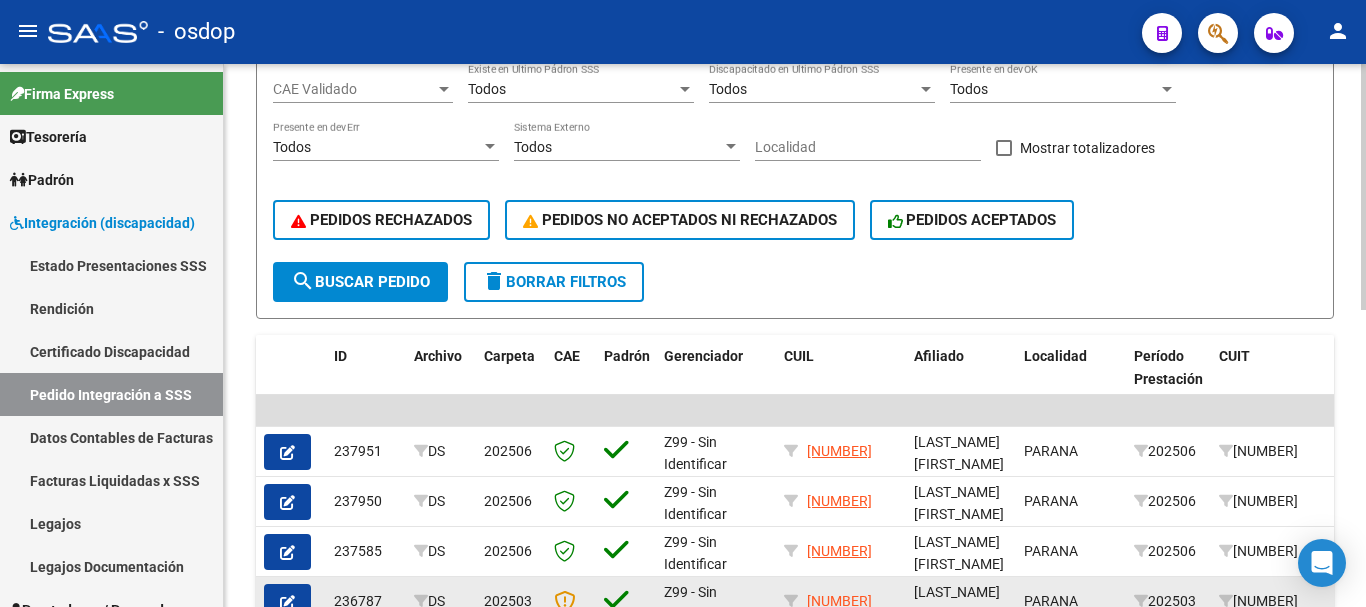 scroll, scrollTop: 600, scrollLeft: 0, axis: vertical 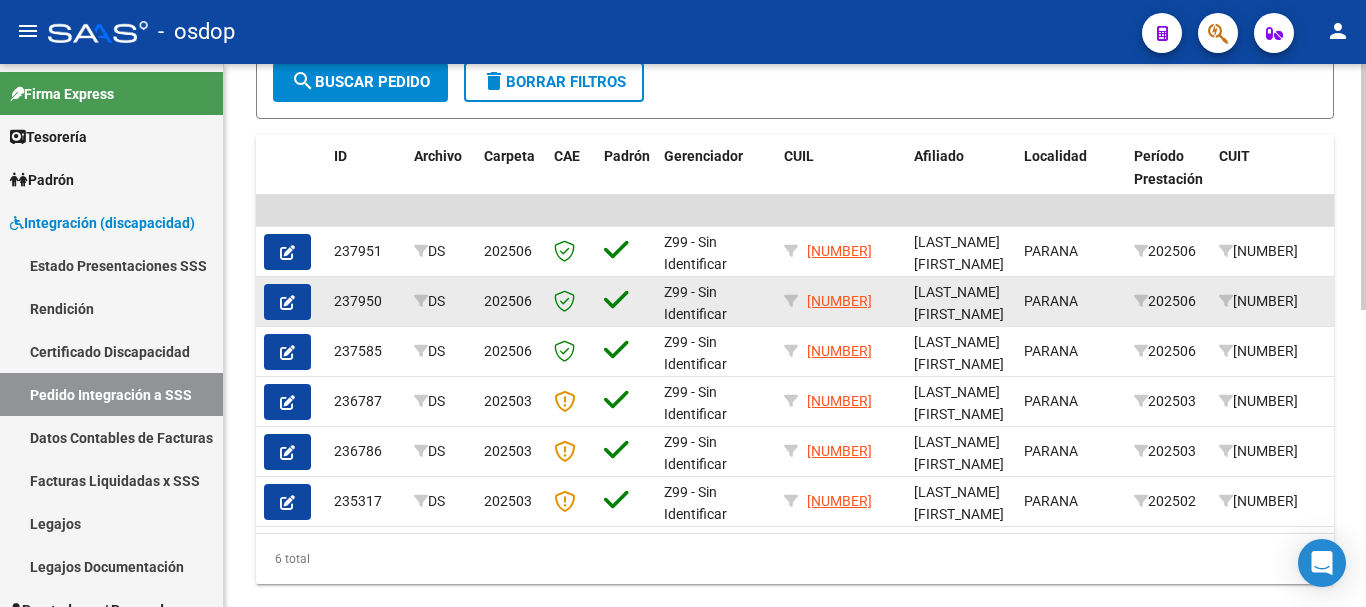 click 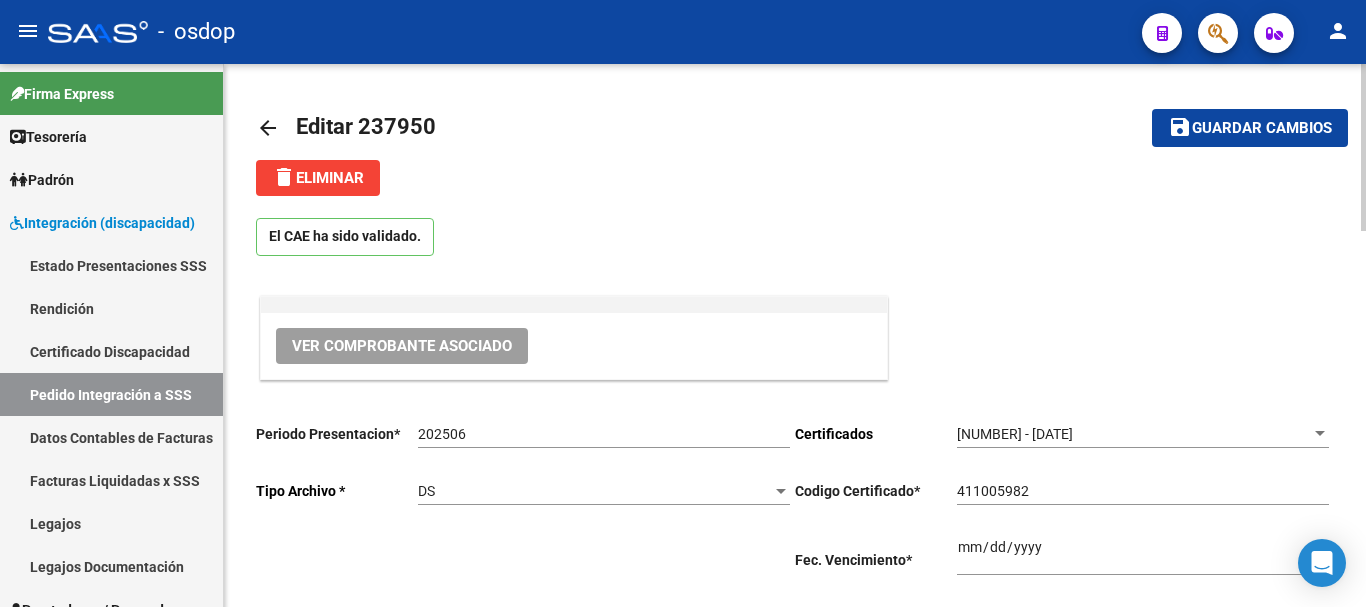 scroll, scrollTop: 200, scrollLeft: 0, axis: vertical 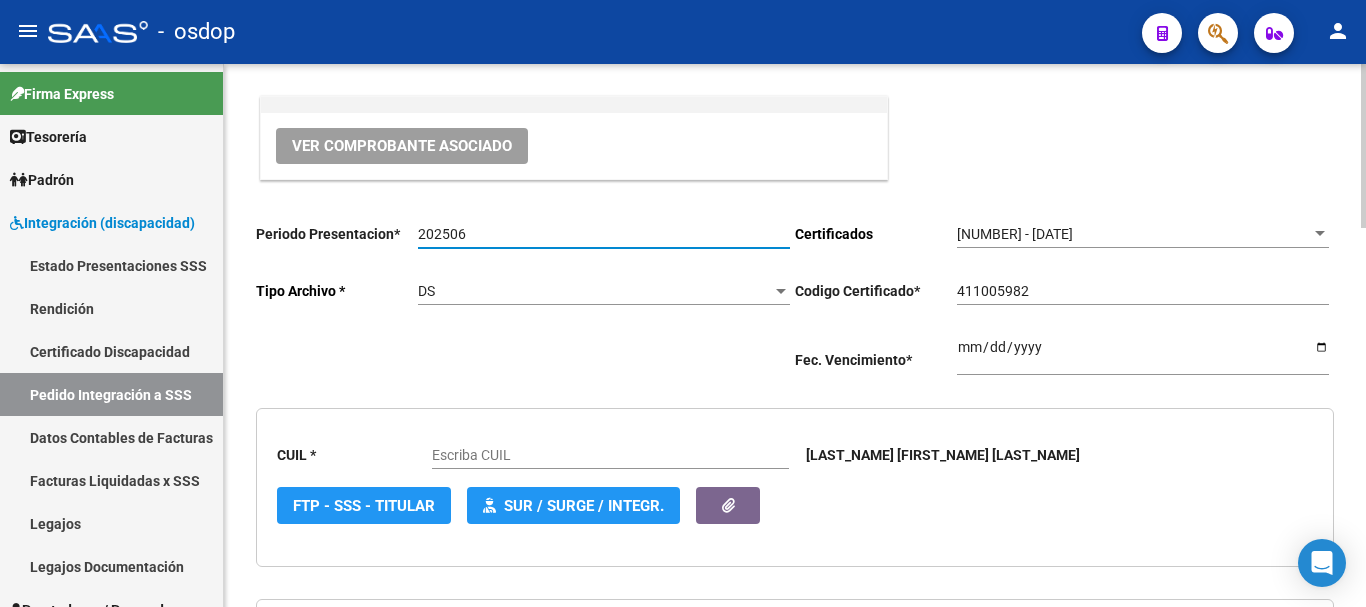 drag, startPoint x: 491, startPoint y: 230, endPoint x: 364, endPoint y: 239, distance: 127.3185 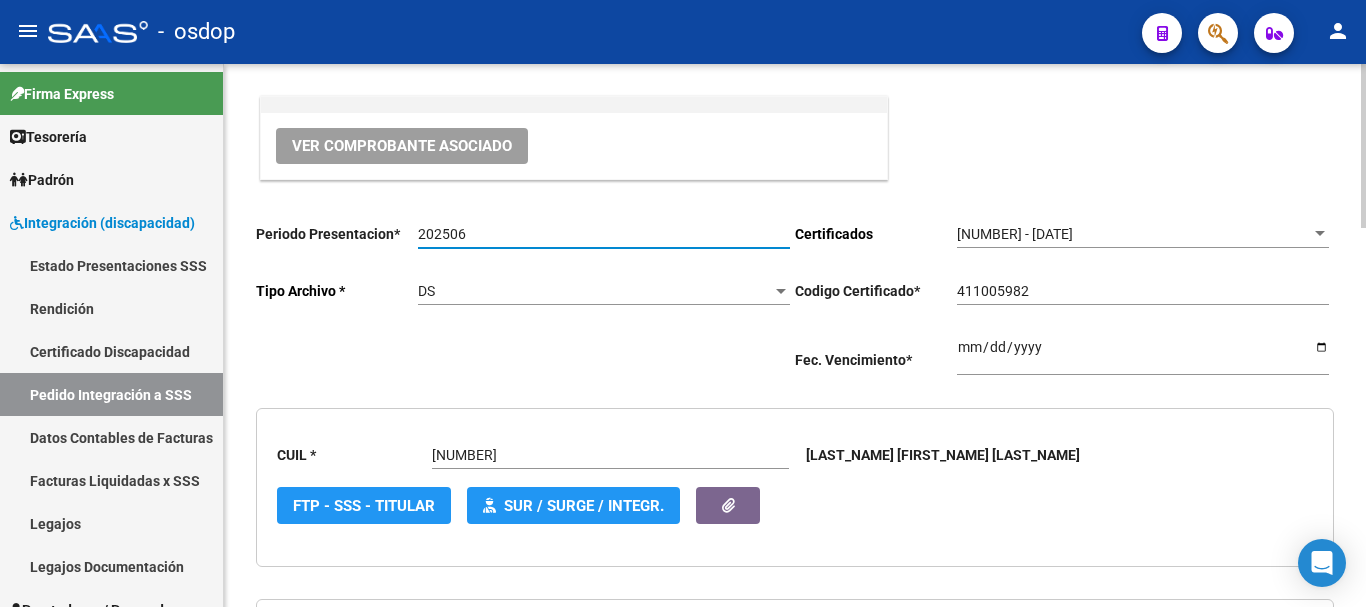 click on "save Guardar cambios" 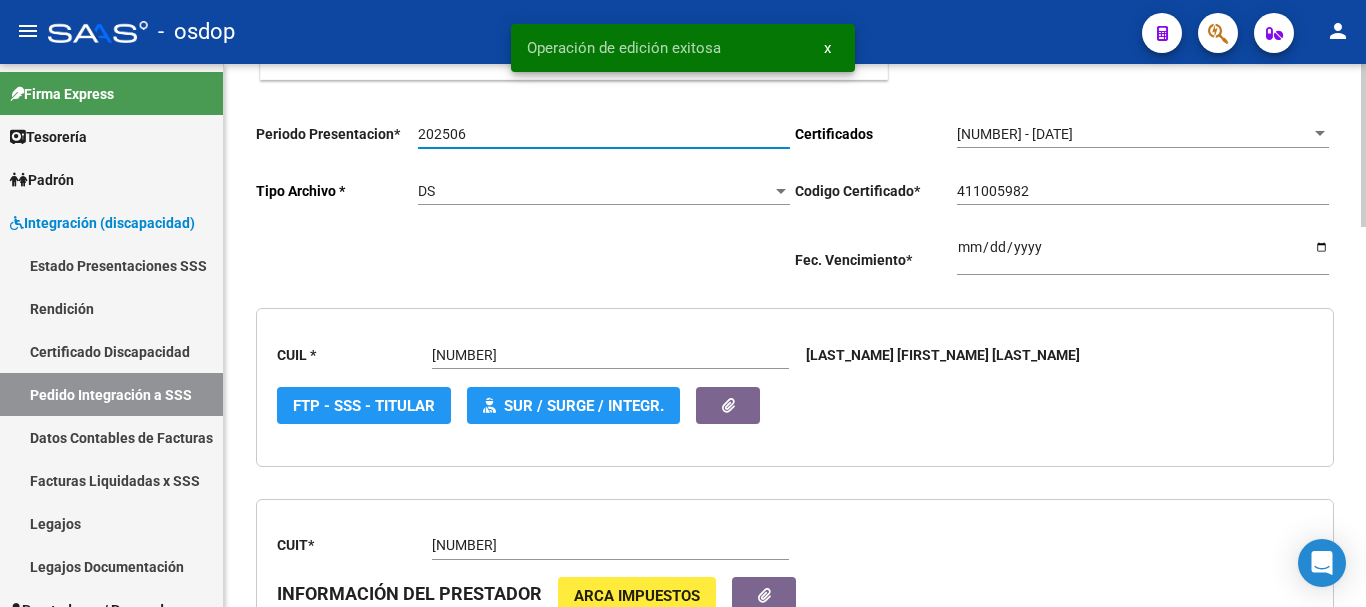 scroll, scrollTop: 0, scrollLeft: 0, axis: both 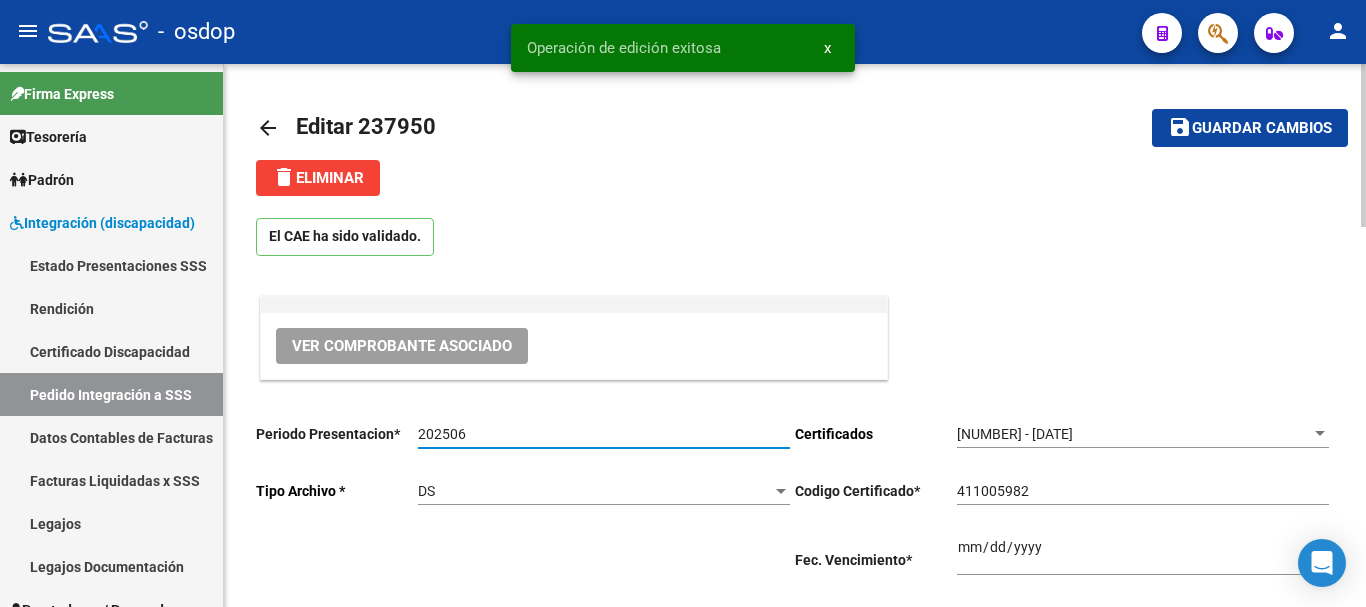 click on "arrow_back" 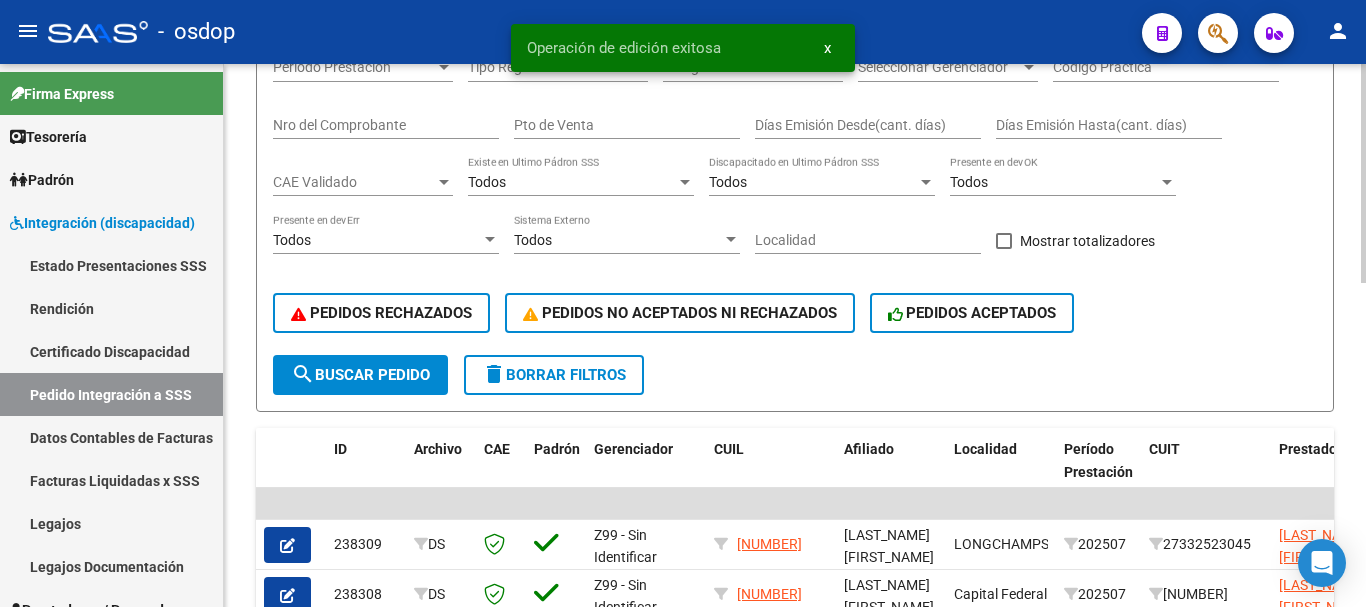 scroll, scrollTop: 7, scrollLeft: 0, axis: vertical 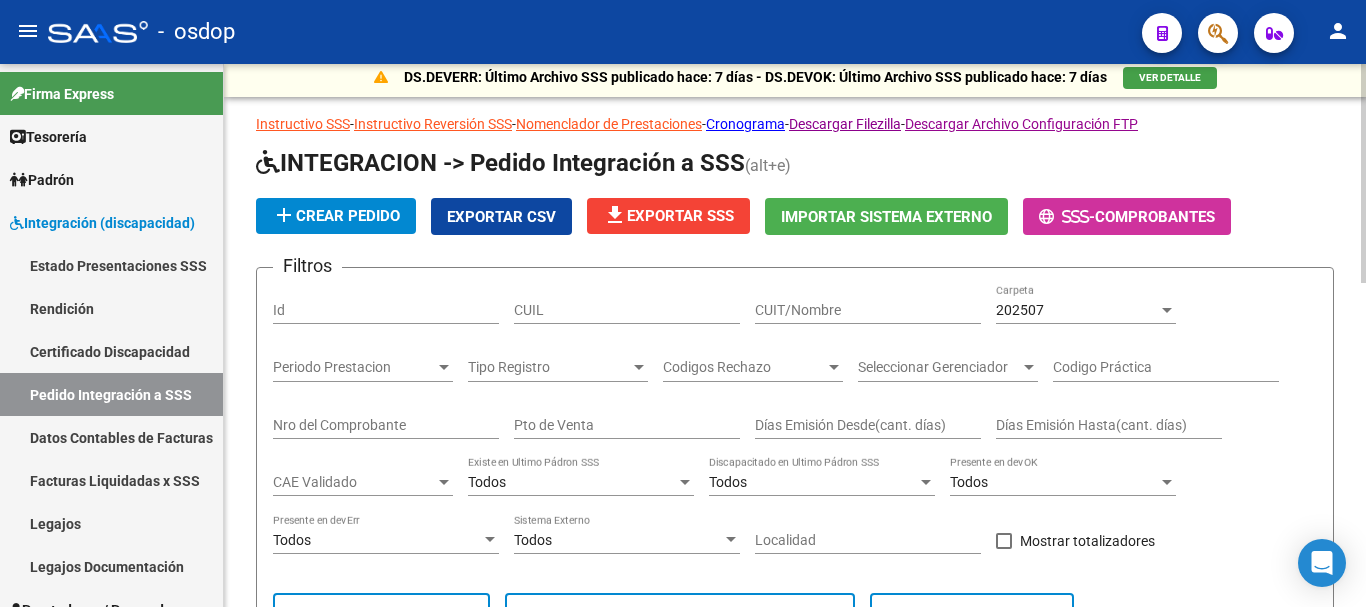 click on "202507" at bounding box center [1077, 310] 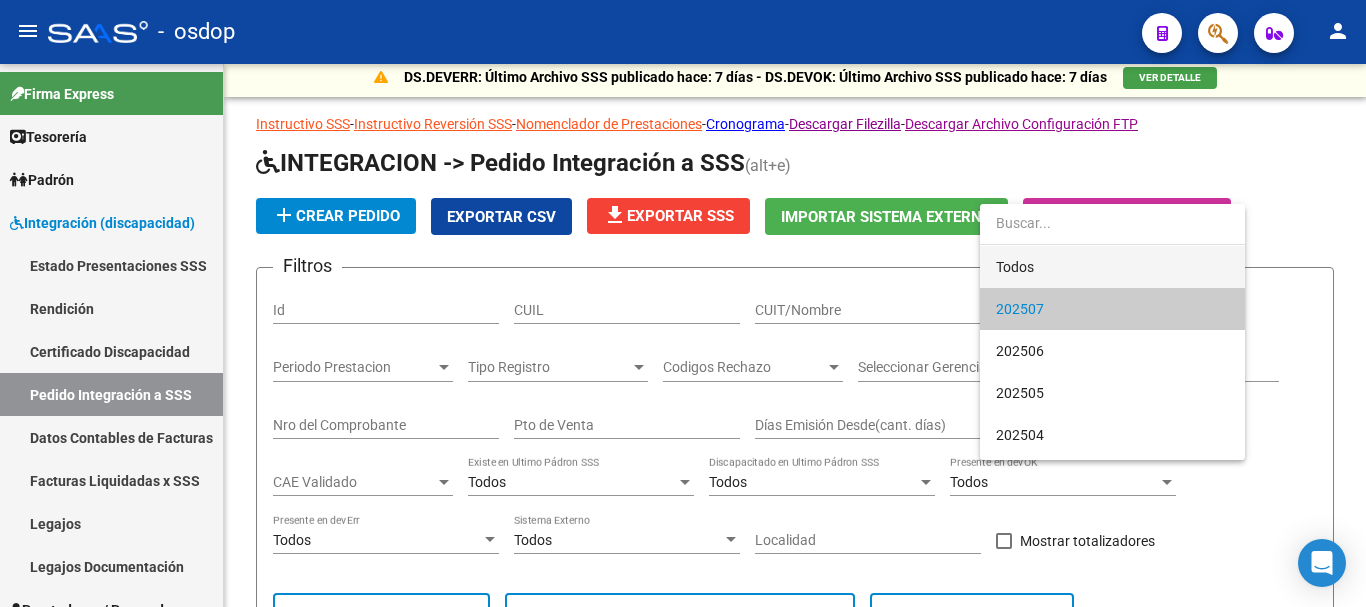 click on "Todos" at bounding box center (1112, 267) 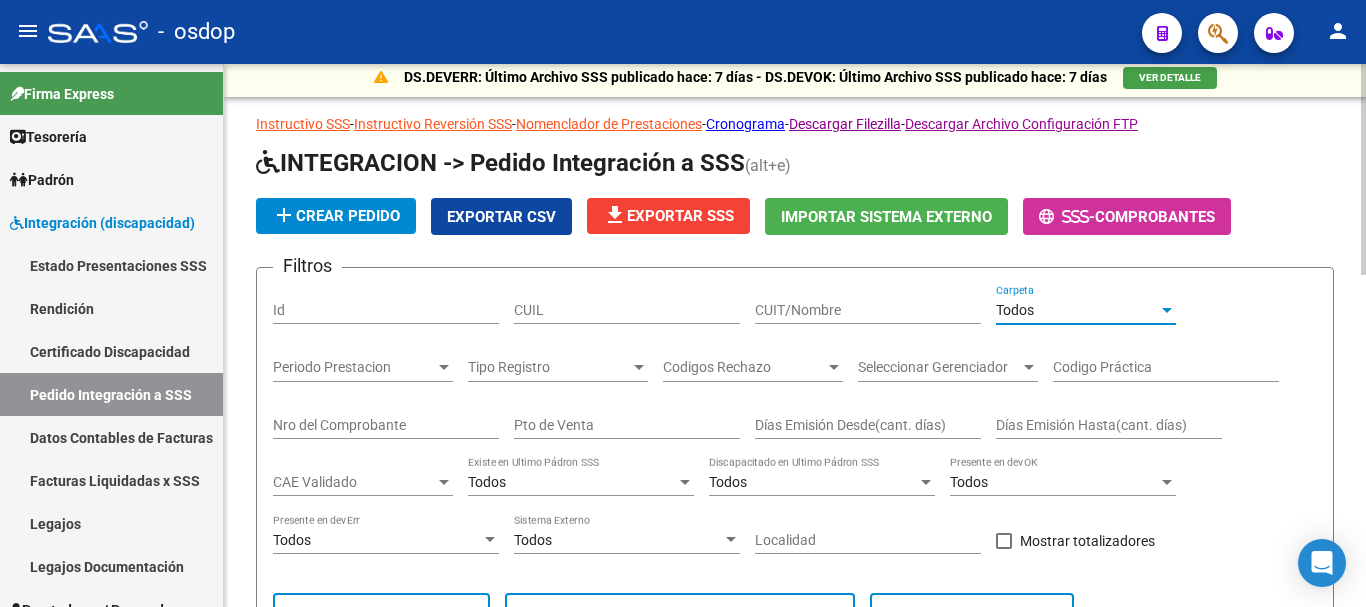 click on "CUIL" at bounding box center [627, 310] 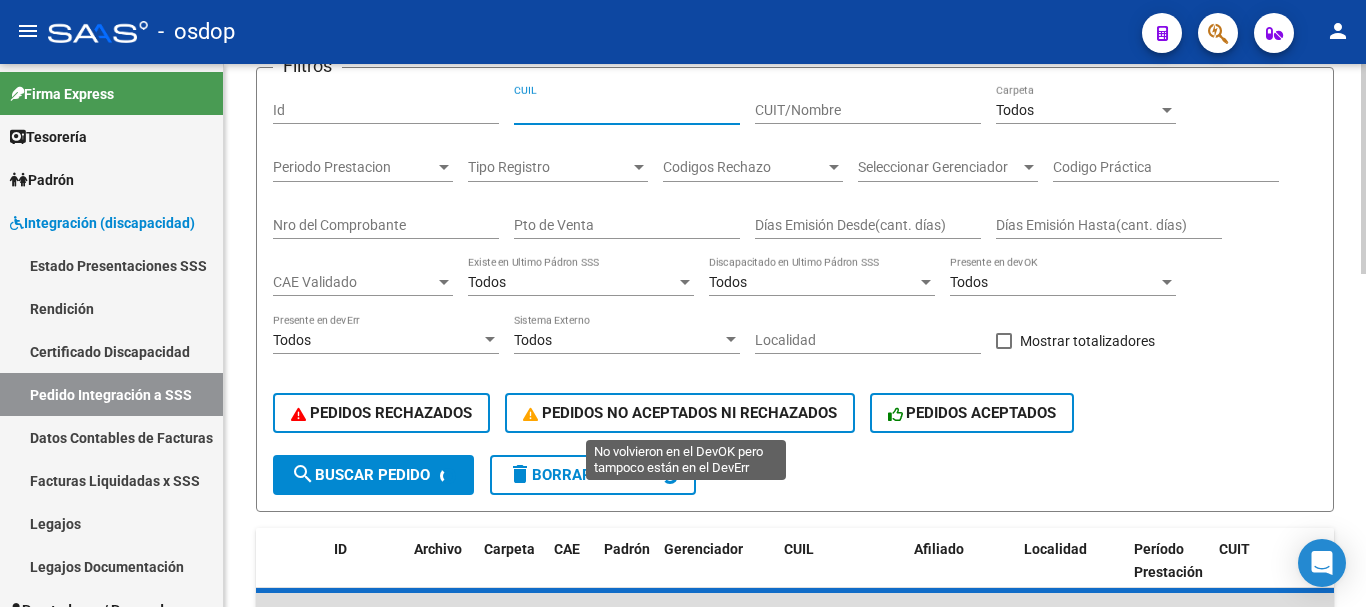 scroll, scrollTop: 507, scrollLeft: 0, axis: vertical 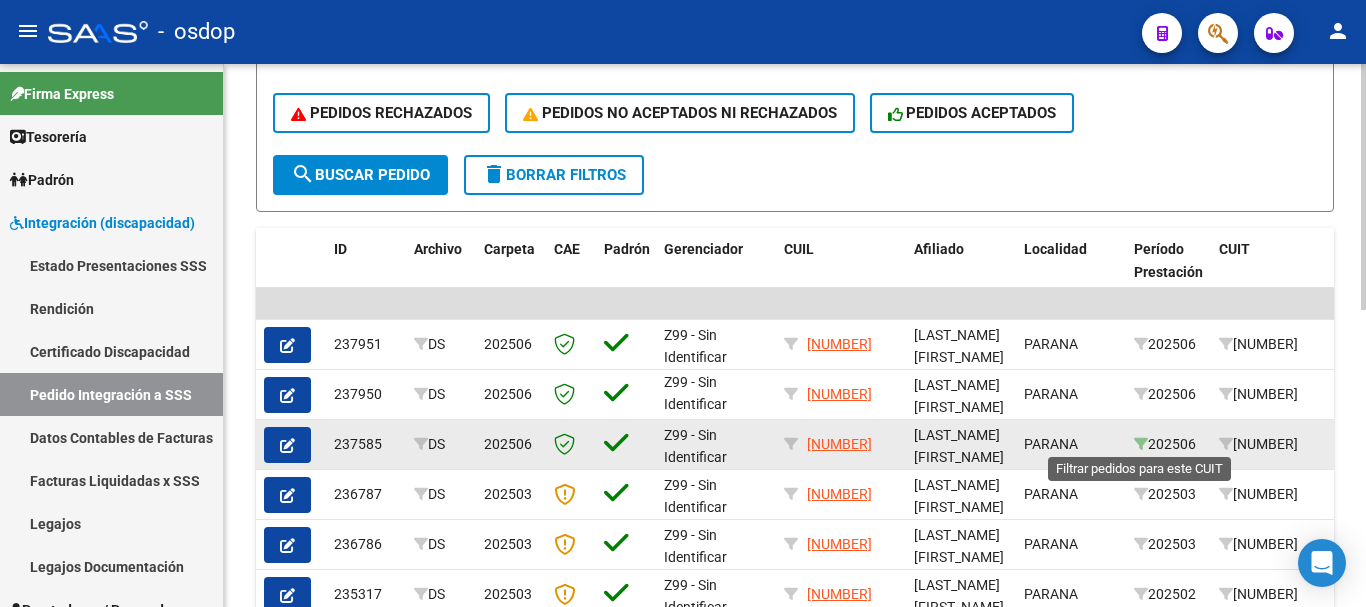type on "[NUMBER]" 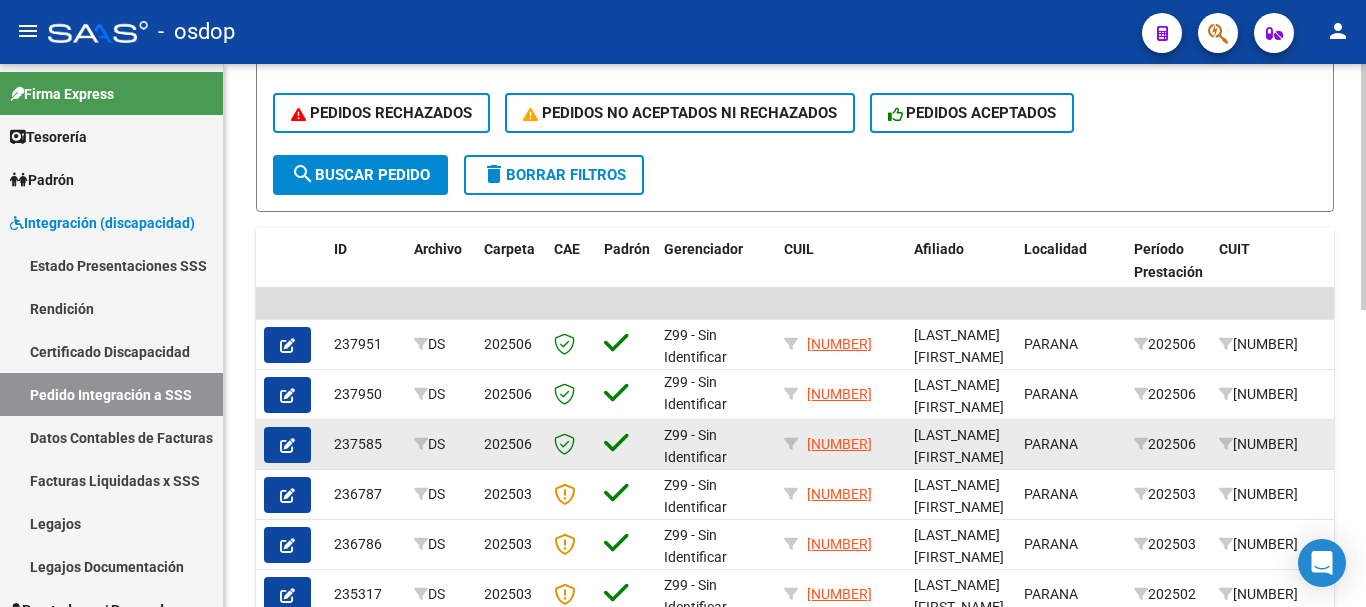 drag, startPoint x: 1146, startPoint y: 441, endPoint x: 1206, endPoint y: 440, distance: 60.00833 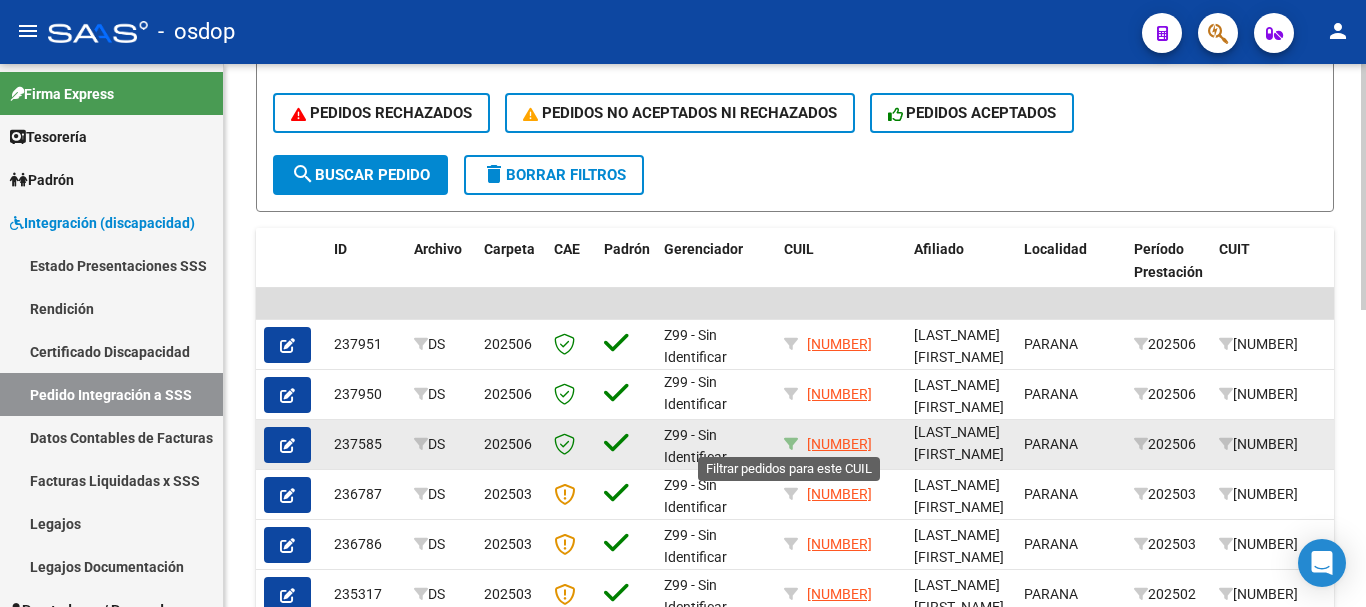 scroll, scrollTop: 1, scrollLeft: 0, axis: vertical 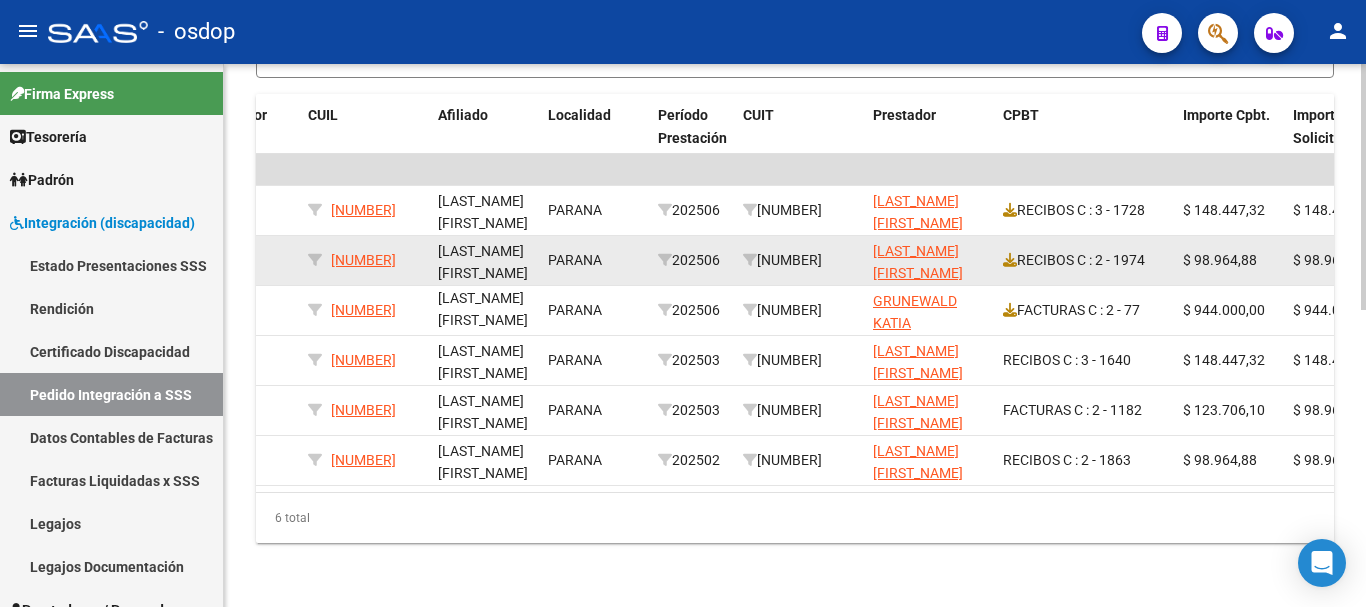 drag, startPoint x: 679, startPoint y: 247, endPoint x: 730, endPoint y: 245, distance: 51.0392 